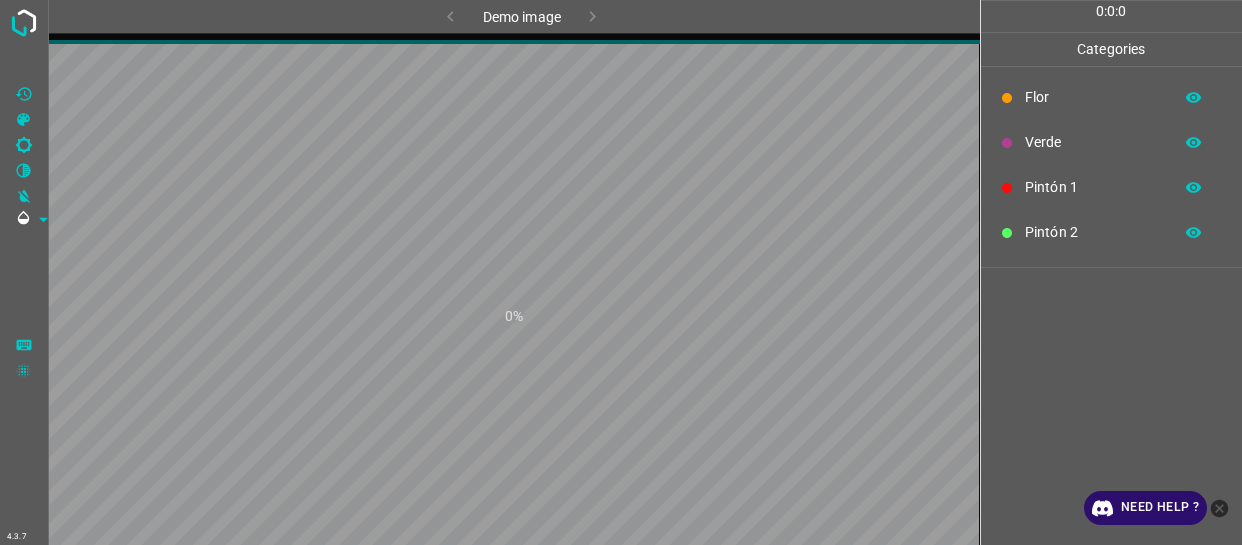 scroll, scrollTop: 0, scrollLeft: 0, axis: both 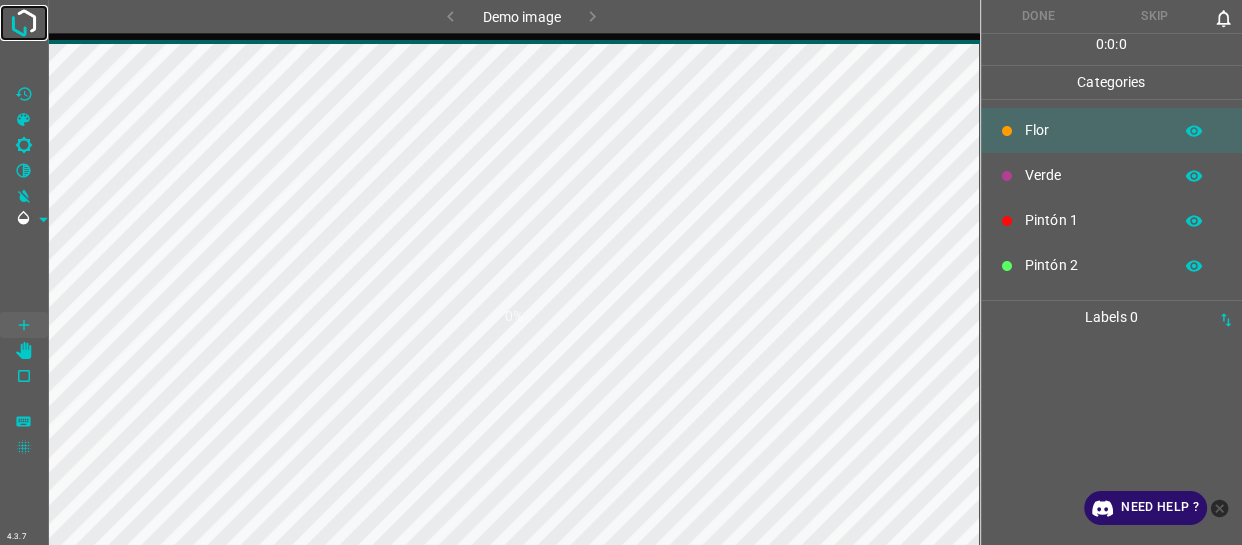 click at bounding box center (24, 23) 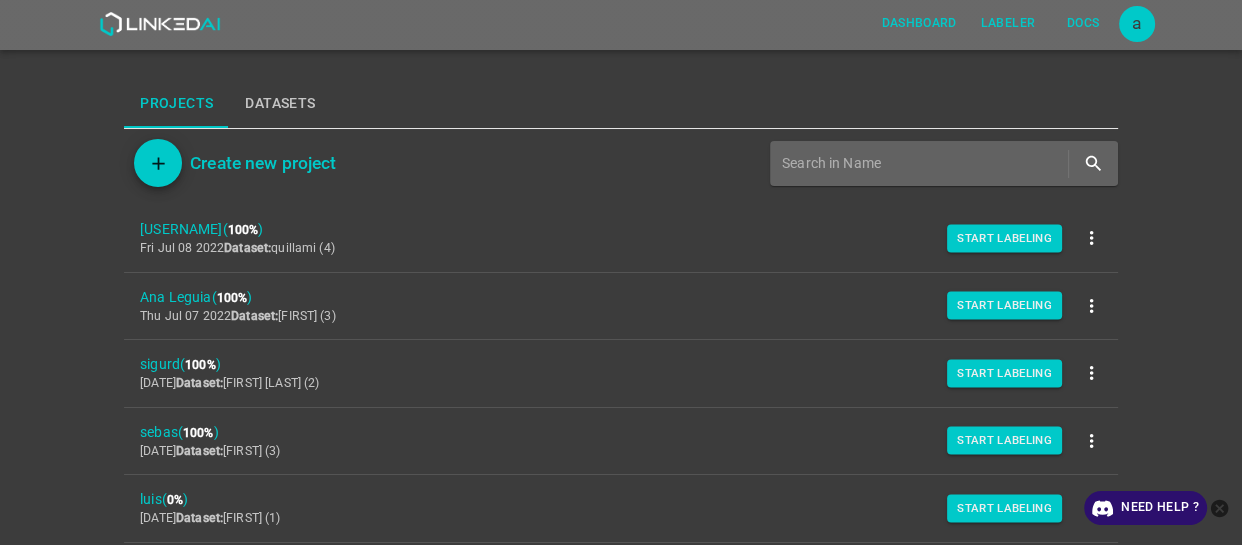 click on "a" at bounding box center (1137, 24) 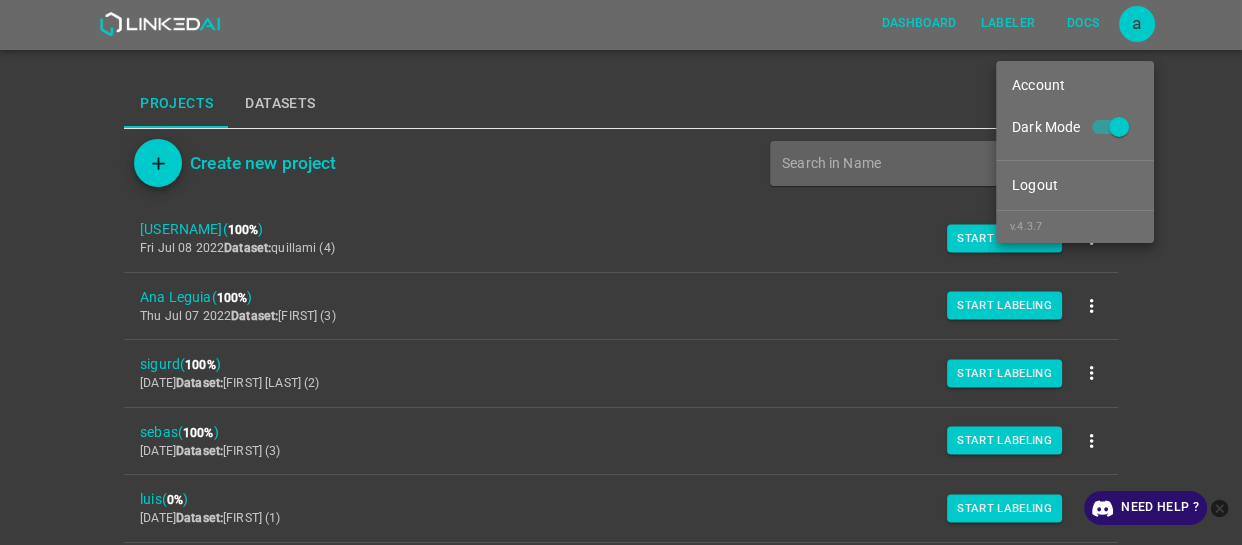 click on "Dark Mode" at bounding box center (1119, 131) 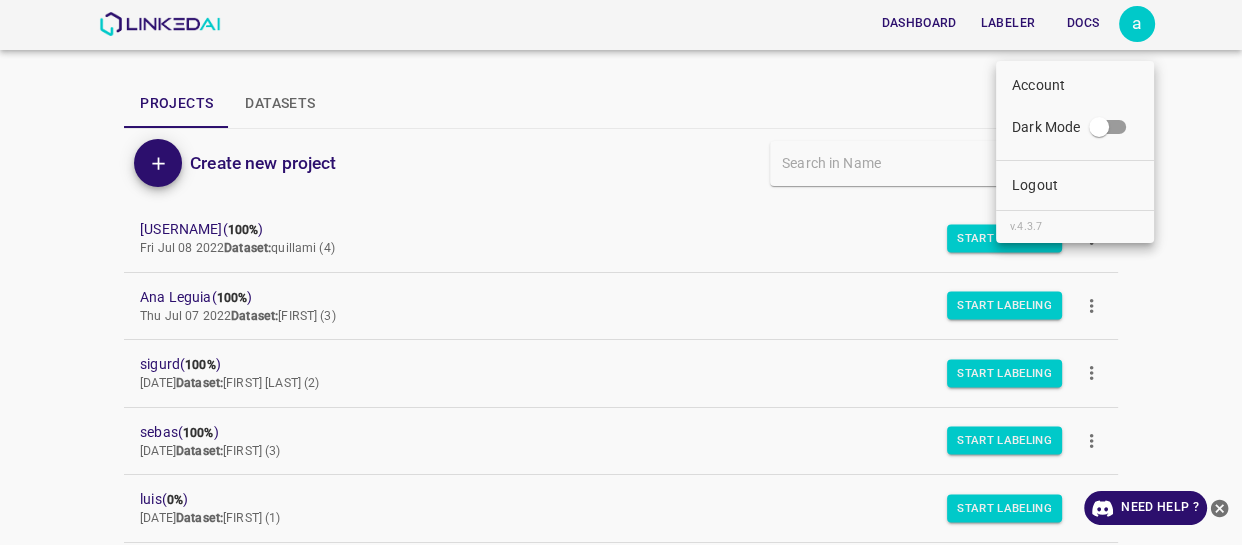 click on "Logout" at bounding box center [1075, 185] 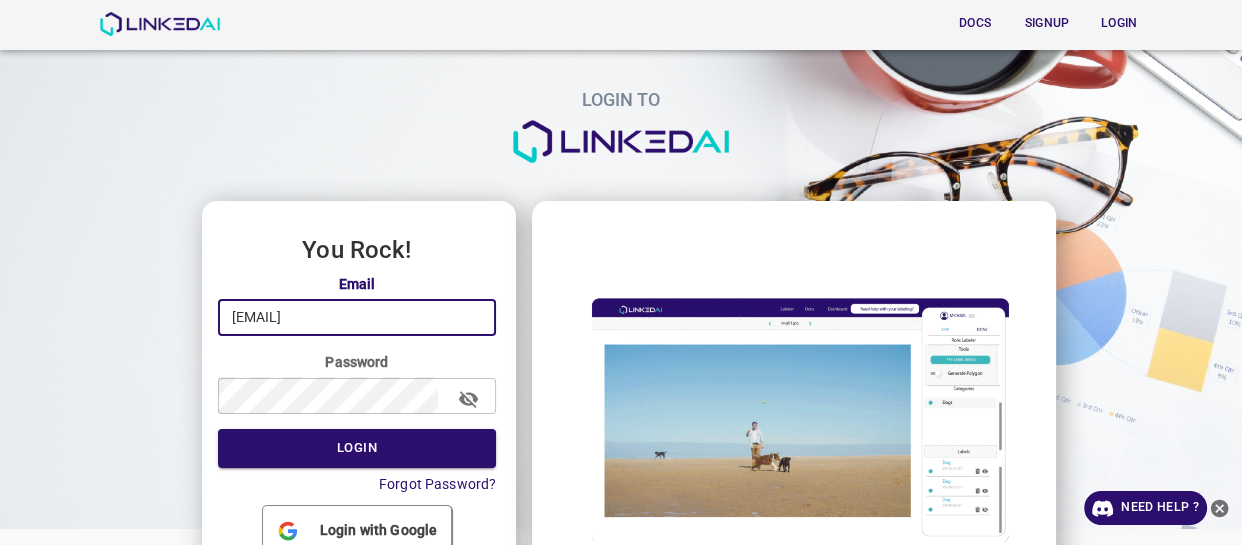 drag, startPoint x: 300, startPoint y: 315, endPoint x: 238, endPoint y: 317, distance: 62.03225 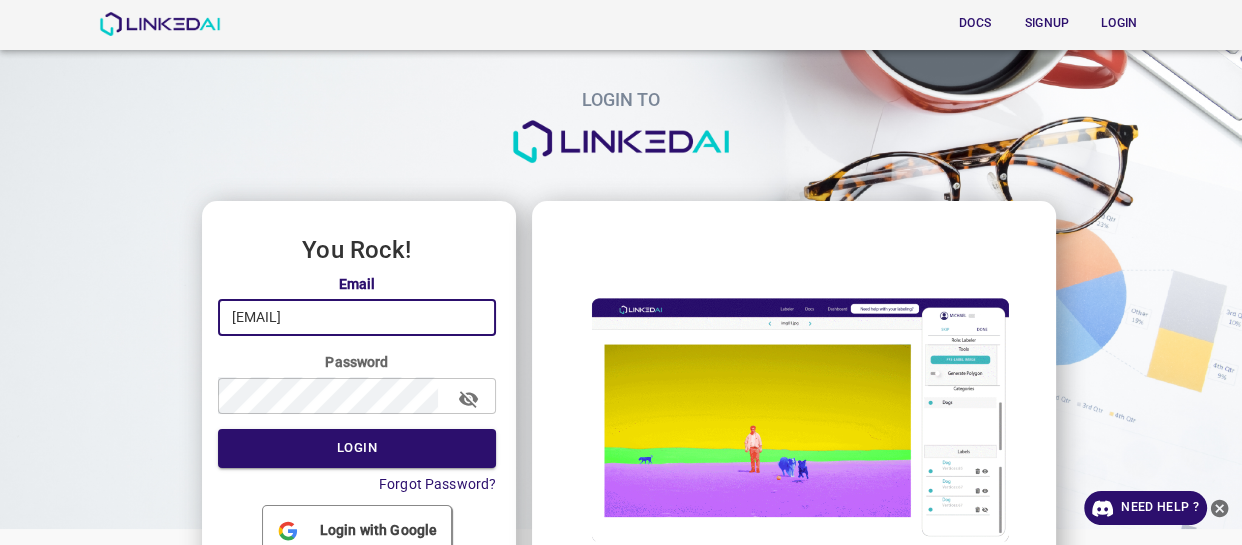 click on "allugole2013@[EXAMPLE.COM]" at bounding box center [357, 317] 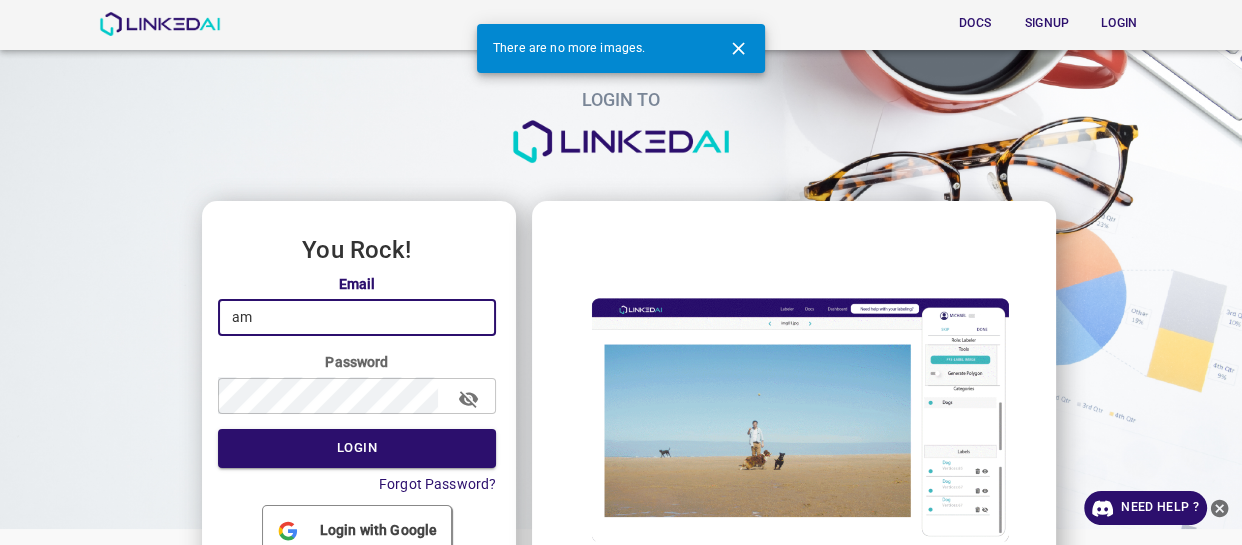 type on "m" 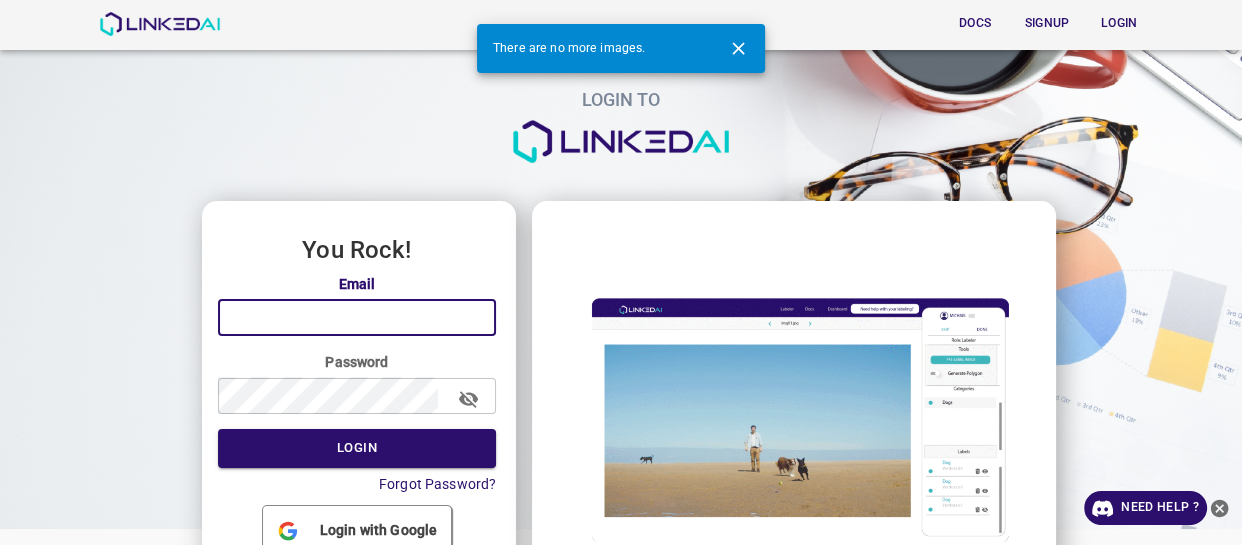 paste on "admin@linkedai.co [14:03]" 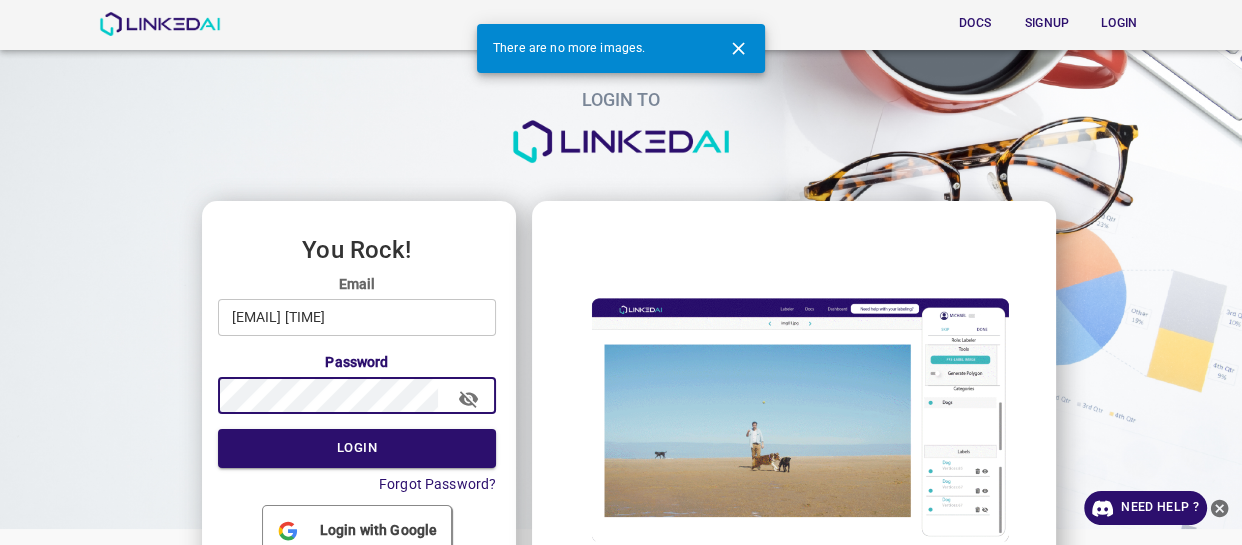 click on "LOGIN TO You Rock! Email admin@linkedai.co [14:03] ​ Password ​ Login Forgot Password? Login with Google Don't have an account?   Sign up" at bounding box center (613, 317) 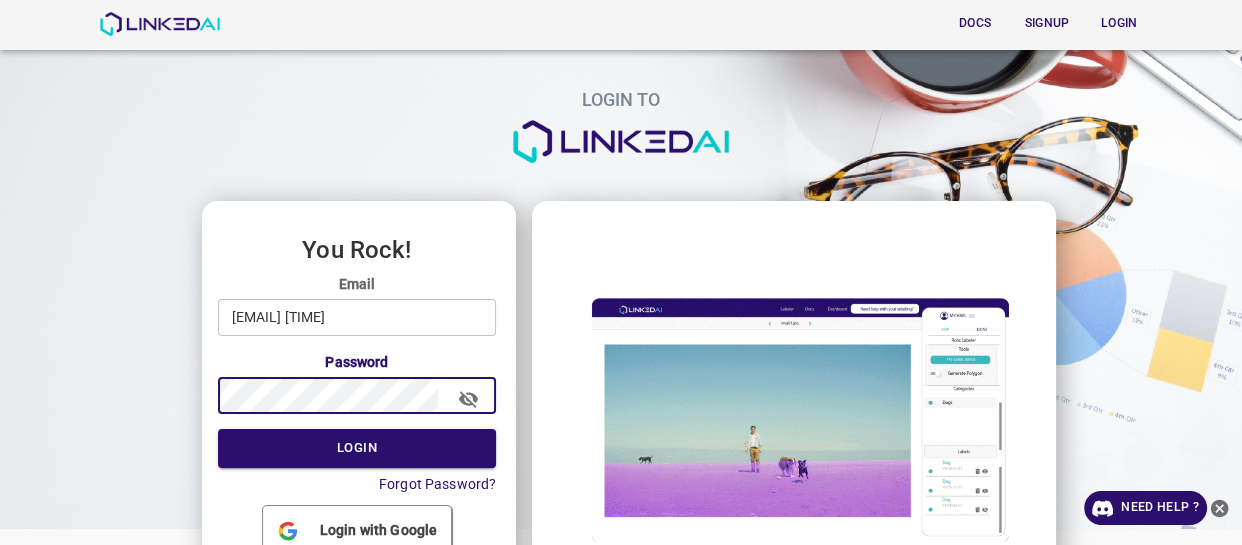 click on "admin@linkedai.co [14:03]" at bounding box center [357, 317] 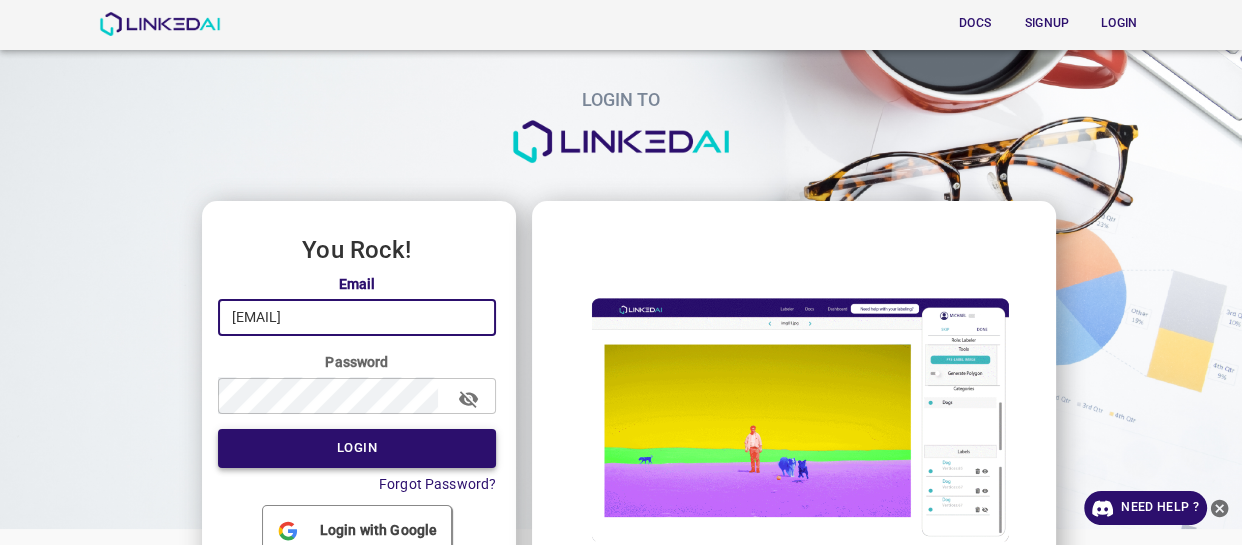 type on "admin@[EXAMPLE.COM]" 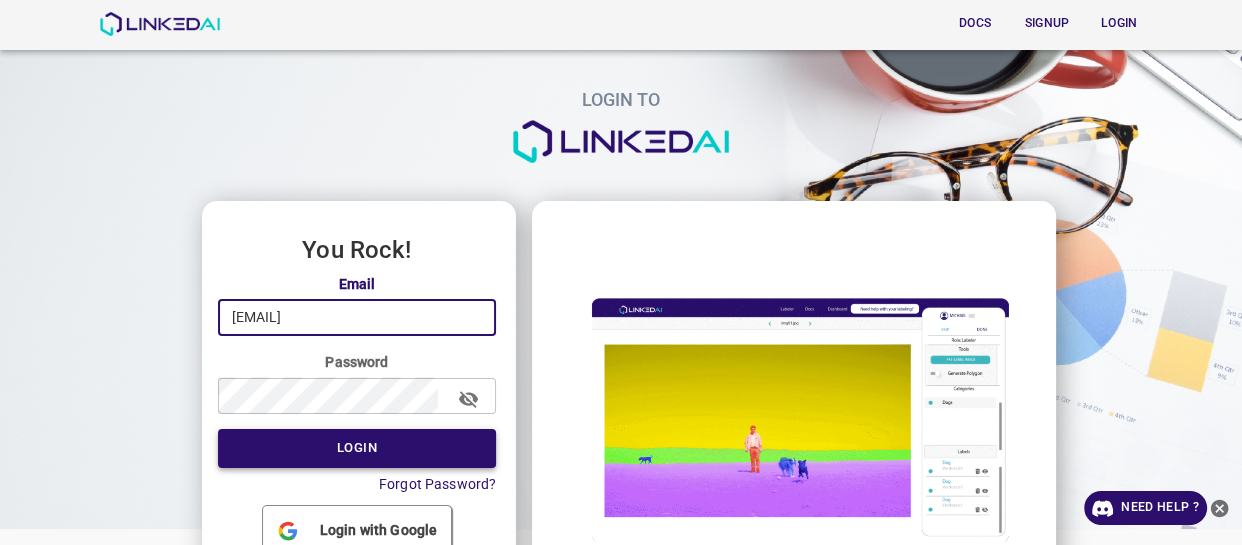 click on "Login" at bounding box center (357, 448) 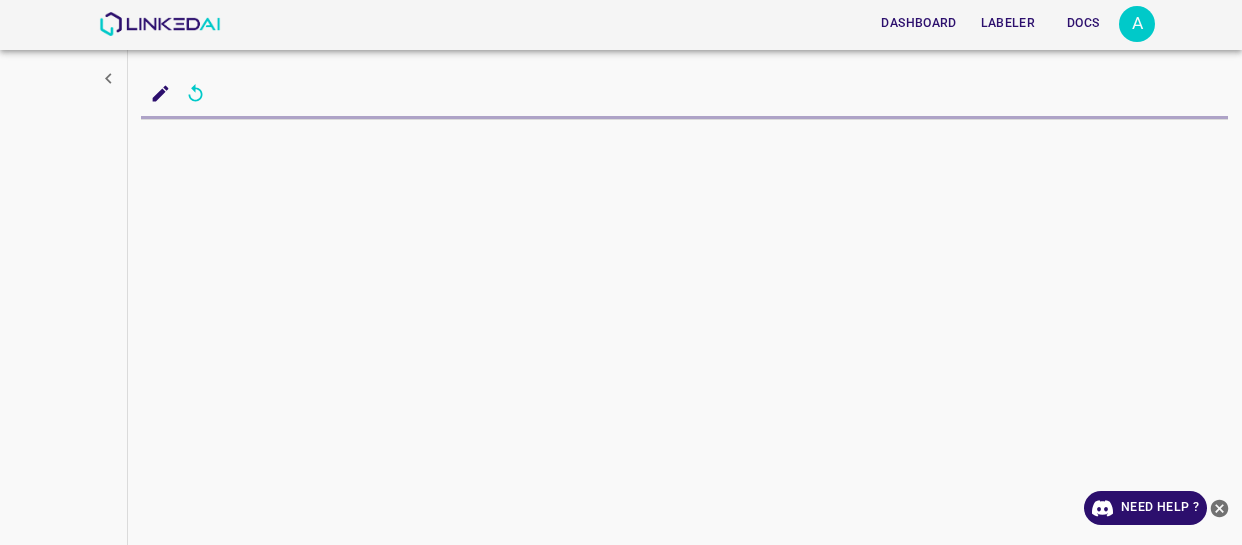 scroll, scrollTop: 0, scrollLeft: 0, axis: both 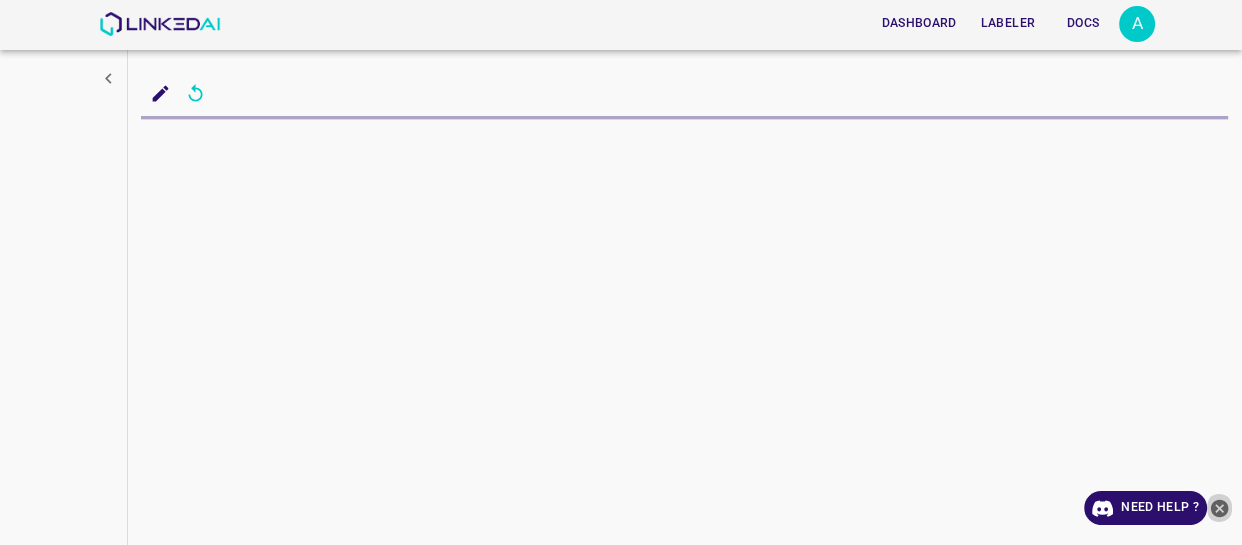 click 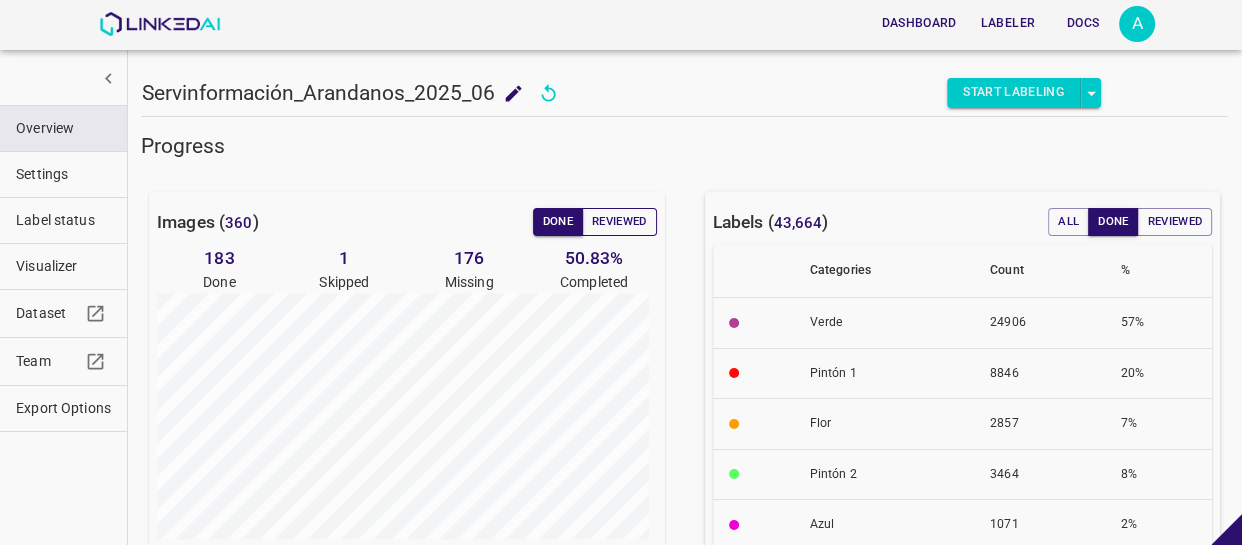 click on "Reviewed" at bounding box center (619, 222) 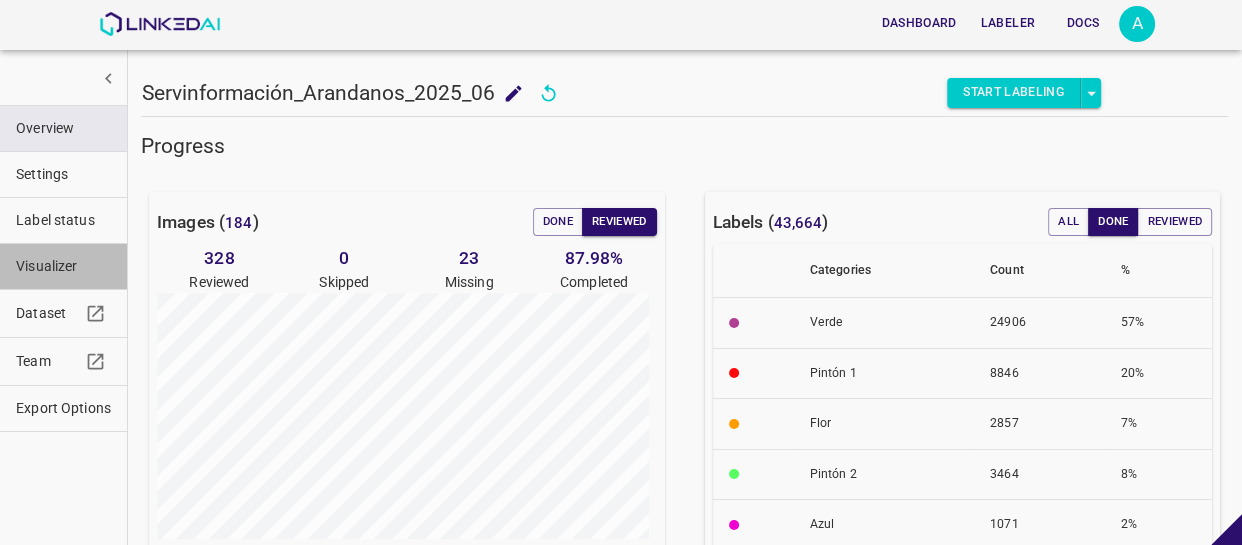 click on "Visualizer" at bounding box center [63, 266] 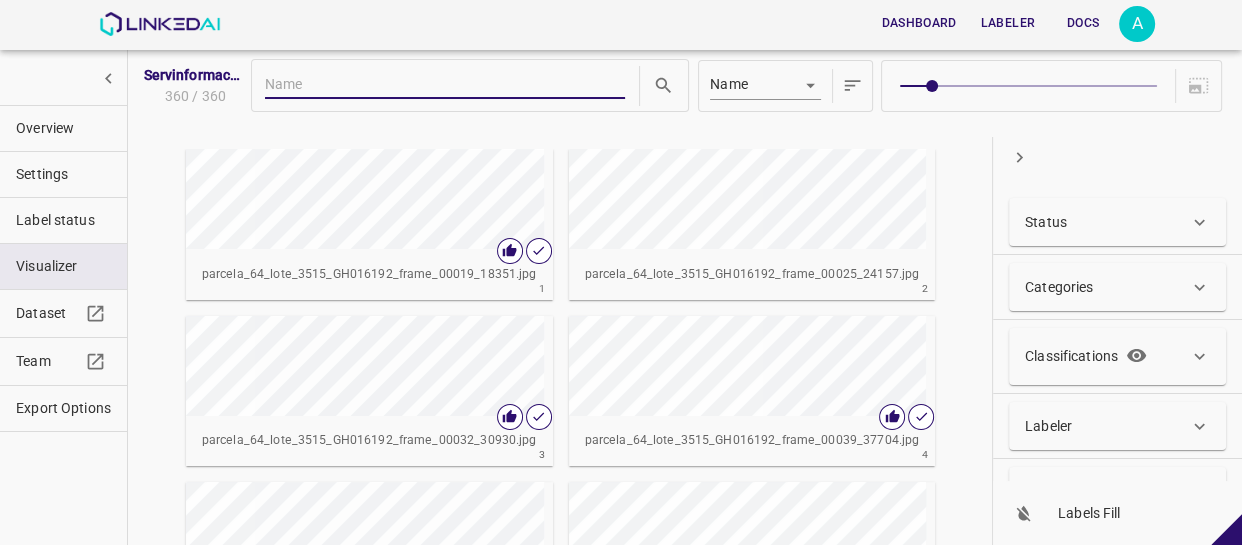 click on "Label status" at bounding box center [63, 220] 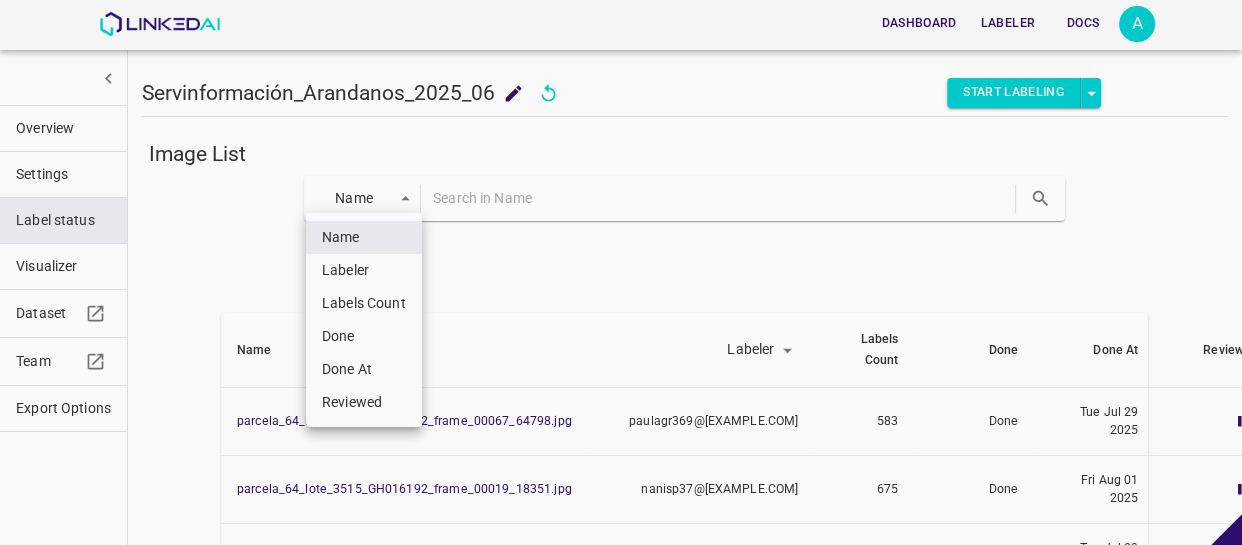 click on "Dashboard Labeler Docs A Servinformación_Arandanos_2025_06 Servinformación_Arandanos_2025_06 Start Labeling Image List Name key Name Labeler labeler Labels Count Done Done At Reviewed parcela_64_lote_3515_GH016192_frame_00067_64798.jpg [EMAIL] 583 Done Tue Jul 29 2025 parcela_64_lote_3515_GH016192_frame_00019_18351.jpg [EMAIL] 675 Done Fri Aug 01 2025 parcela_64_lote_3515_GH016192_frame_00025_24157.jpg [EMAIL] 310 Pending Tue Jul 29 2025 - parcela_64_lote_3515_GH016192_frame_00053_51251.jpg [EMAIL] 760 Done Fri Jul 25 2025 parcela_64_lote_3515_GH016192_frame_00080_77377.jpg [EMAIL] 406 Done Sat Aug 02 2025 parcela_64_lote_3515_GH016192_frame_00046_44477.jpg [EMAIL] 127 Done Thu Jul 31 2025 parcela_64_lote_3515_GH016192_frame_00060_58024.jpg [EMAIL] 257 Done Tue Jul 29 2025 parcela_64_lote_3515_GH016192_frame_00039_37704.jpg [EMAIL] 276 Done Tue Aug 05 2025 [EMAIL] 407 Done 860 Done" at bounding box center [621, 272] 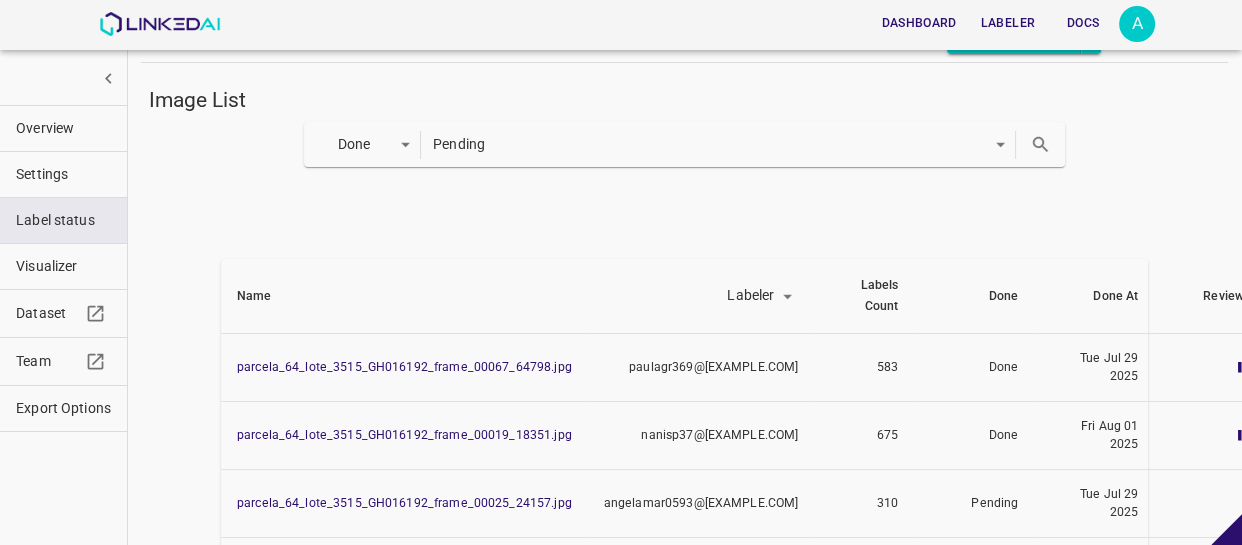 scroll, scrollTop: 10, scrollLeft: 0, axis: vertical 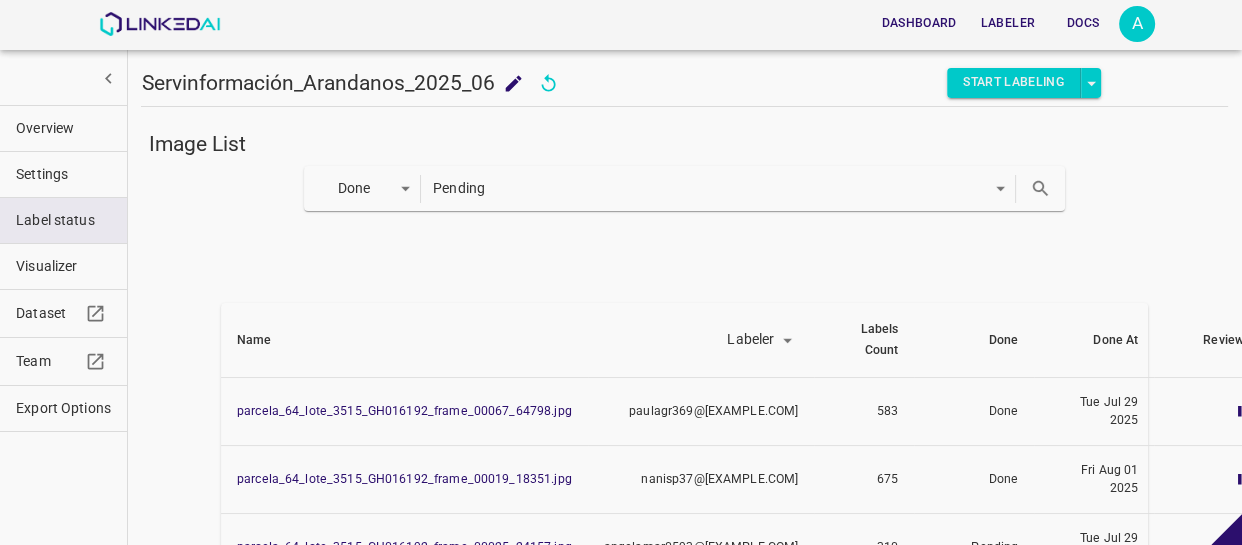 click on "Dashboard Labeler Docs A Servinformación_Arandanos_2025_06 Servinformación_Arandanos_2025_06 Start Labeling Image List Done done Pending false Name Labeler labeler Labels Count Done Done At Reviewed parcela_64_lote_3515_GH016192_frame_00067_64798.jpg paulagr369@[EXAMPLE.COM] 583 Done Tue Jul 29 2025 parcela_64_lote_3515_GH016192_frame_00019_18351.jpg nanisp37@[EXAMPLE.COM] 675 Done Fri Aug 01 2025 parcela_64_lote_3515_GH016192_frame_00025_24157.jpg angelamar0593@[EXAMPLE.COM] 310 Pending Tue Jul 29 2025 - parcela_64_lote_3515_GH016192_frame_00053_51251.jpg paulagr369@[EXAMPLE.COM] 760 Done Fri Jul 25 2025 parcela_64_lote_3515_GH016192_frame_00080_77377.jpg evaluna9808@[EXAMPLE.COM] 406 Done Sat Aug 02 2025 parcela_64_lote_3515_GH016192_frame_00046_44477.jpg allugole2013@[EXAMPLE.COM] 127 Done Thu Jul 31 2025 parcela_64_lote_3515_GH016192_frame_00060_58024.jpg molinamarly@[EXAMPLE.COM] 257 Done Tue Jul 29 2025 parcela_64_lote_3515_GH016192_frame_00039_37704.jpg nanisp37@[EXAMPLE.COM] 276 Done Tue Aug 05 2025 angelamar0593@[EXAMPLE.COM] 407" at bounding box center (621, 272) 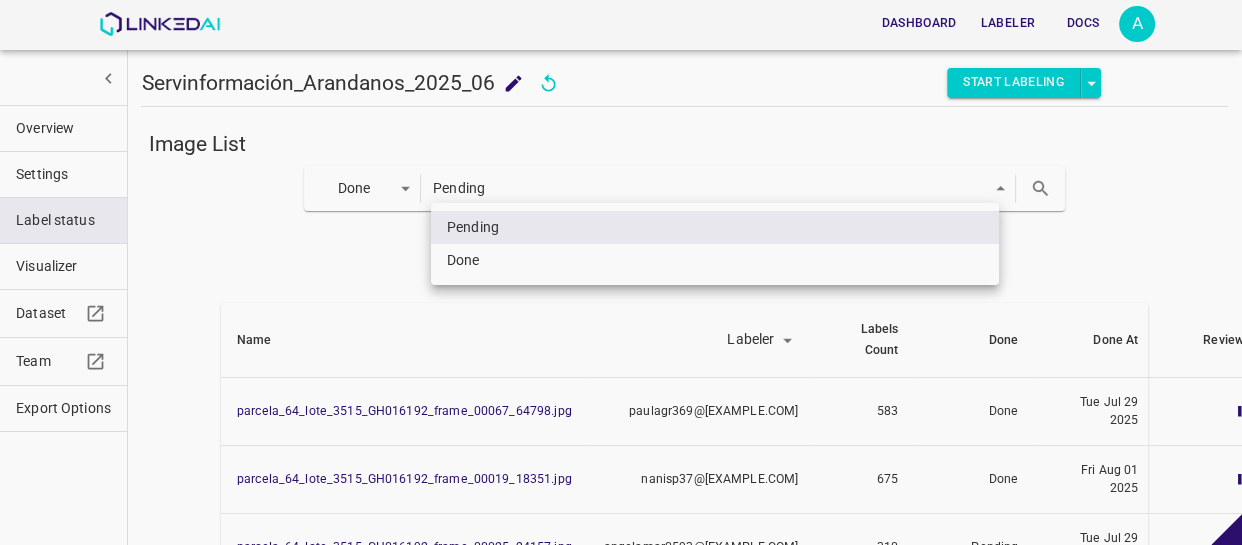 click at bounding box center (621, 272) 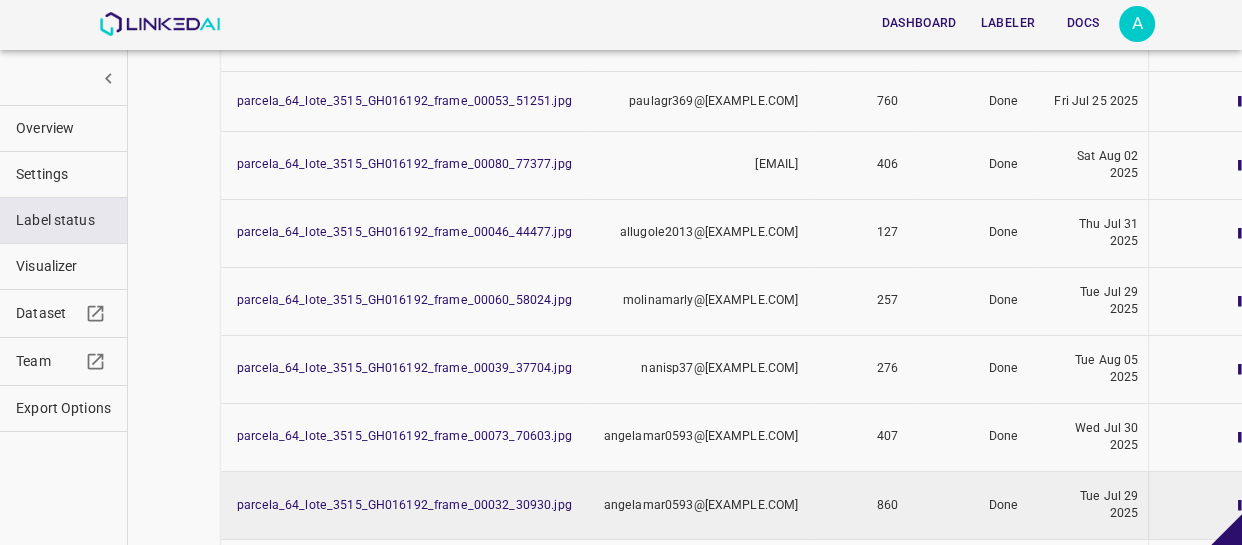 scroll, scrollTop: 555, scrollLeft: 0, axis: vertical 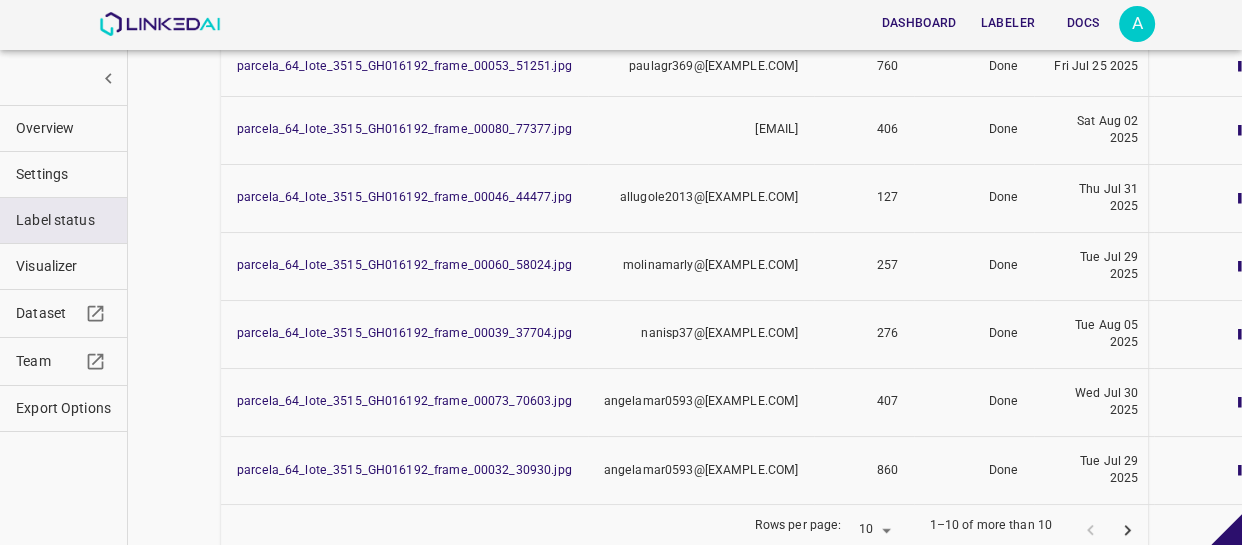click 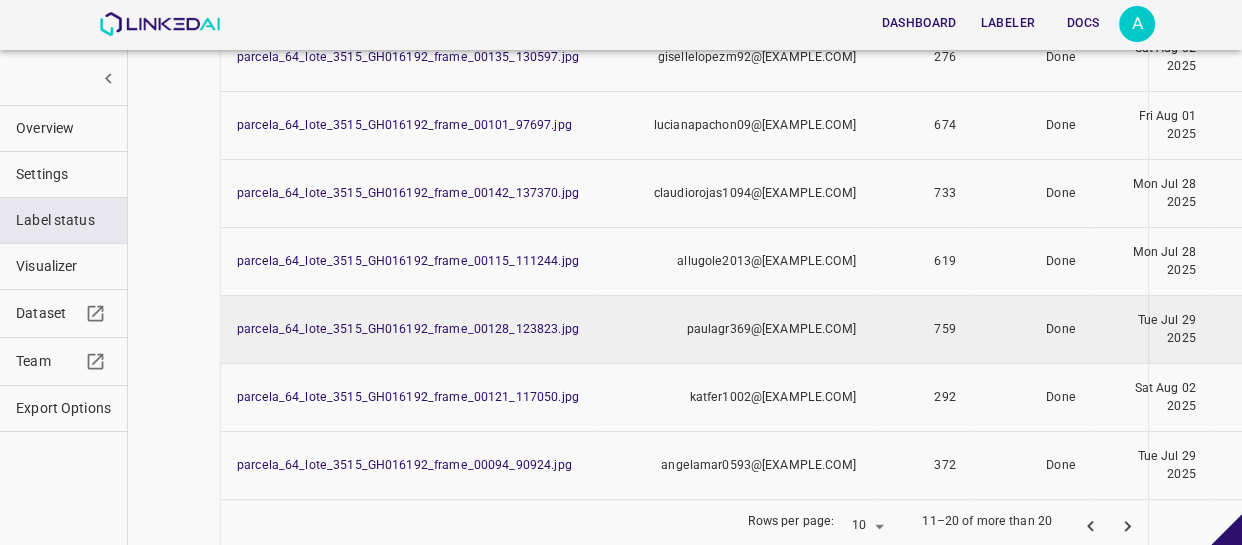 scroll, scrollTop: 569, scrollLeft: 0, axis: vertical 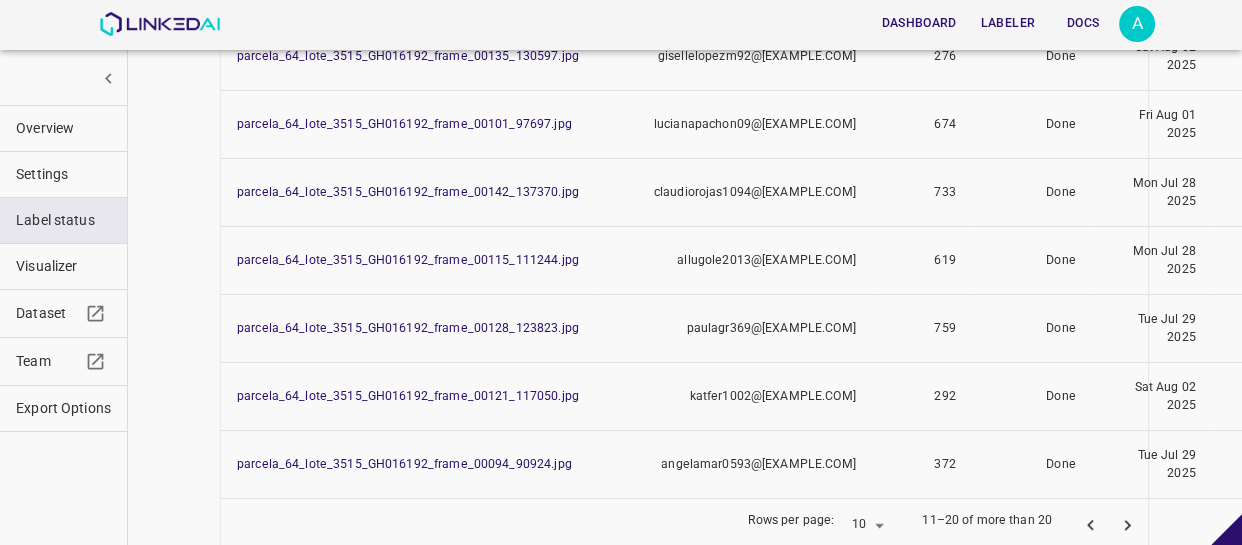 click 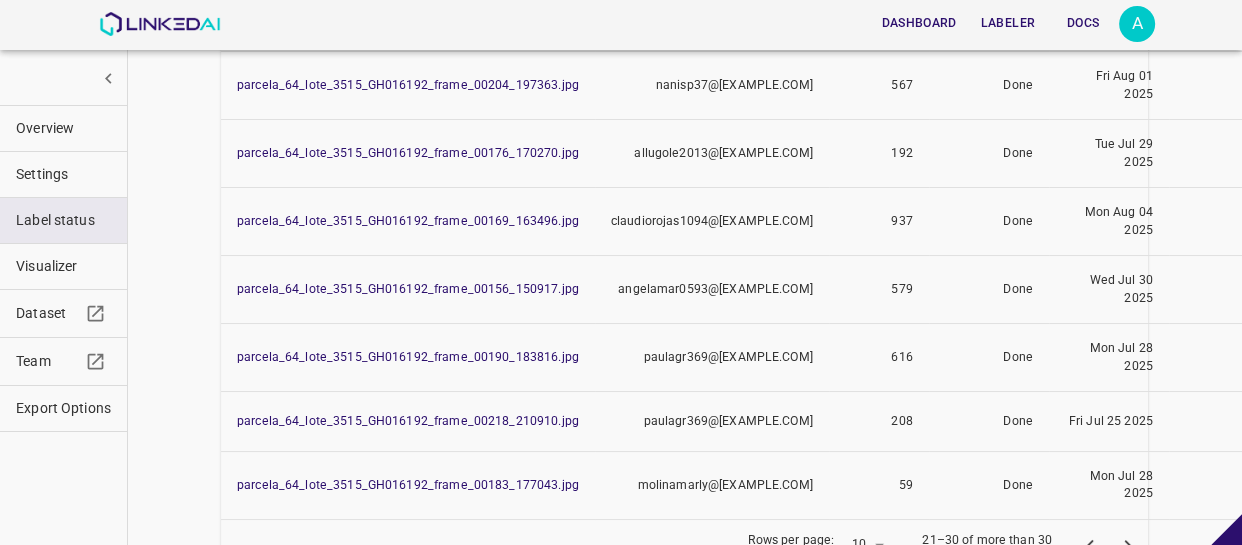 scroll, scrollTop: 569, scrollLeft: 0, axis: vertical 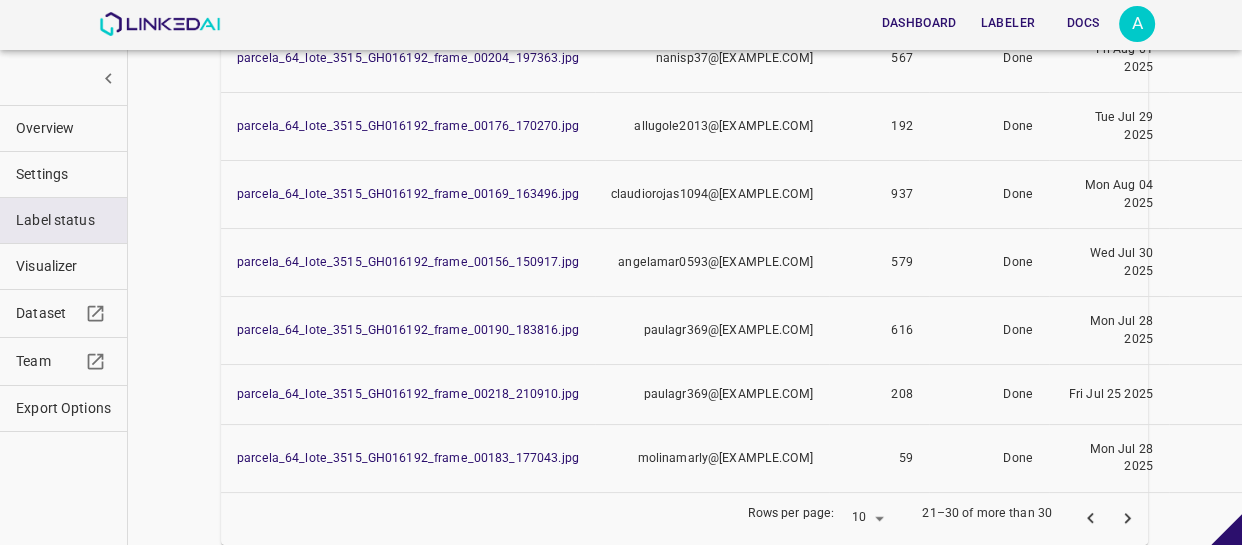 click 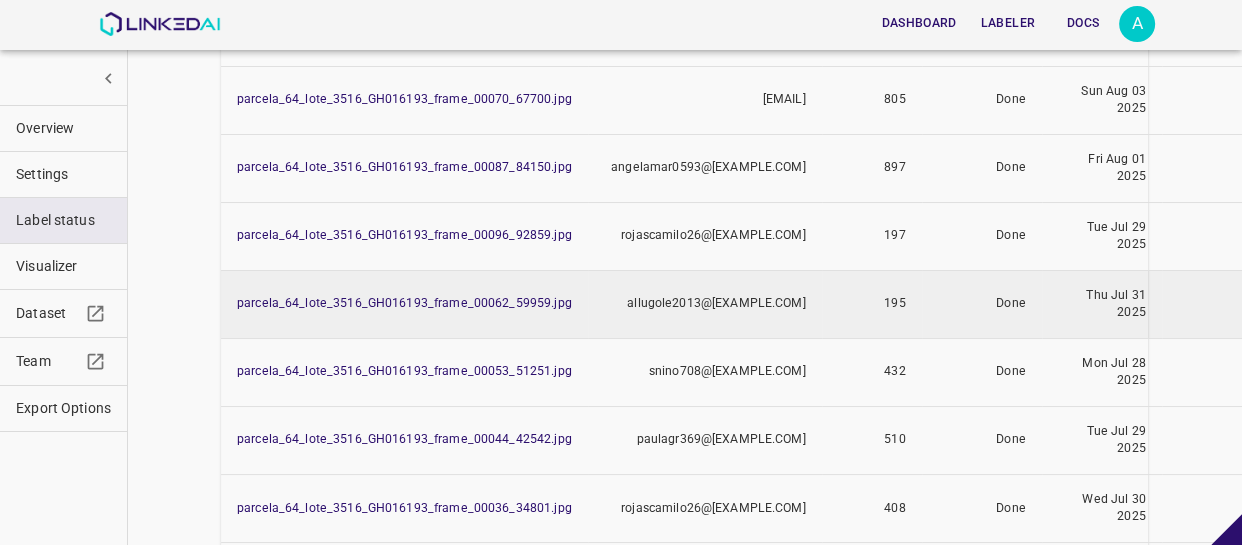 scroll, scrollTop: 569, scrollLeft: 0, axis: vertical 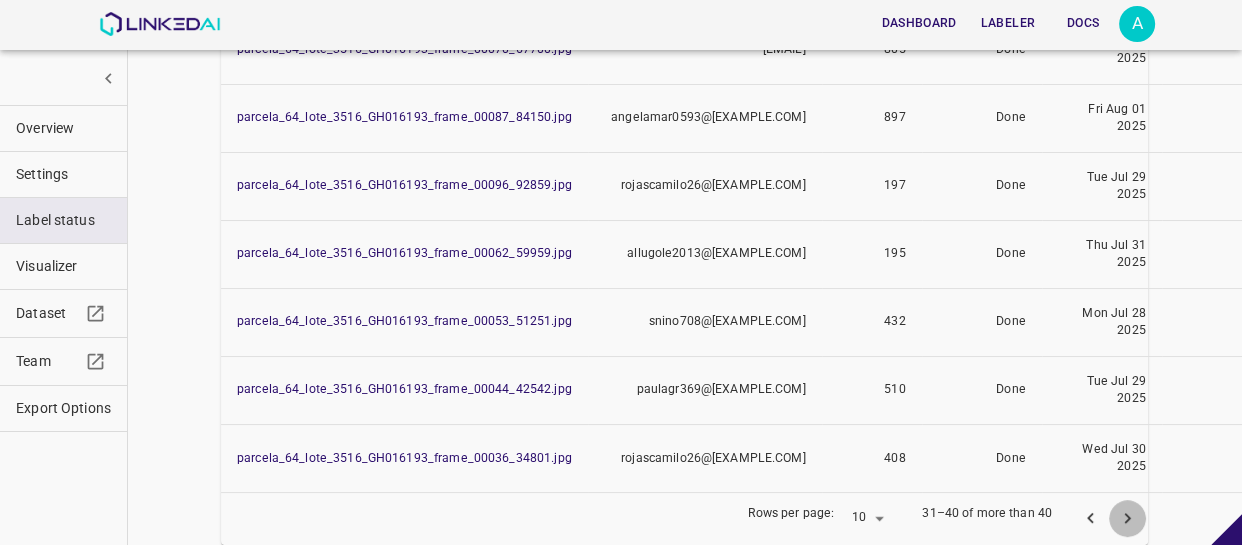 click 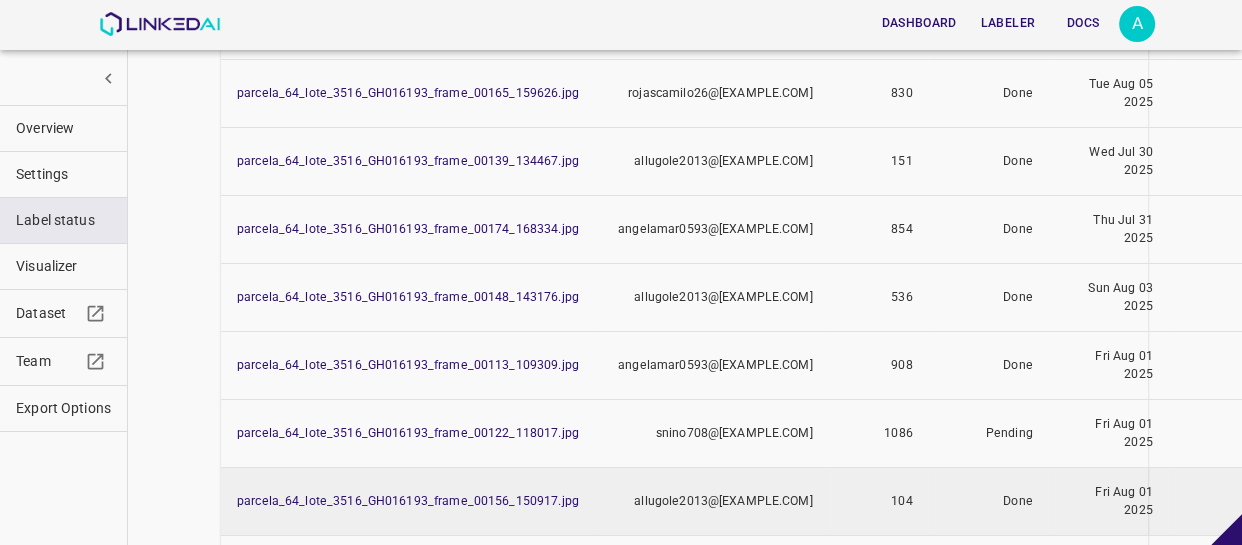 scroll, scrollTop: 551, scrollLeft: 0, axis: vertical 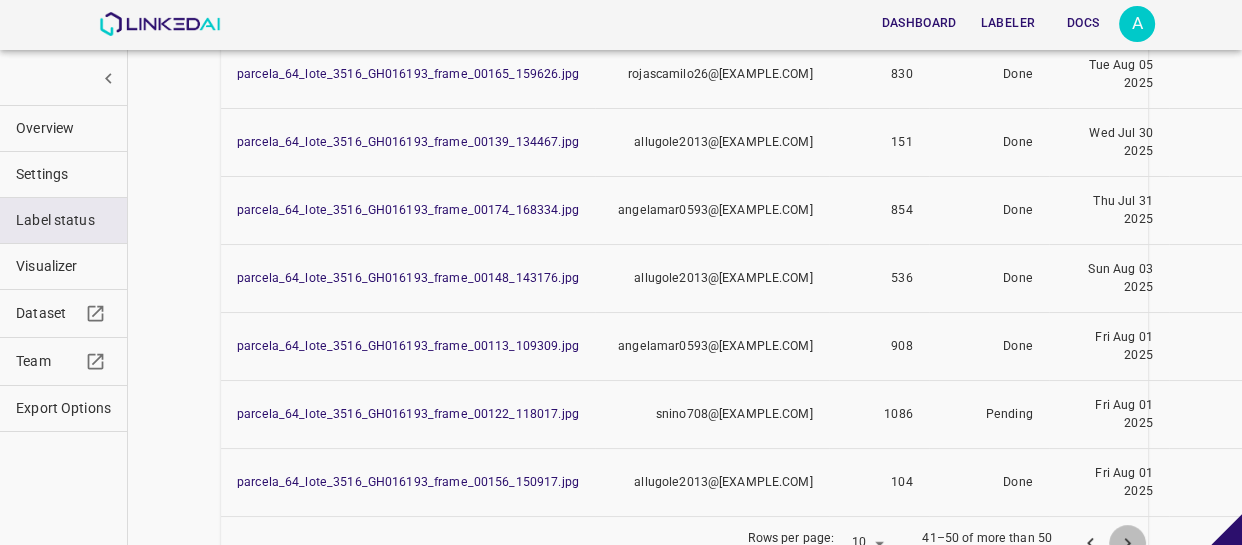 click 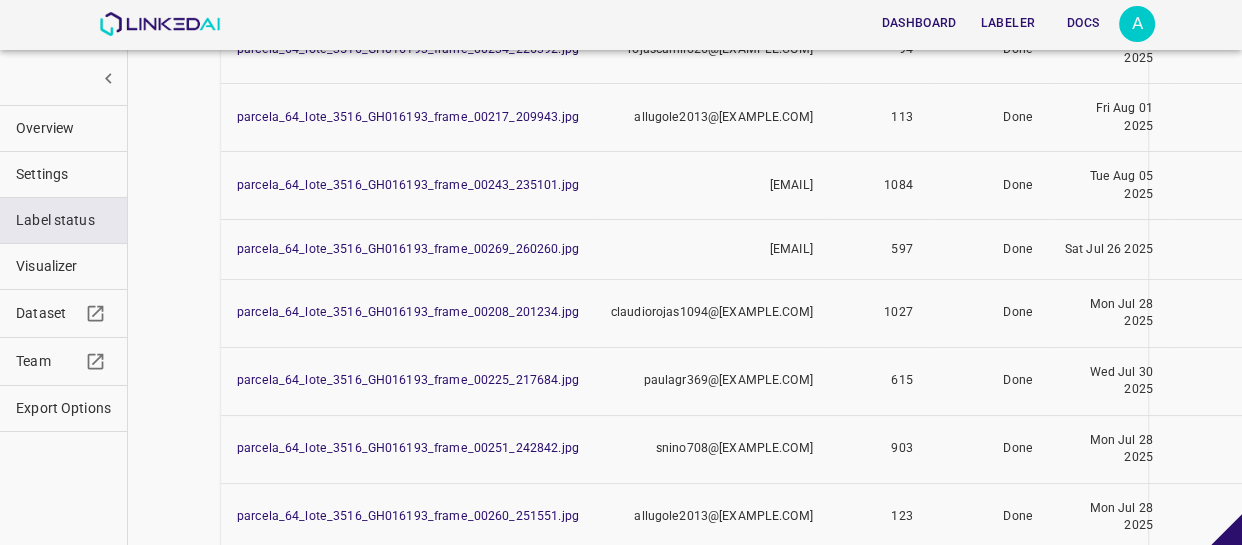 scroll, scrollTop: 569, scrollLeft: 0, axis: vertical 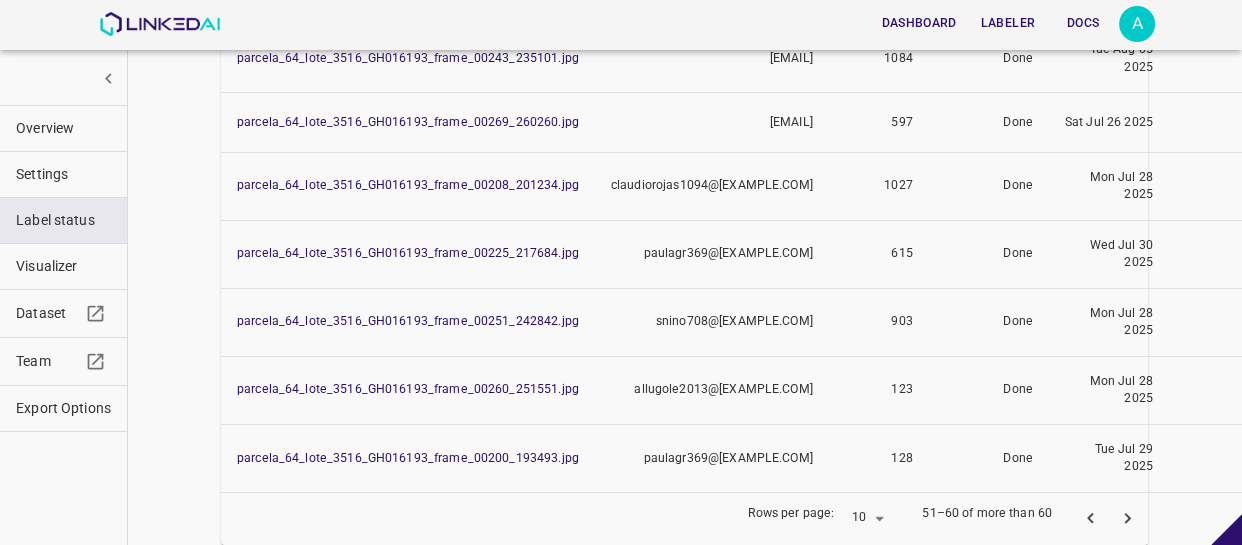 click 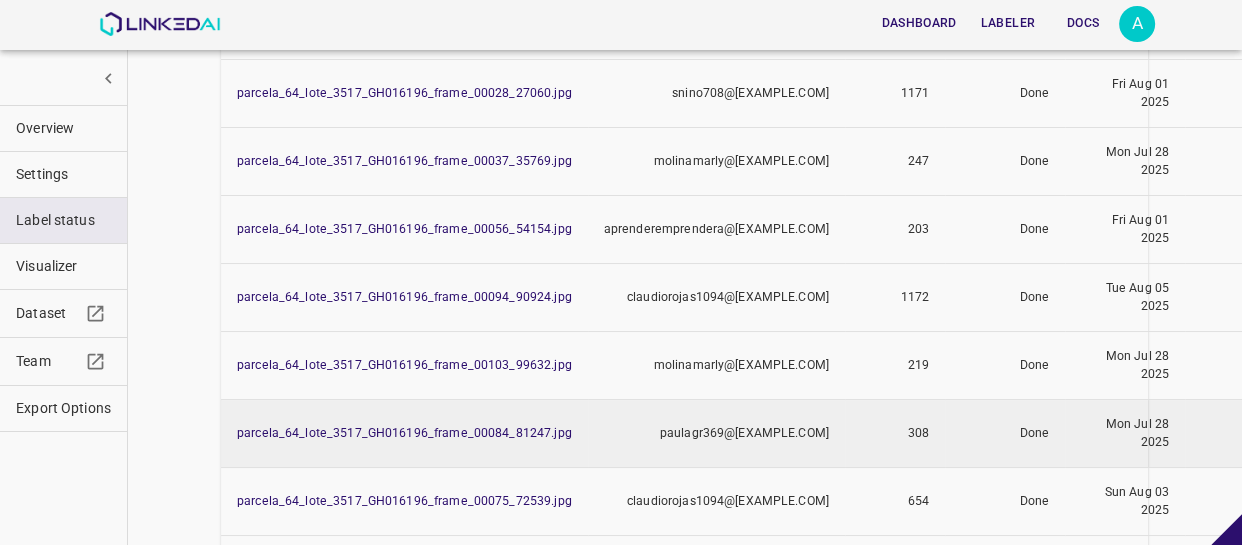 scroll, scrollTop: 378, scrollLeft: 0, axis: vertical 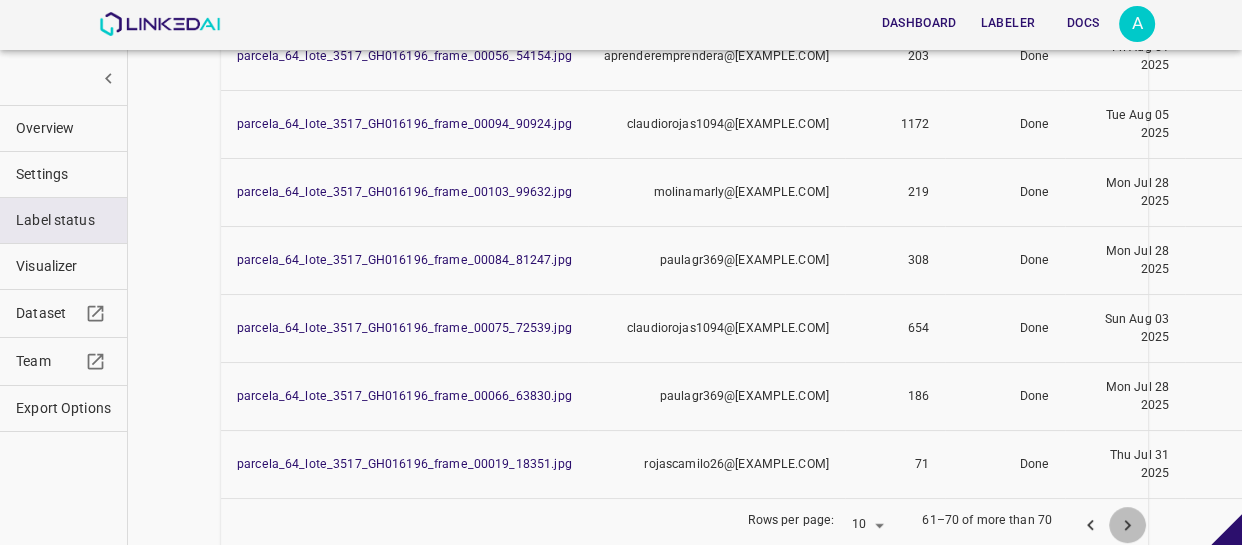 click 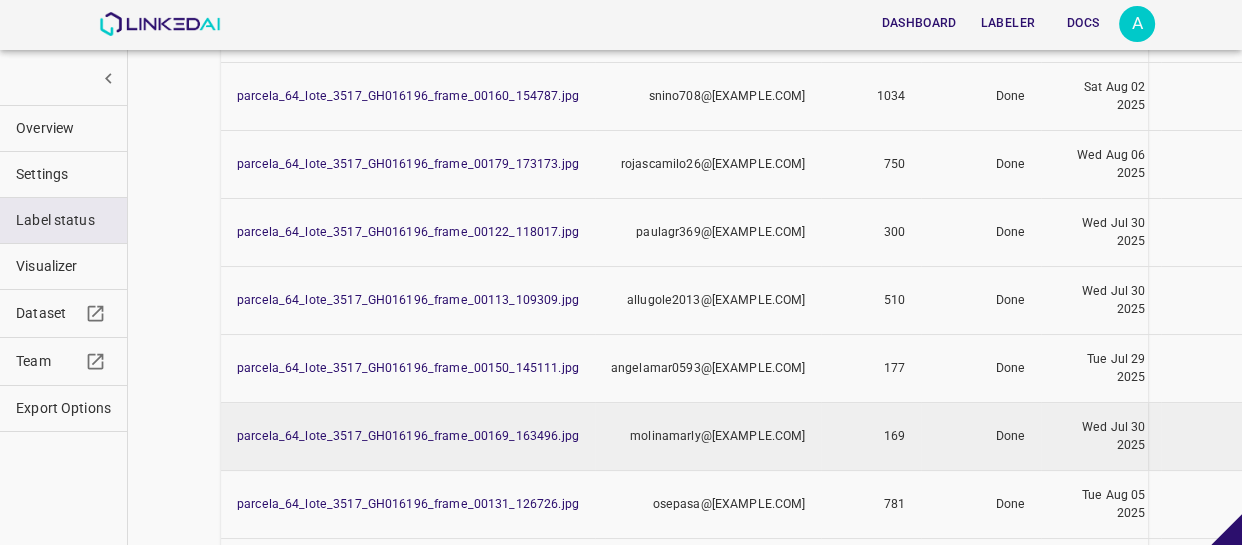 scroll, scrollTop: 396, scrollLeft: 0, axis: vertical 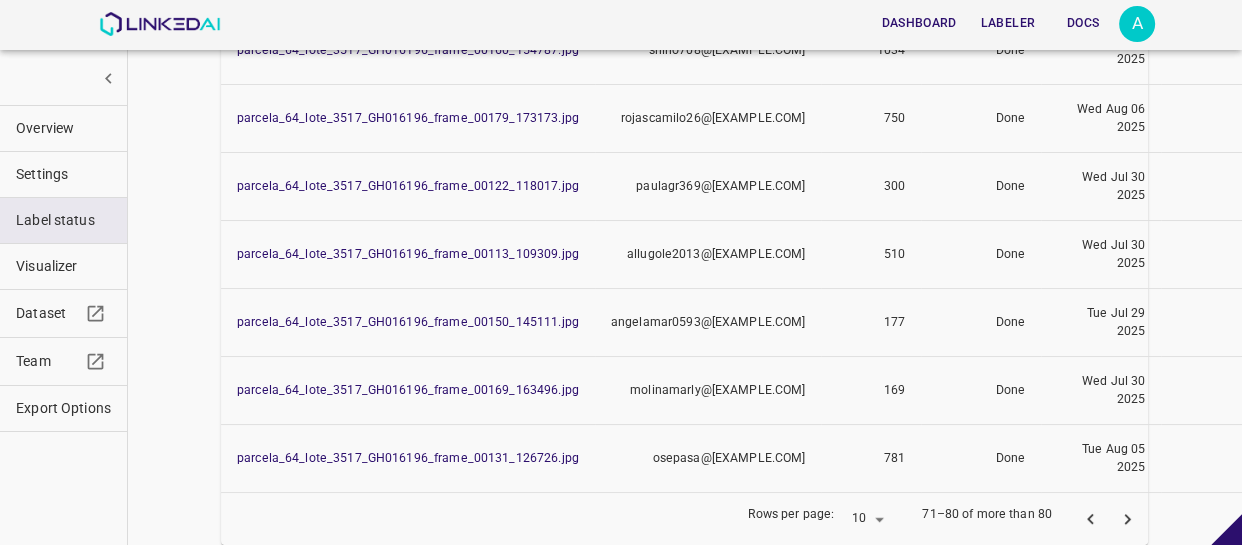 click 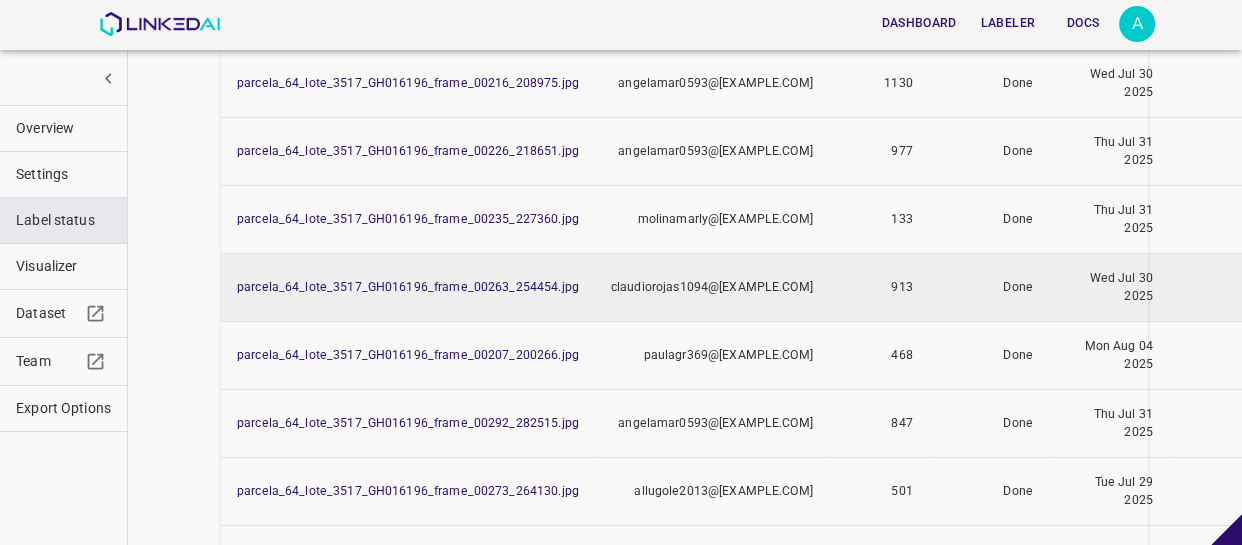 scroll, scrollTop: 588, scrollLeft: 0, axis: vertical 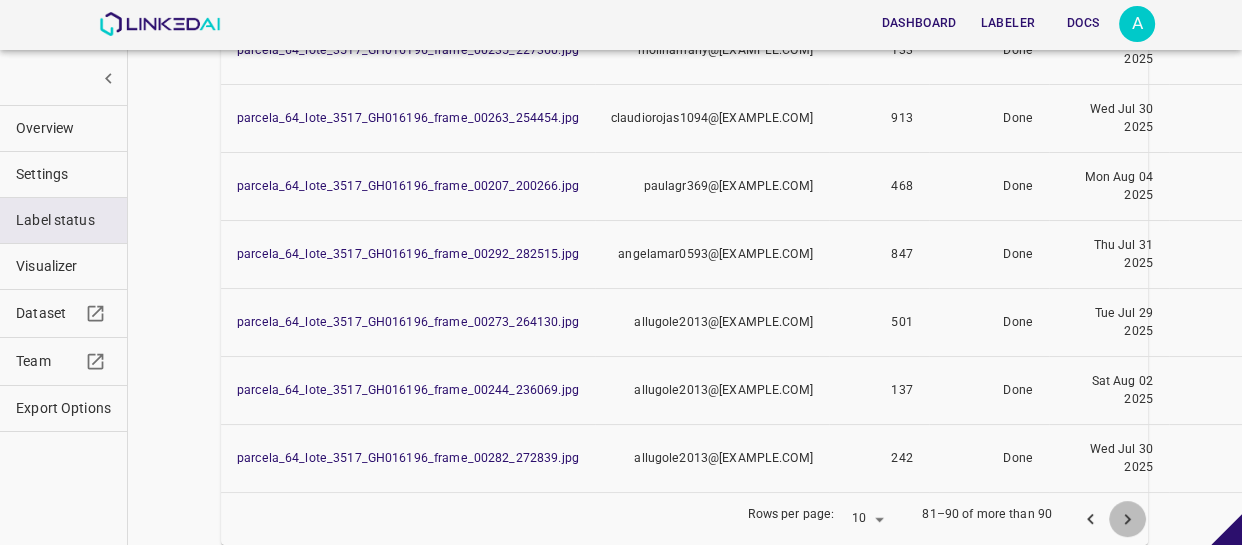 click 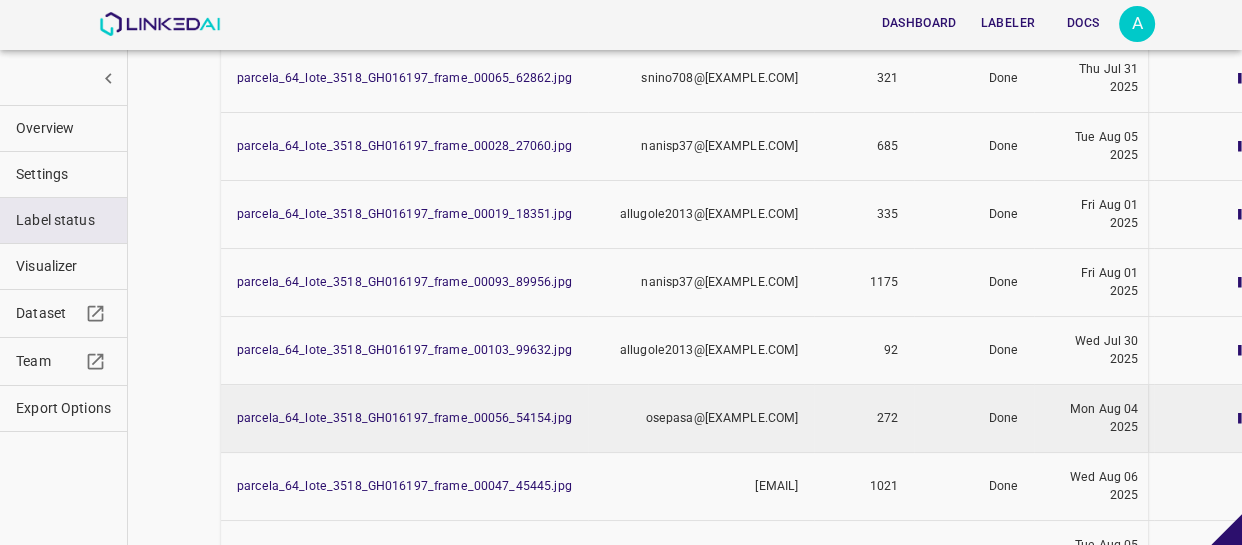 scroll, scrollTop: 555, scrollLeft: 0, axis: vertical 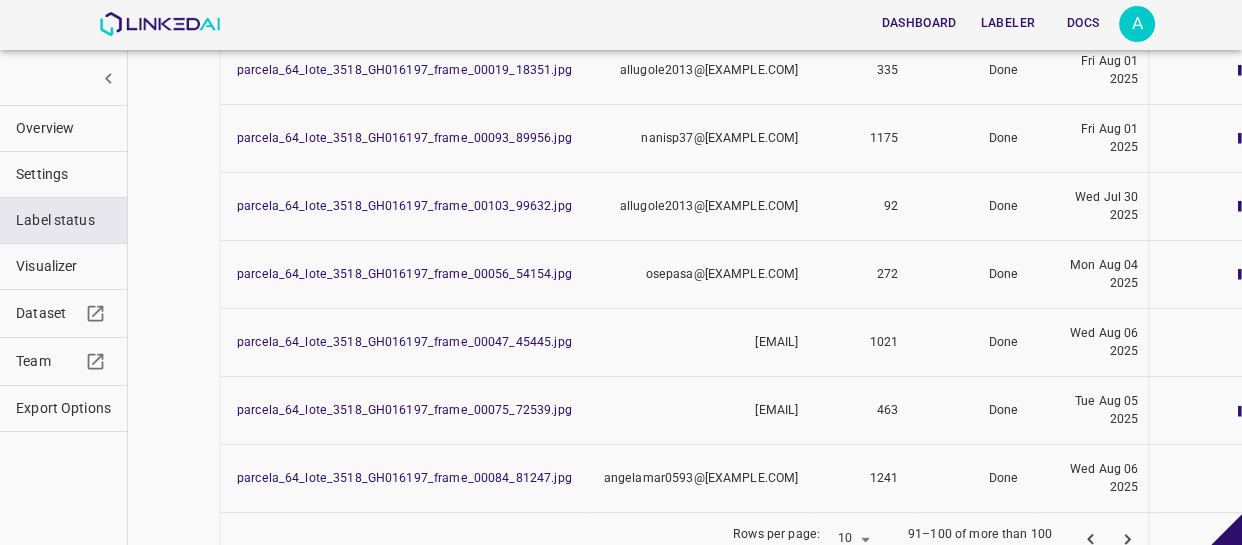 click 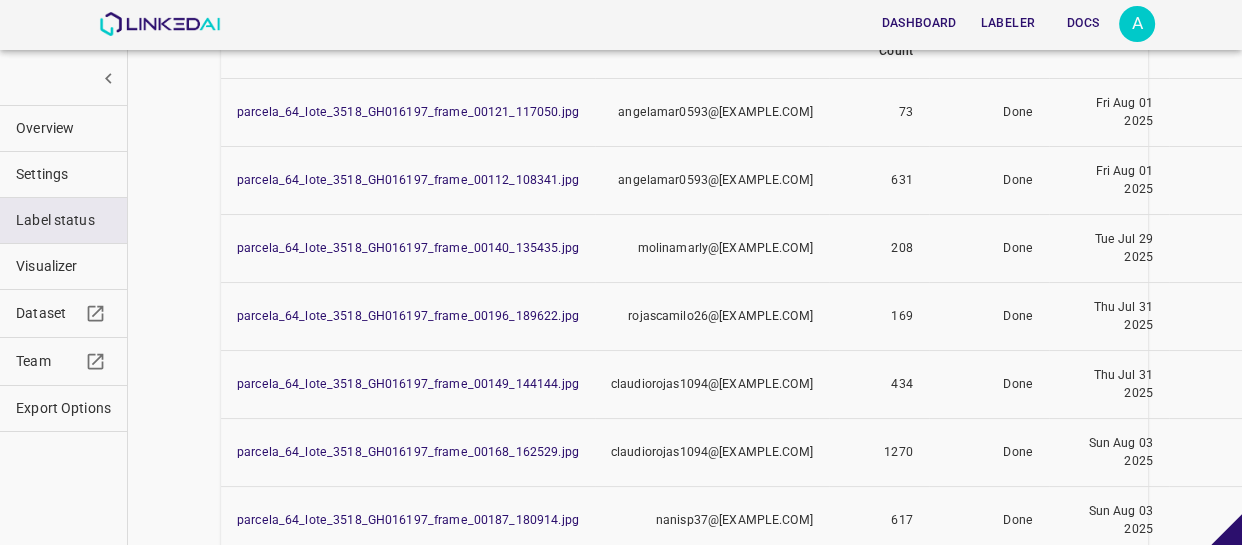 scroll, scrollTop: 551, scrollLeft: 0, axis: vertical 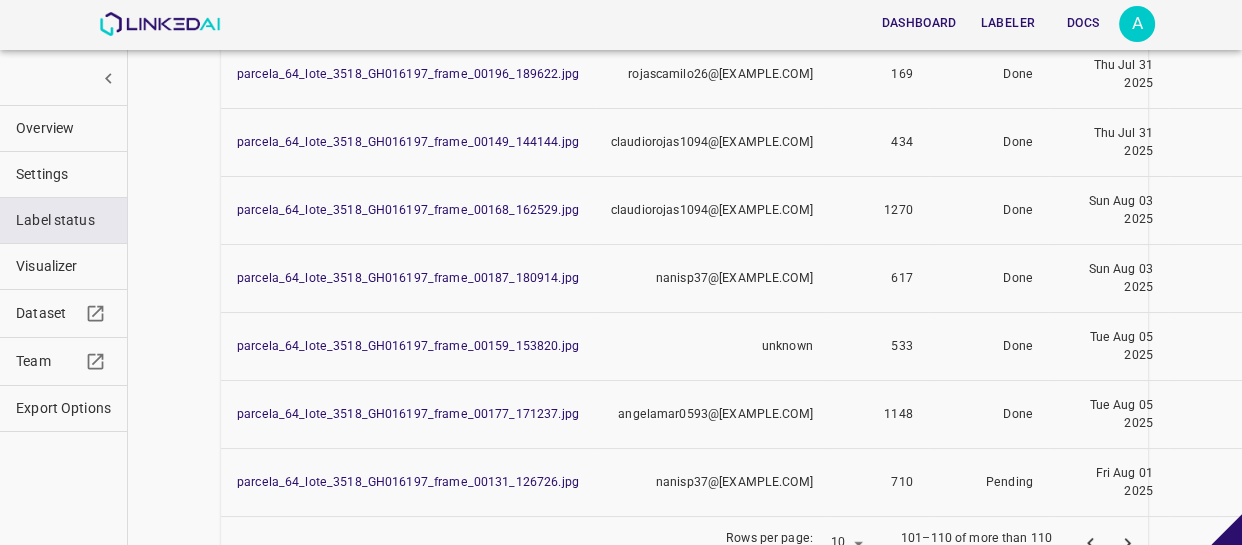 click 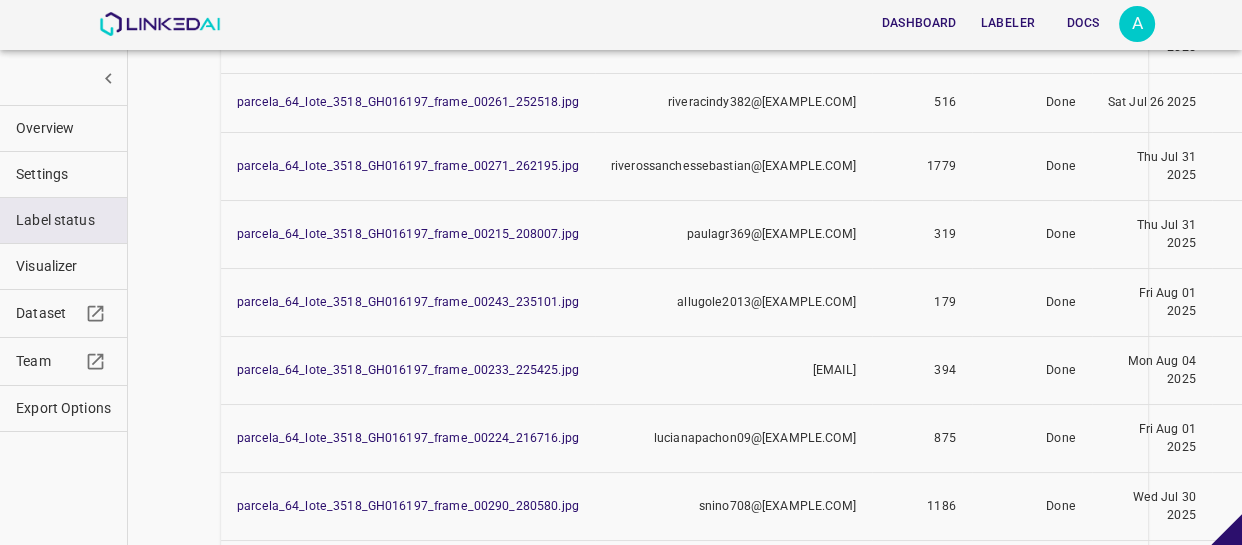 scroll, scrollTop: 533, scrollLeft: 0, axis: vertical 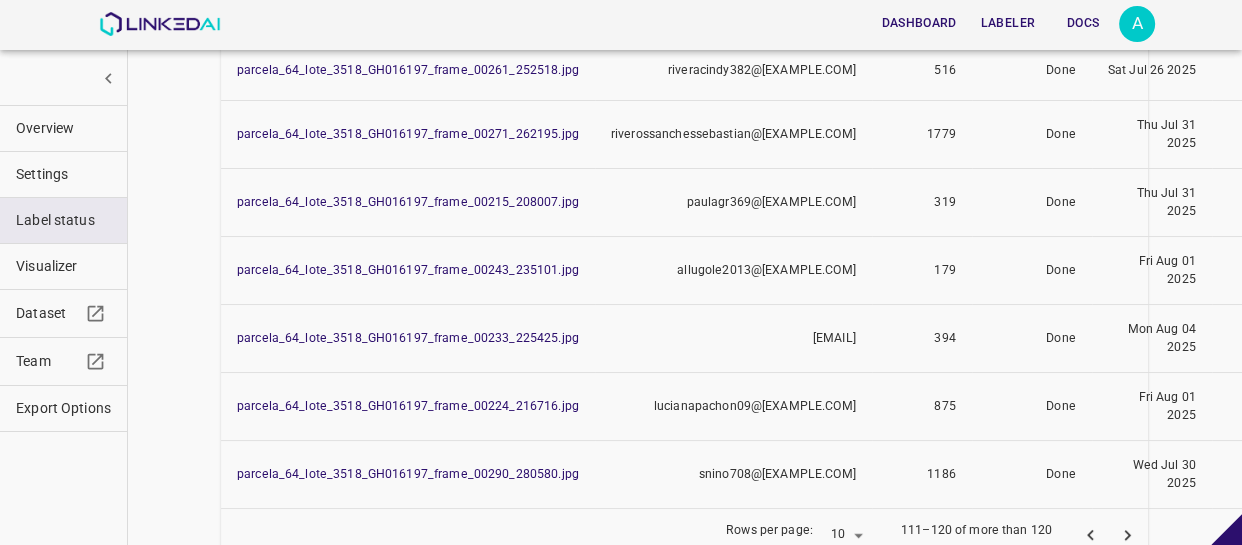 click 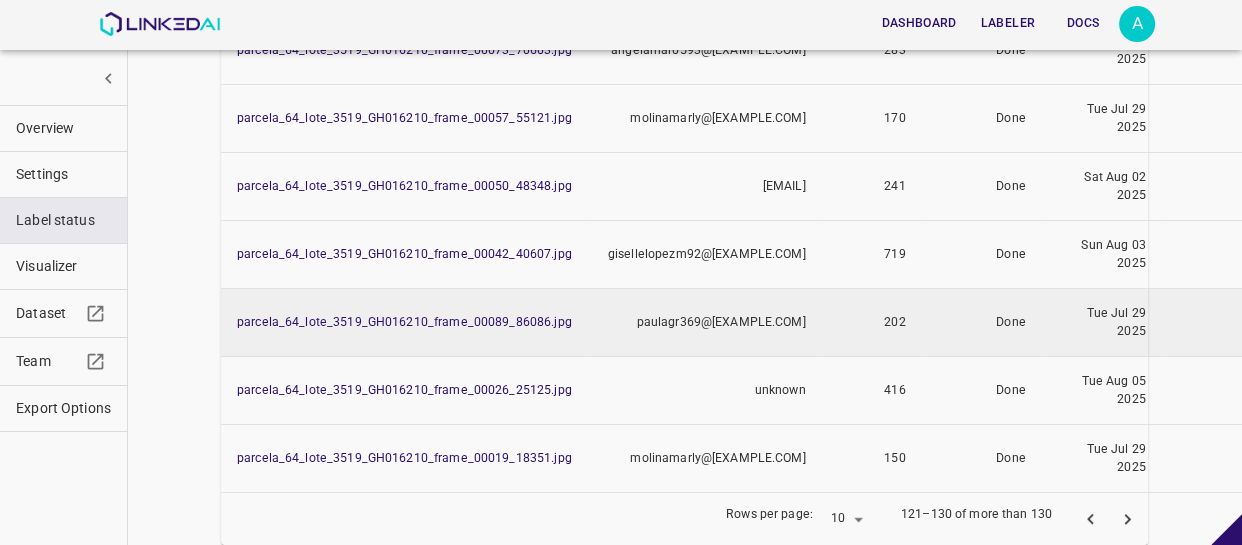scroll, scrollTop: 588, scrollLeft: 0, axis: vertical 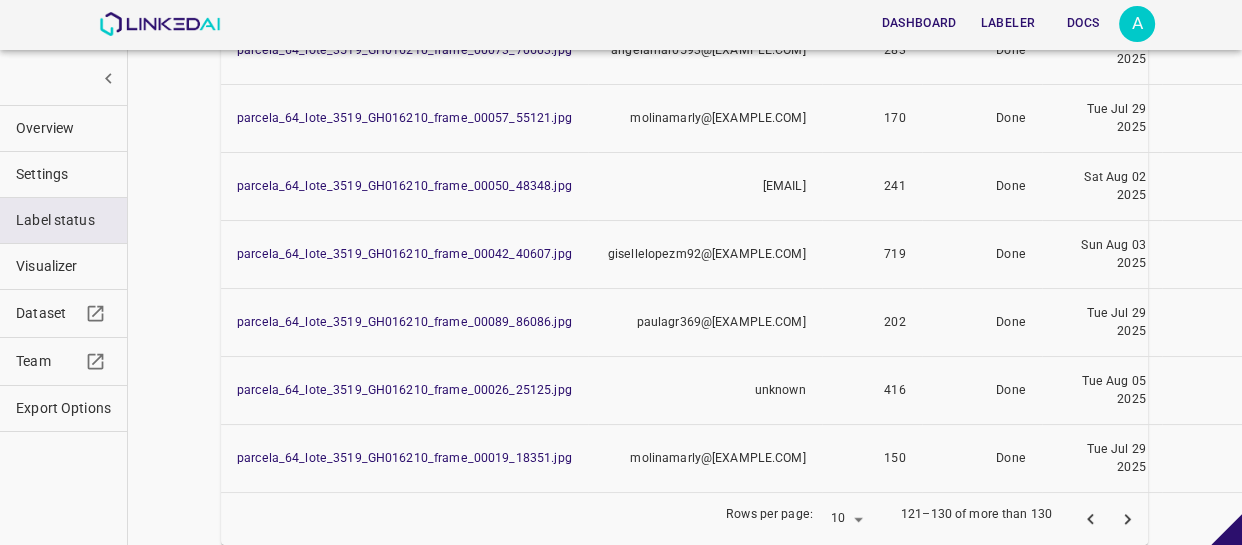 click 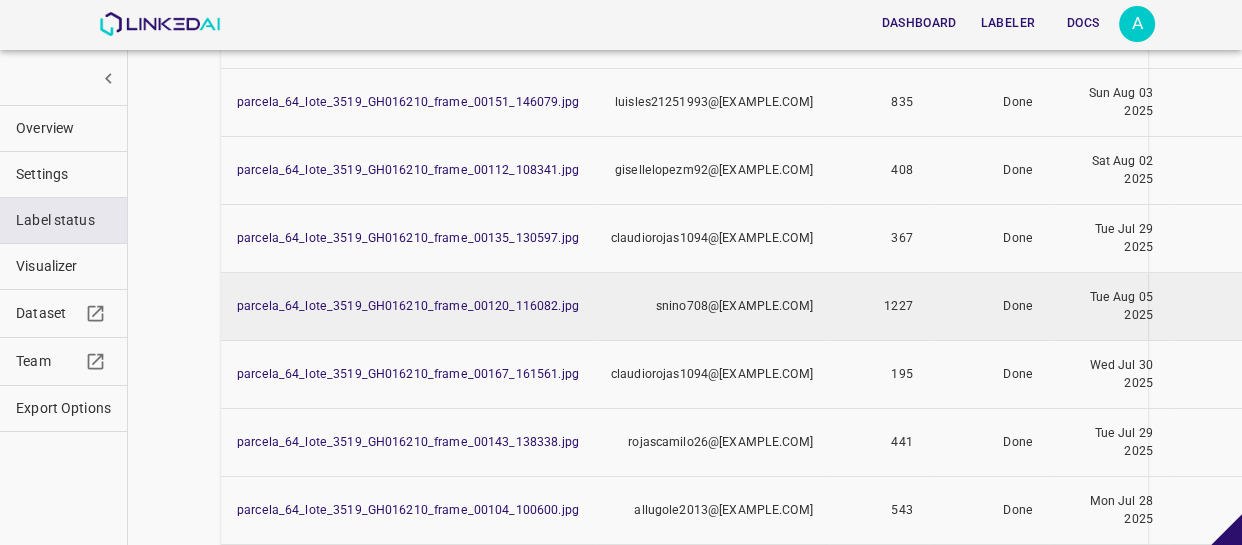 scroll, scrollTop: 205, scrollLeft: 0, axis: vertical 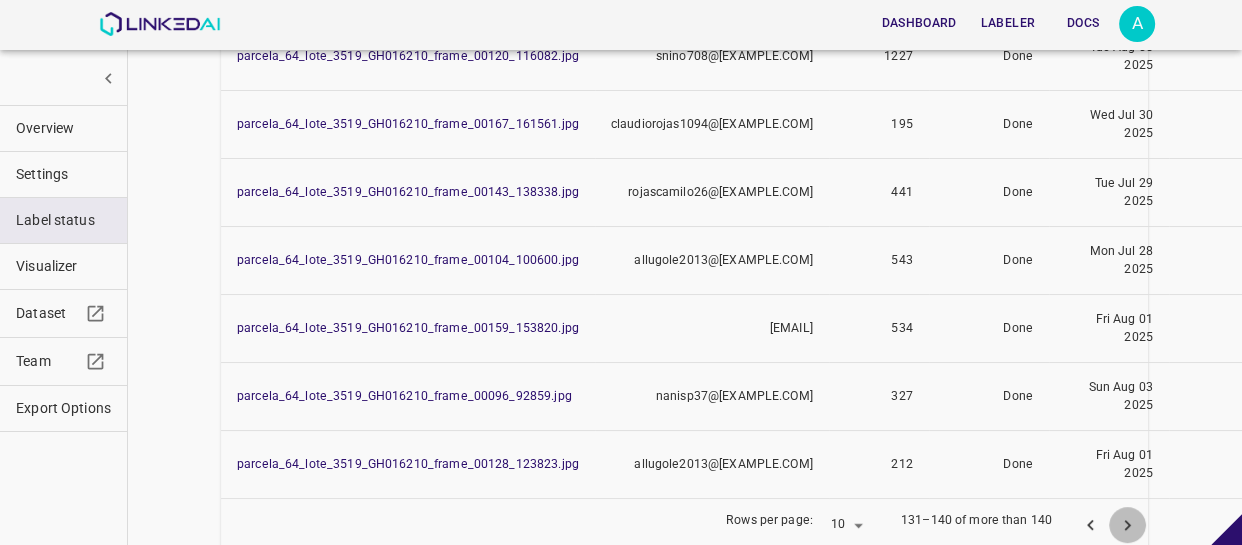click 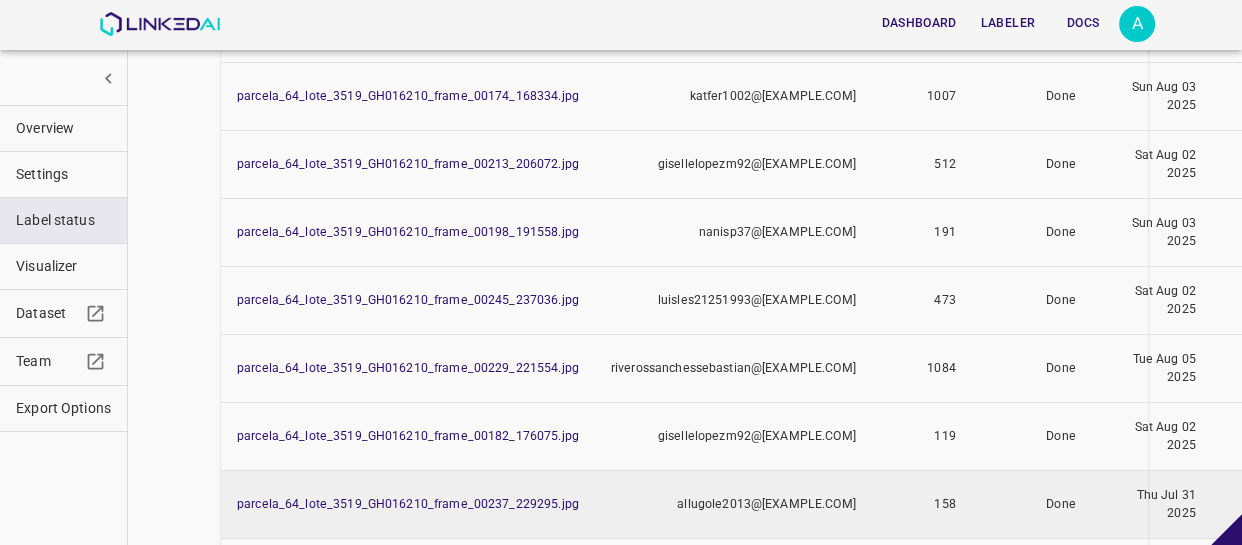 scroll, scrollTop: 578, scrollLeft: 0, axis: vertical 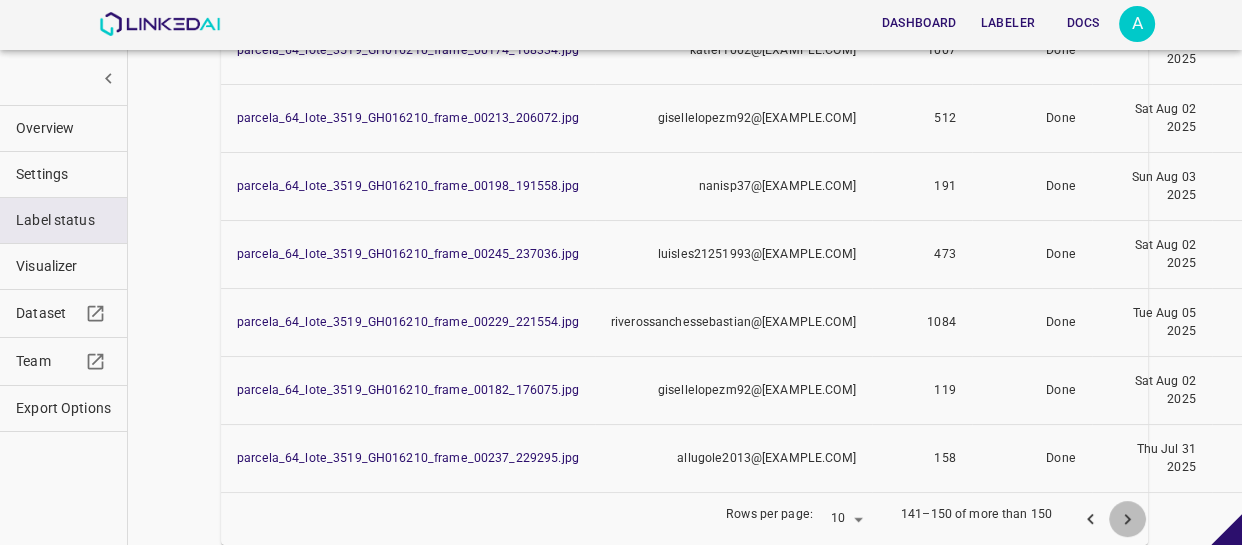 click 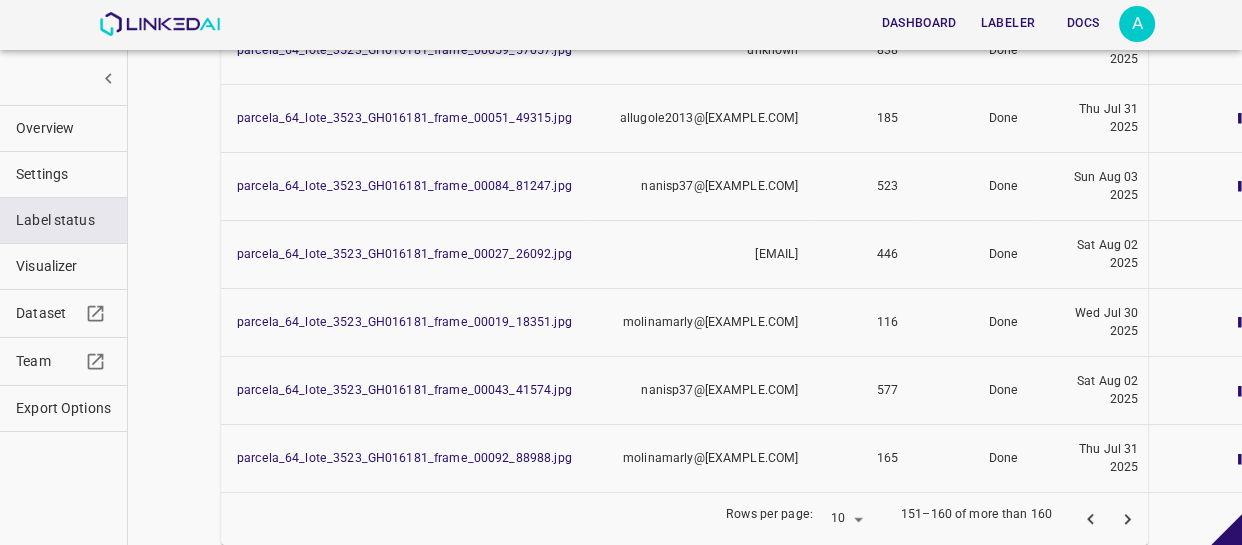 scroll, scrollTop: 569, scrollLeft: 0, axis: vertical 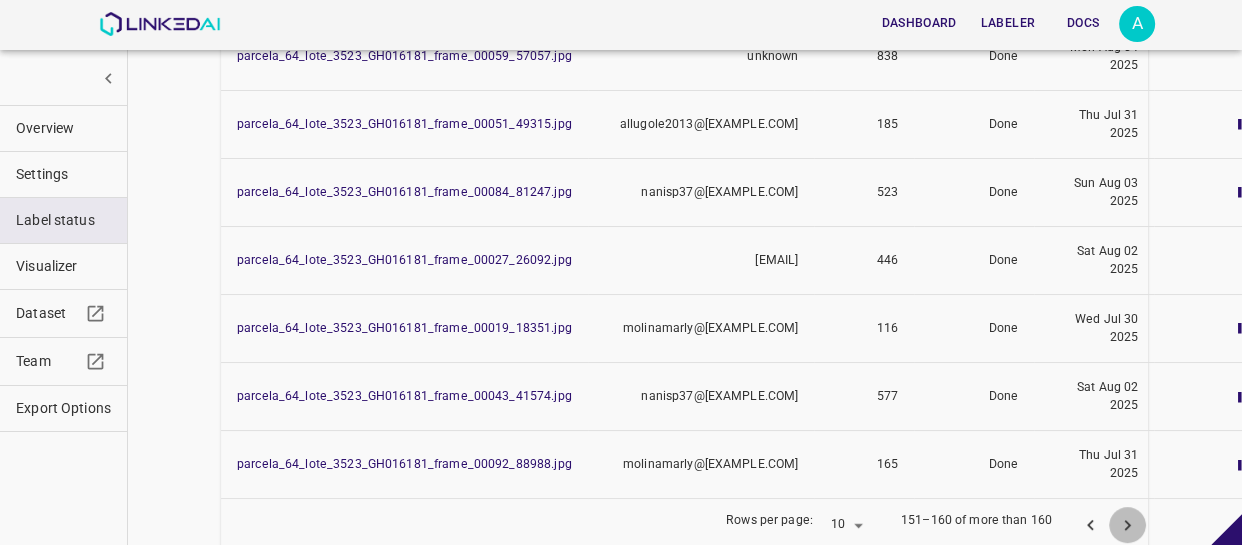 click 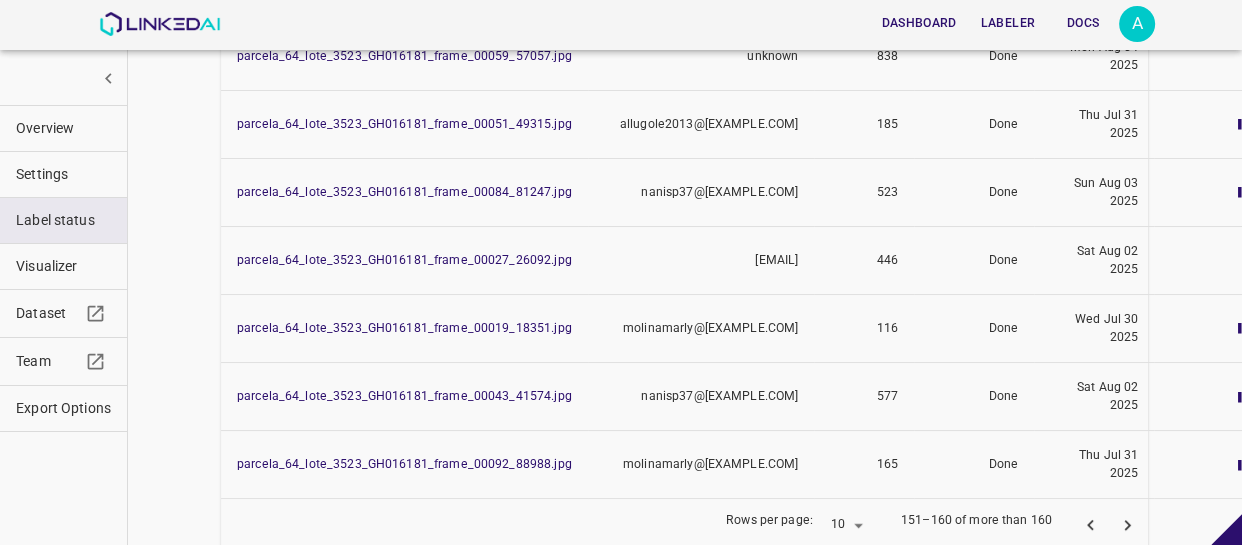 scroll, scrollTop: 569, scrollLeft: 0, axis: vertical 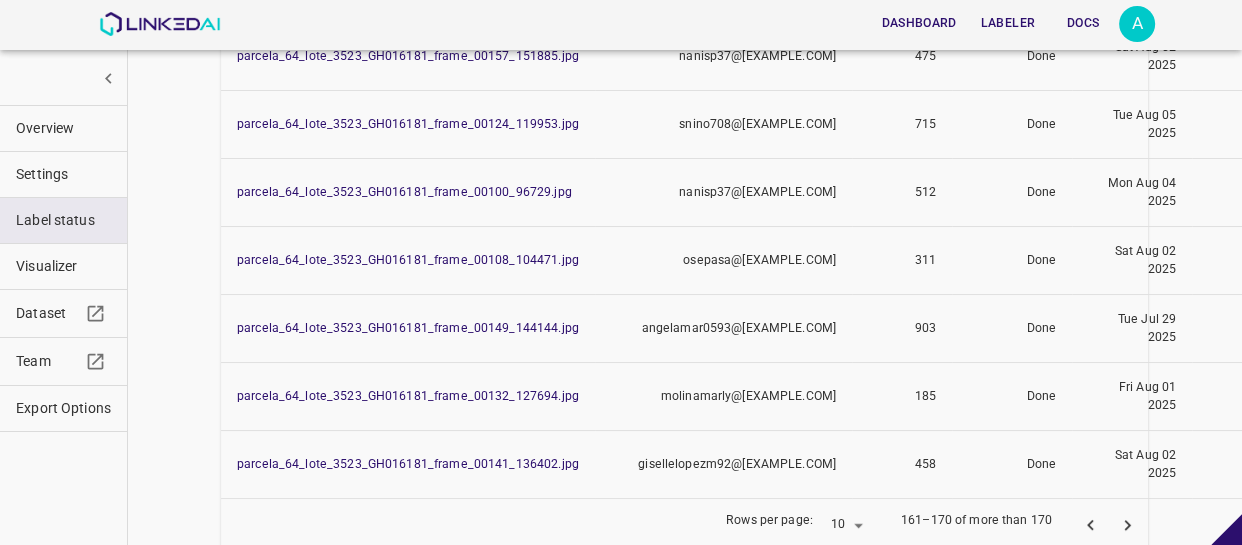 click 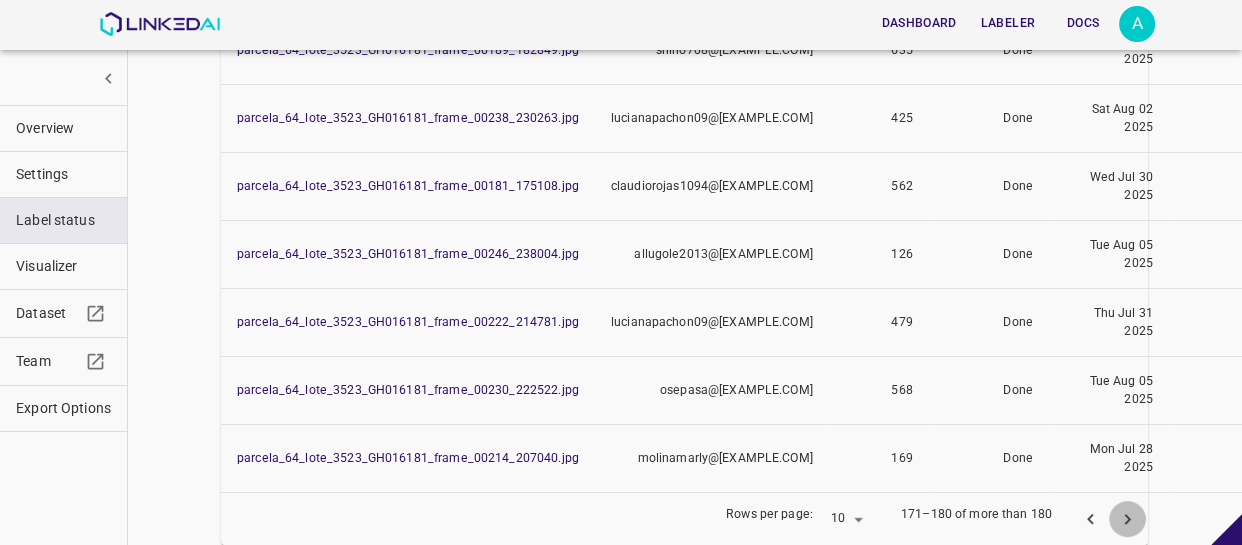 click 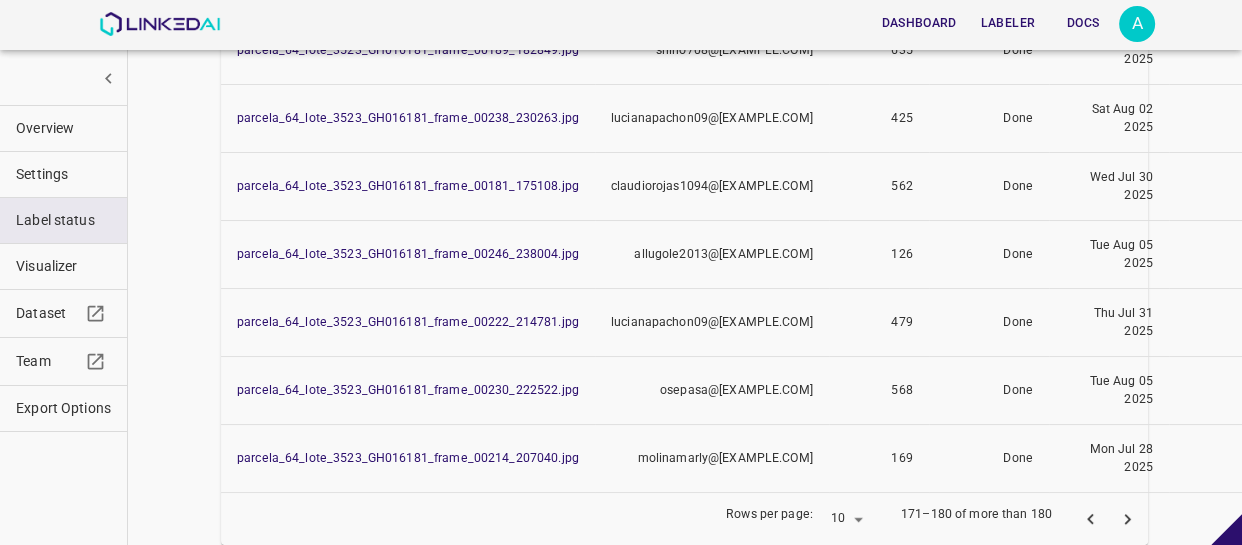 scroll, scrollTop: 569, scrollLeft: 0, axis: vertical 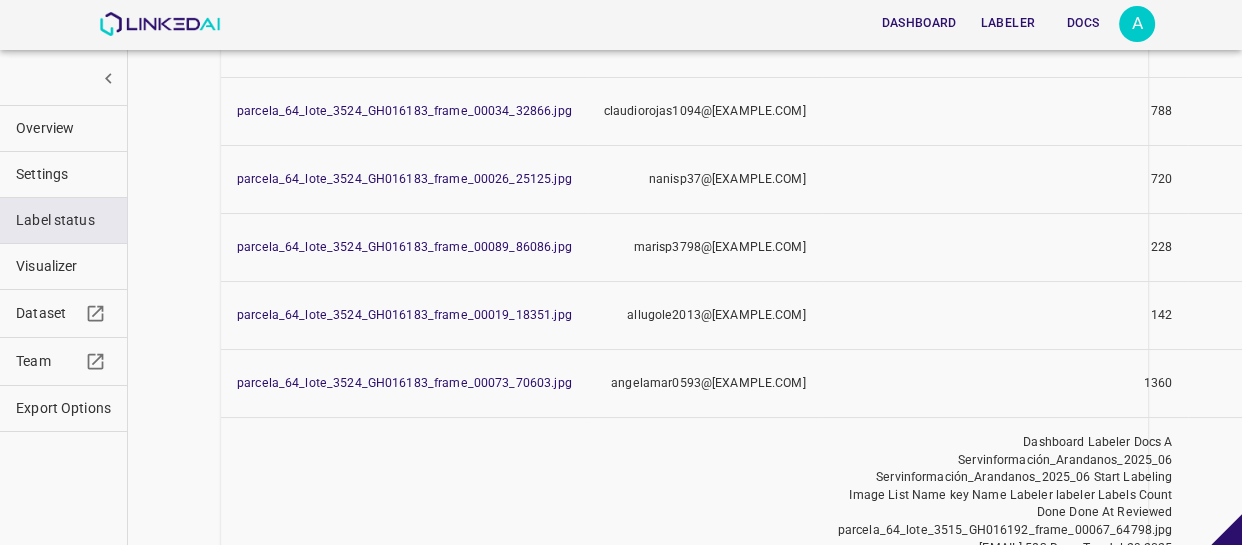 click 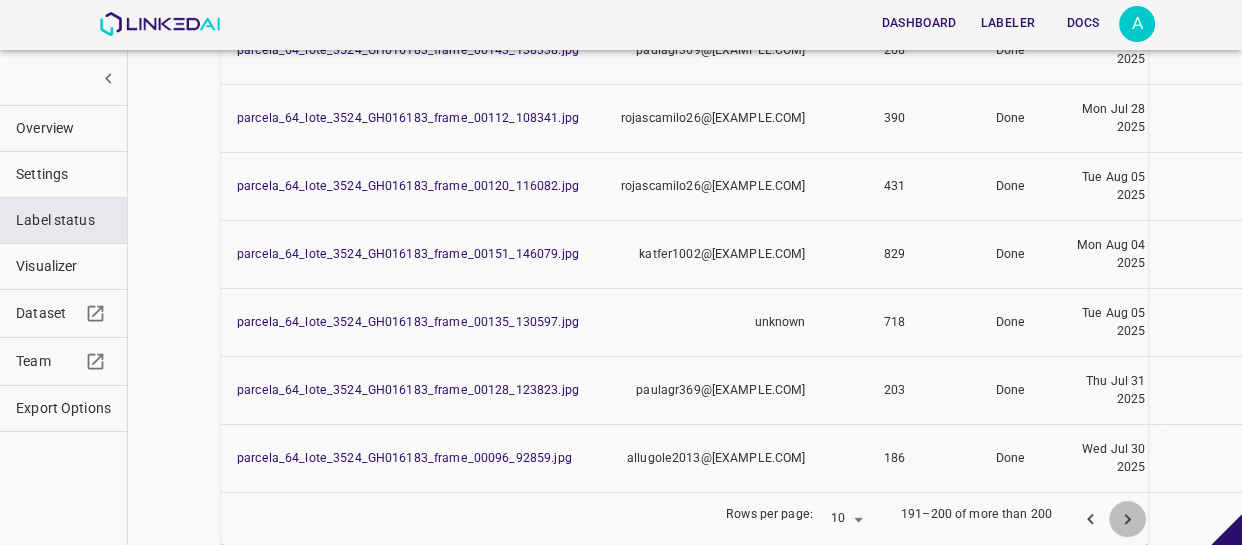click 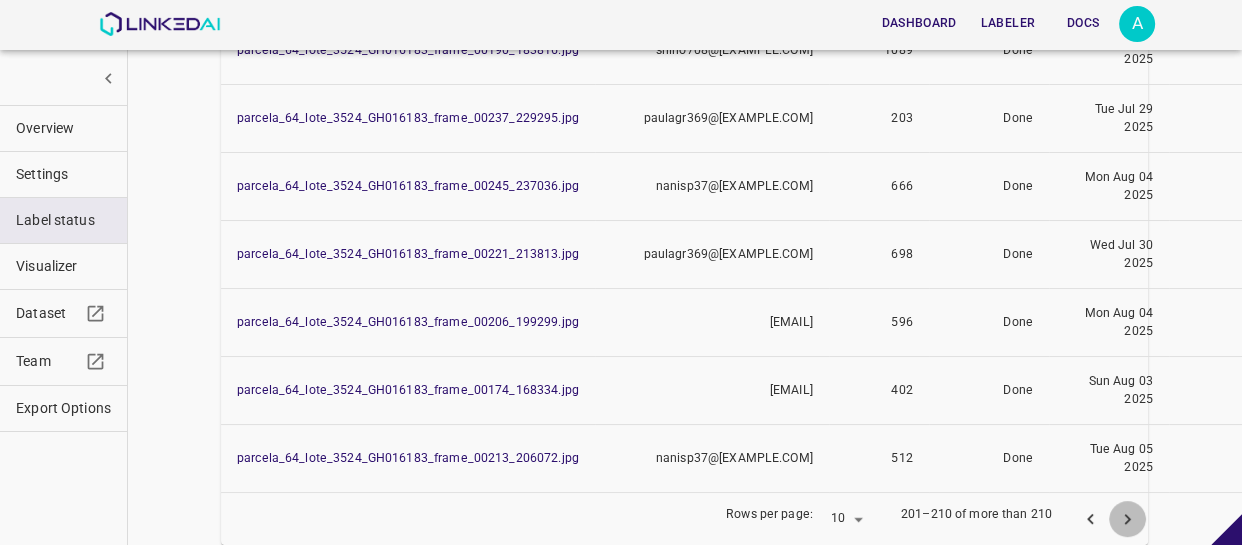 click 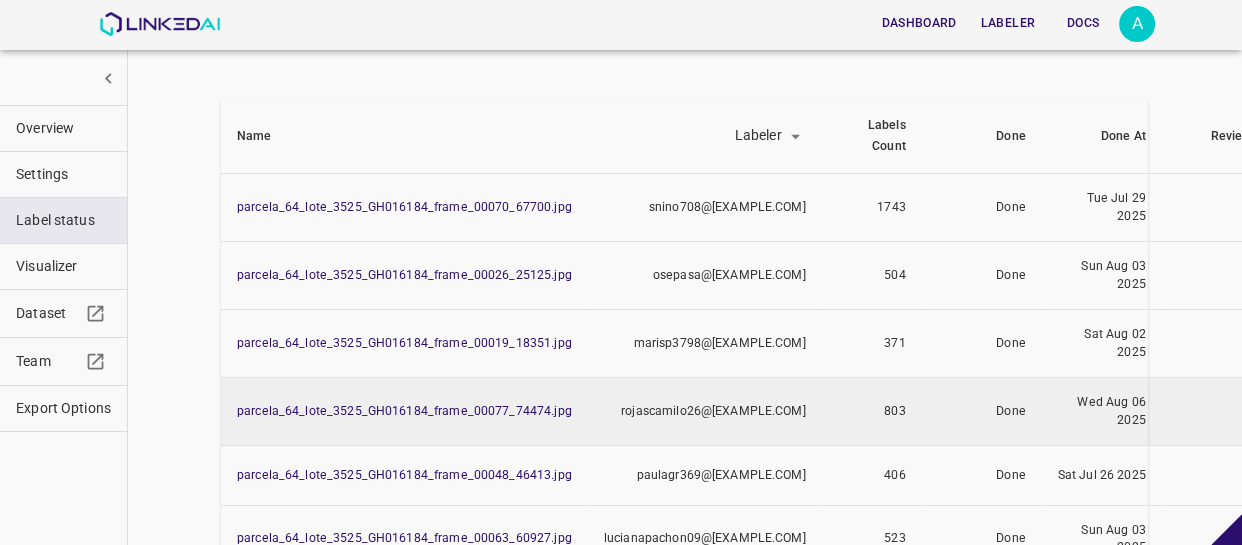 scroll, scrollTop: 578, scrollLeft: 0, axis: vertical 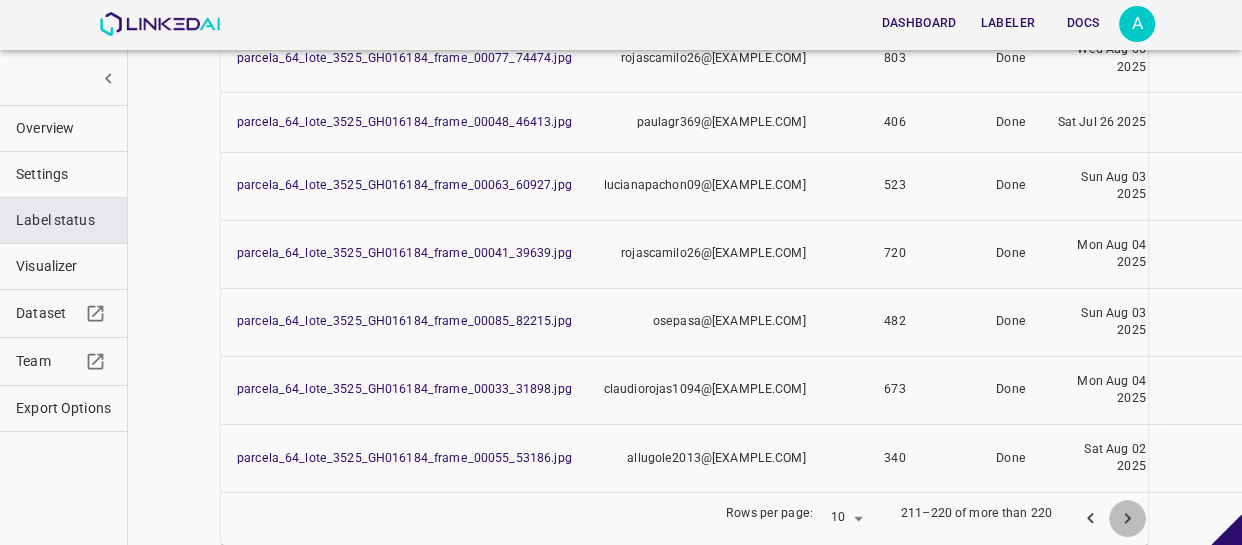 click 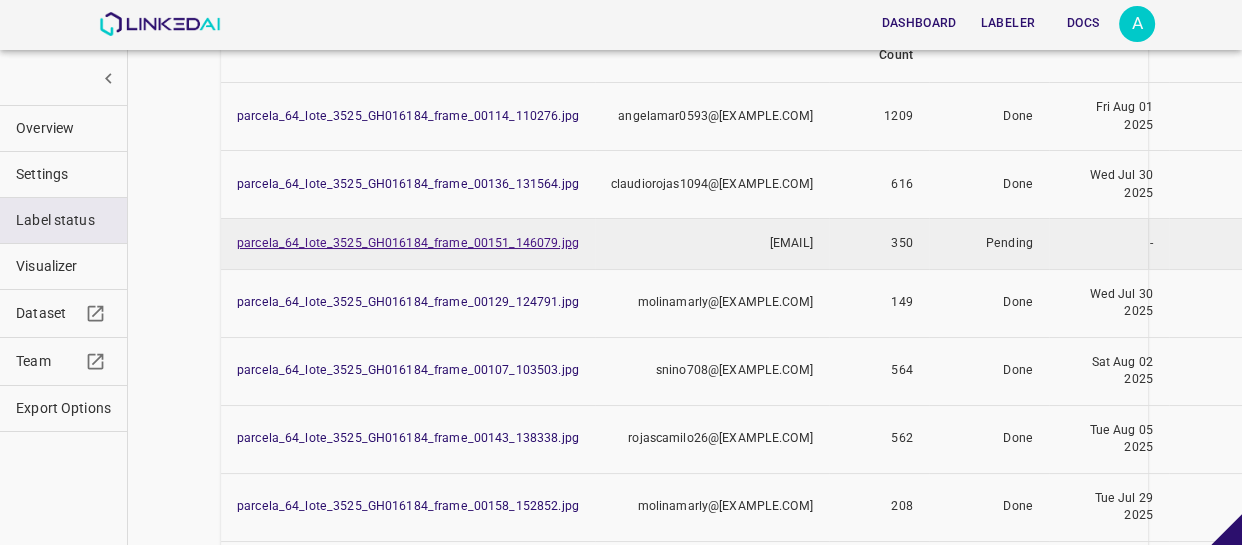 scroll, scrollTop: 288, scrollLeft: 0, axis: vertical 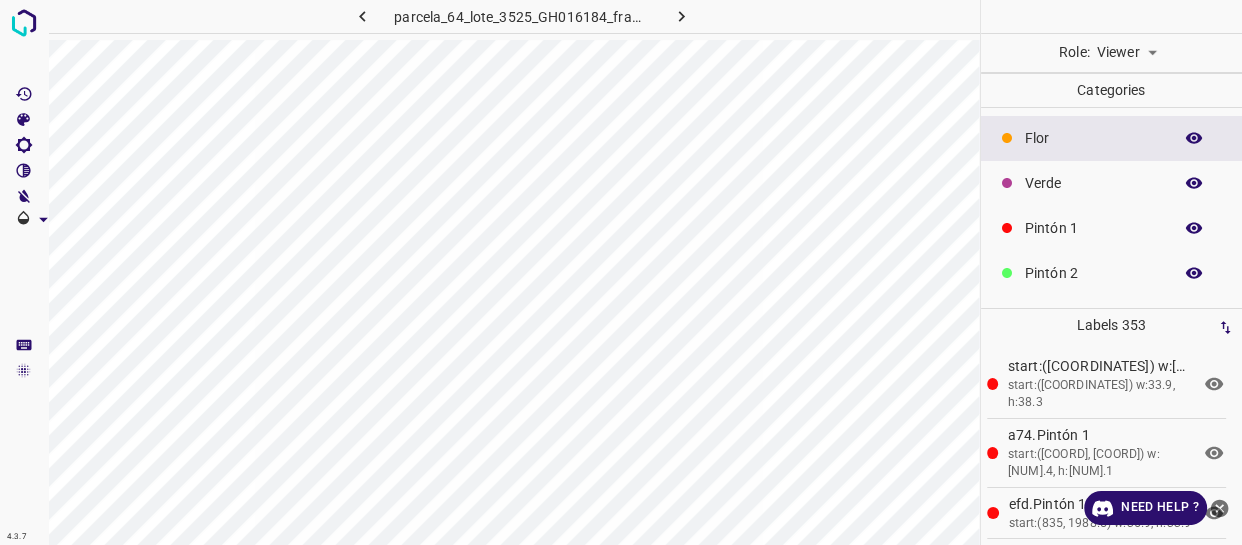 click on "4.3.7 parcela_64_lote_3525_GH016184_frame_00151_146079.jpg Role: Viewer viewer Categories Flor Verde Pintón 1 Pintón 2 Pintón 3 Rosado Guinda Azul Labels   353 5b0.Pintón 1
start:(787.1, 2026)
w:33.9, h:38.3
a74.Pintón 1
start:(816.6, 2015)
w:45.4, h:33.1
efd.Pintón 1
start:(835, 1988.5)
w:36.9, h:33.9
f79.Pintón 1
start:(798.9, 1993.1)
w:46.2, h:33.3
e6c.Pintón 1
start:(796.9, 2004.9)
w:16.1, h:23.5
f8b.Verde
start:(3201.7, 1924.7)
w:27.5, h:25.4
7f7.Verde
start:(3185.6, 1906.5)
w:24, h:23.7
d25.Pintón 1
start:(2886.6, 1692.4)
w:30.9, h:22.1
452.Pintón 1
start:(2866.9, 1671.1)
w:29.2, h:25.7
d45.Pintón 1
start:(2896.5, 1670.8)
w:34.4, h:25.7
a88.Verde
start:(2885.5, 1654.9)
w:23.2, h:17.7
7ac.Pintón 1 d61.Pintón 1 bbe.Pintón 1 c3e.Azul" at bounding box center (621, 272) 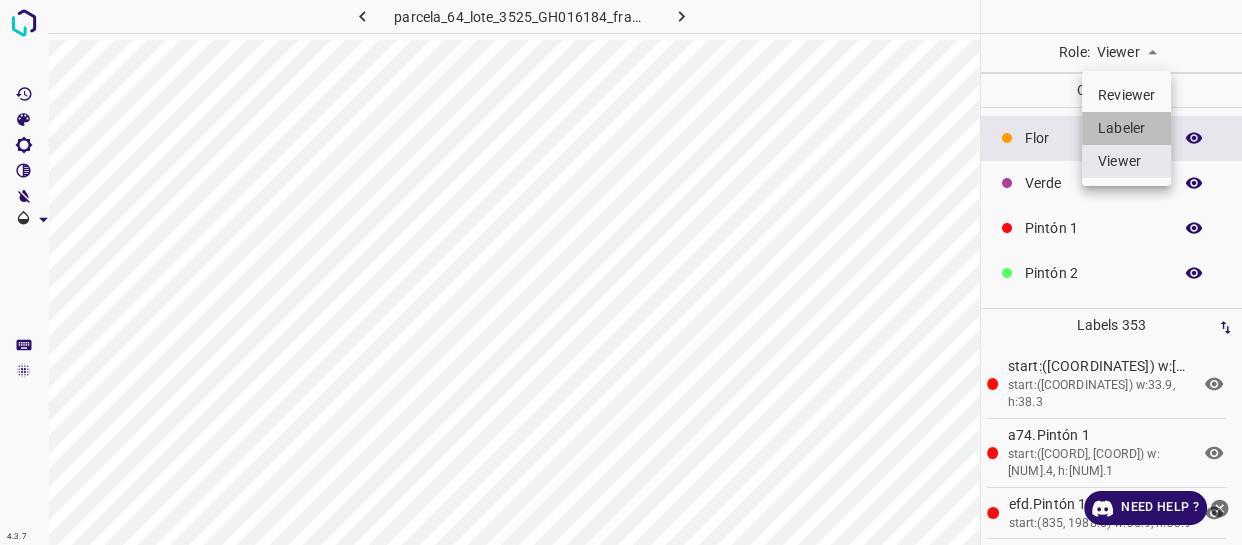 click on "Labeler" at bounding box center (1126, 128) 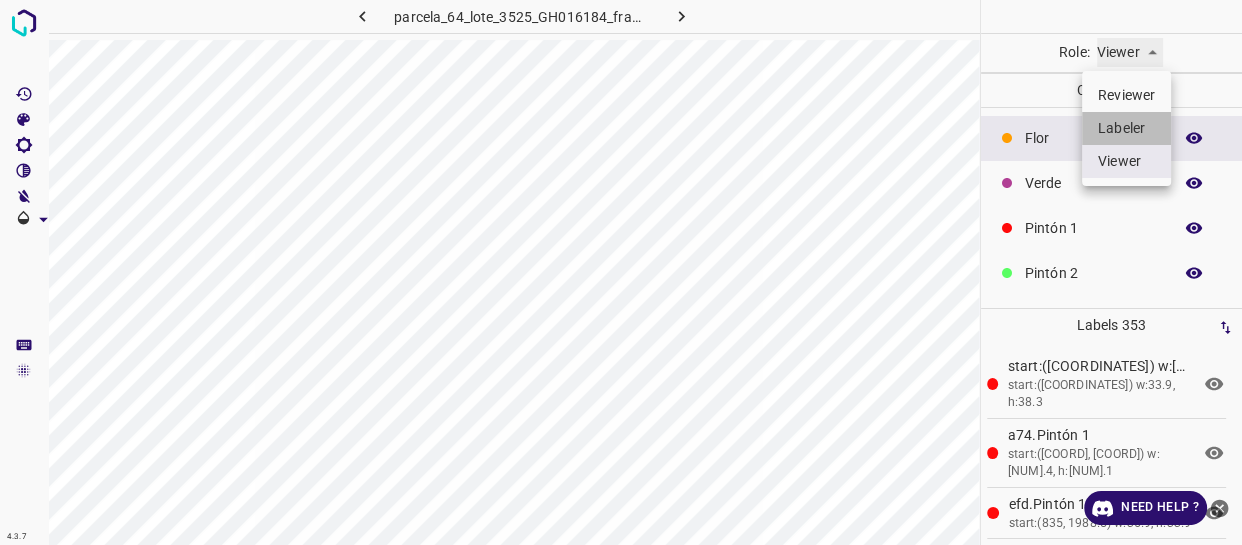 type on "labeler" 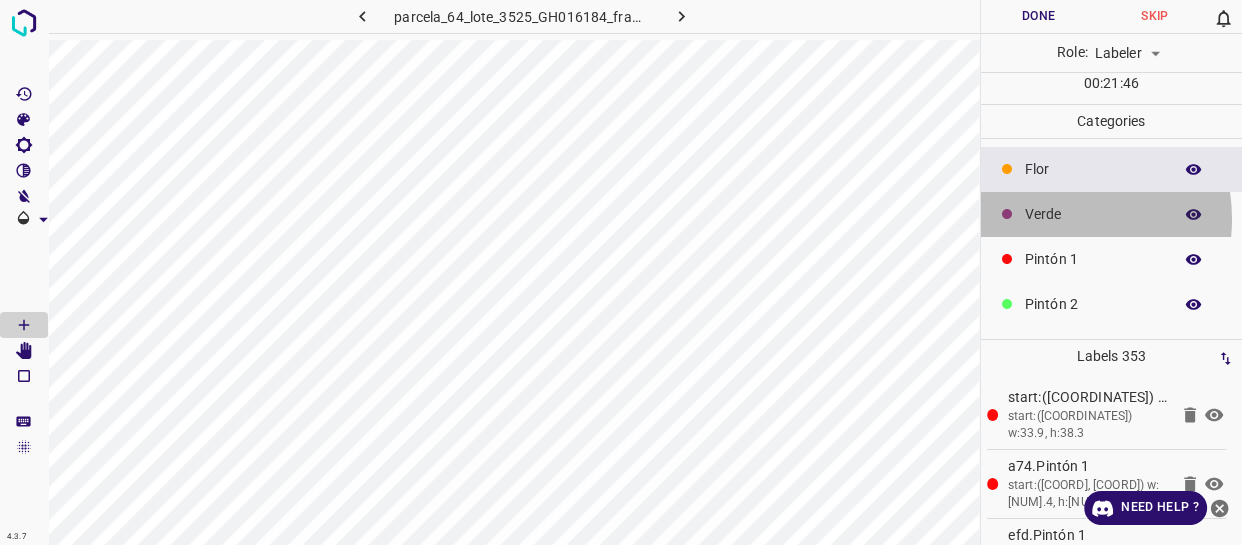 click on "Verde" at bounding box center (1093, 214) 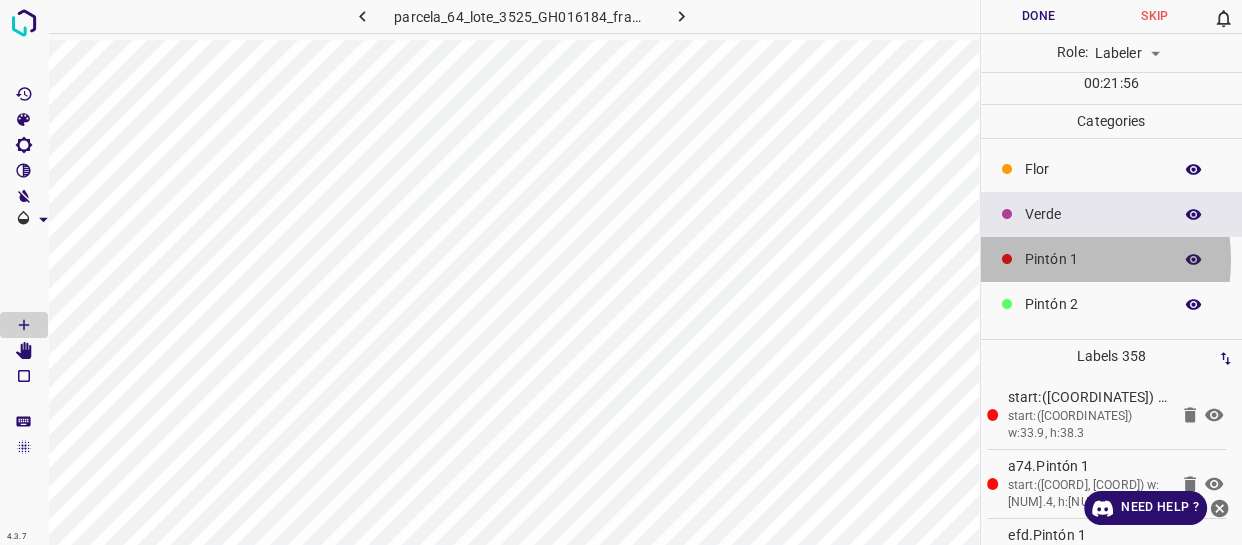 click on "Pintón 1" at bounding box center [1093, 259] 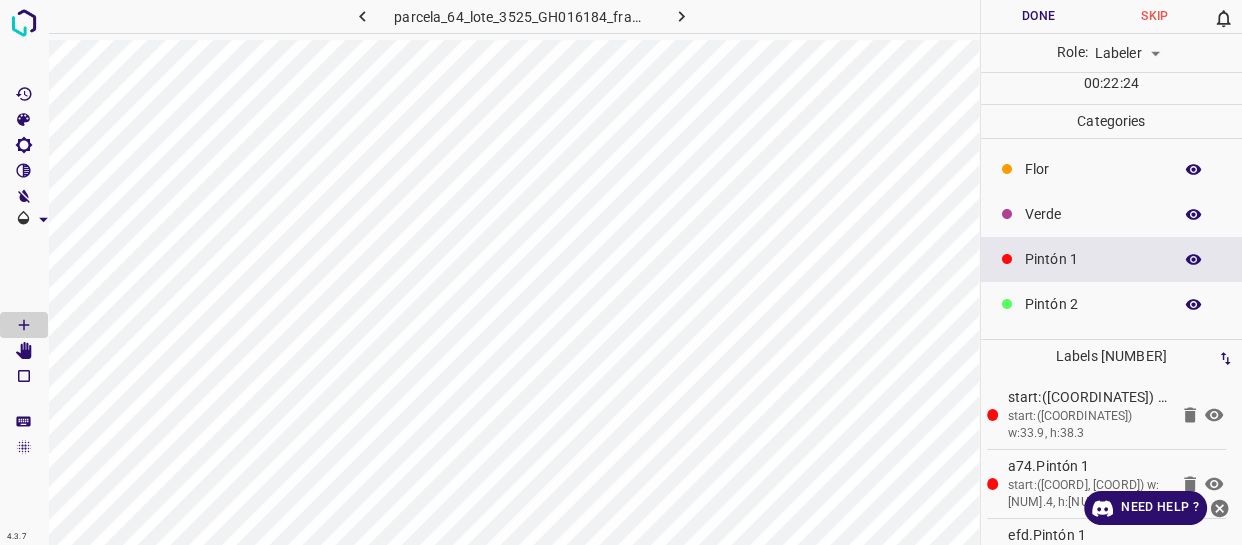 click on "Flor" at bounding box center [1112, 169] 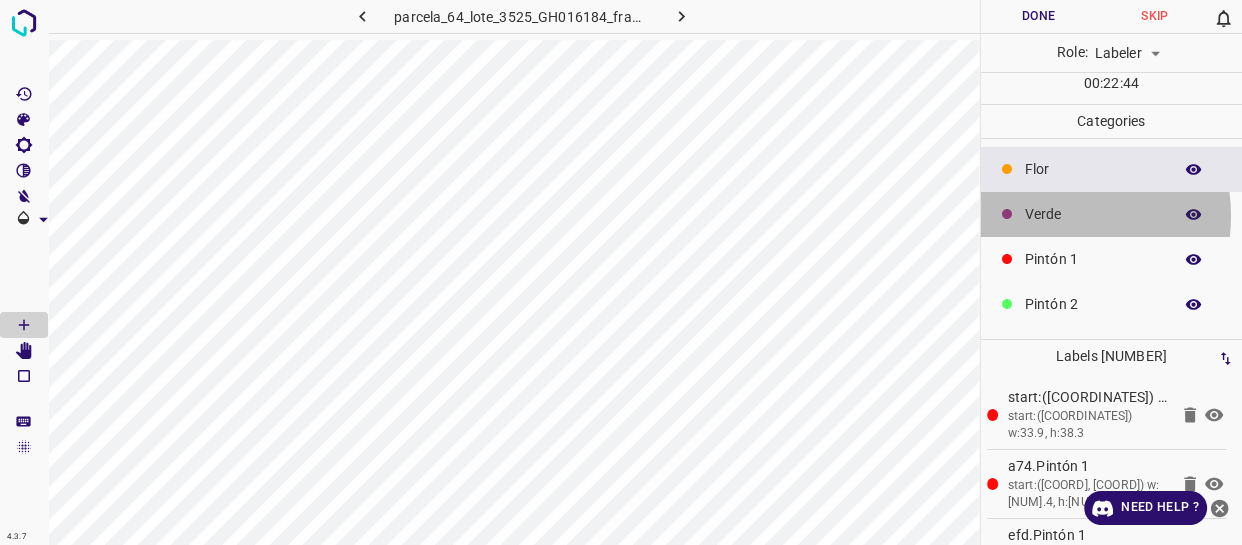click on "Verde" at bounding box center (1093, 214) 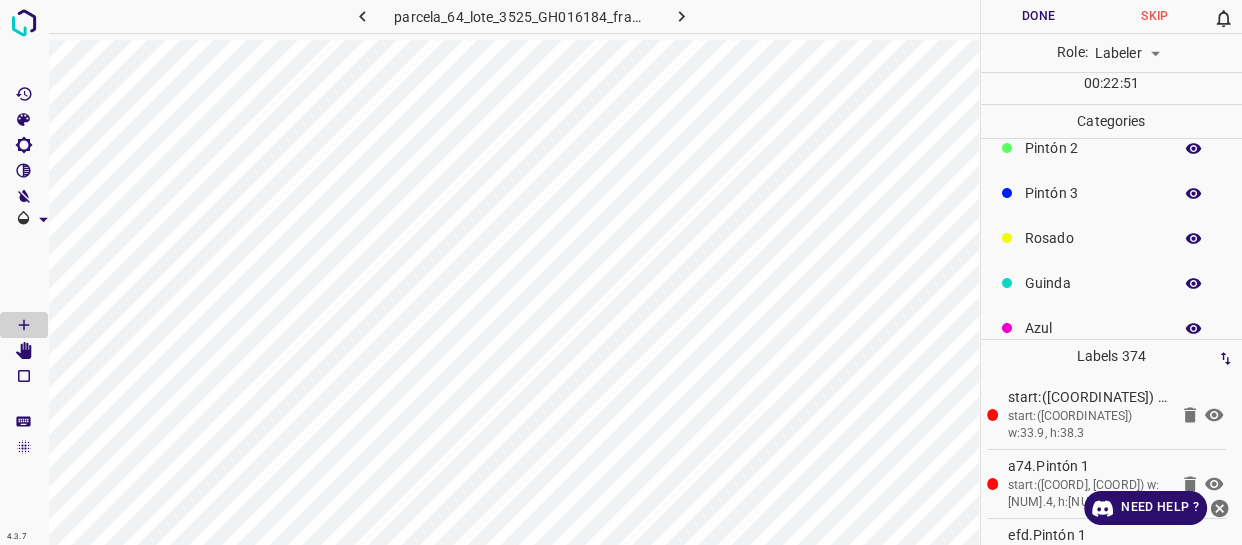 scroll, scrollTop: 175, scrollLeft: 0, axis: vertical 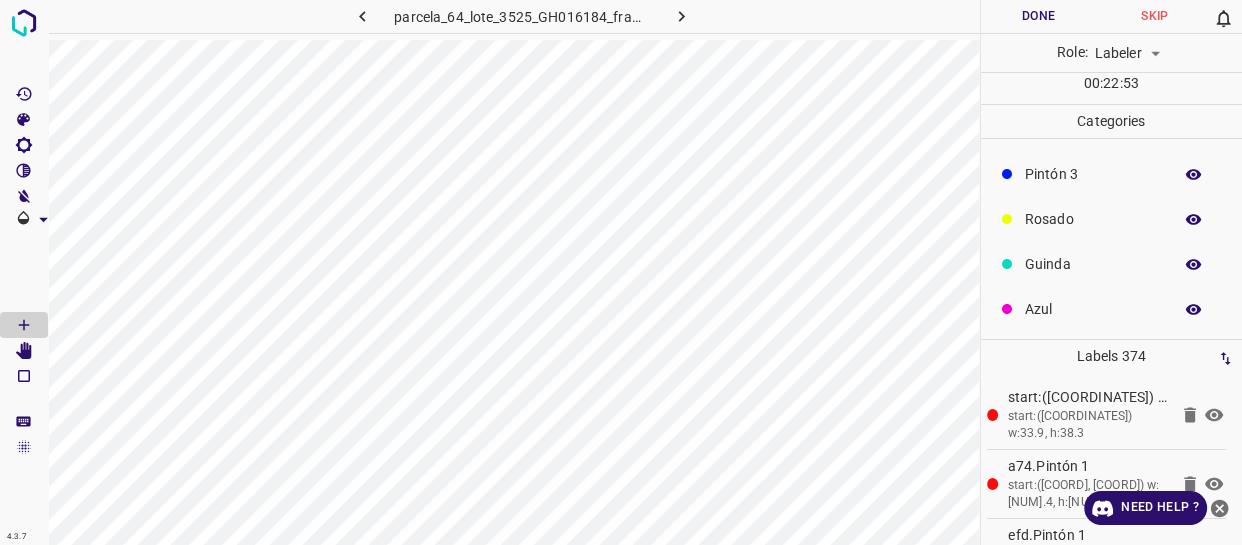 click on "Rosado" at bounding box center (1093, 219) 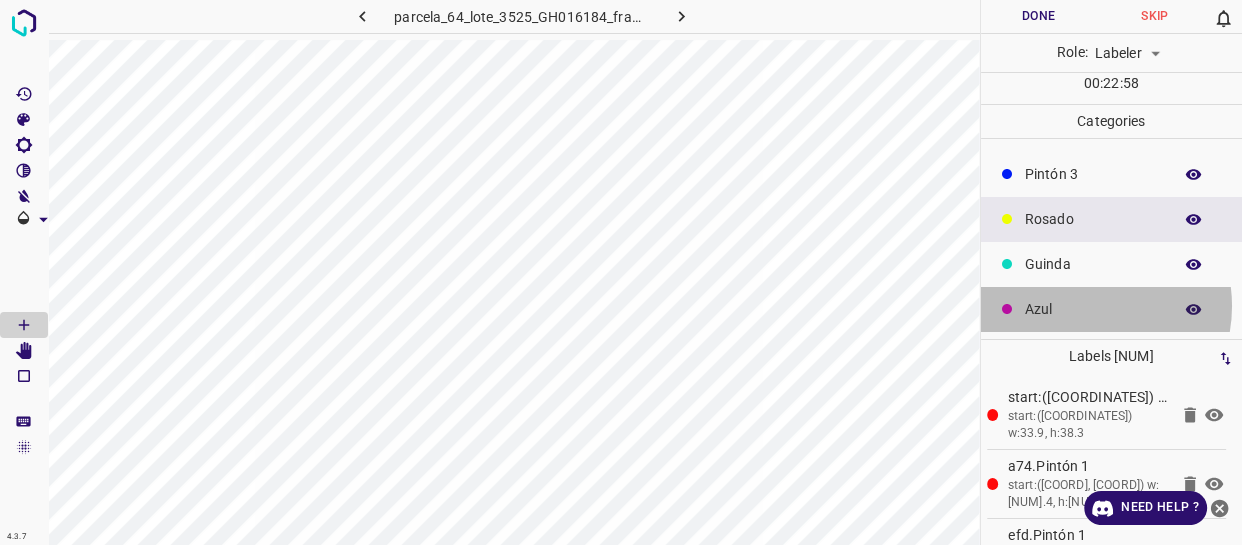 click on "Azul" at bounding box center (1093, 309) 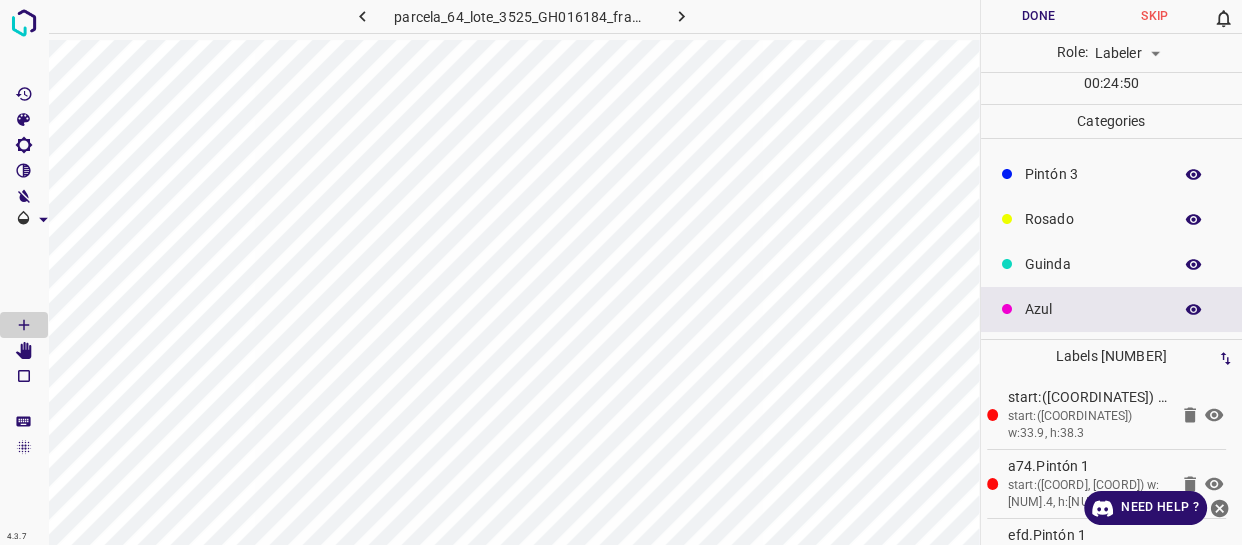 scroll, scrollTop: 175, scrollLeft: 0, axis: vertical 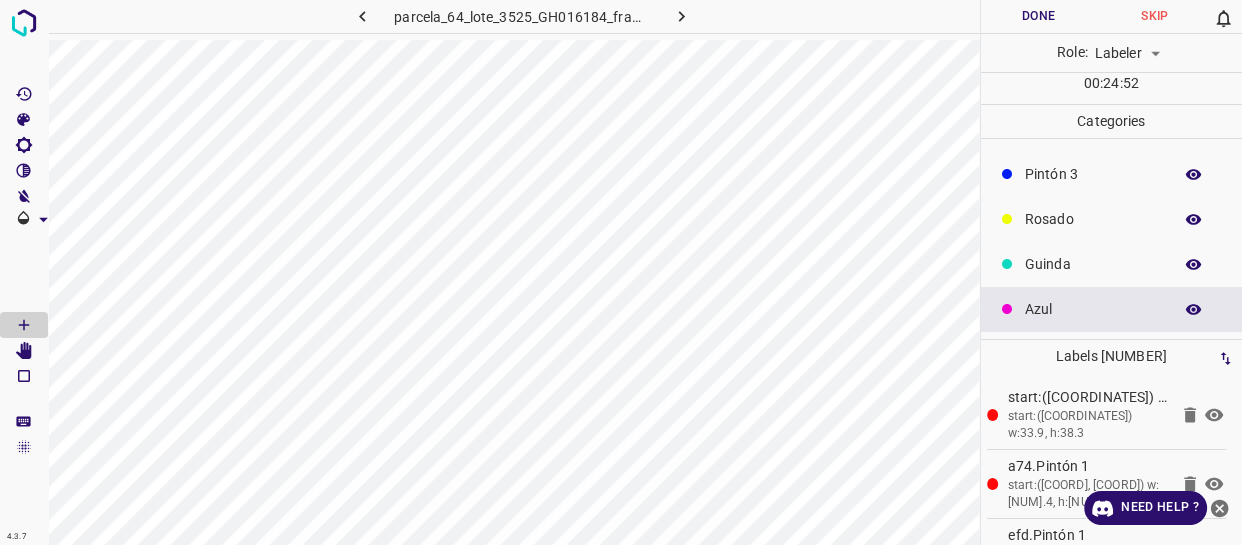 drag, startPoint x: 1234, startPoint y: 398, endPoint x: 1227, endPoint y: 441, distance: 43.56604 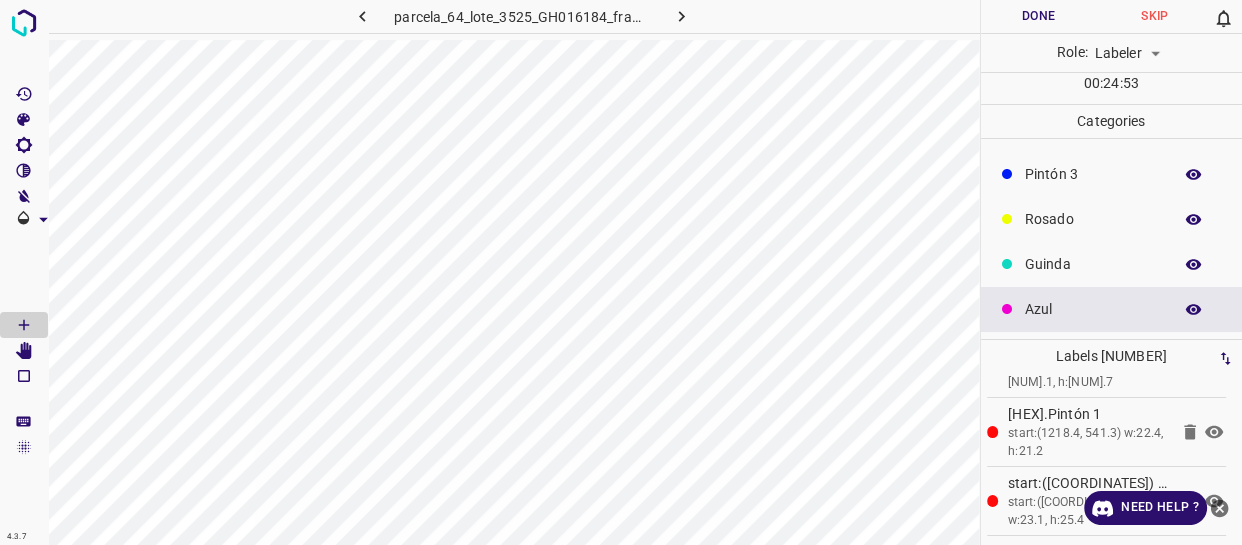 scroll, scrollTop: 28233, scrollLeft: 0, axis: vertical 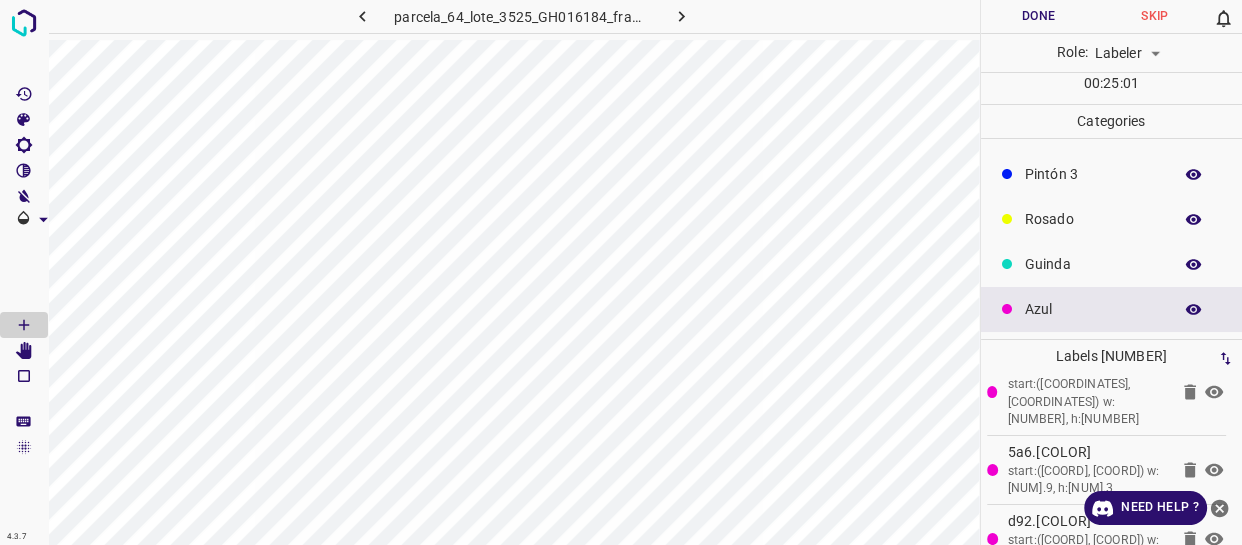 click 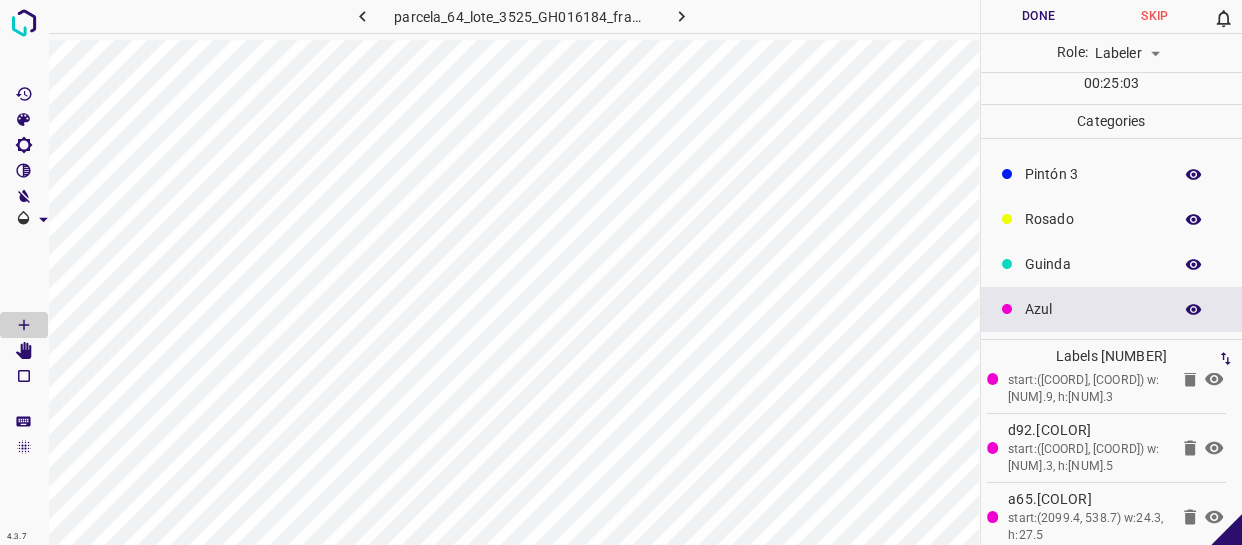 click 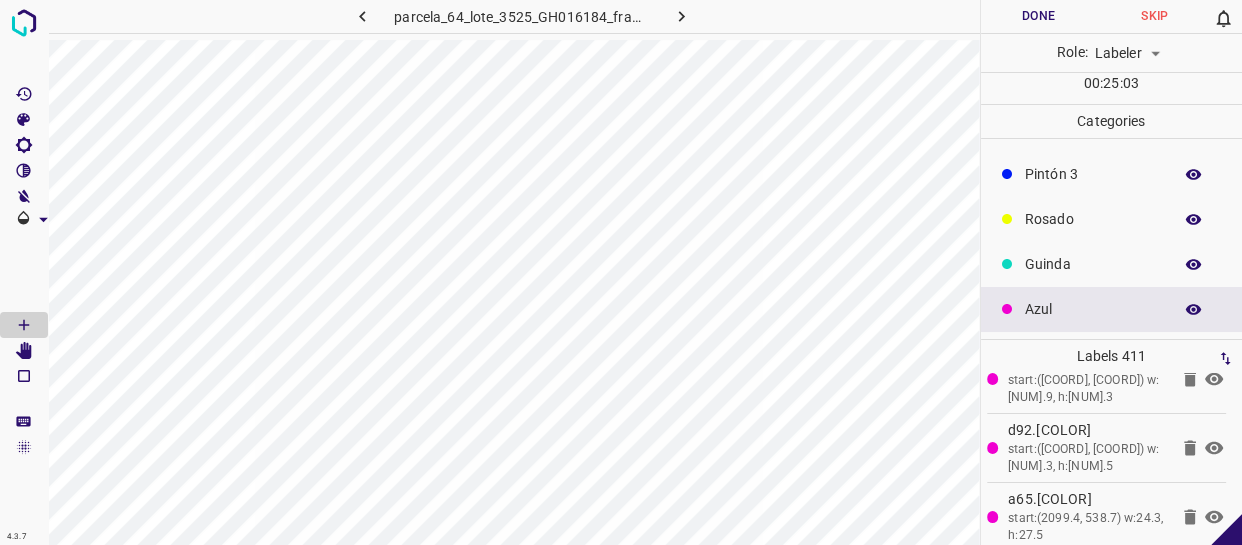 click 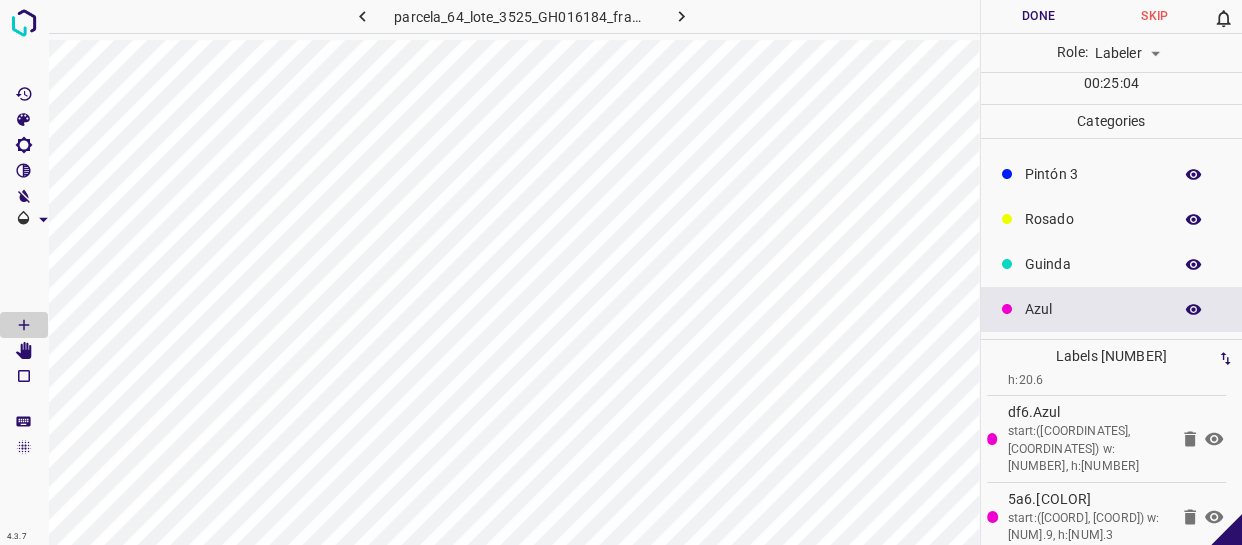 click 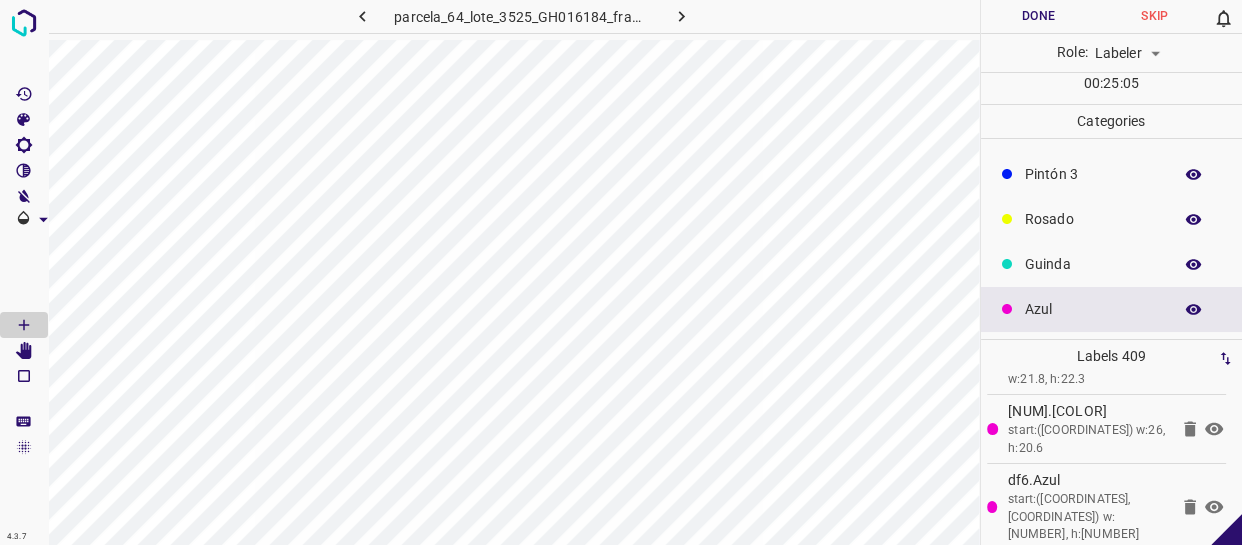 click 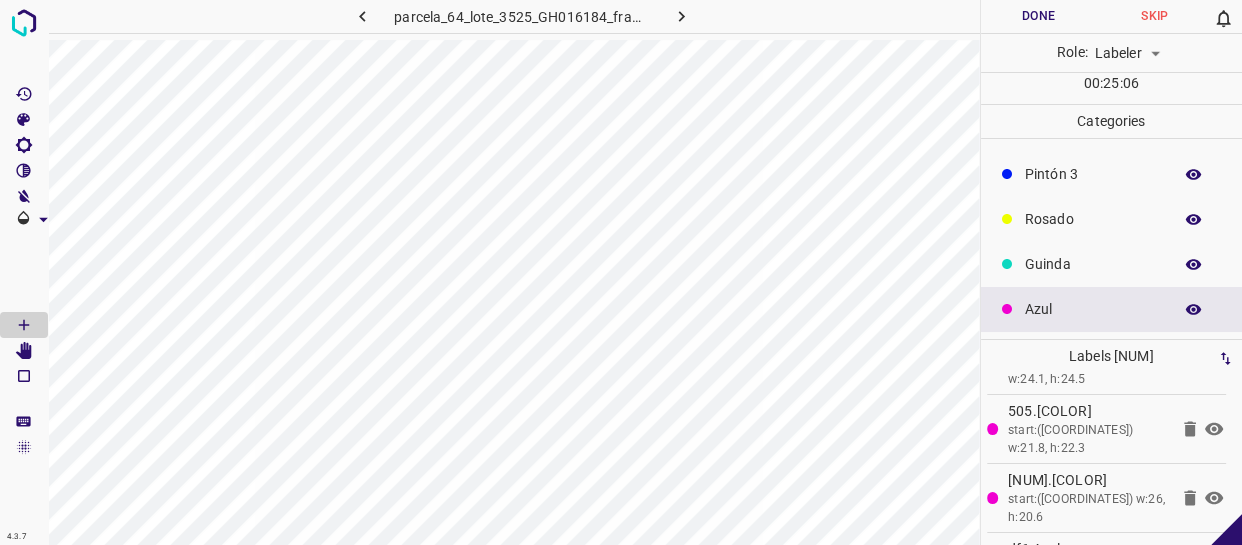 click 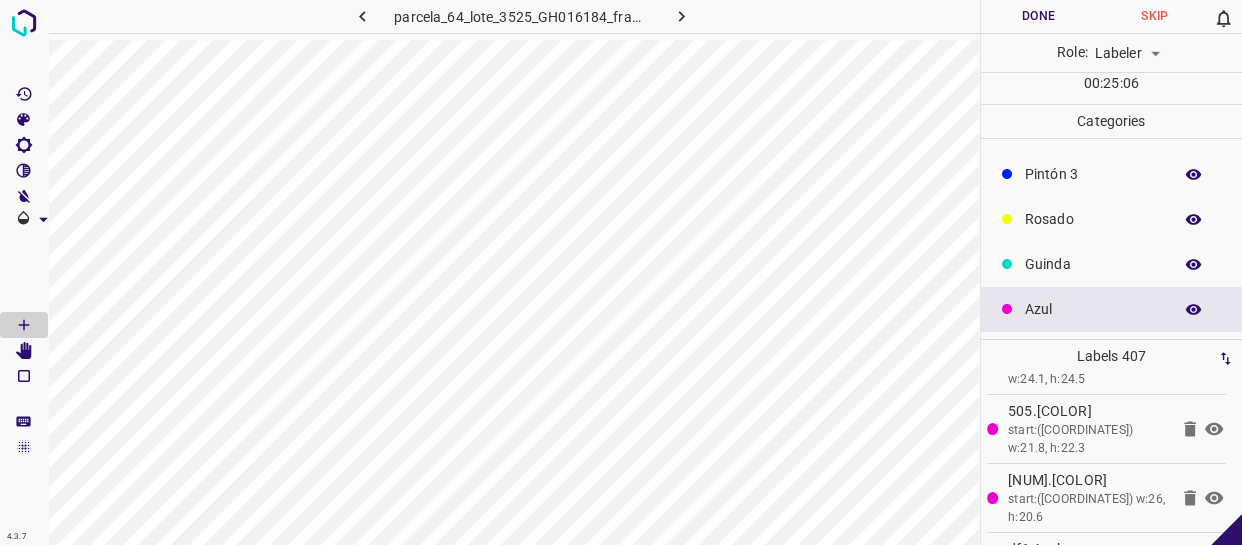 scroll, scrollTop: 27889, scrollLeft: 0, axis: vertical 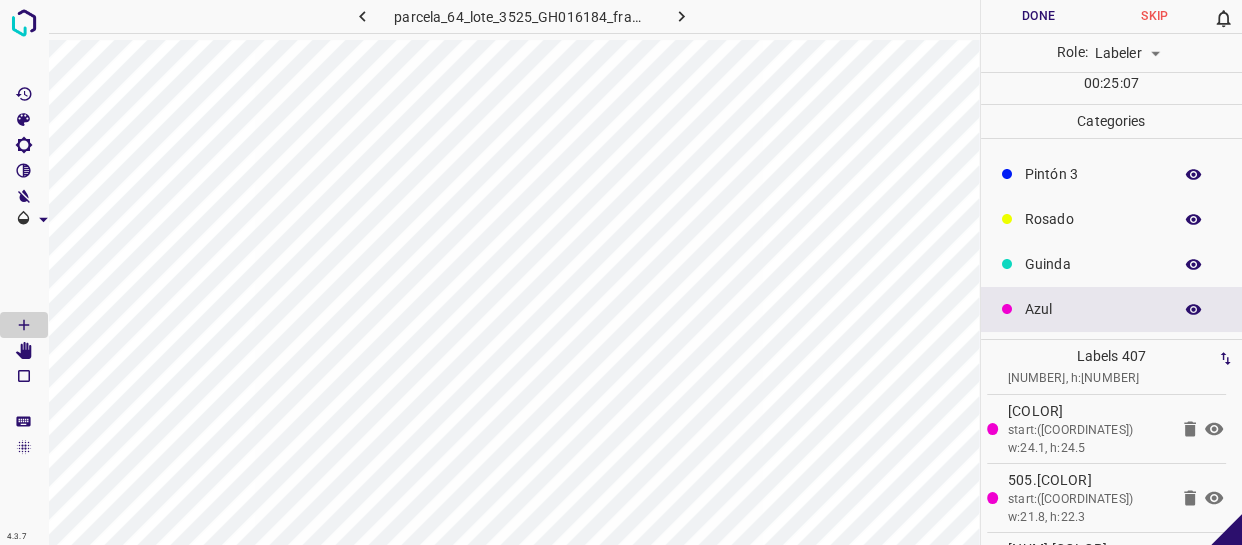 click 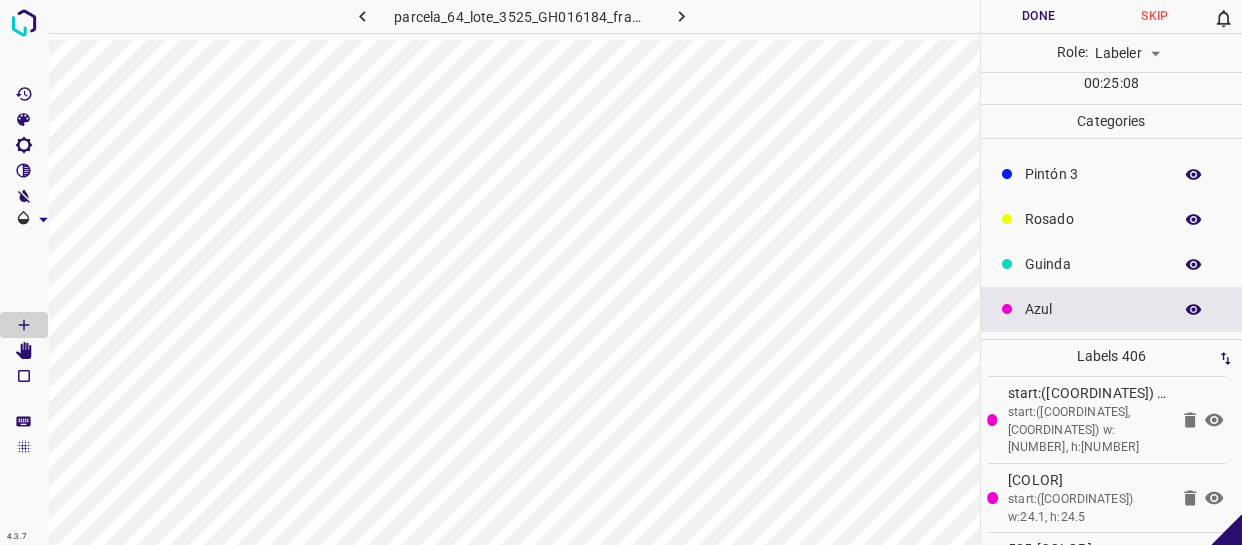 click 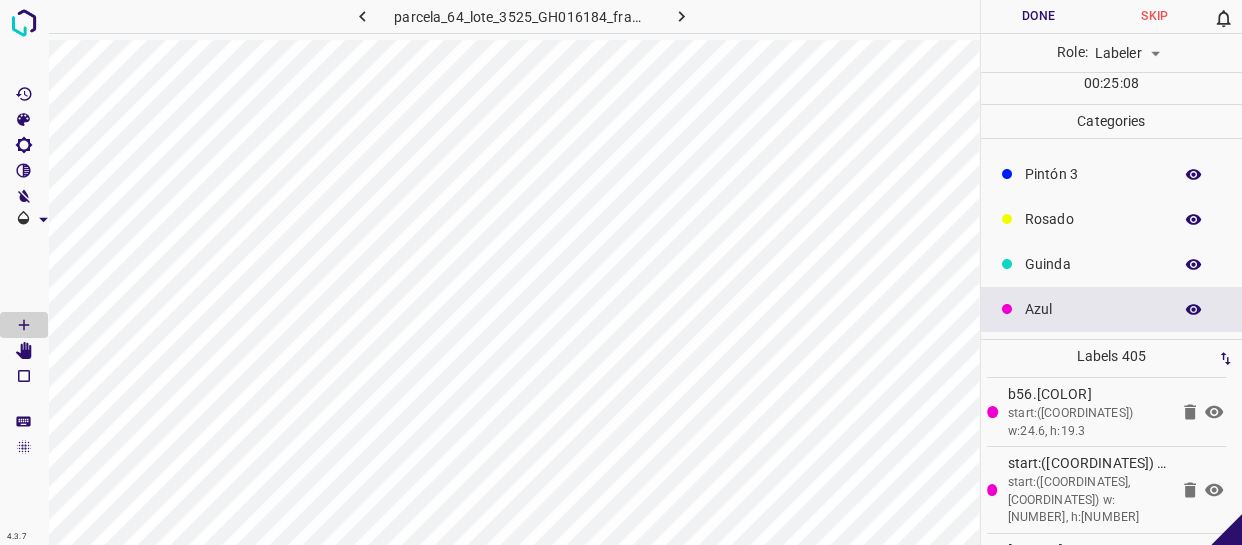 click 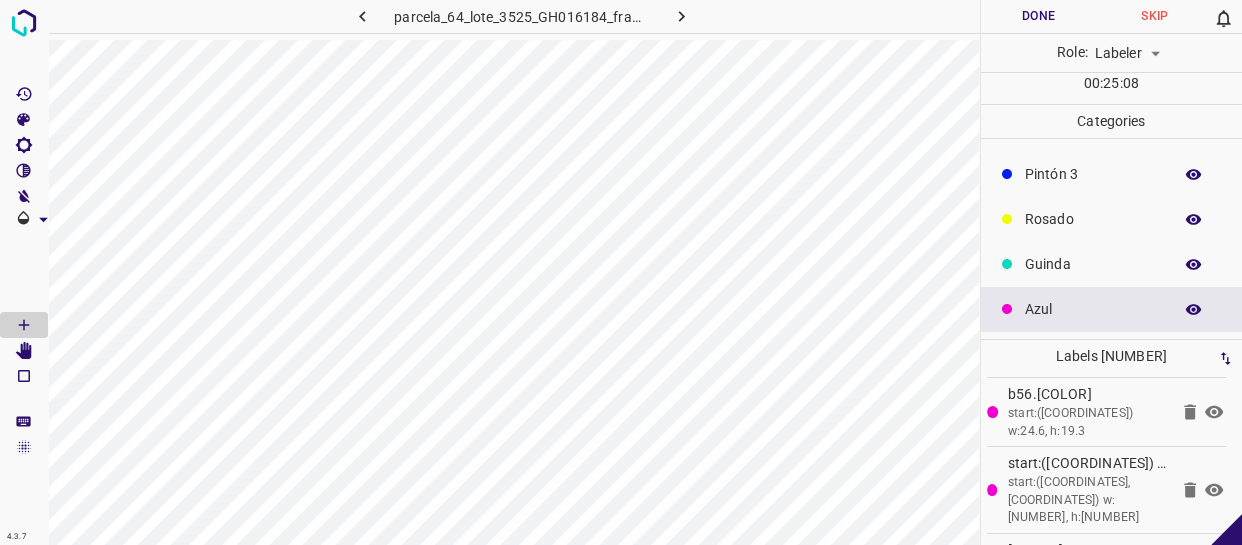 scroll, scrollTop: 27682, scrollLeft: 0, axis: vertical 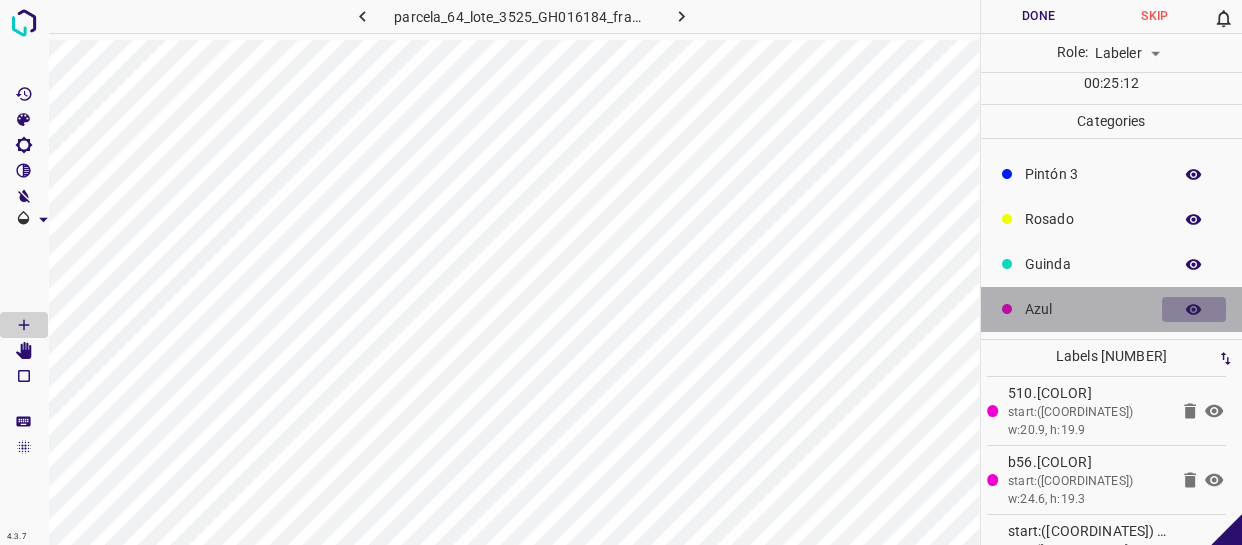 click 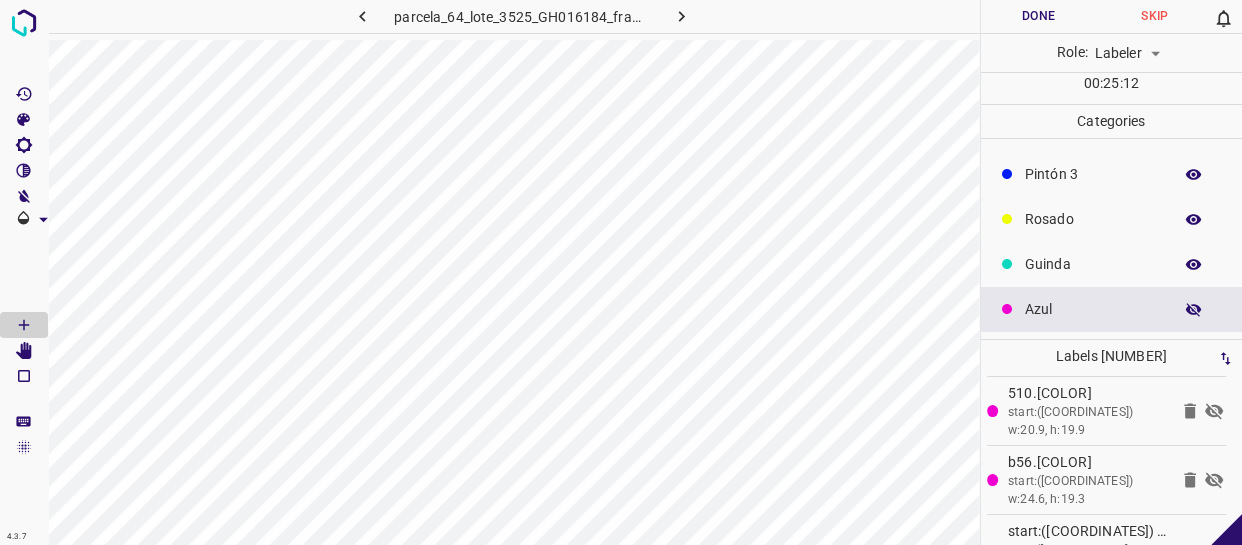 click 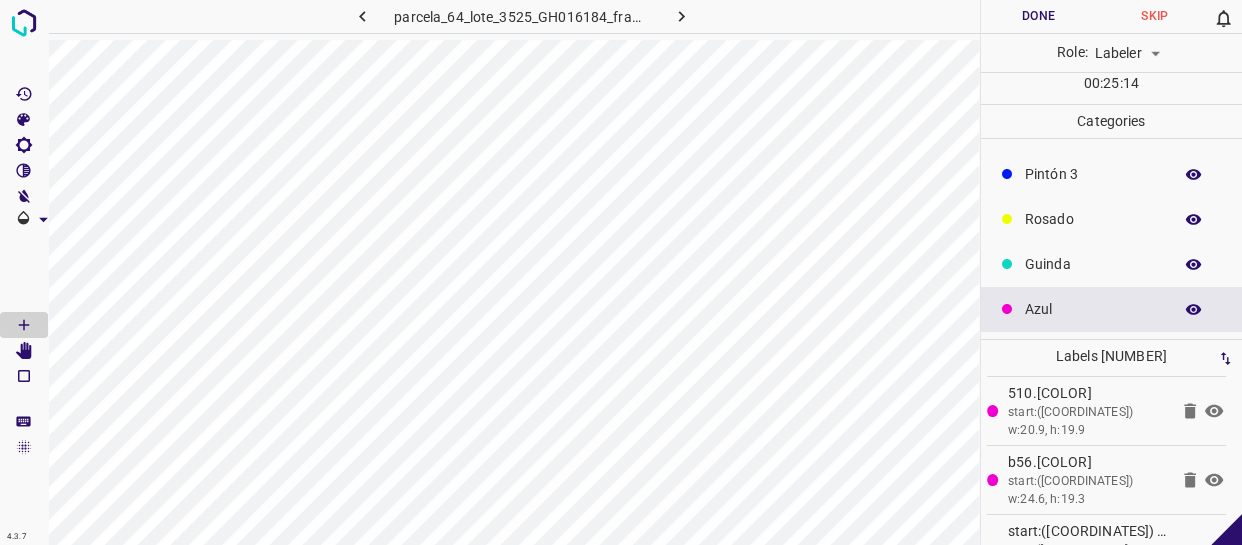 scroll, scrollTop: 27681, scrollLeft: 0, axis: vertical 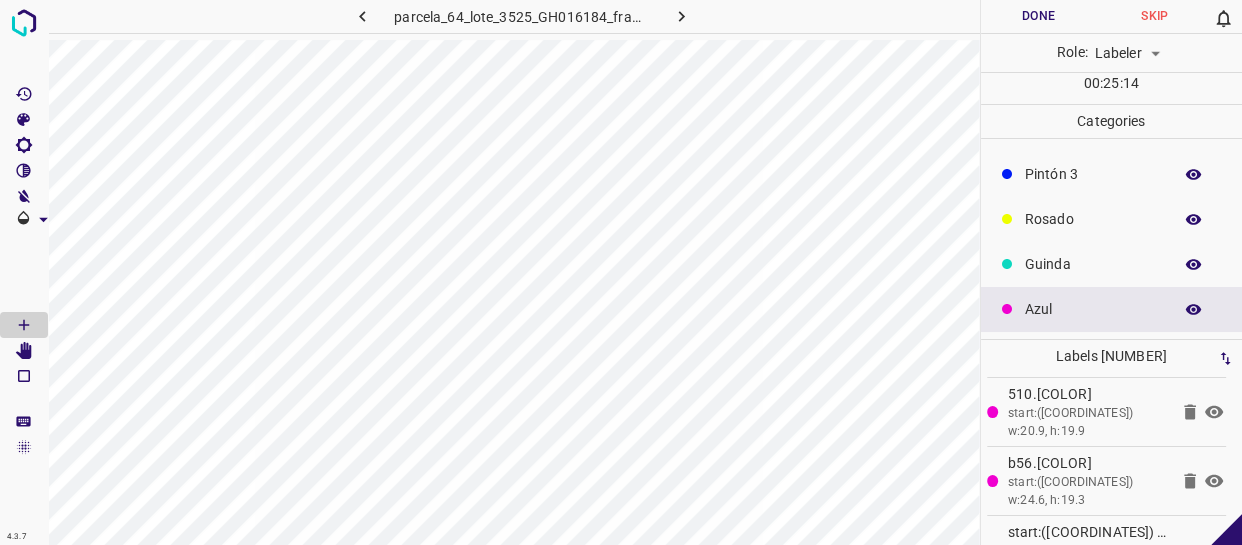 click 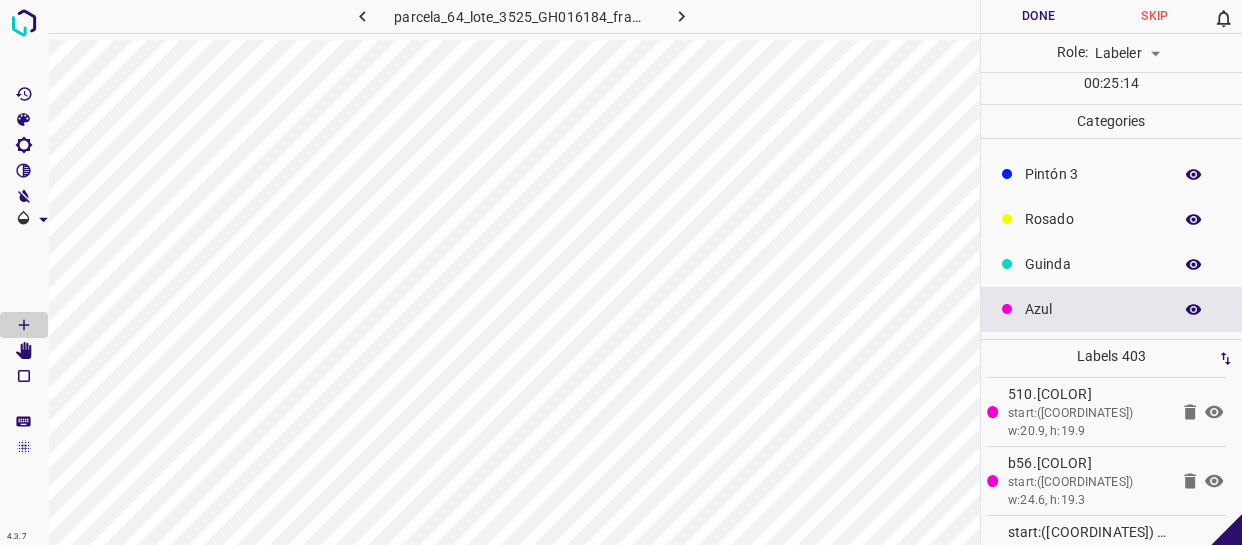 click 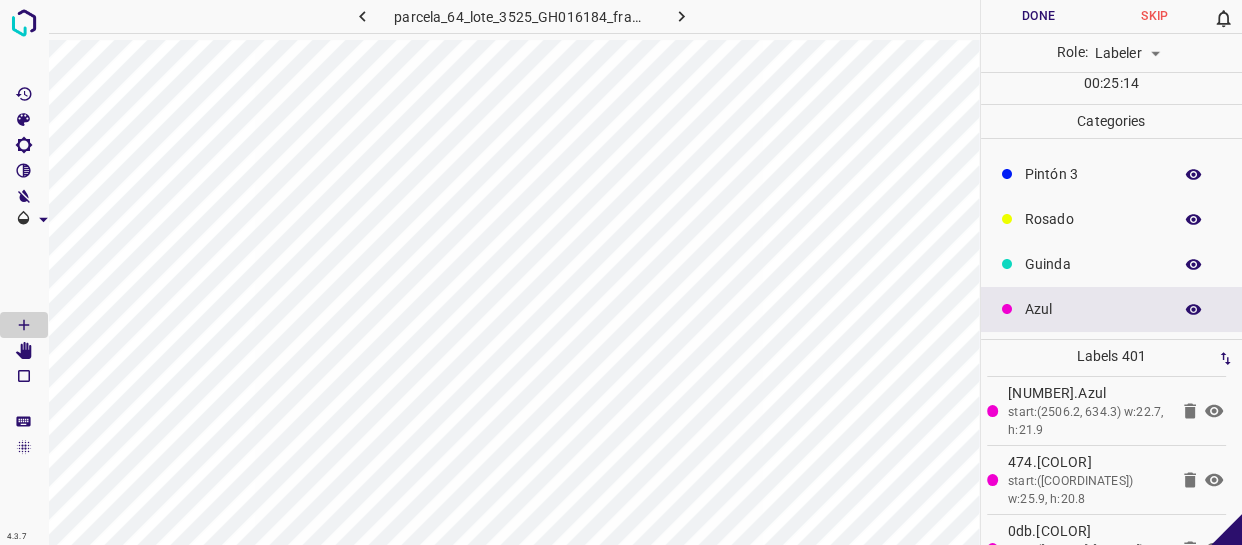 click 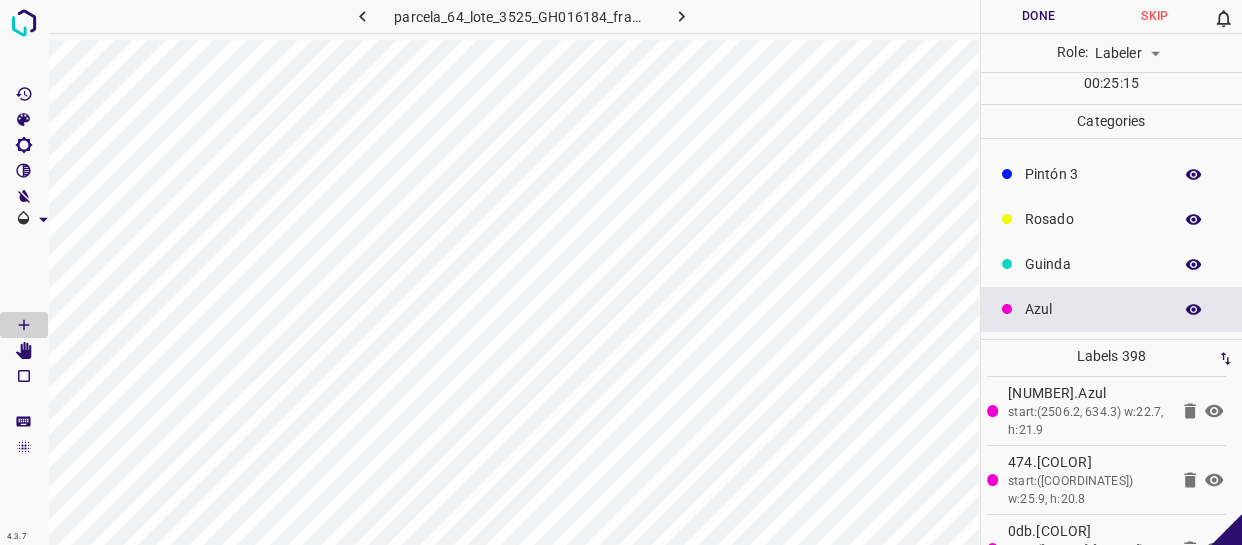 click 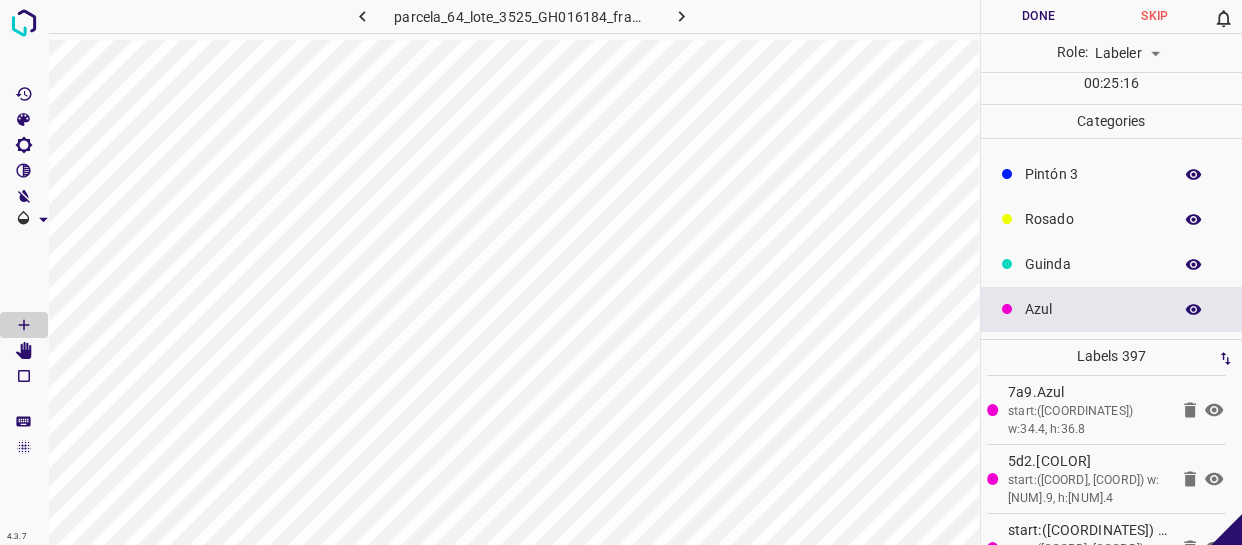 click 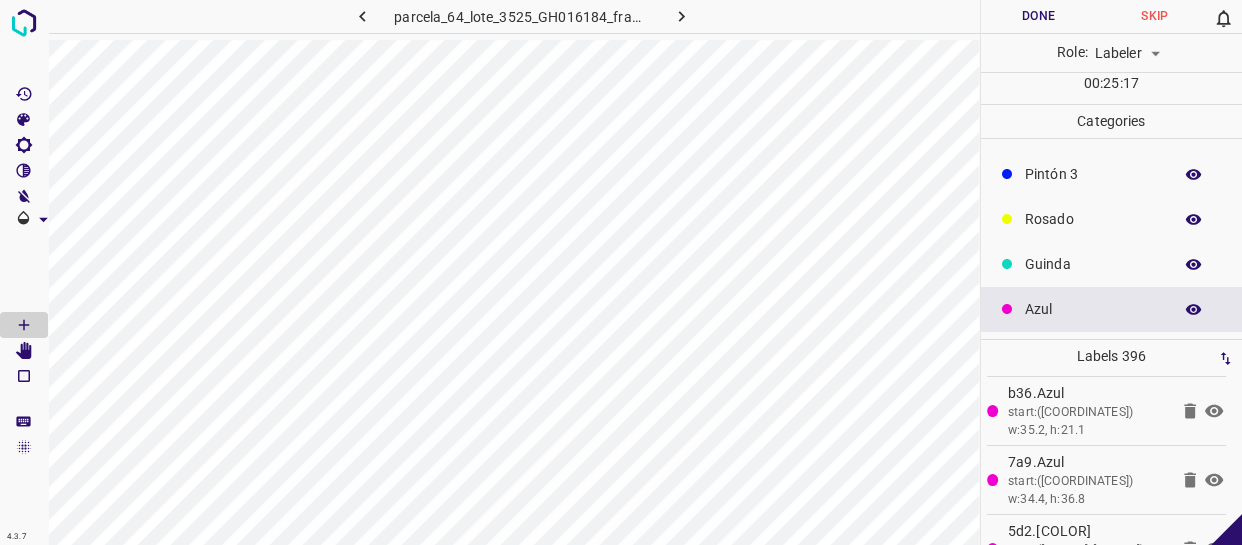 click 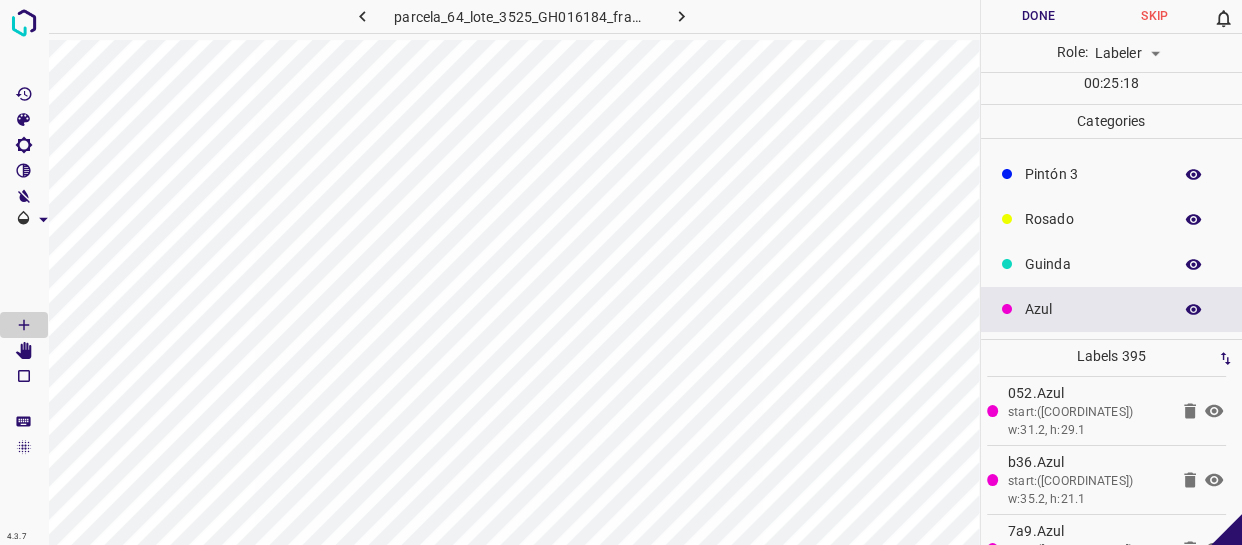 click 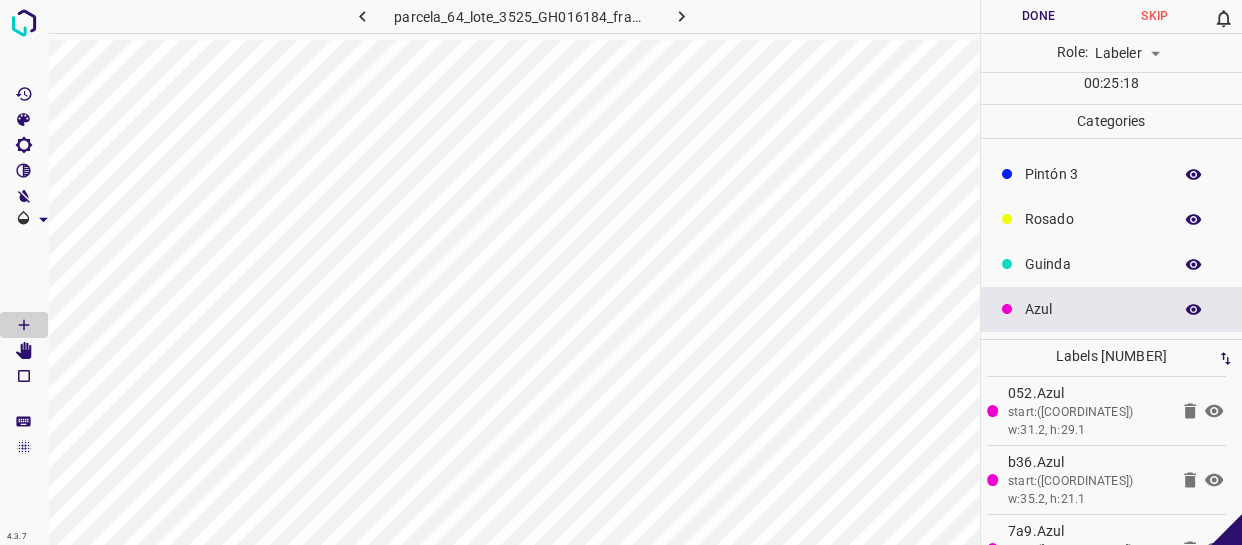 scroll, scrollTop: 26993, scrollLeft: 0, axis: vertical 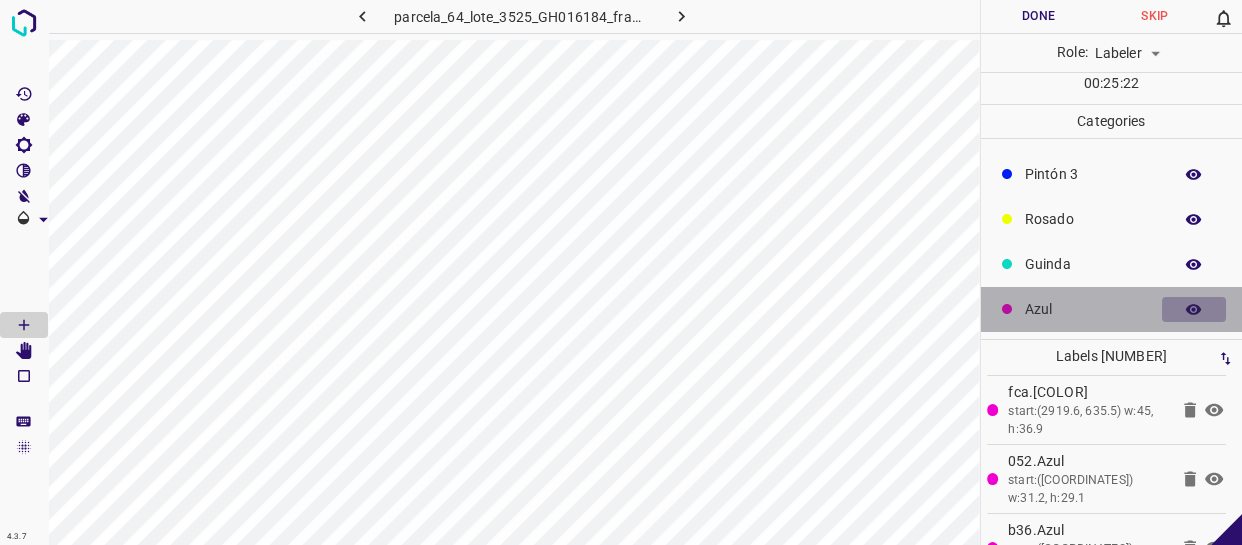 click at bounding box center [1194, 310] 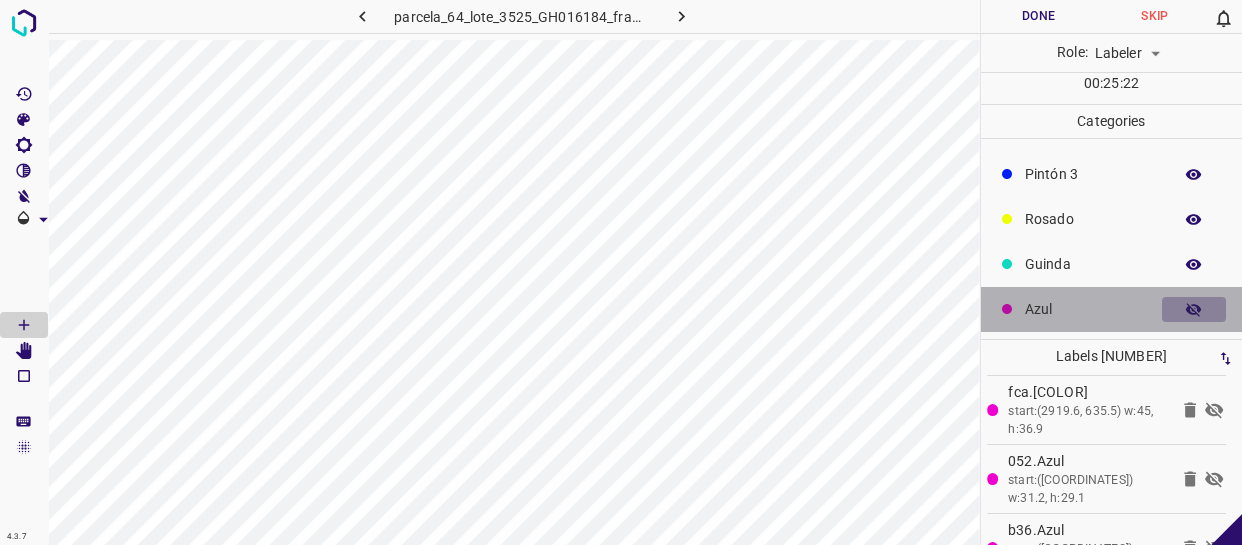 click at bounding box center [1194, 310] 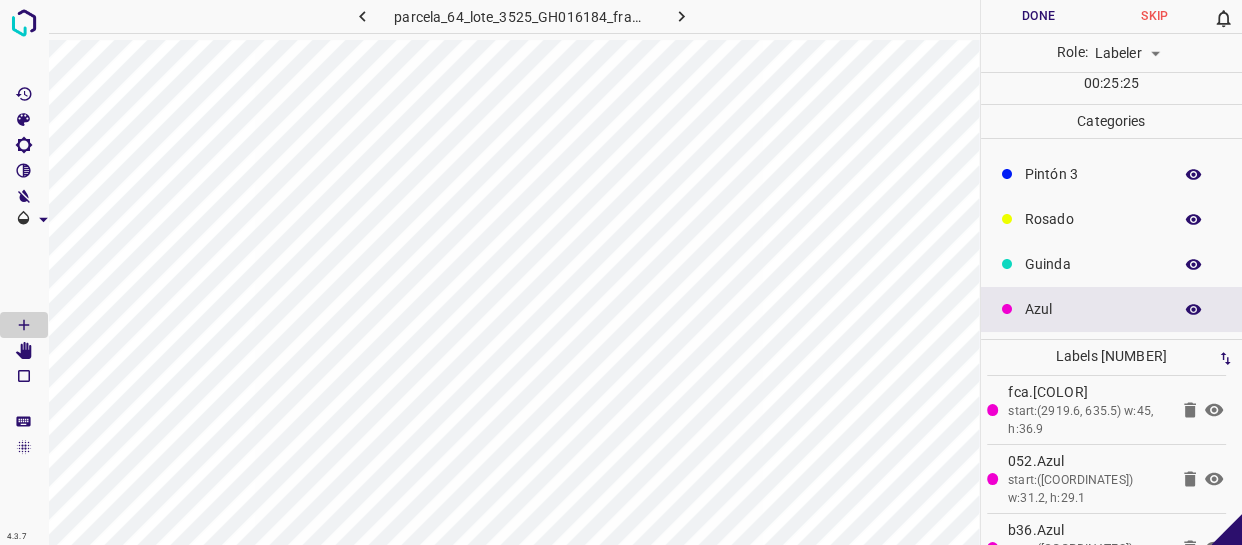 click 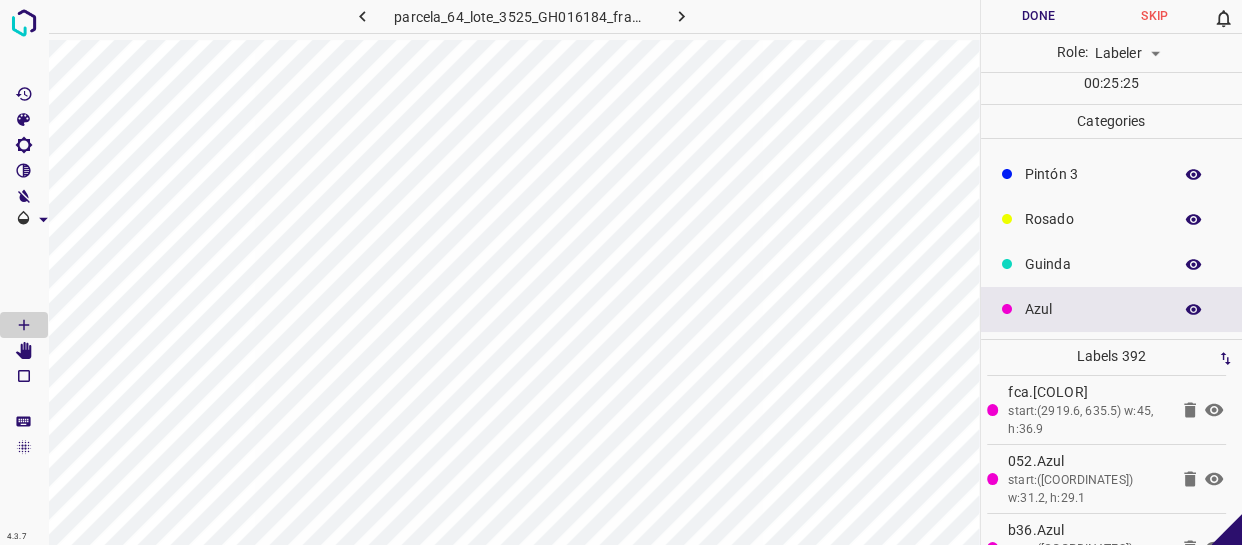 click 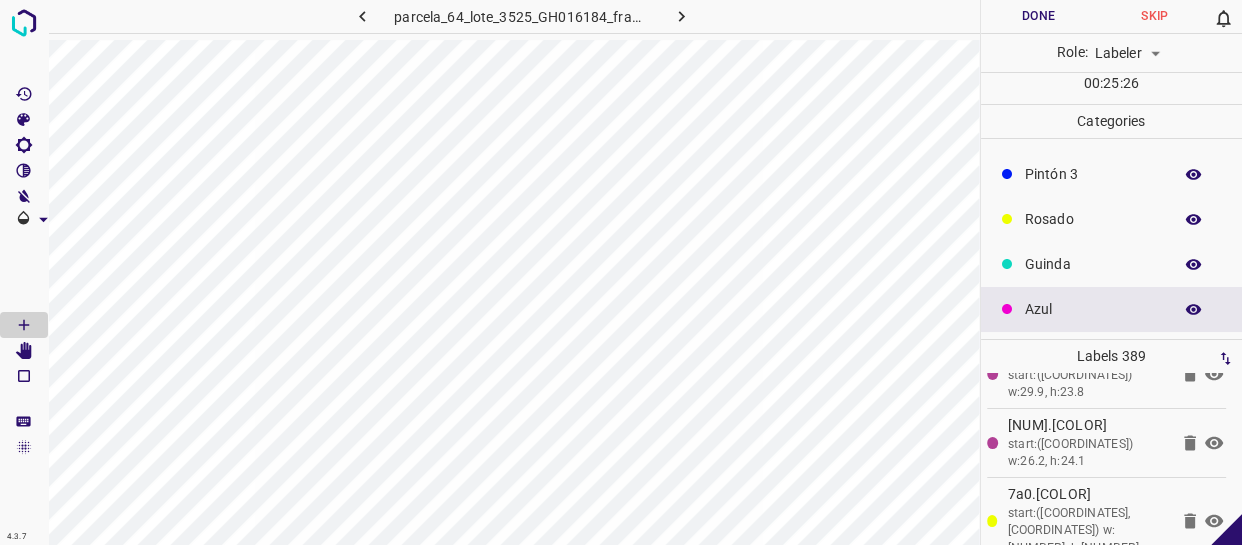 click 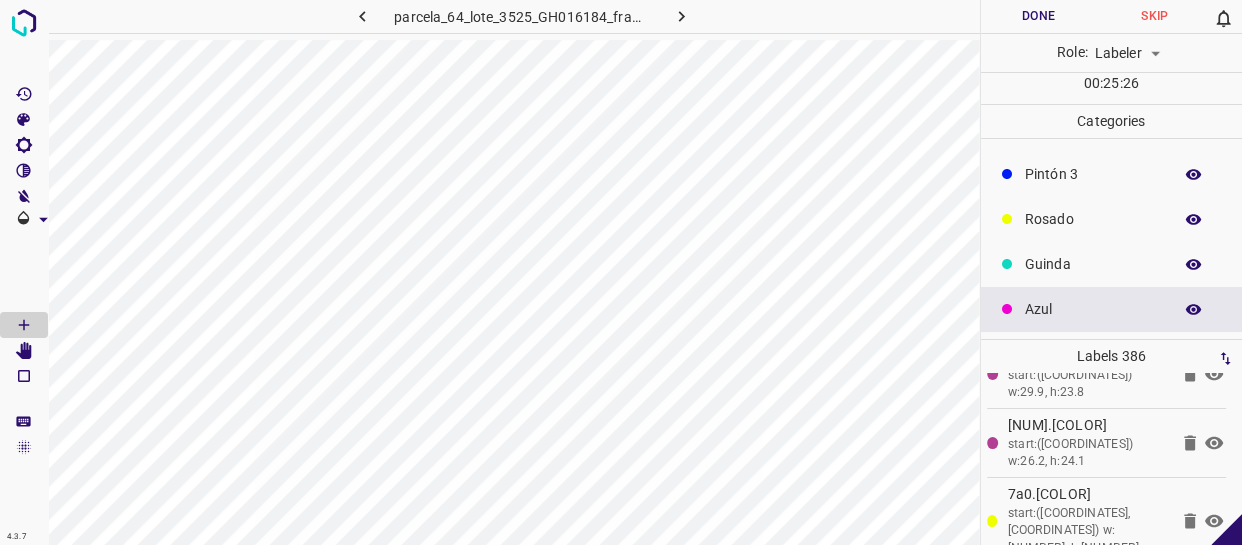 click 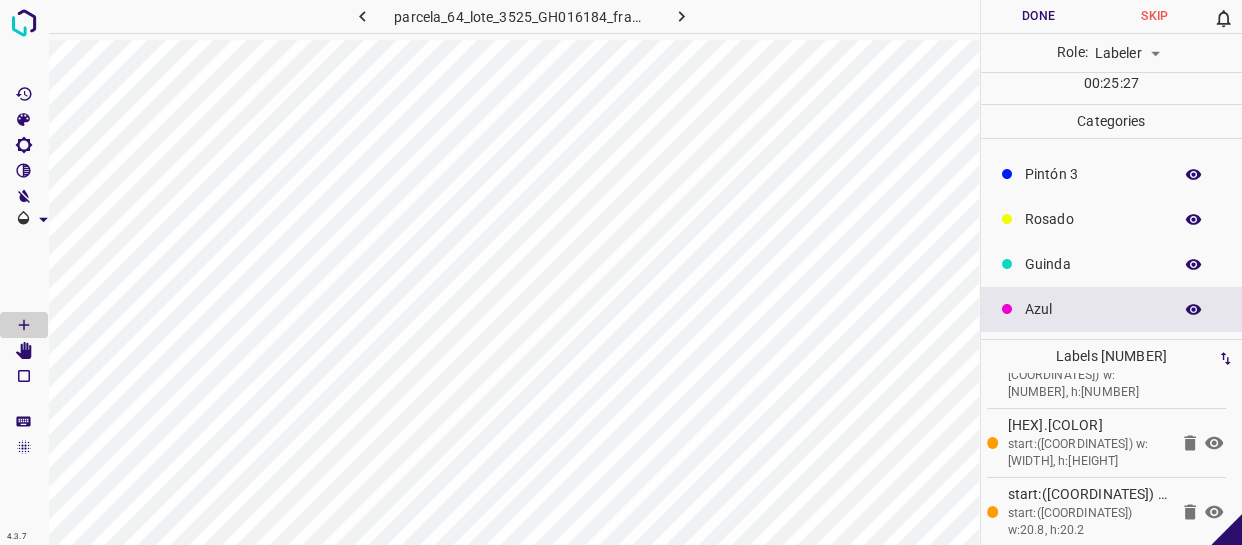 click 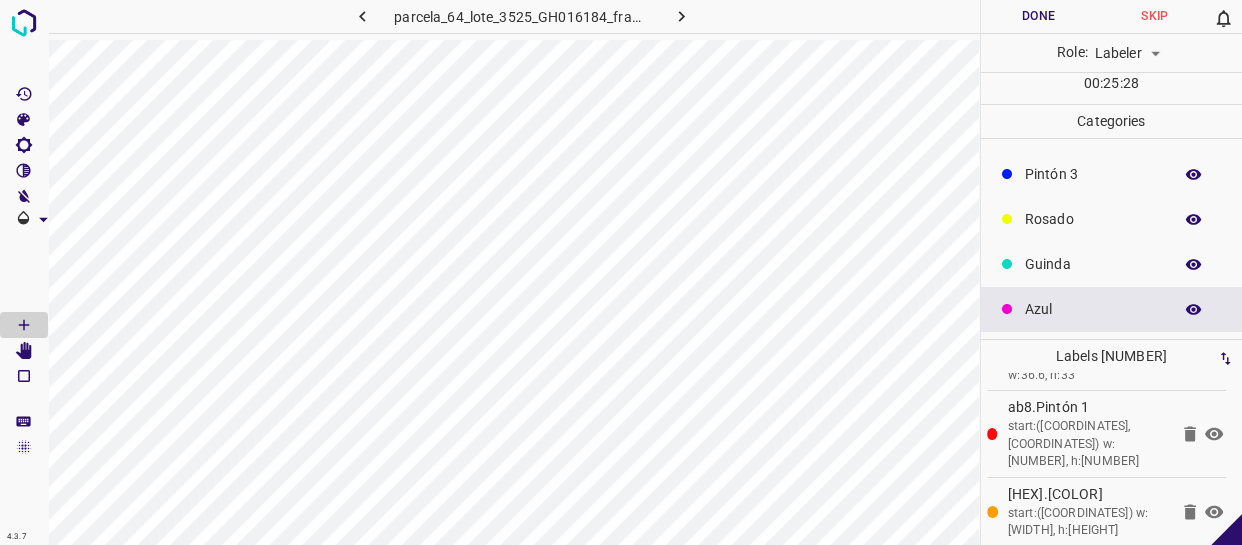 click 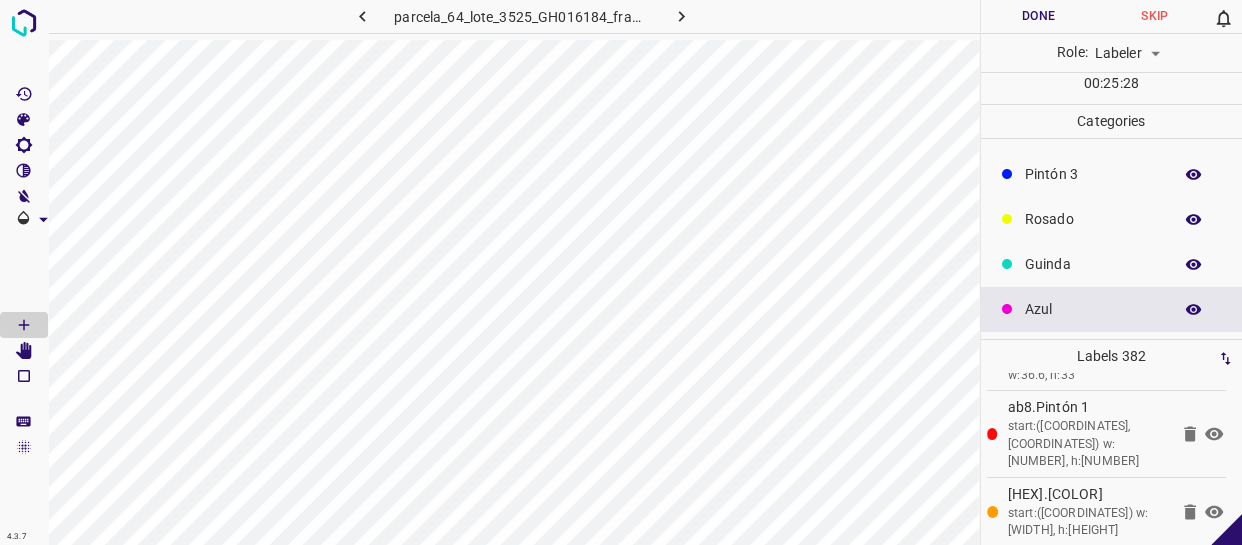 scroll, scrollTop: 26166, scrollLeft: 0, axis: vertical 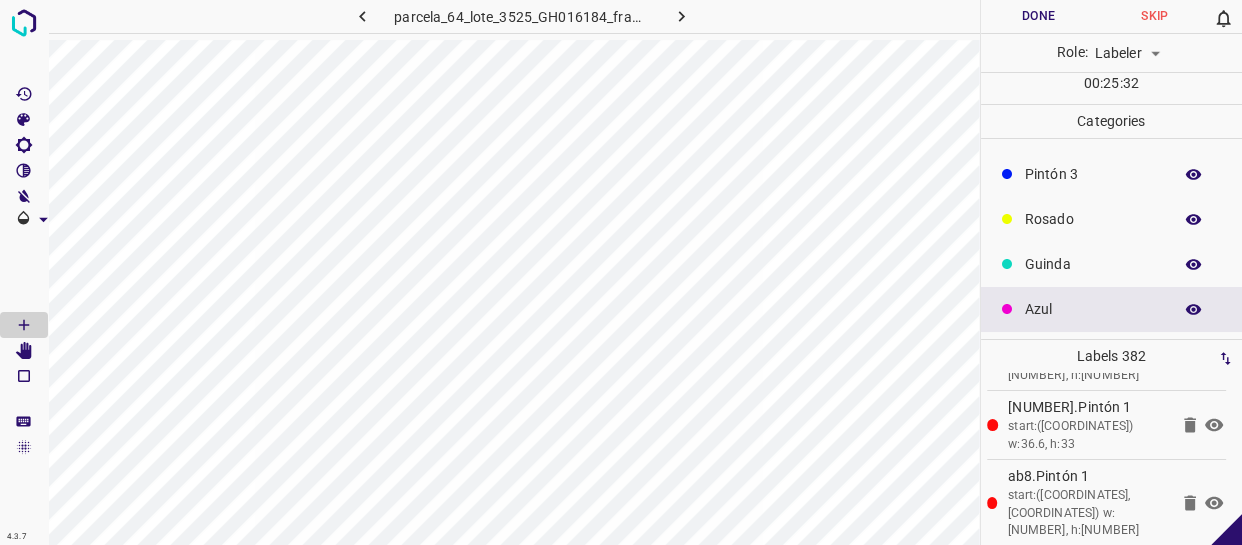 click 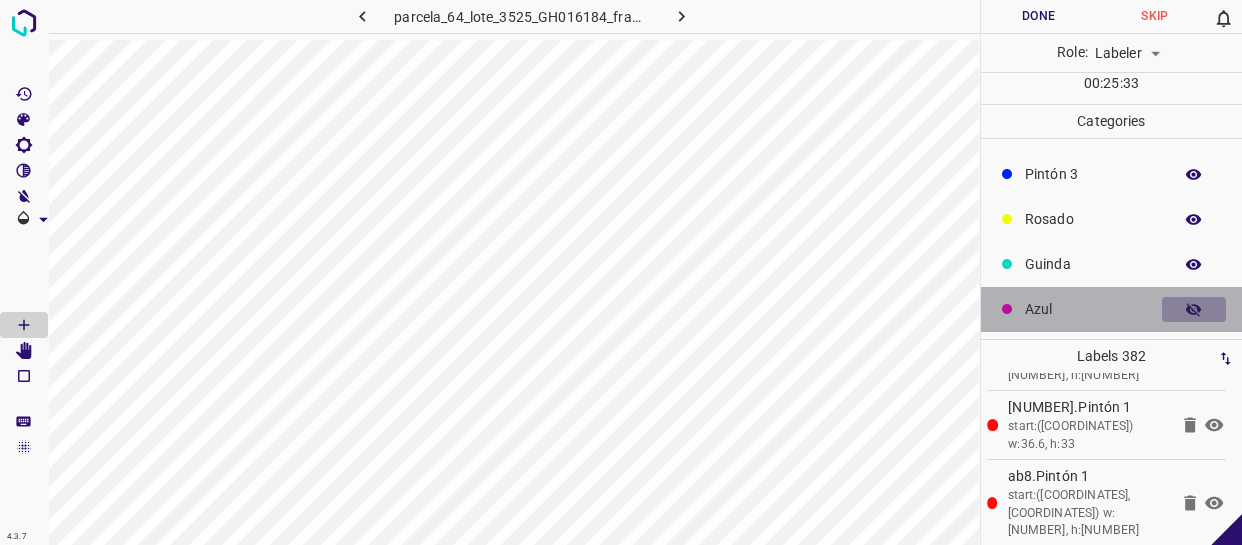 click 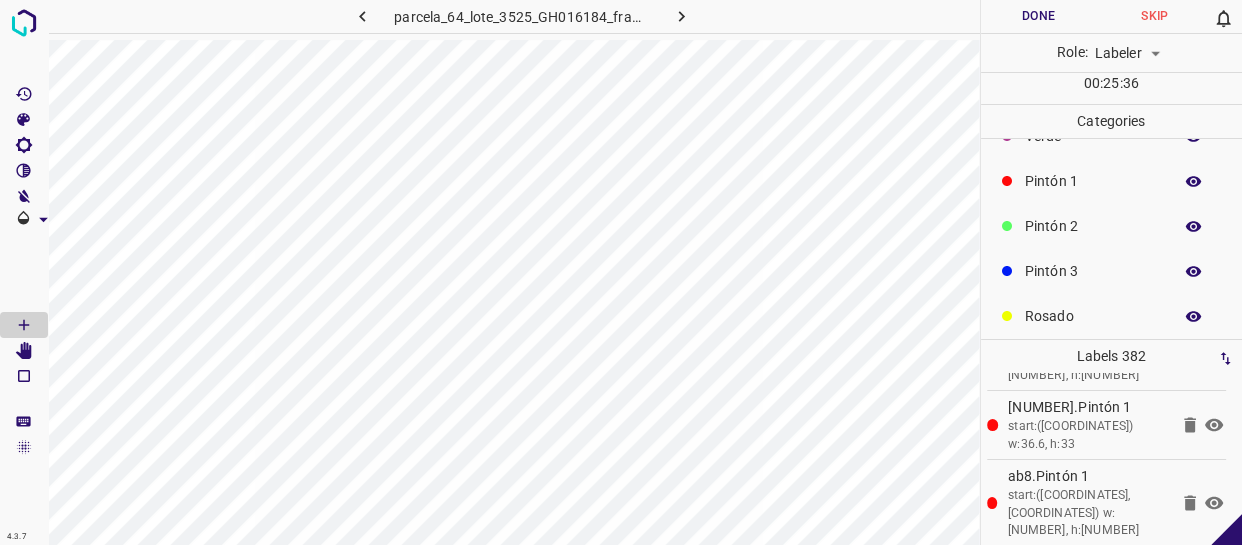 scroll, scrollTop: 0, scrollLeft: 0, axis: both 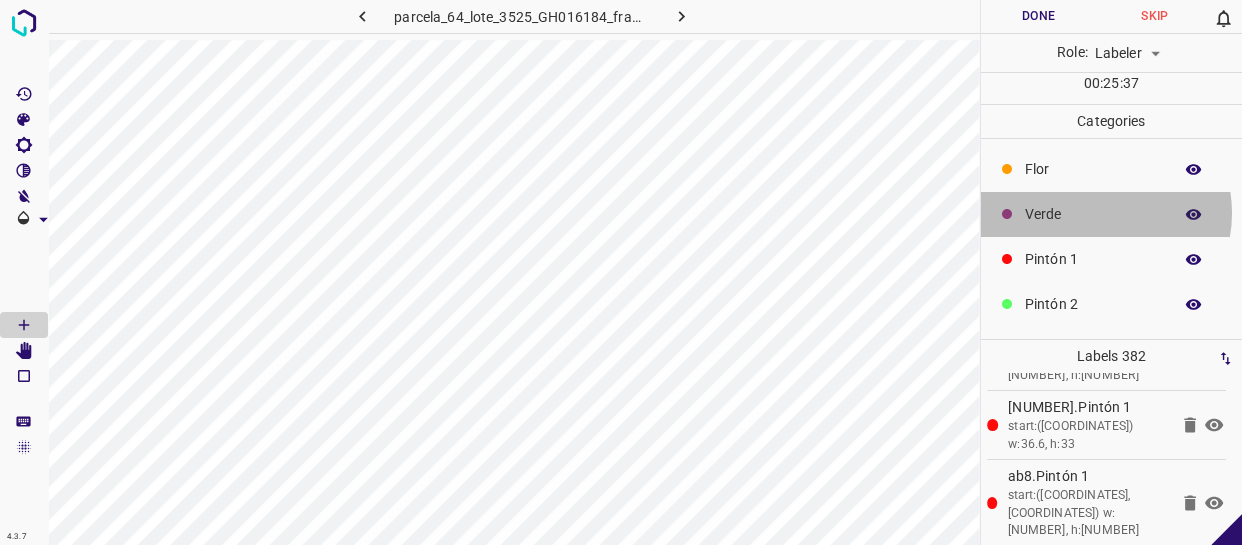 click on "Verde" at bounding box center [1093, 214] 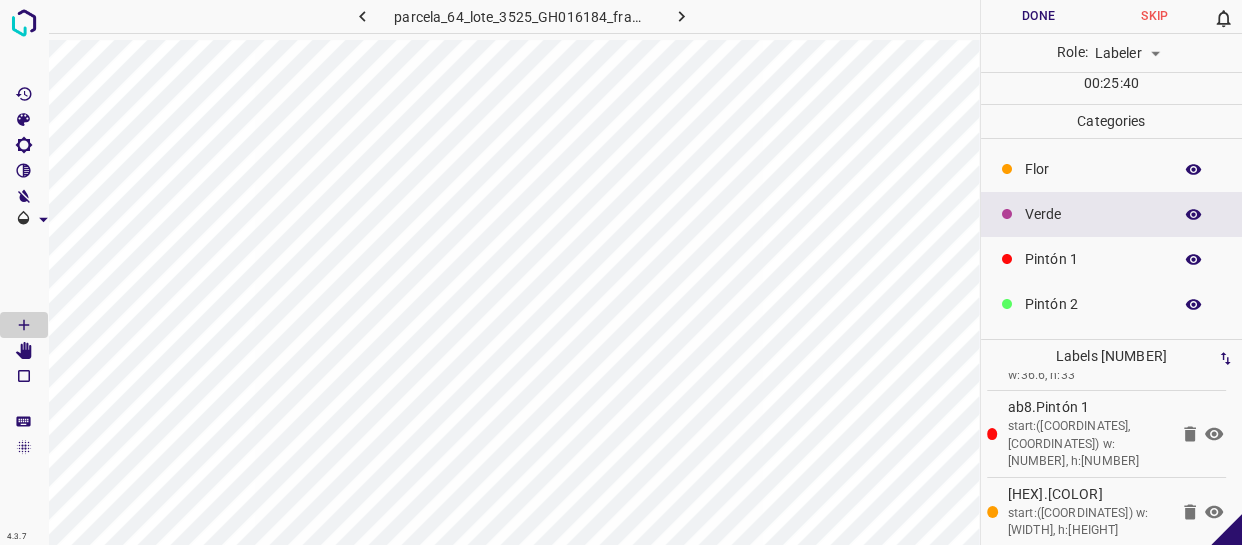 scroll, scrollTop: 26304, scrollLeft: 0, axis: vertical 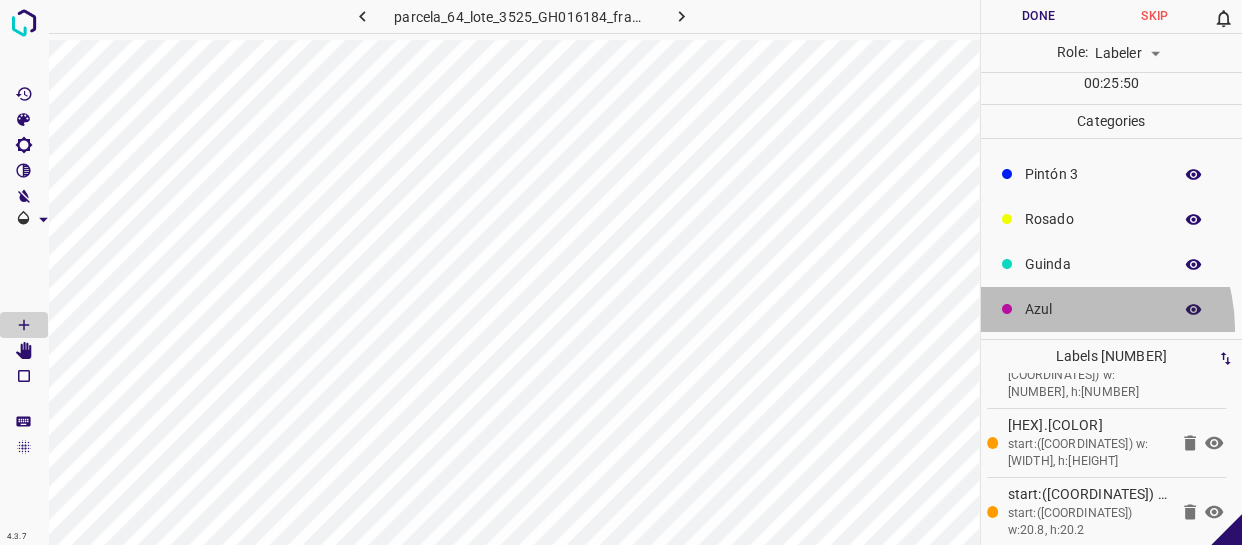 click on "Azul" at bounding box center (1112, 309) 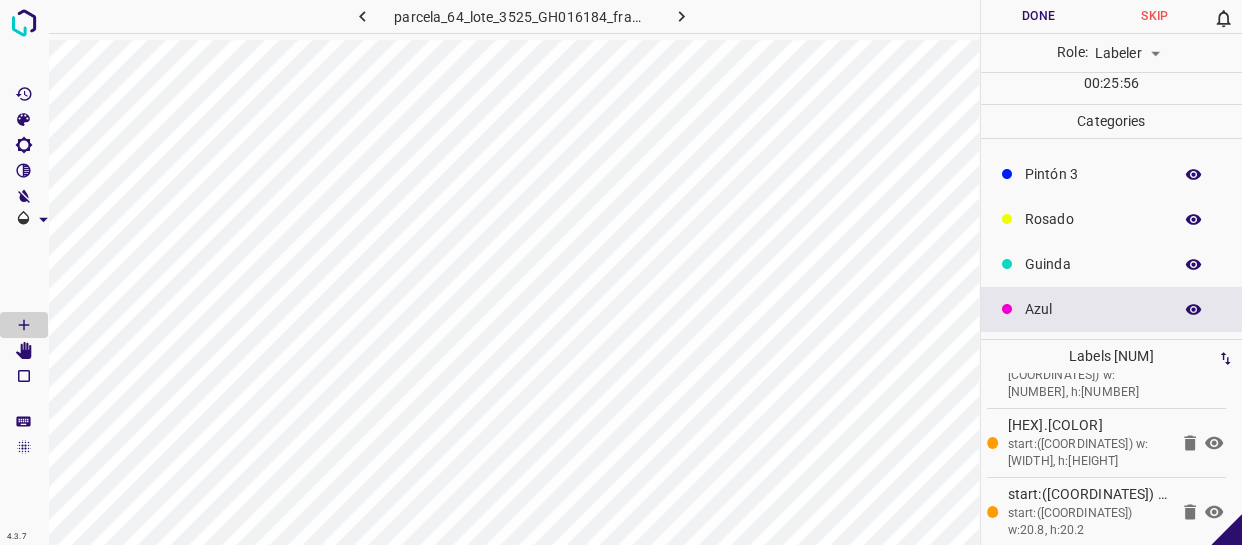 click on "Rosado" at bounding box center (1112, 219) 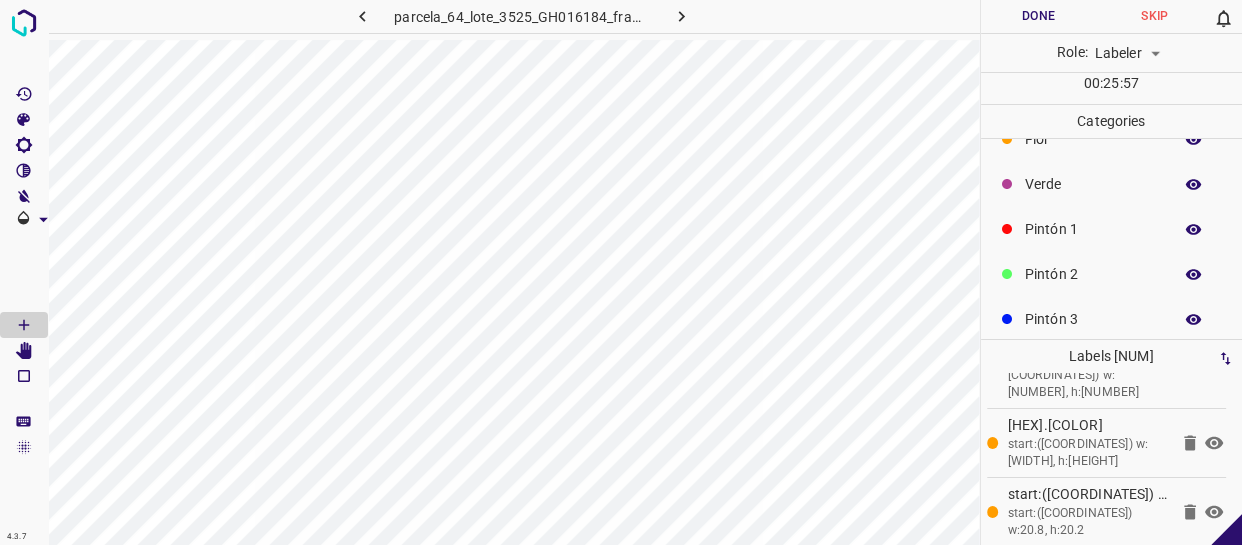scroll, scrollTop: 0, scrollLeft: 0, axis: both 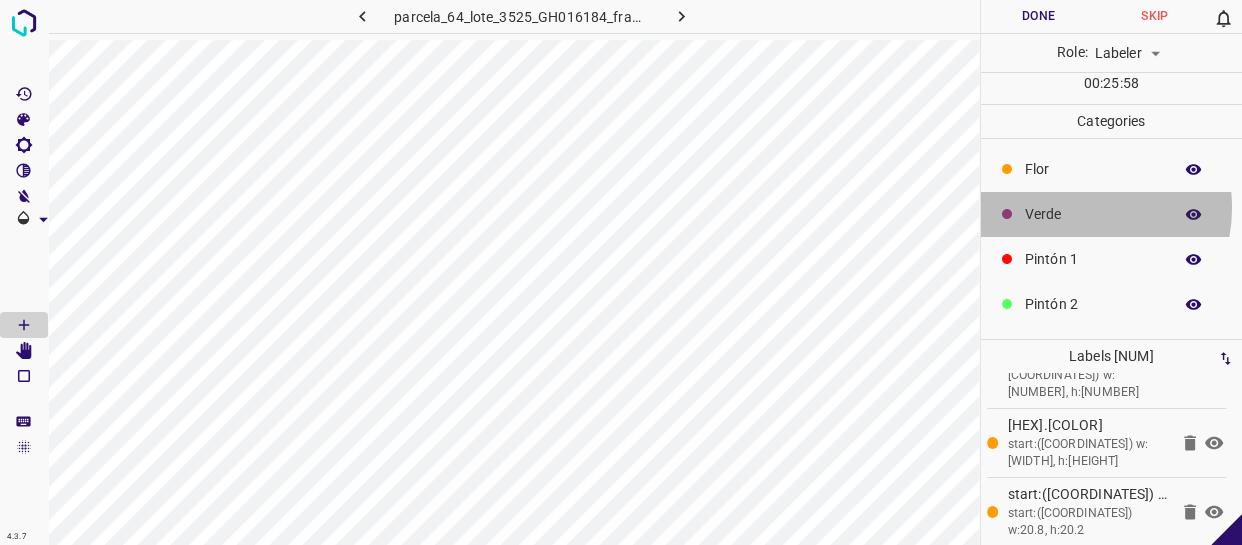 click on "Verde" at bounding box center [1093, 214] 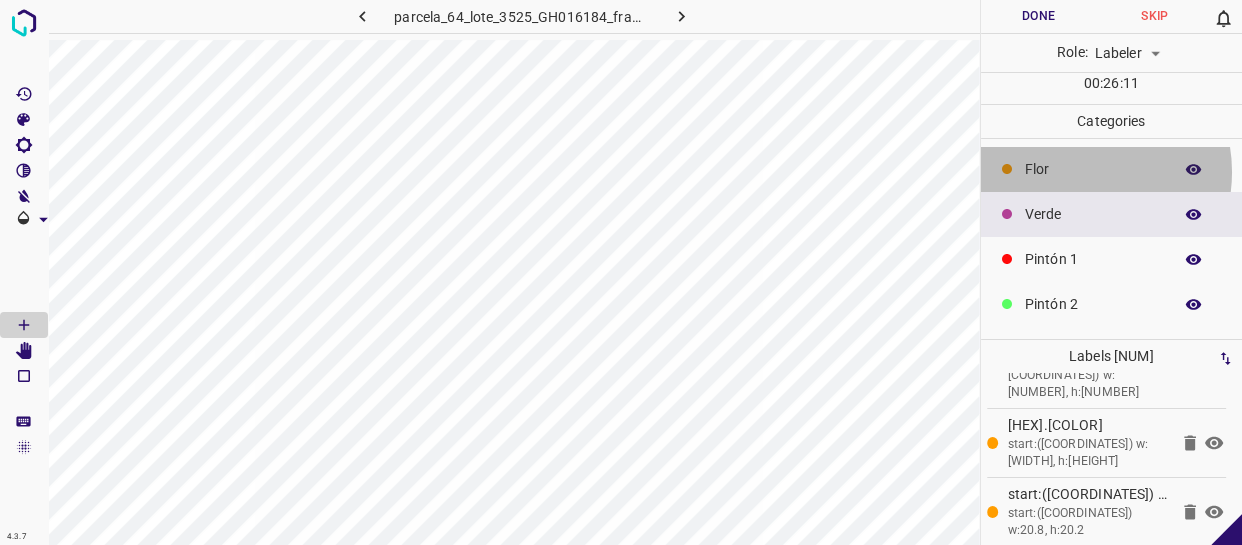 click on "Flor" at bounding box center (1093, 169) 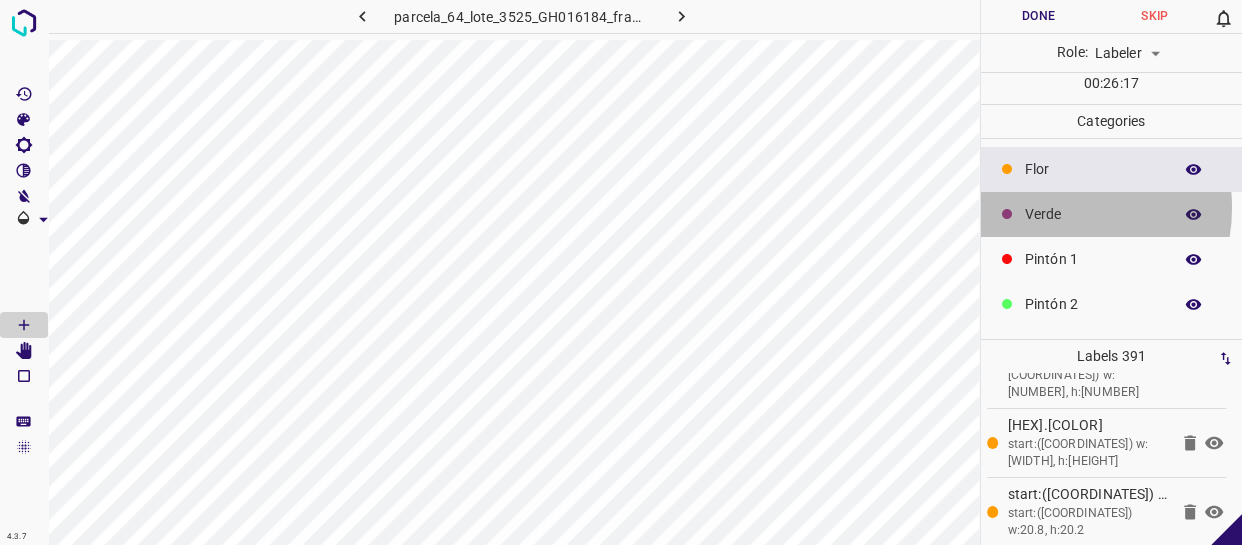click on "Verde" at bounding box center [1093, 214] 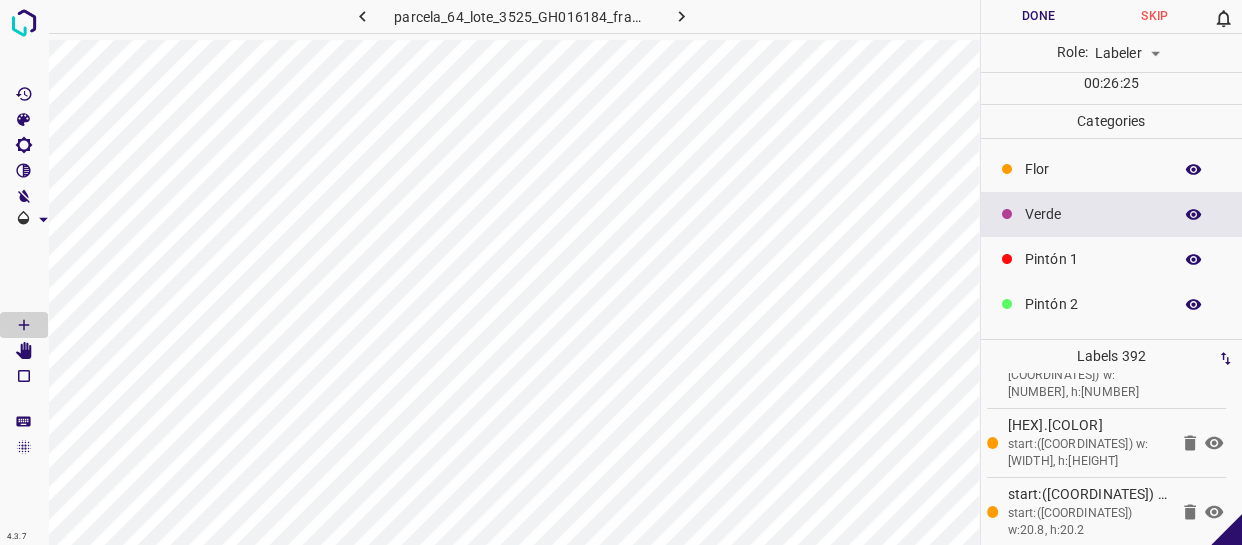 drag, startPoint x: 1087, startPoint y: 176, endPoint x: 1077, endPoint y: 180, distance: 10.770329 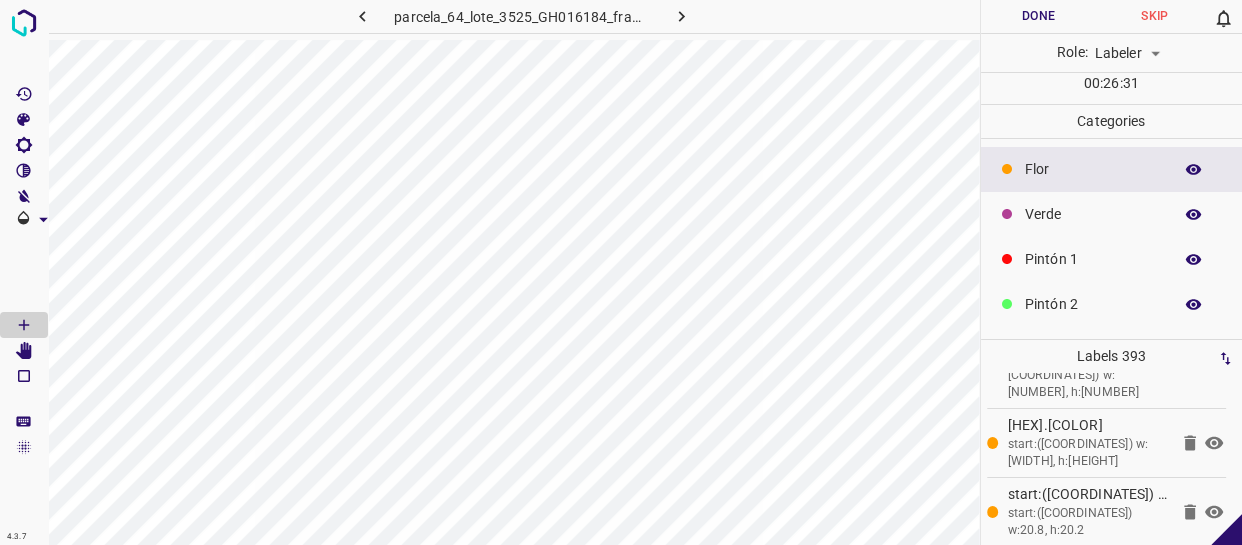 click on "Pintón 1" at bounding box center [1093, 259] 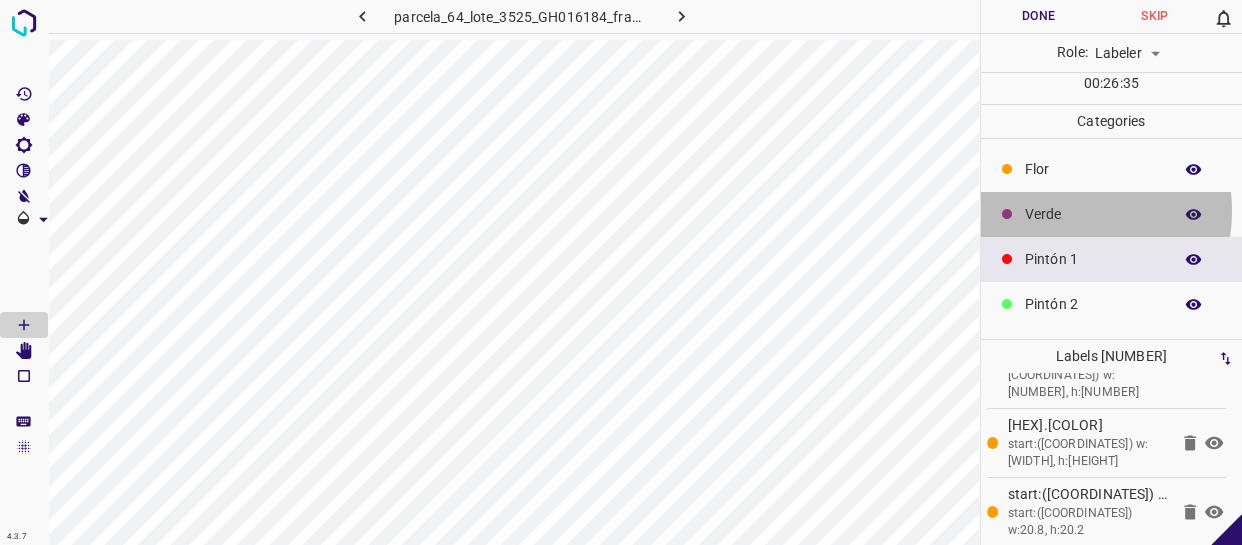 click on "Verde" at bounding box center (1093, 214) 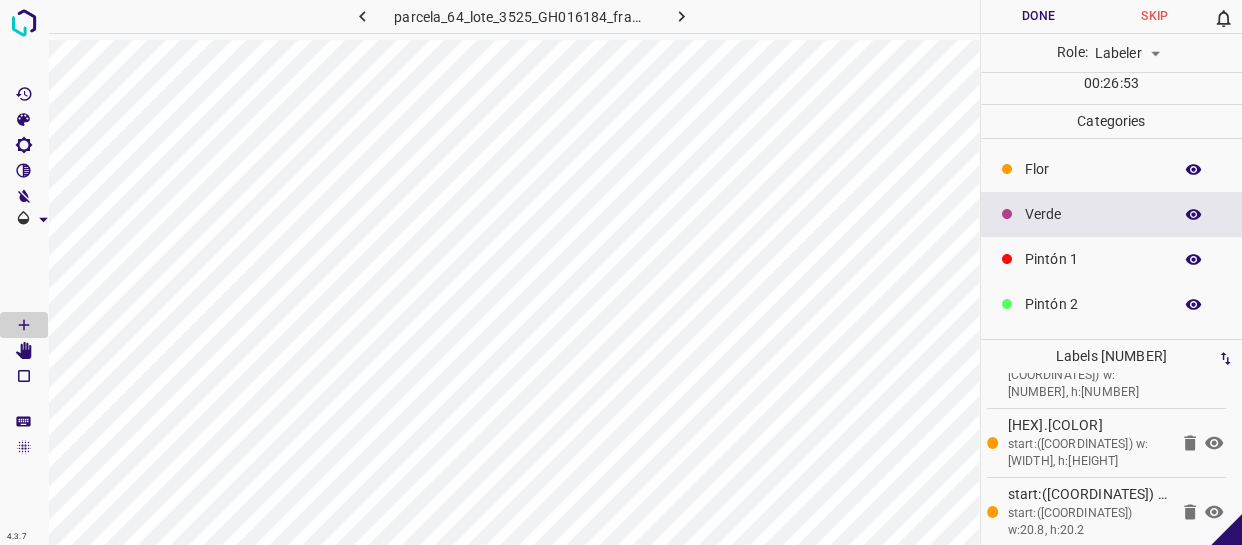 click on "Flor" at bounding box center (1093, 169) 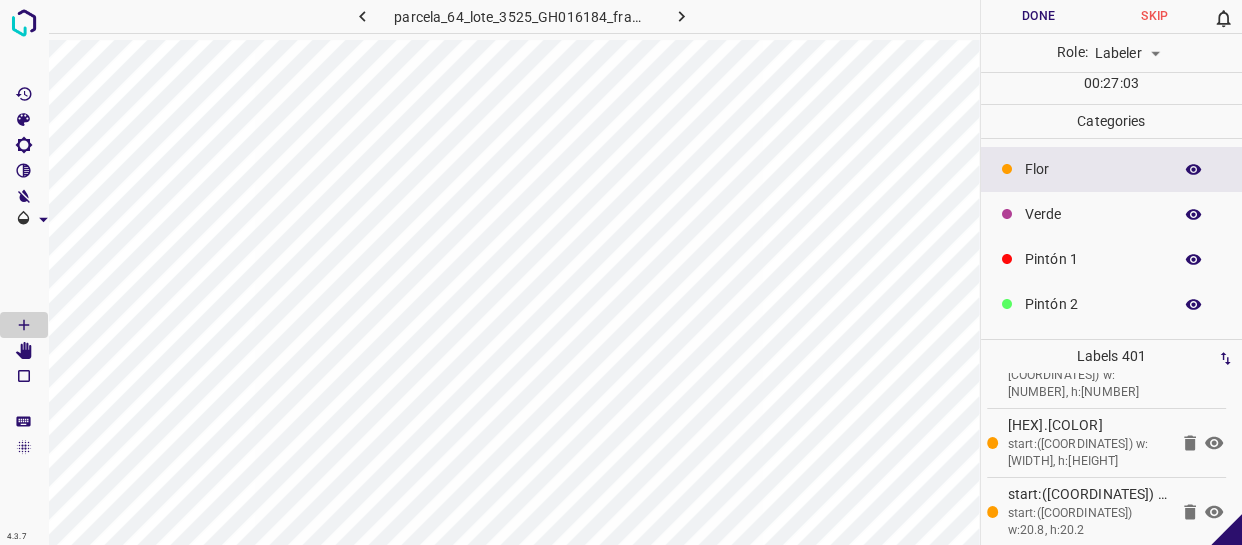 click on "Verde" at bounding box center (1093, 214) 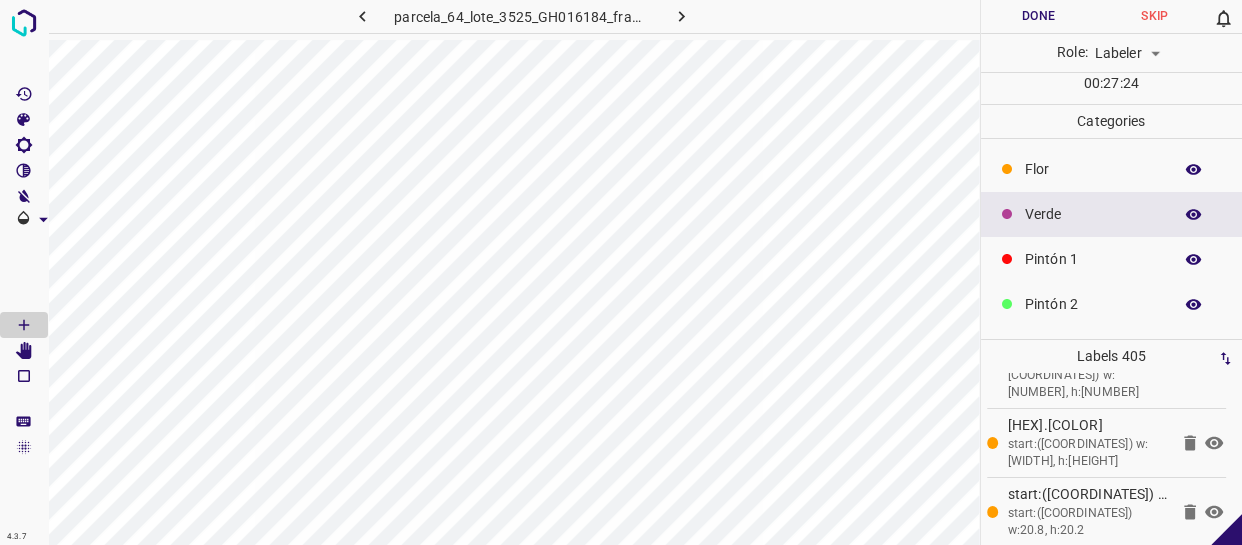 click on "Flor" at bounding box center [1093, 169] 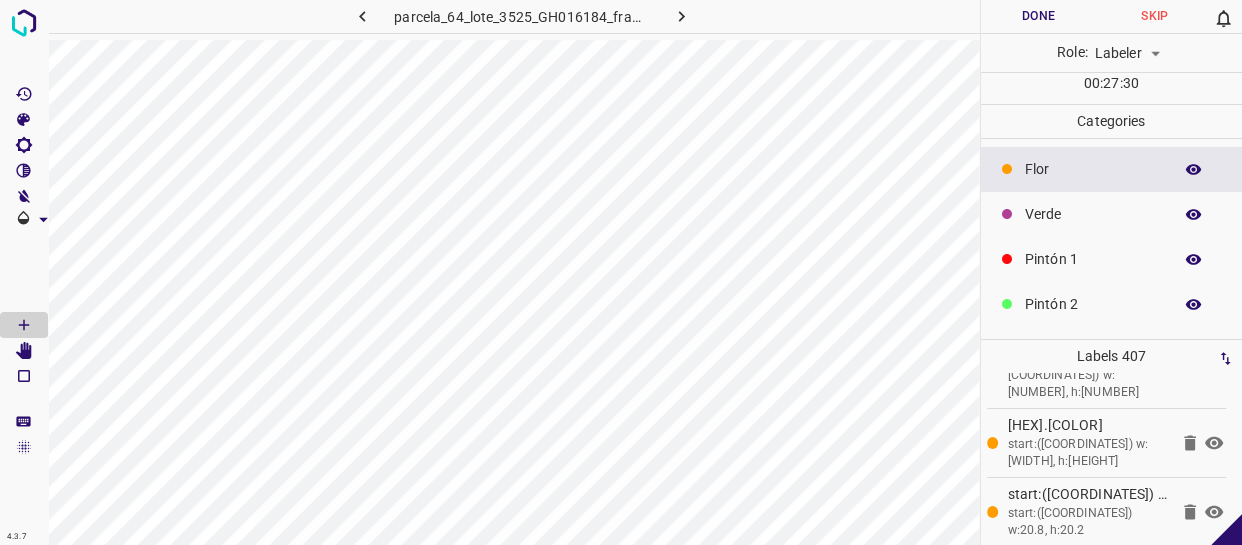 click on "Verde" at bounding box center (1093, 214) 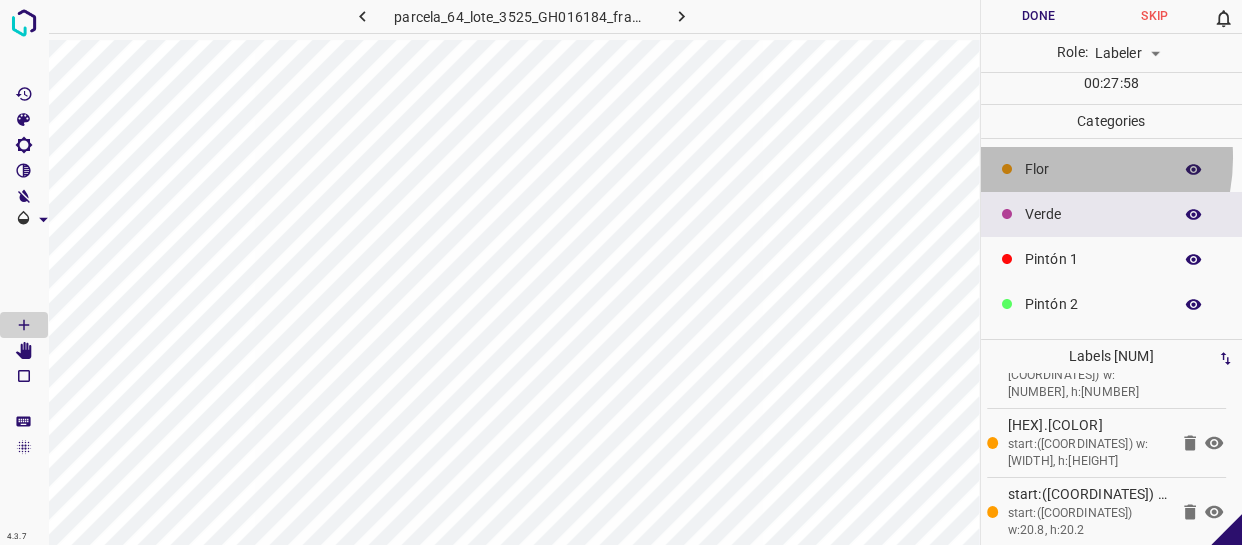 click on "Flor" at bounding box center (1093, 169) 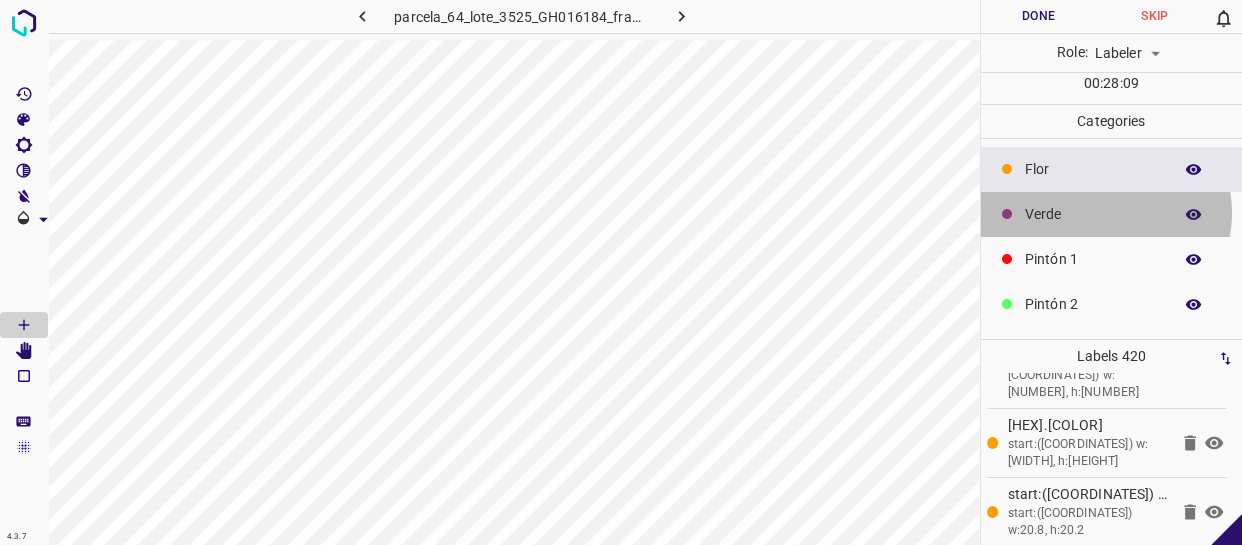 drag, startPoint x: 1100, startPoint y: 213, endPoint x: 1065, endPoint y: 214, distance: 35.014282 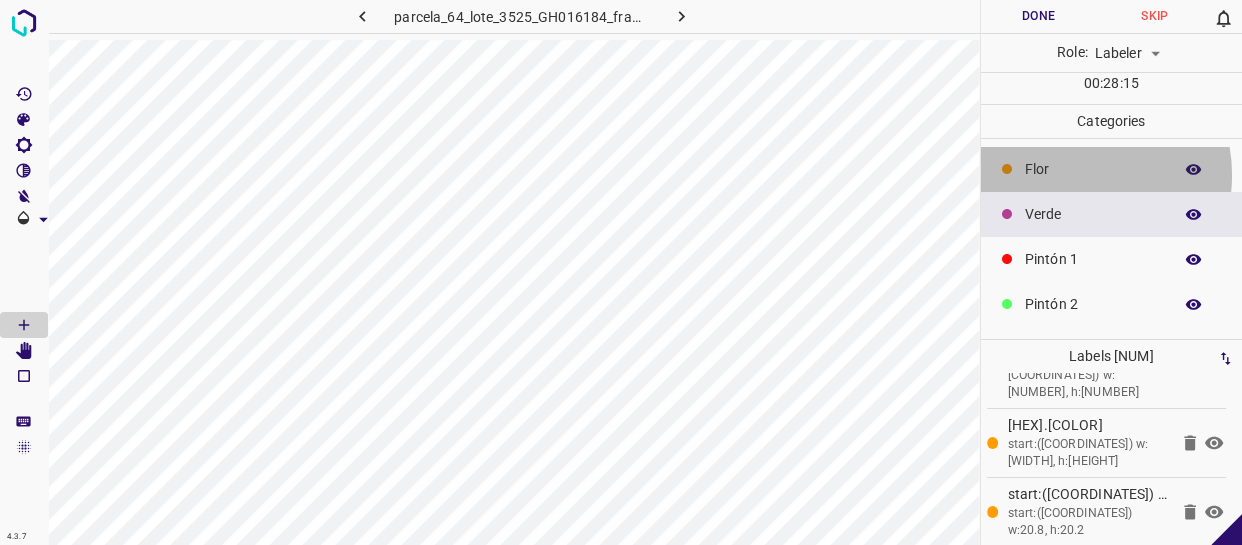drag, startPoint x: 1071, startPoint y: 175, endPoint x: 1059, endPoint y: 180, distance: 13 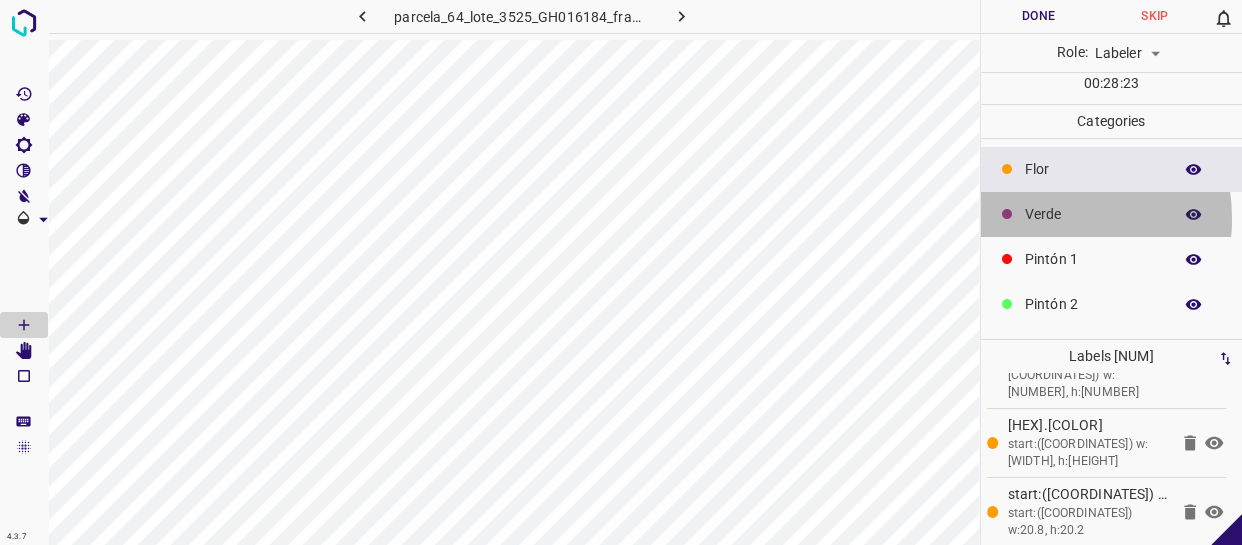 drag, startPoint x: 1035, startPoint y: 219, endPoint x: 994, endPoint y: 217, distance: 41.04875 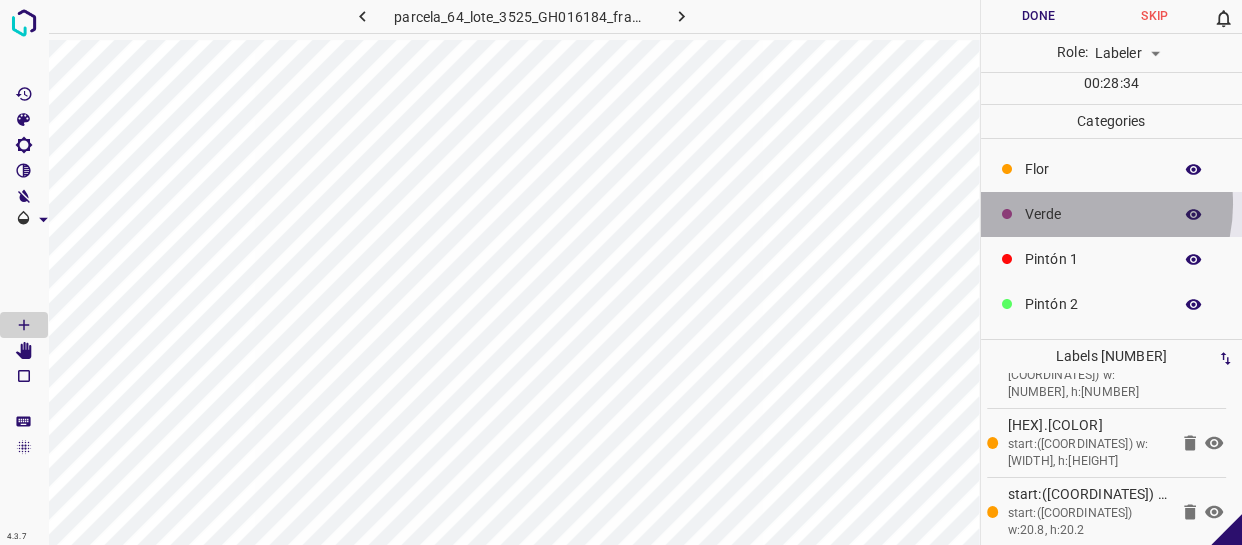 click on "Verde" at bounding box center (1093, 214) 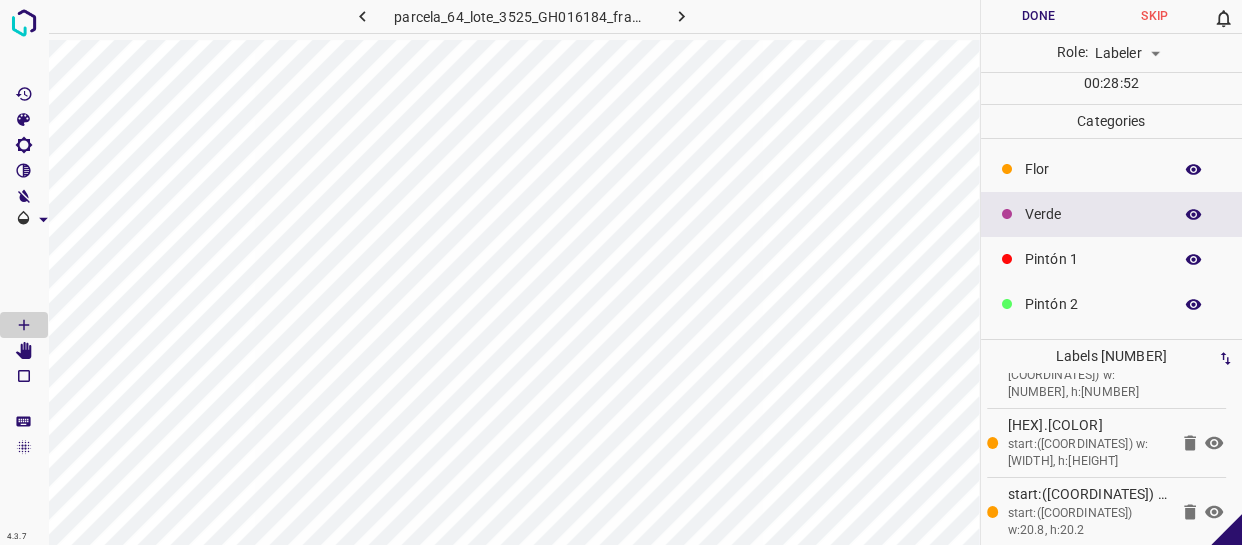 click on "Flor" at bounding box center (1093, 169) 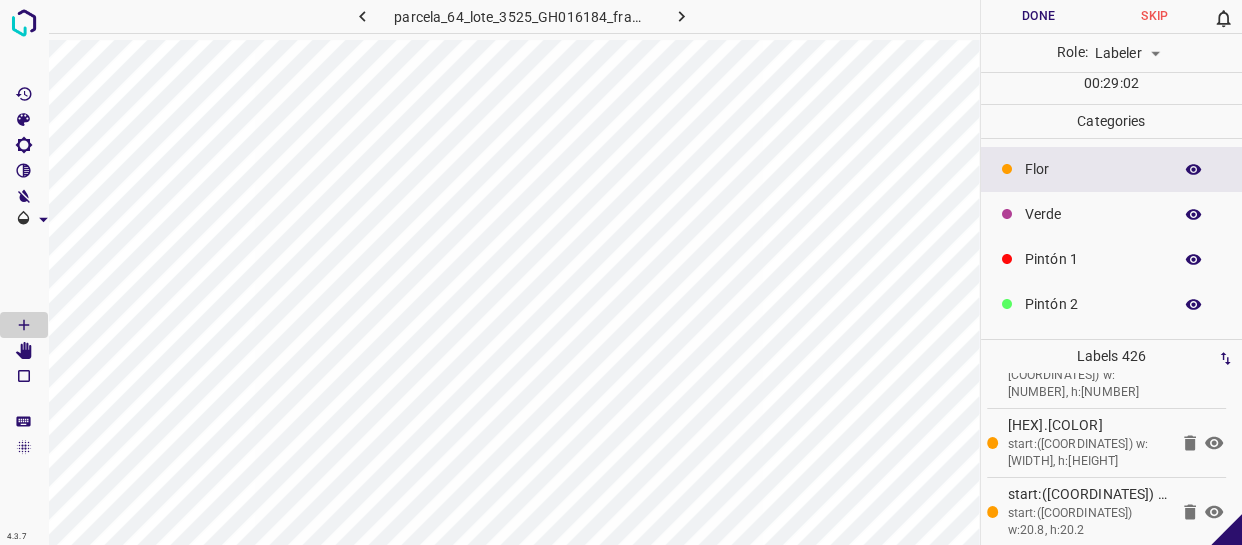 click on "Verde" at bounding box center (1093, 214) 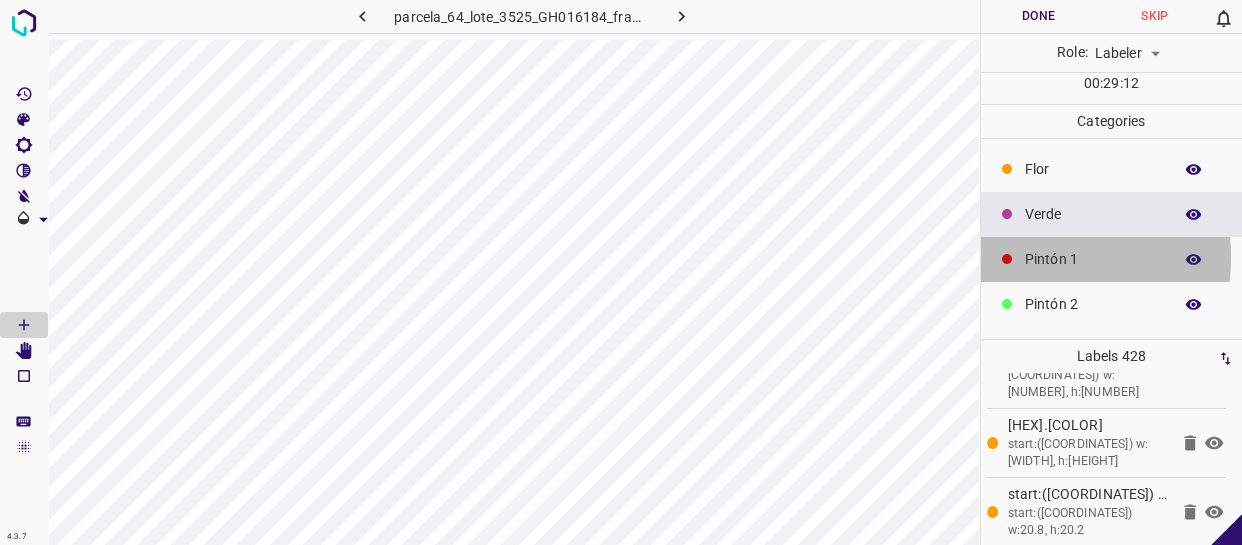 click on "Pintón 1" at bounding box center (1112, 259) 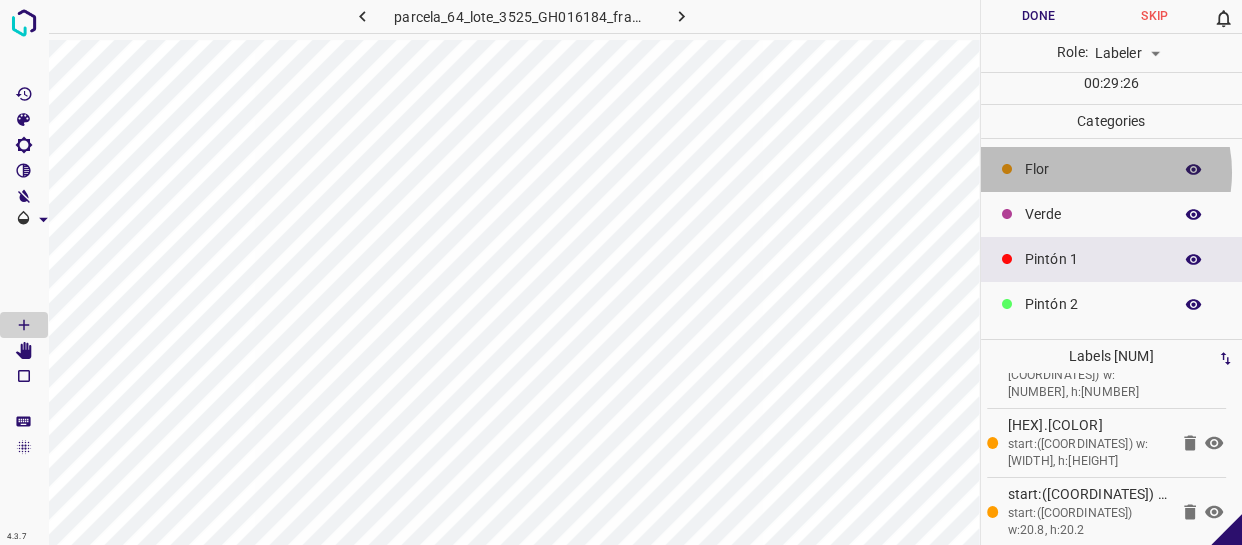 click on "Flor" at bounding box center (1093, 169) 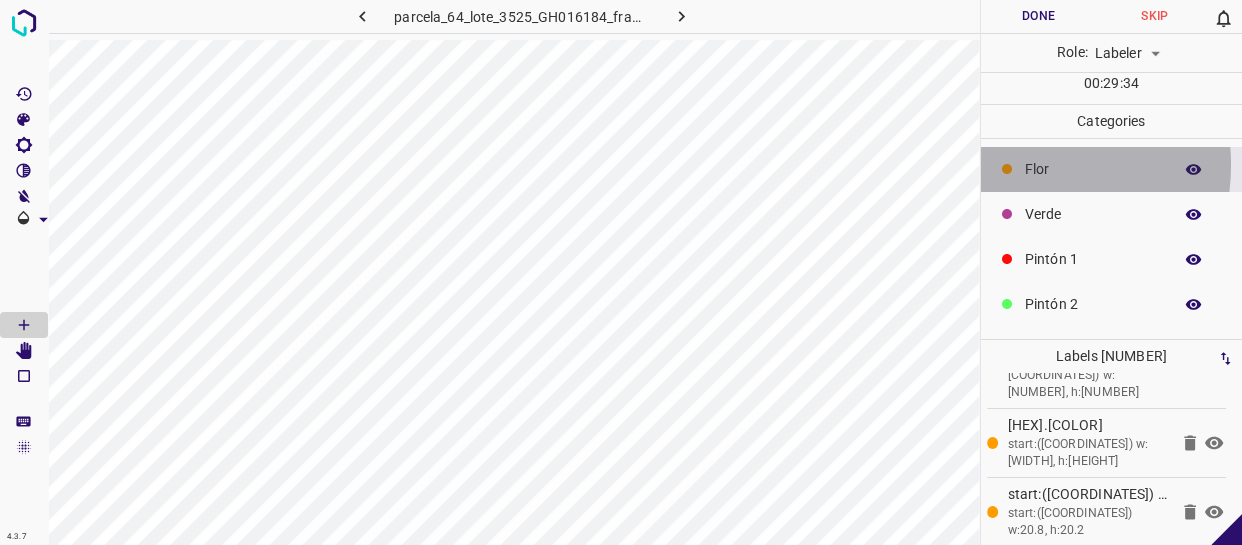 click at bounding box center (1007, 169) 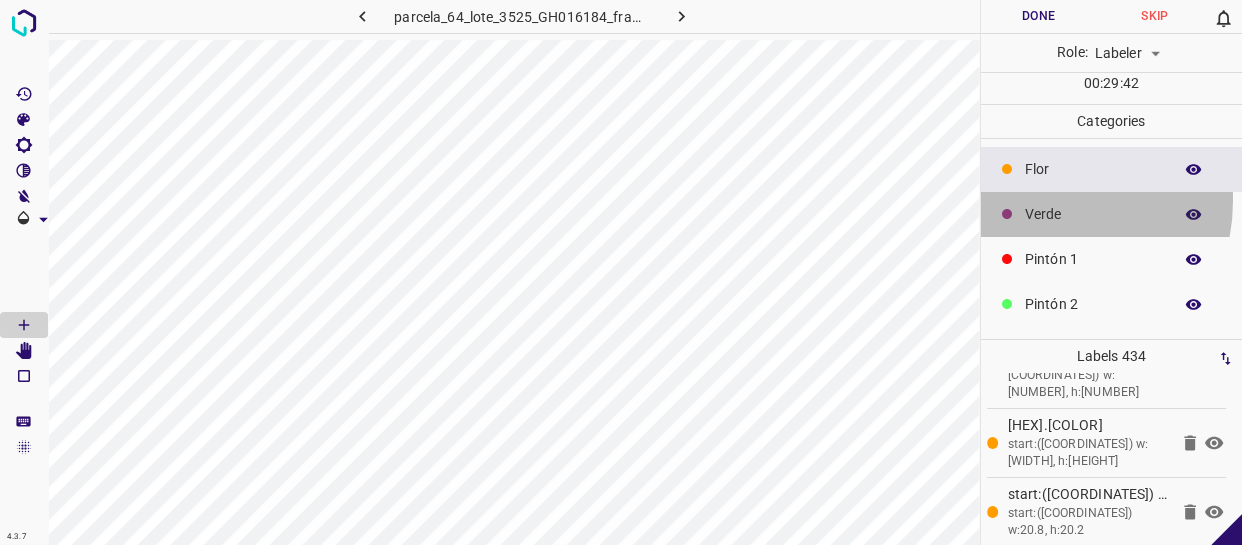 drag, startPoint x: 1036, startPoint y: 200, endPoint x: 1026, endPoint y: 201, distance: 10.049875 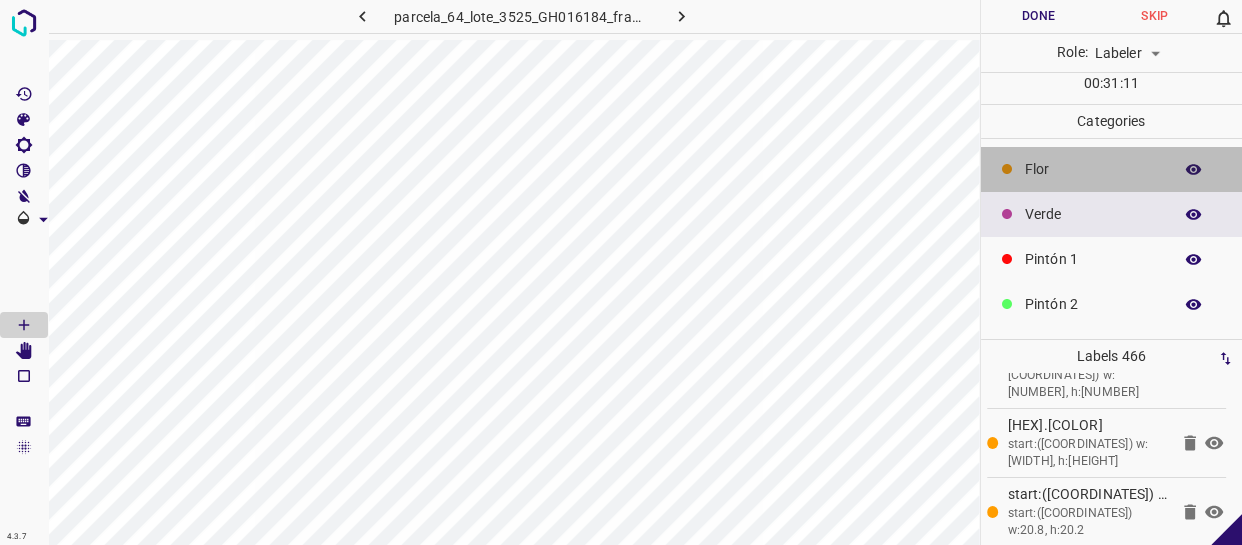click on "Flor" at bounding box center [1093, 169] 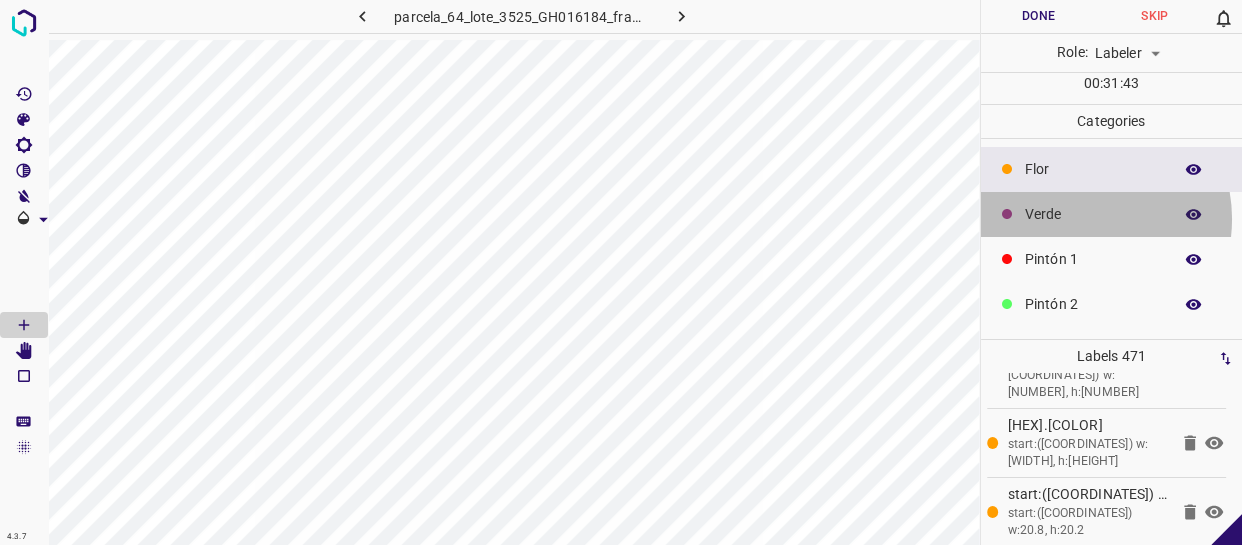 click on "Verde" at bounding box center (1093, 214) 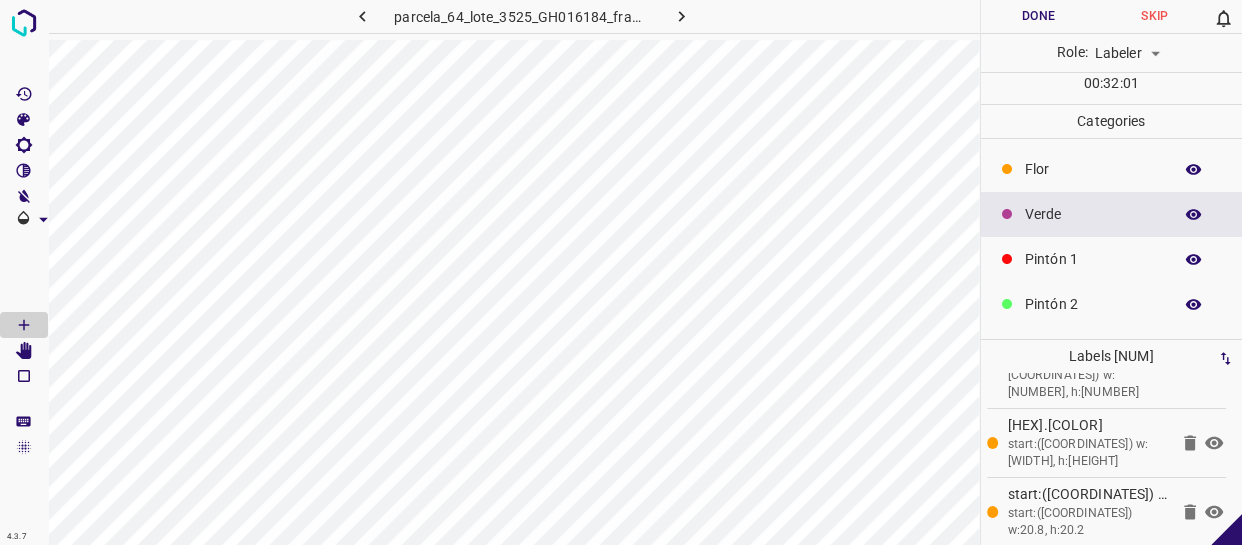 click on "Pintón 1" at bounding box center [1093, 259] 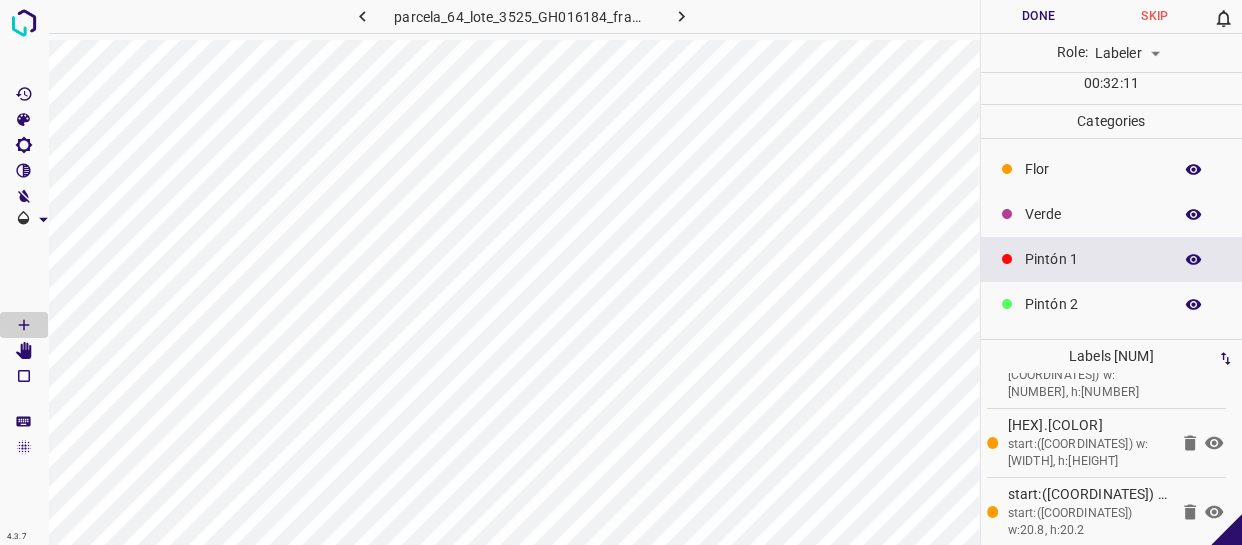 click on "Verde" at bounding box center (1093, 214) 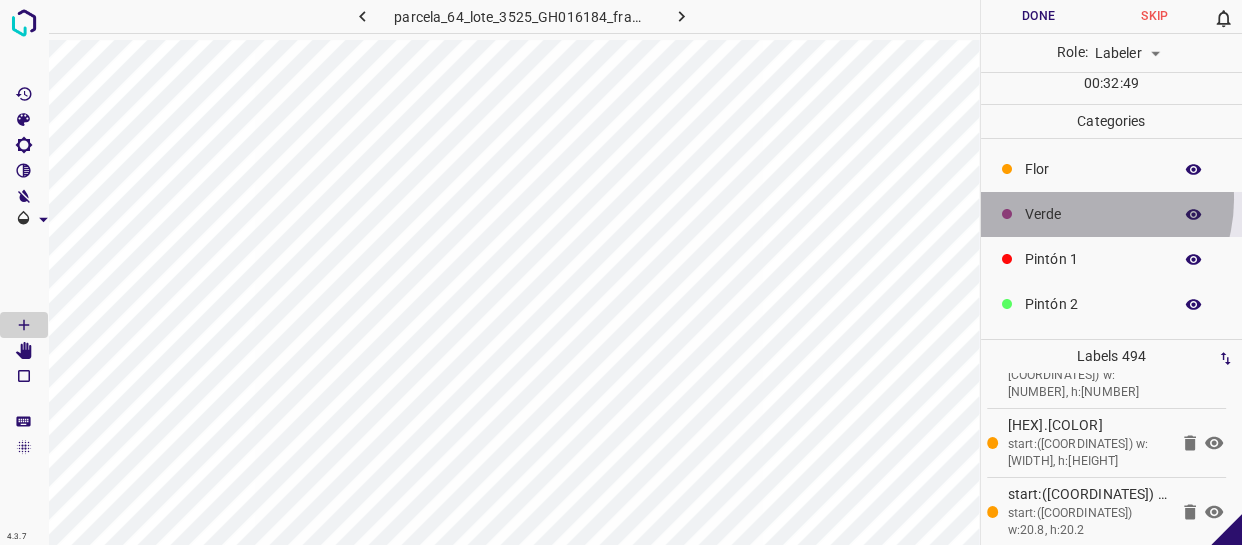 click on "Verde" at bounding box center (1112, 214) 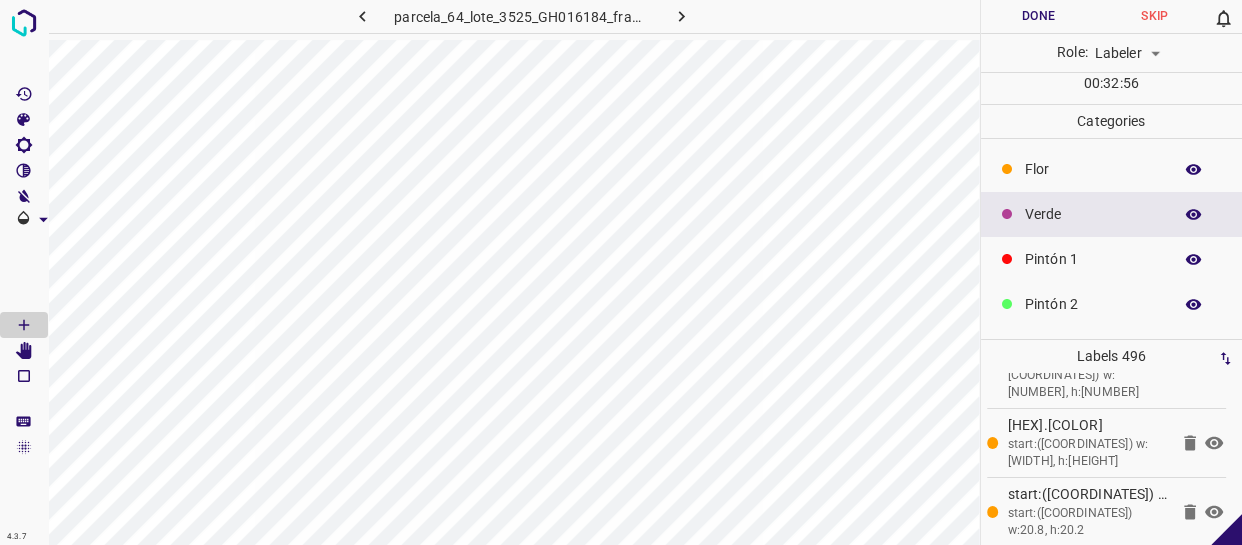 click on "Pintón 1" at bounding box center (1093, 259) 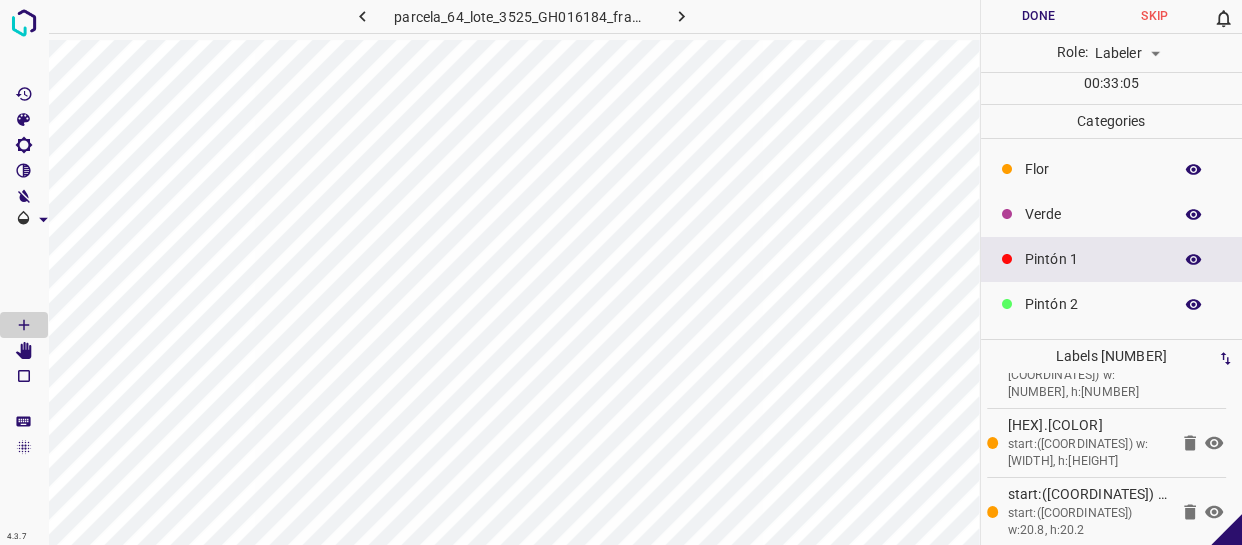 click on "Verde" at bounding box center (1112, 214) 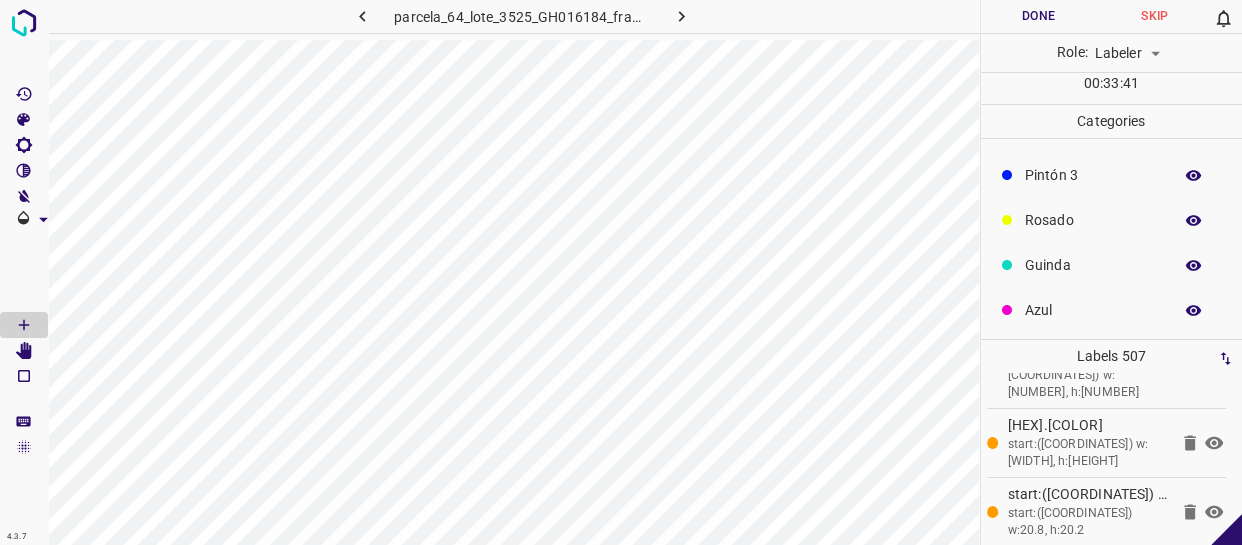 scroll, scrollTop: 175, scrollLeft: 0, axis: vertical 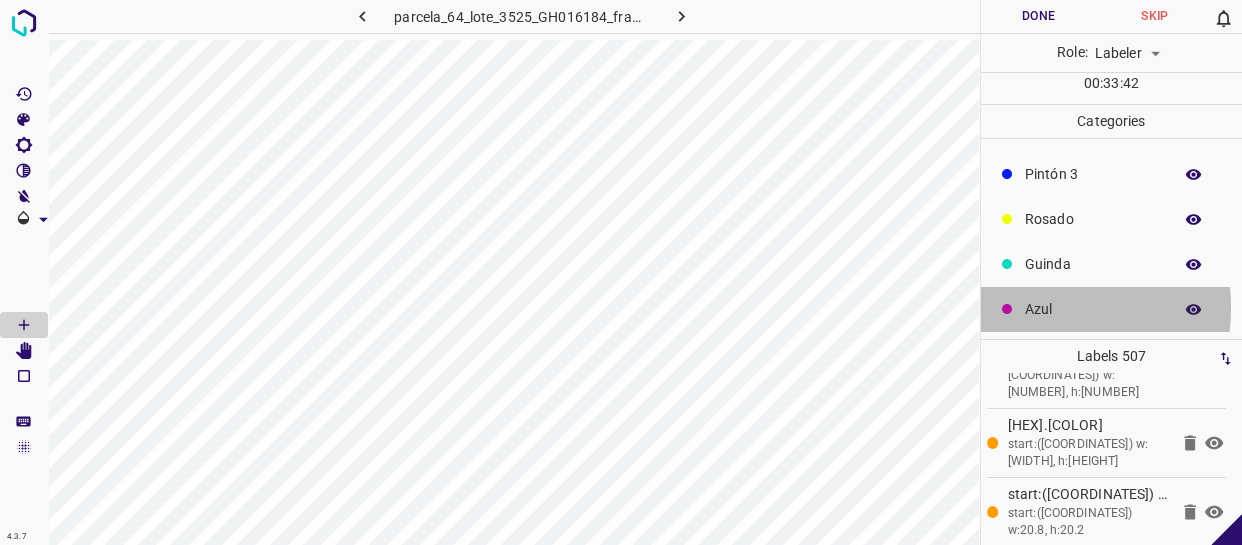 drag, startPoint x: 1043, startPoint y: 307, endPoint x: 1014, endPoint y: 316, distance: 30.364452 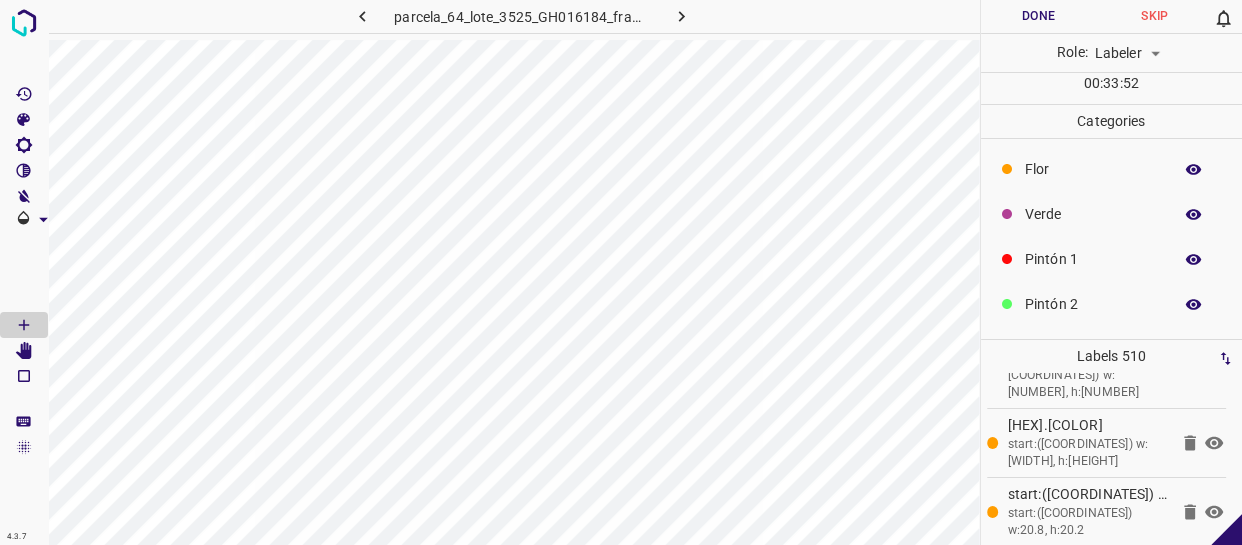 scroll, scrollTop: 0, scrollLeft: 0, axis: both 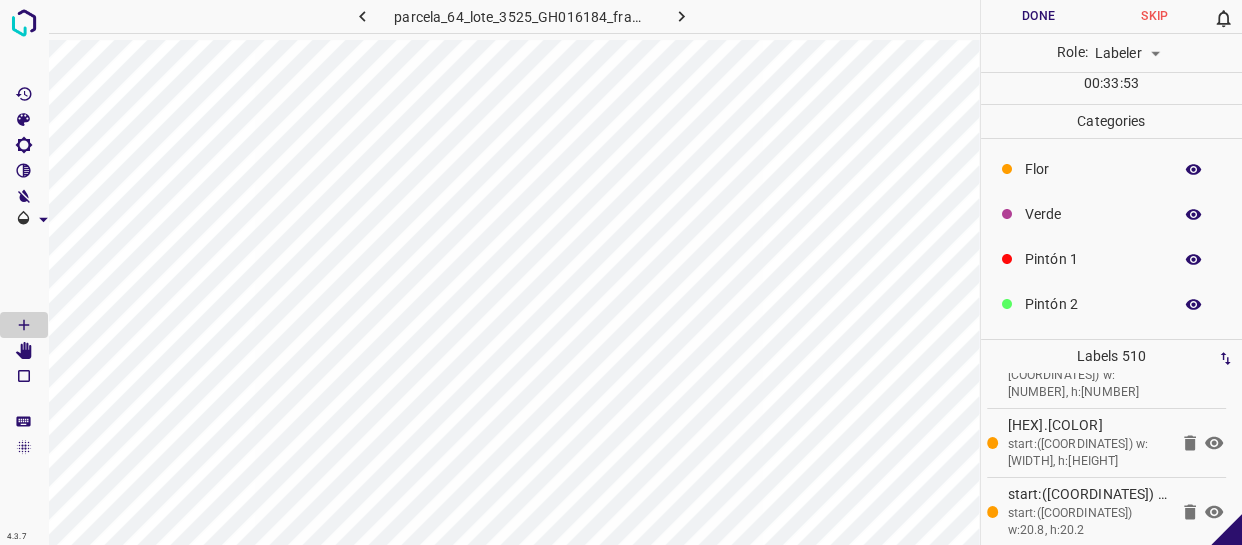 click on "Verde" at bounding box center (1093, 214) 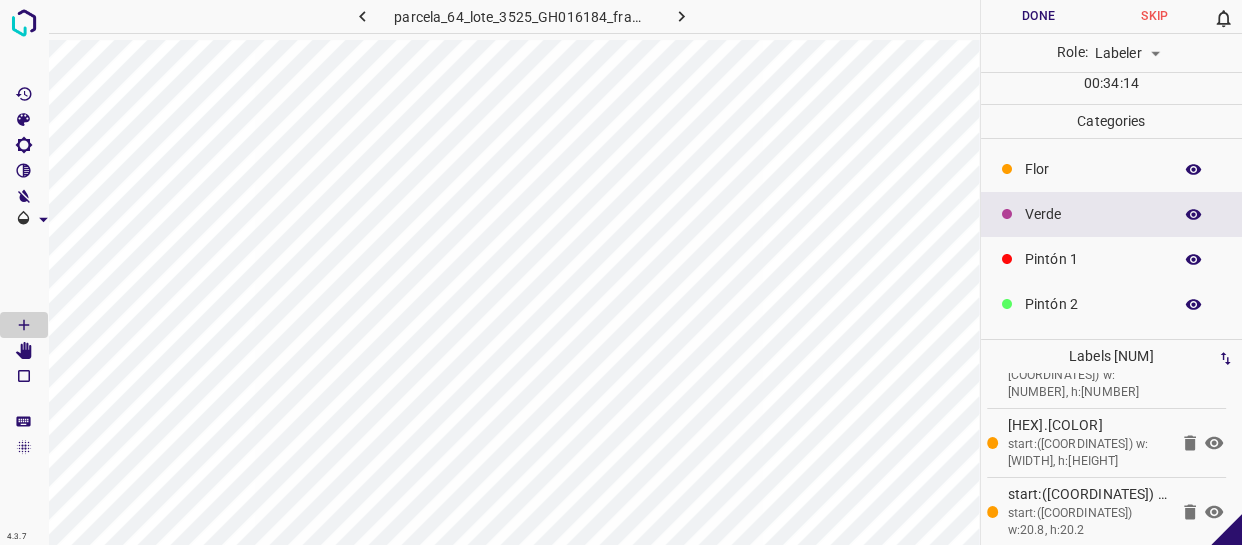 click on "Pintón 1" at bounding box center (1093, 259) 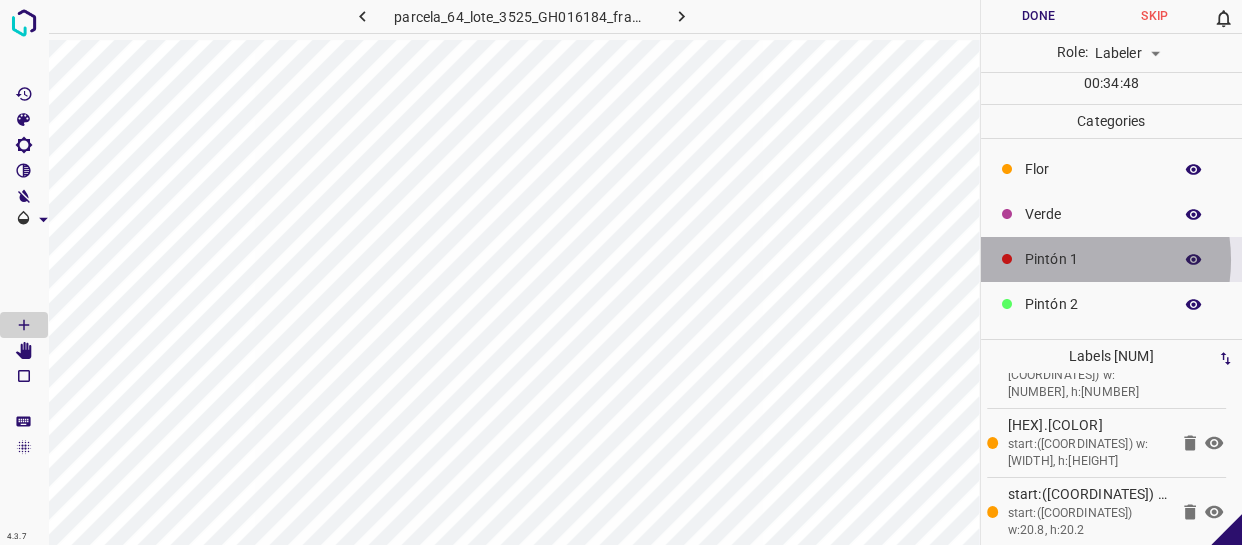 click on "Pintón 1" at bounding box center [1093, 259] 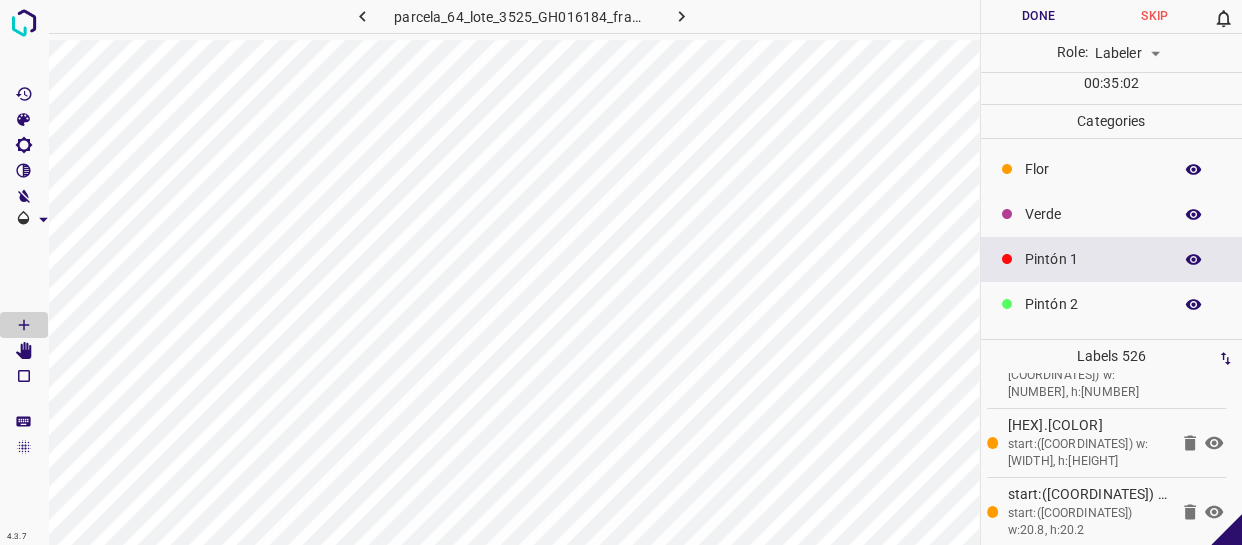 click on "Flor" at bounding box center (1112, 169) 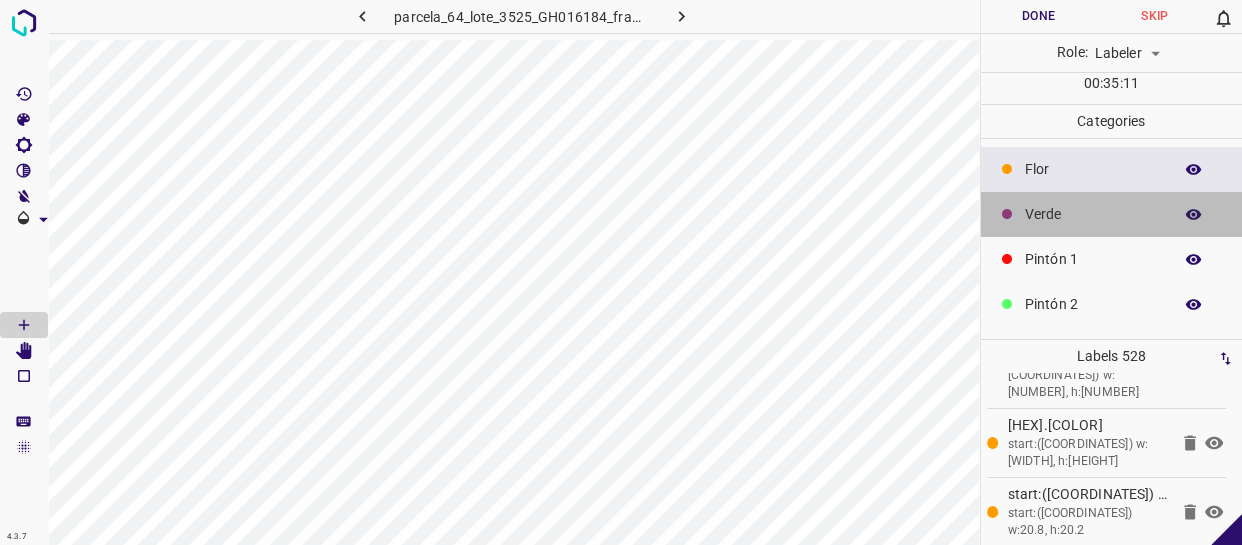 click on "Verde" at bounding box center (1093, 214) 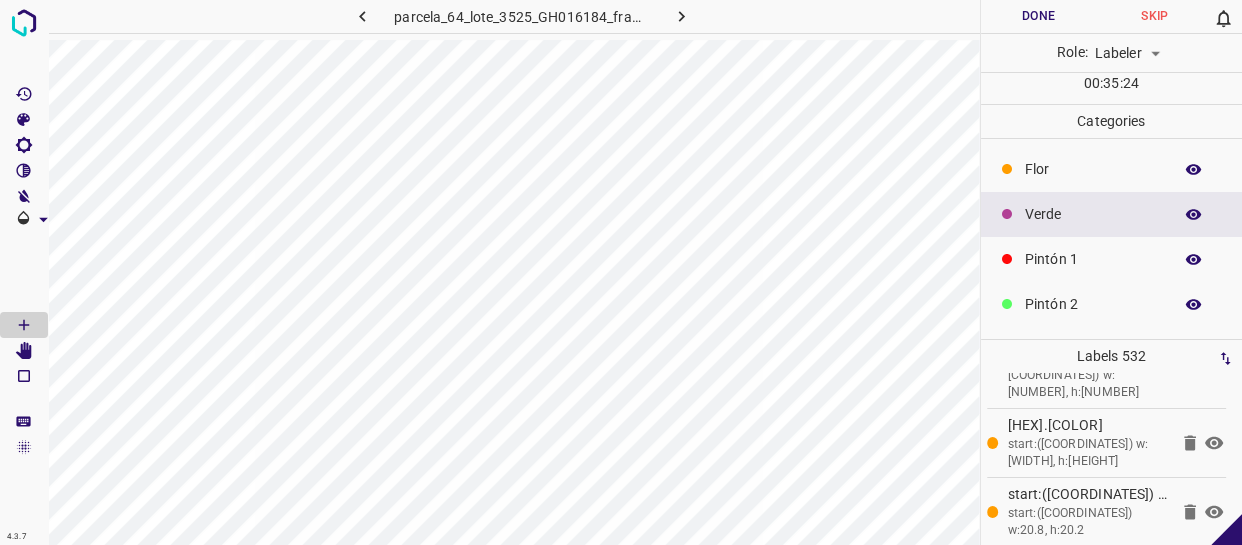 click on "Flor" at bounding box center [1112, 169] 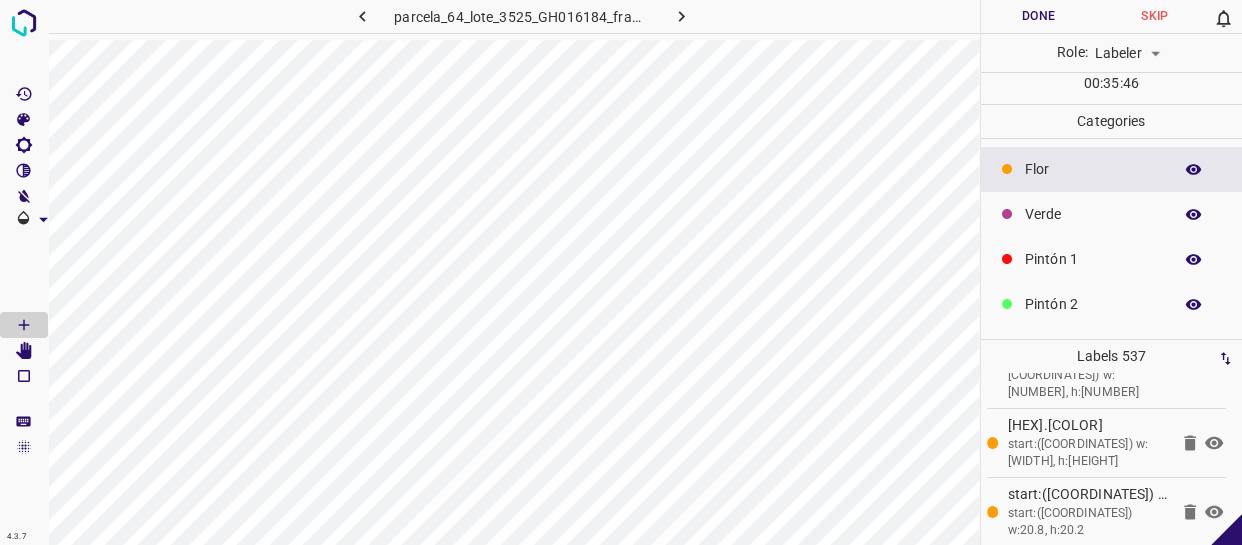 click on "Verde" at bounding box center (1093, 214) 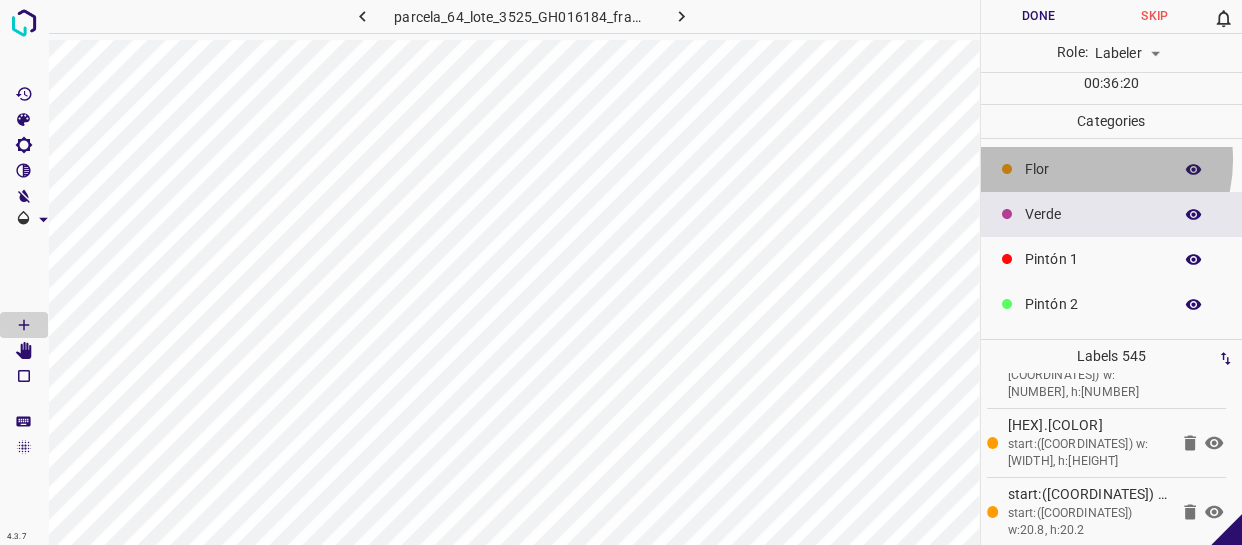 click on "Flor" at bounding box center [1093, 169] 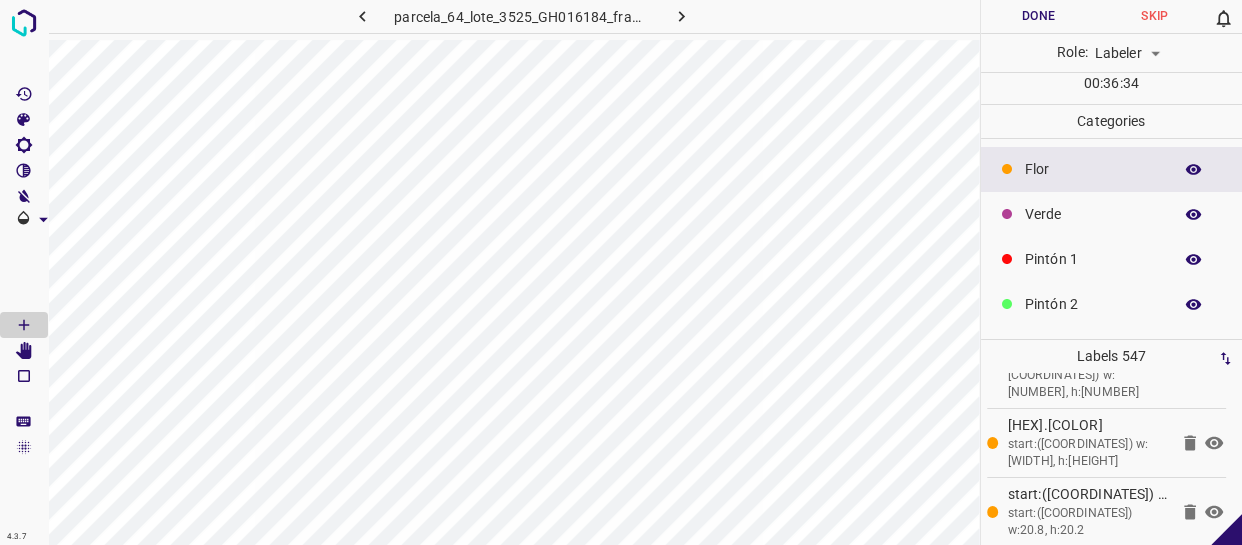 click on "Pintón 1" at bounding box center (1093, 259) 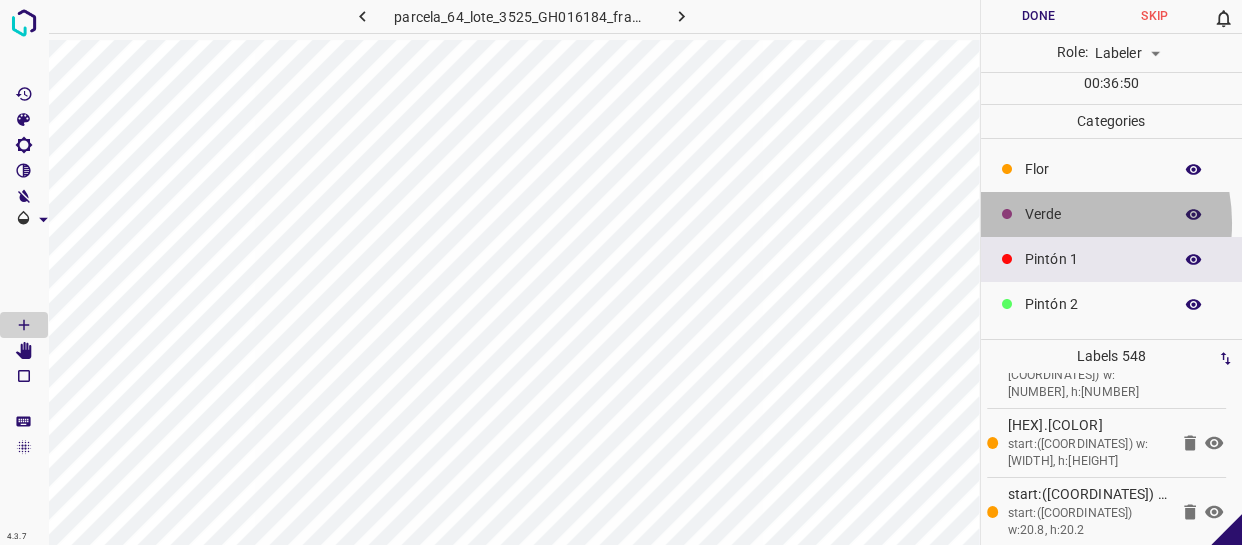click on "Verde" at bounding box center [1093, 214] 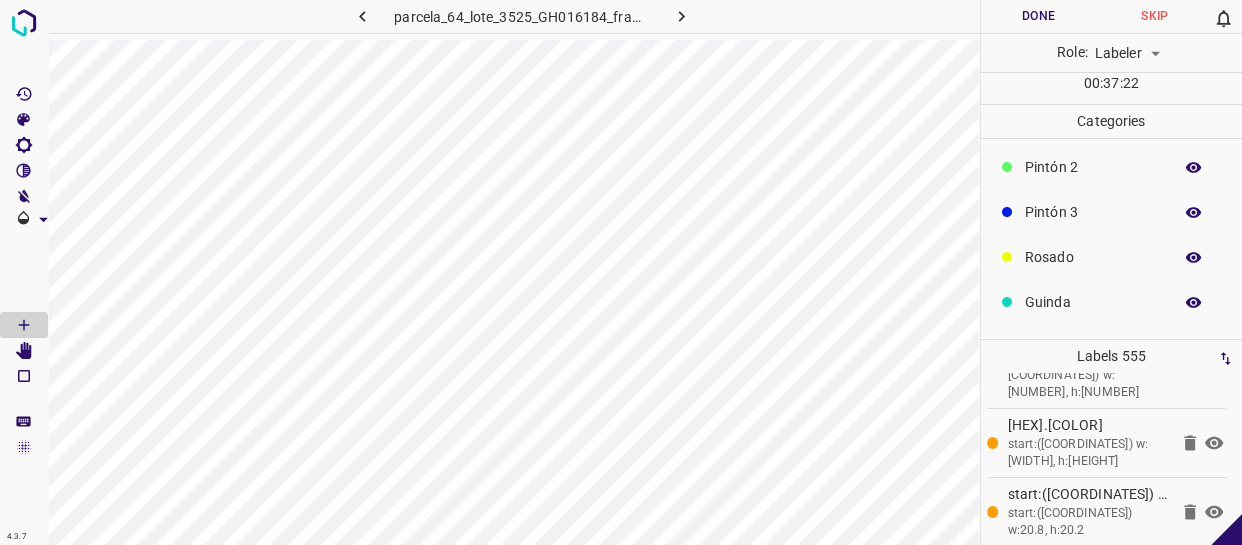scroll, scrollTop: 175, scrollLeft: 0, axis: vertical 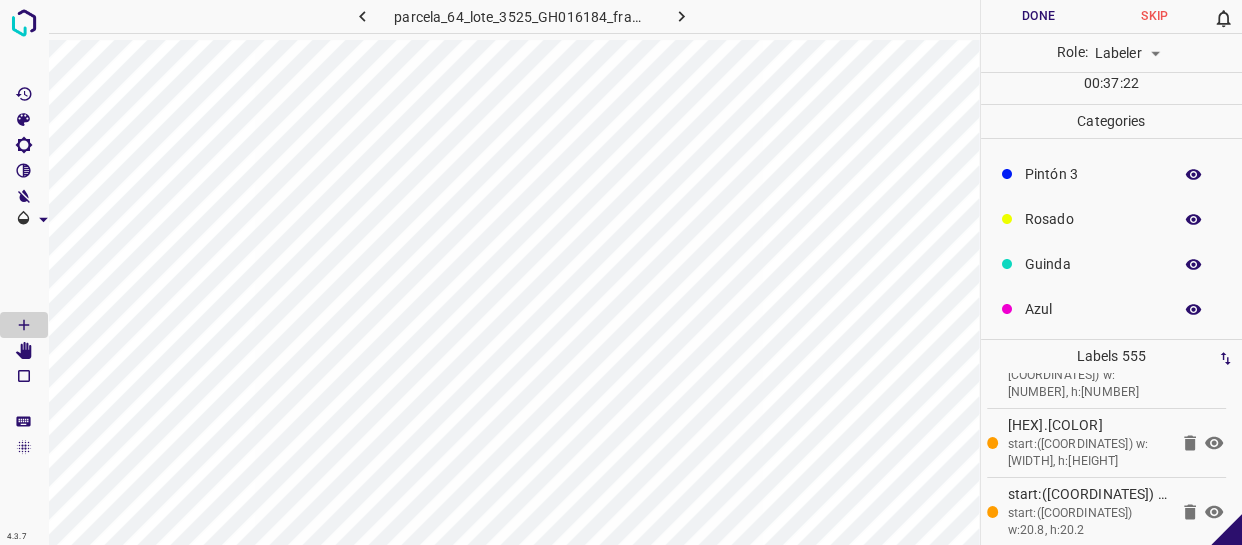 click on "Azul" at bounding box center [1093, 309] 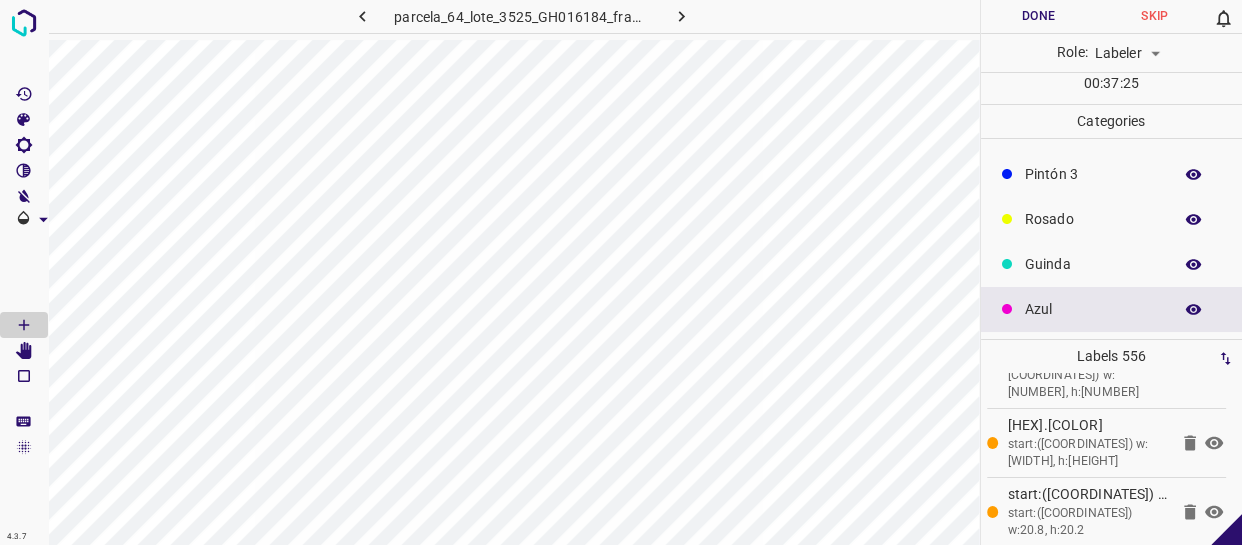 scroll, scrollTop: 0, scrollLeft: 0, axis: both 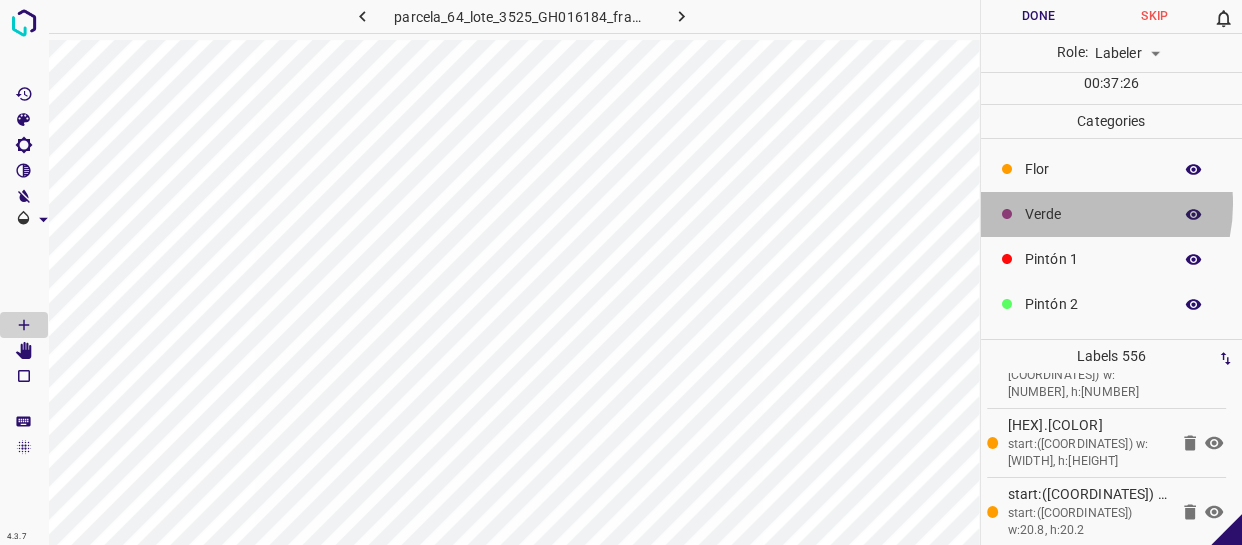 click on "Verde" at bounding box center (1093, 214) 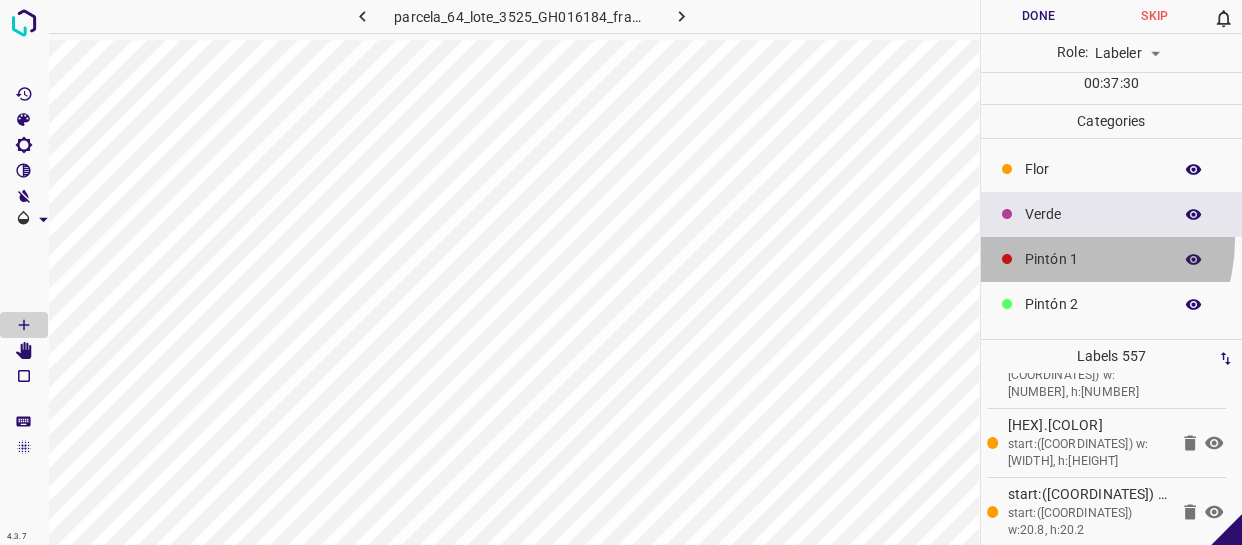 click on "Pintón 1" at bounding box center [1112, 259] 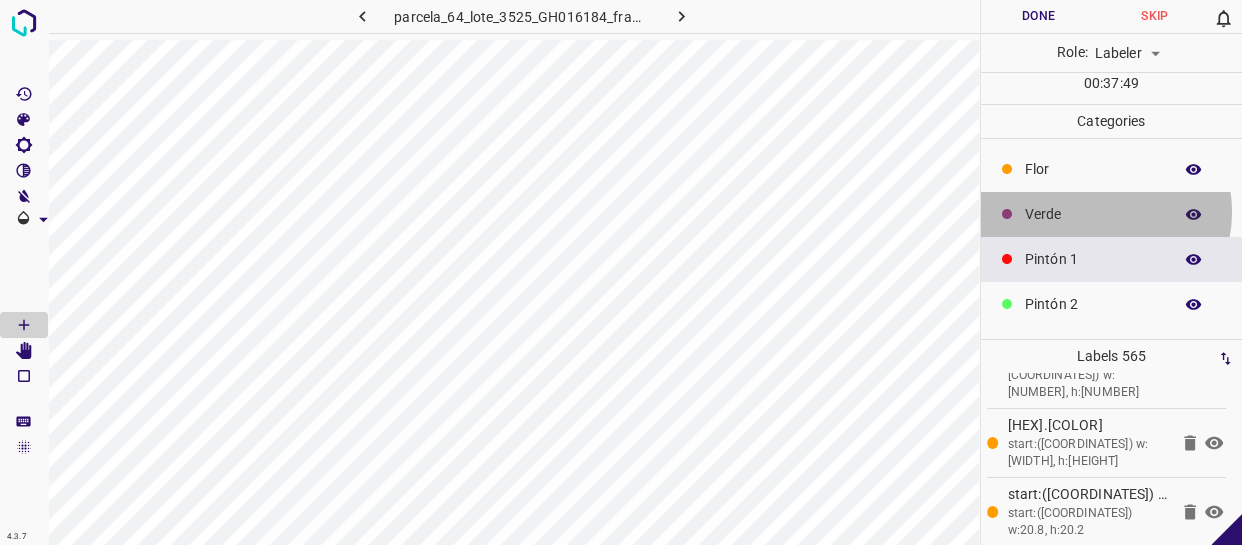 click on "Verde" at bounding box center (1093, 214) 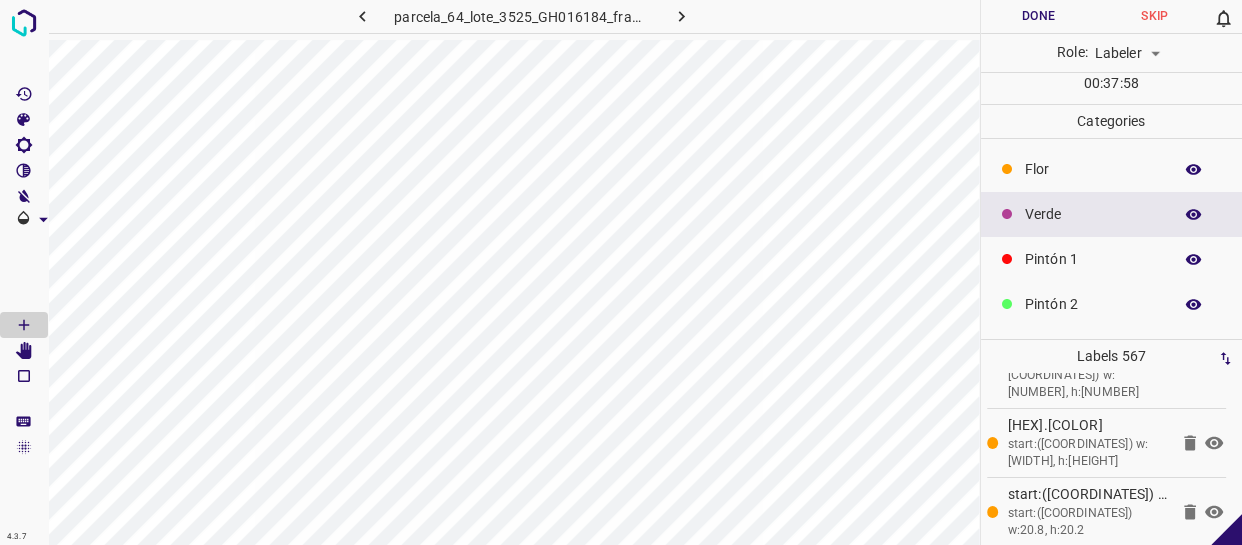 click on "Flor" at bounding box center [1093, 169] 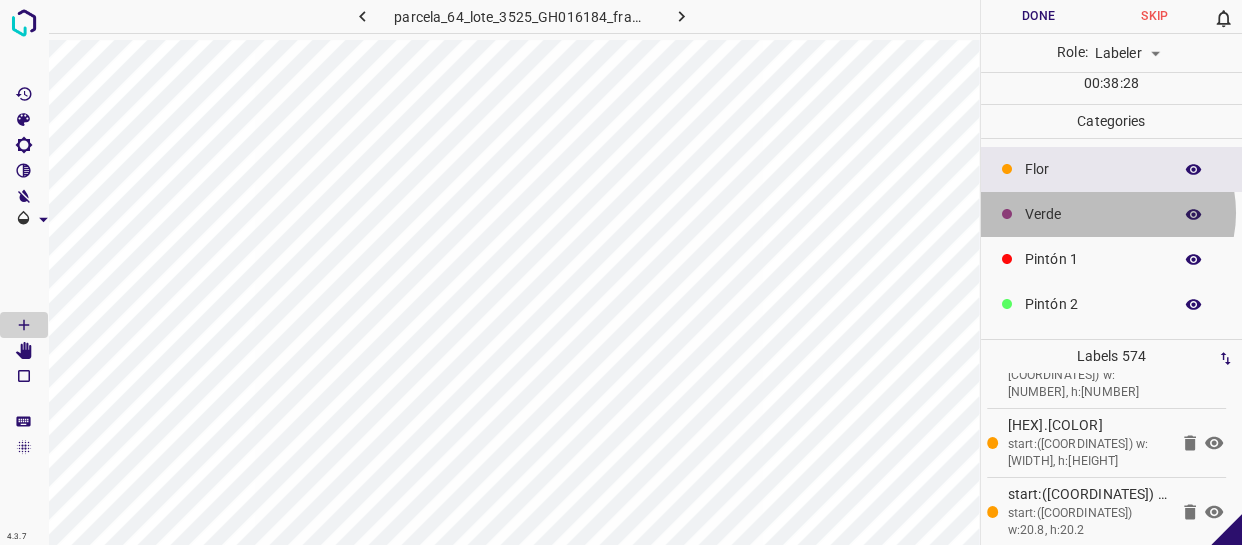 click on "Verde" at bounding box center [1093, 214] 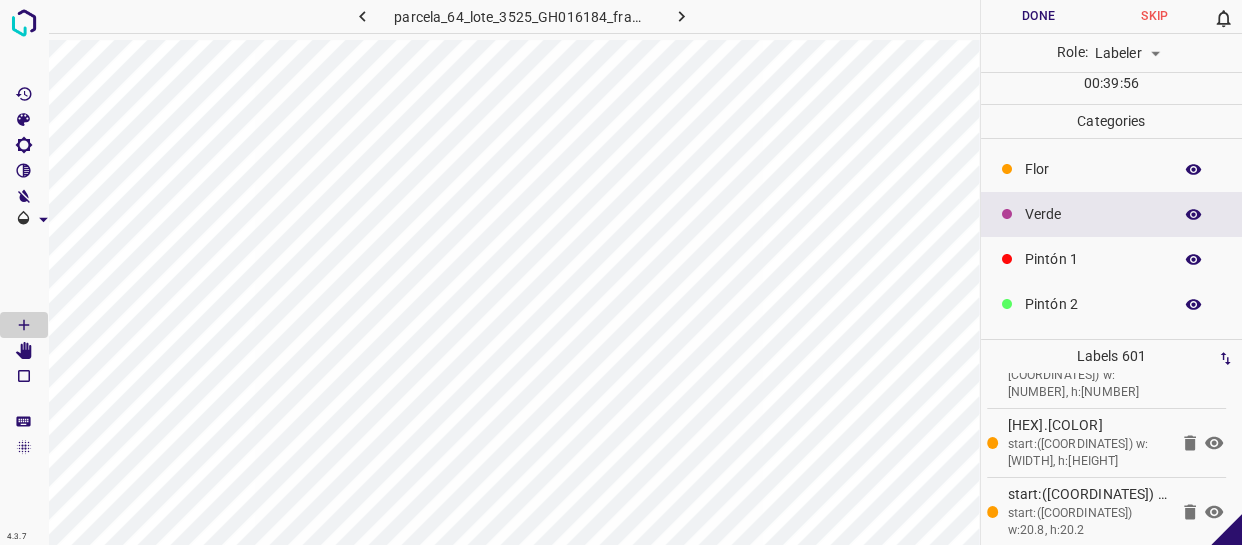 scroll, scrollTop: 175, scrollLeft: 0, axis: vertical 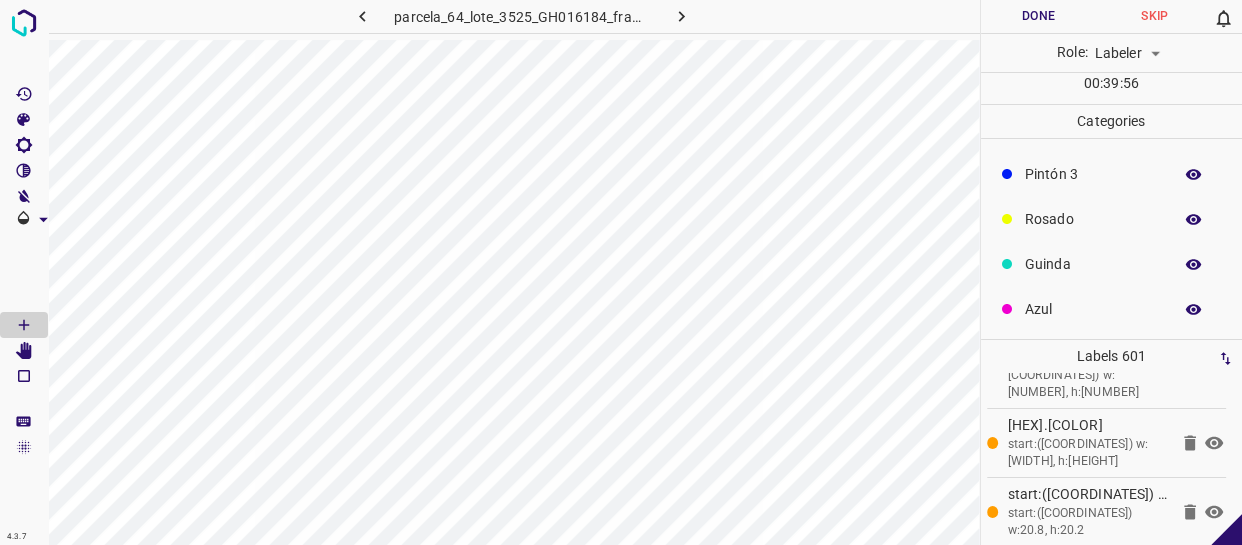click on "Azul" at bounding box center (1093, 309) 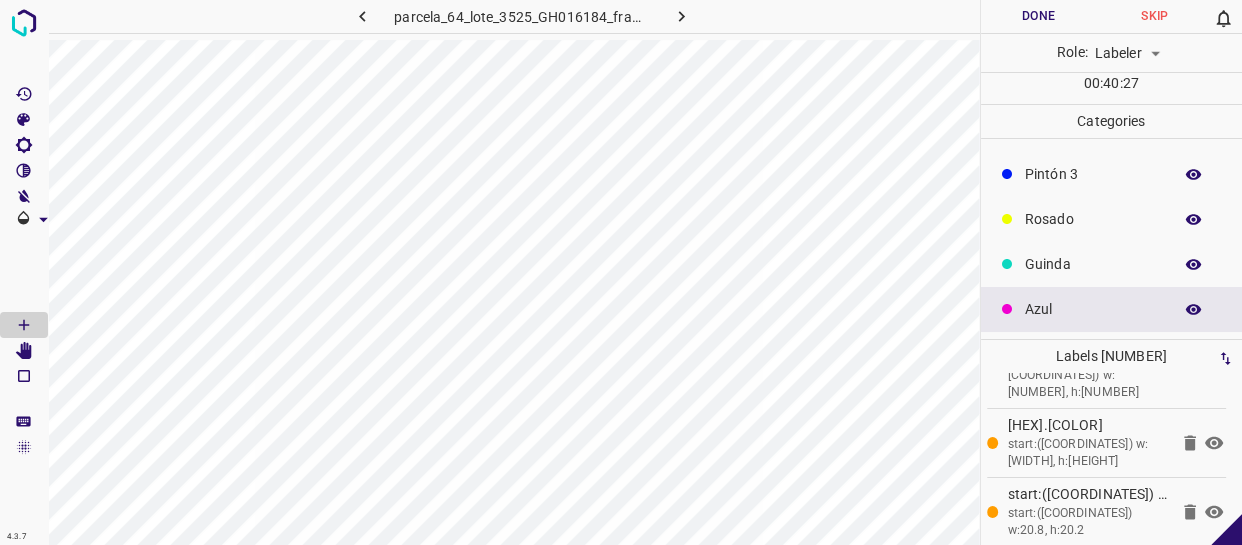 scroll, scrollTop: 0, scrollLeft: 0, axis: both 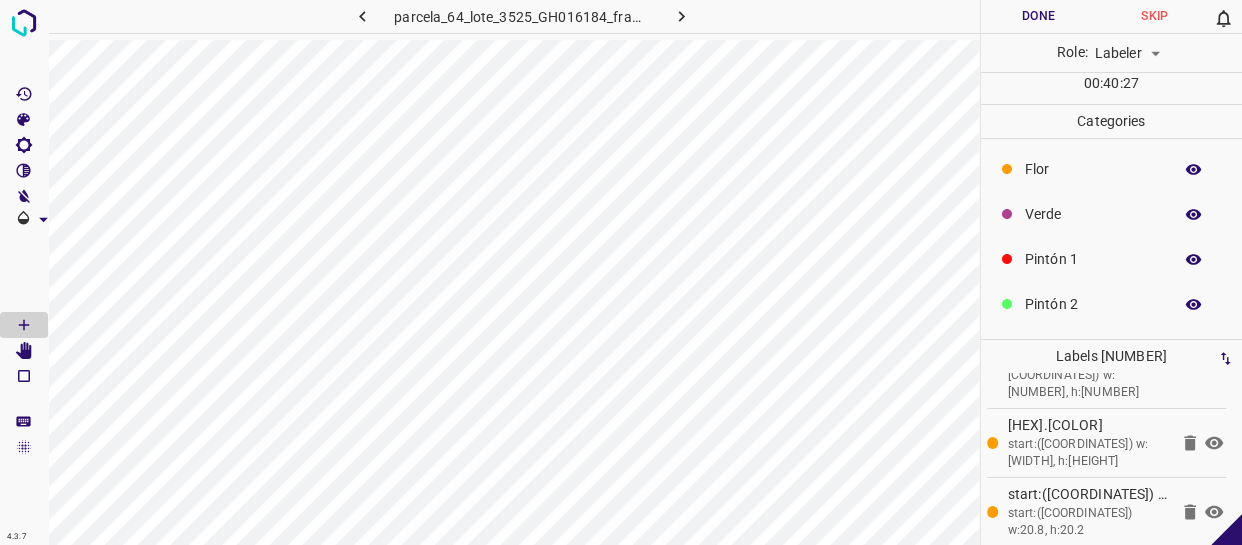 click on "Verde" at bounding box center (1093, 214) 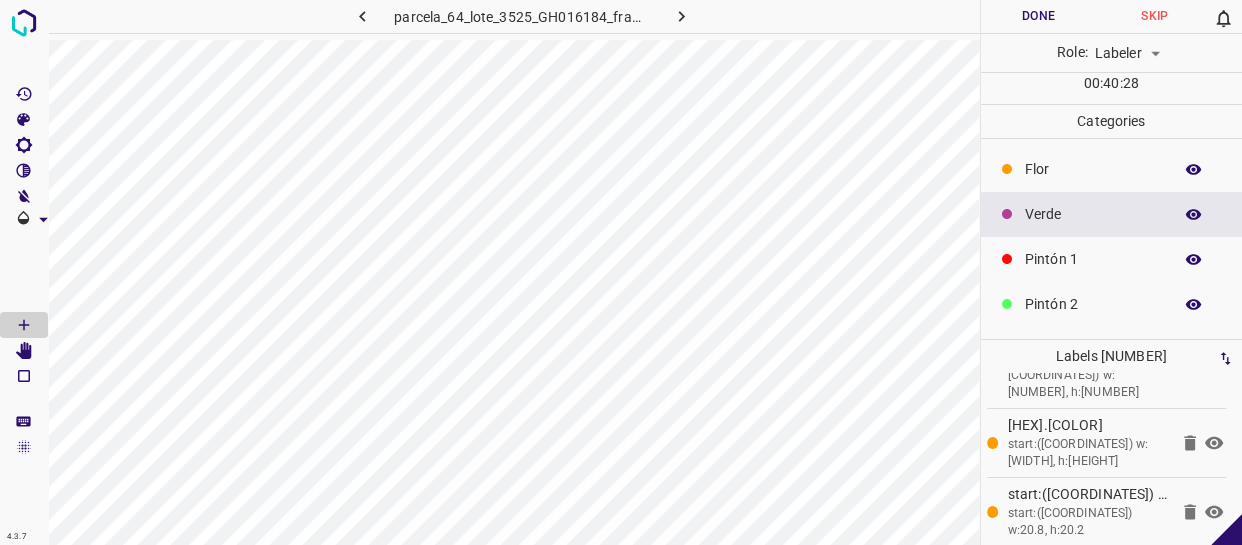 click on "Pintón 1" at bounding box center (1112, 259) 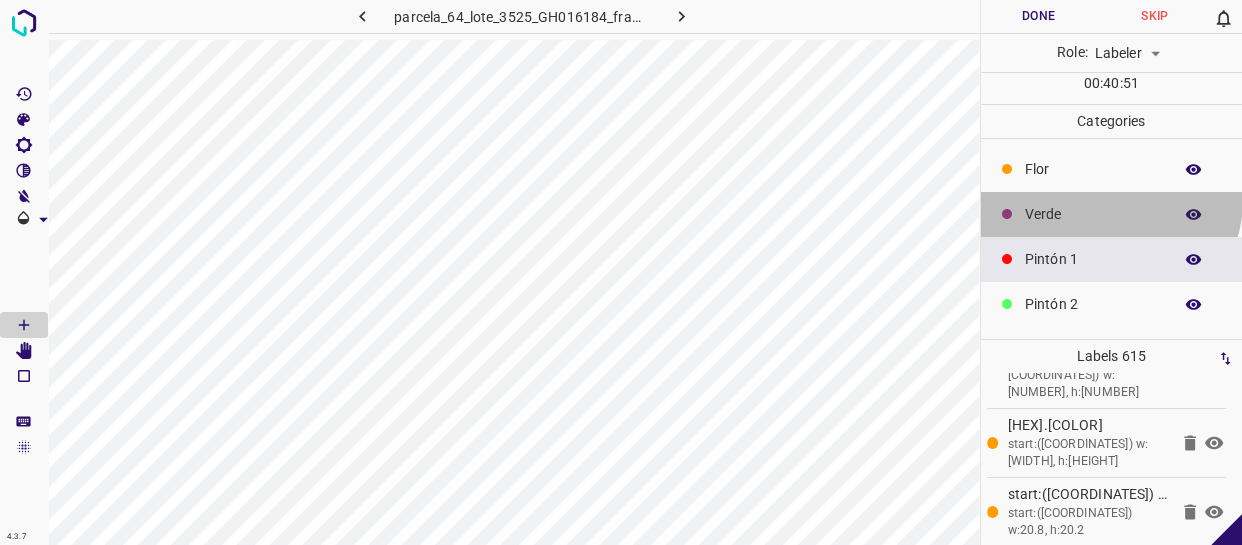 click on "Verde" at bounding box center (1112, 214) 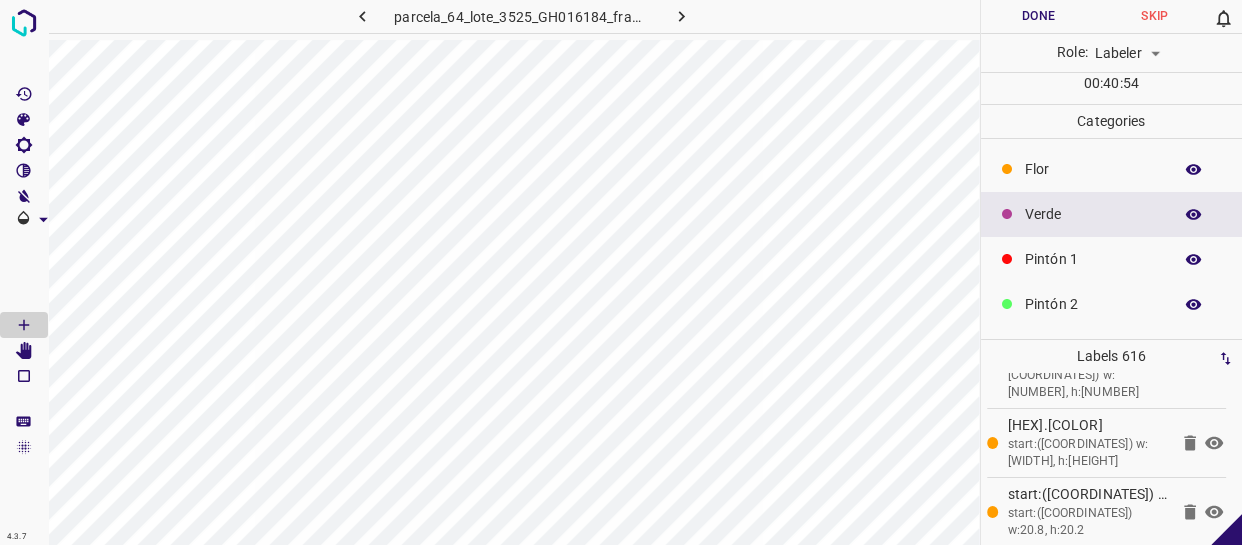 click on "Pintón 1" at bounding box center (1112, 259) 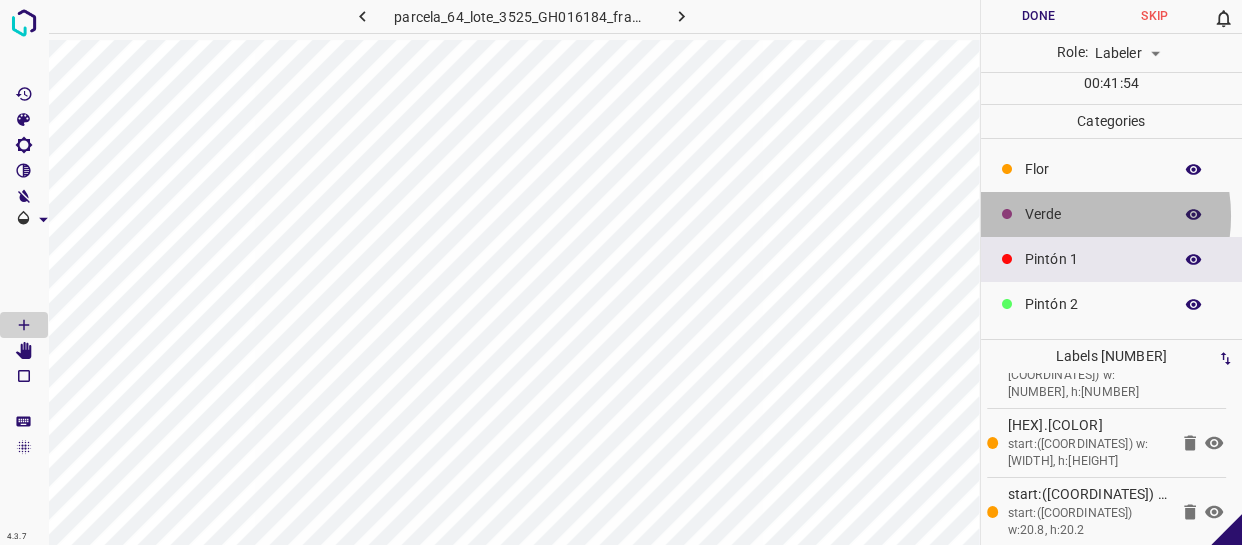 click on "Verde" at bounding box center (1093, 214) 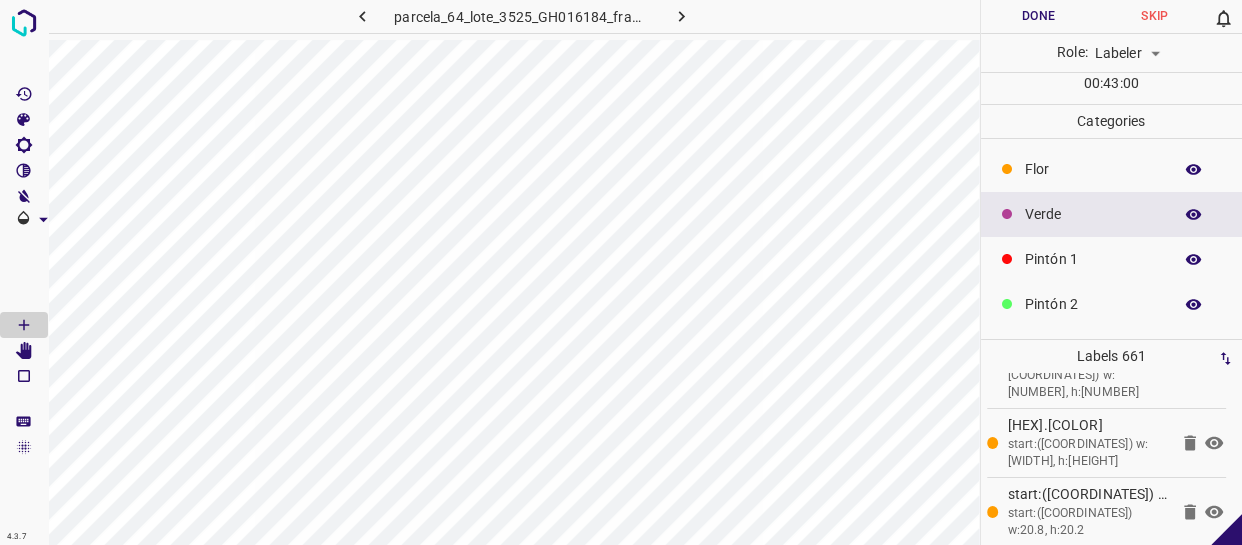click on "Pintón 1" at bounding box center [1112, 259] 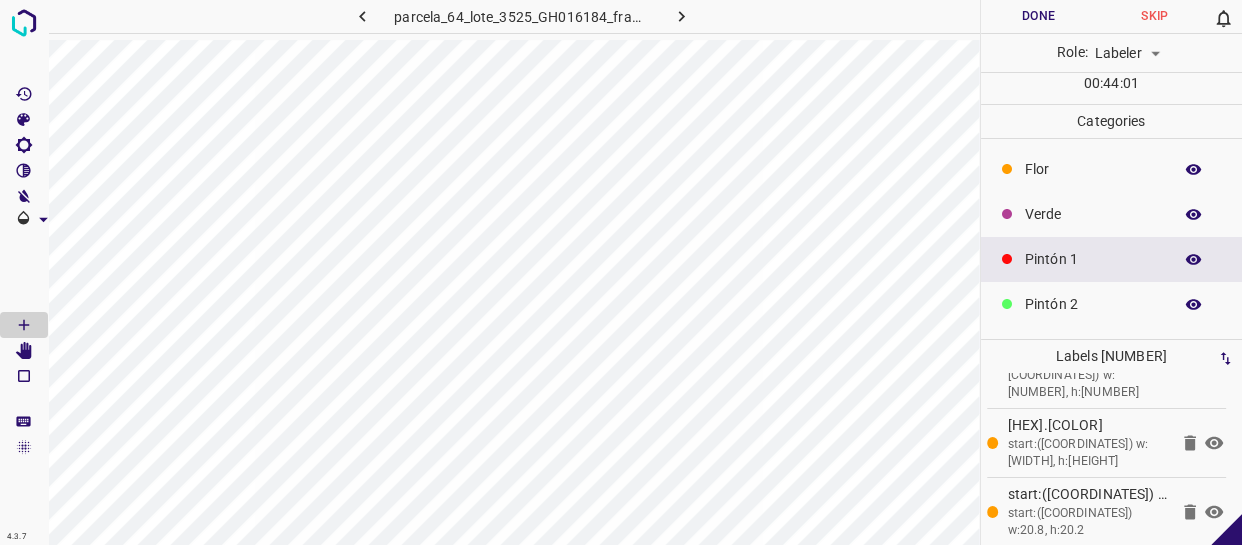 click on "Verde" at bounding box center (1093, 214) 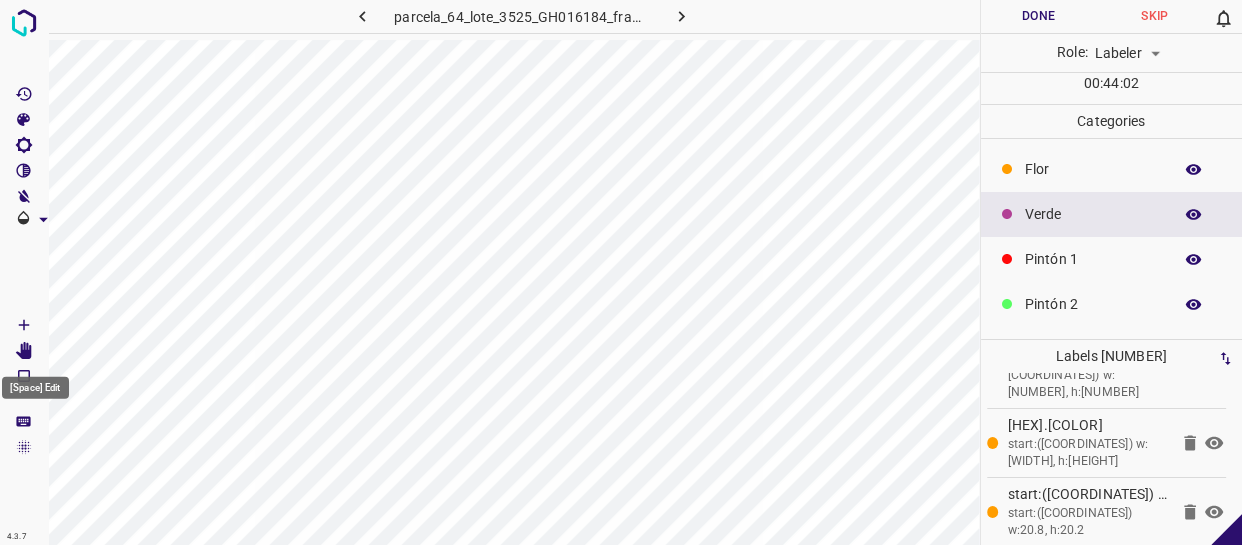click 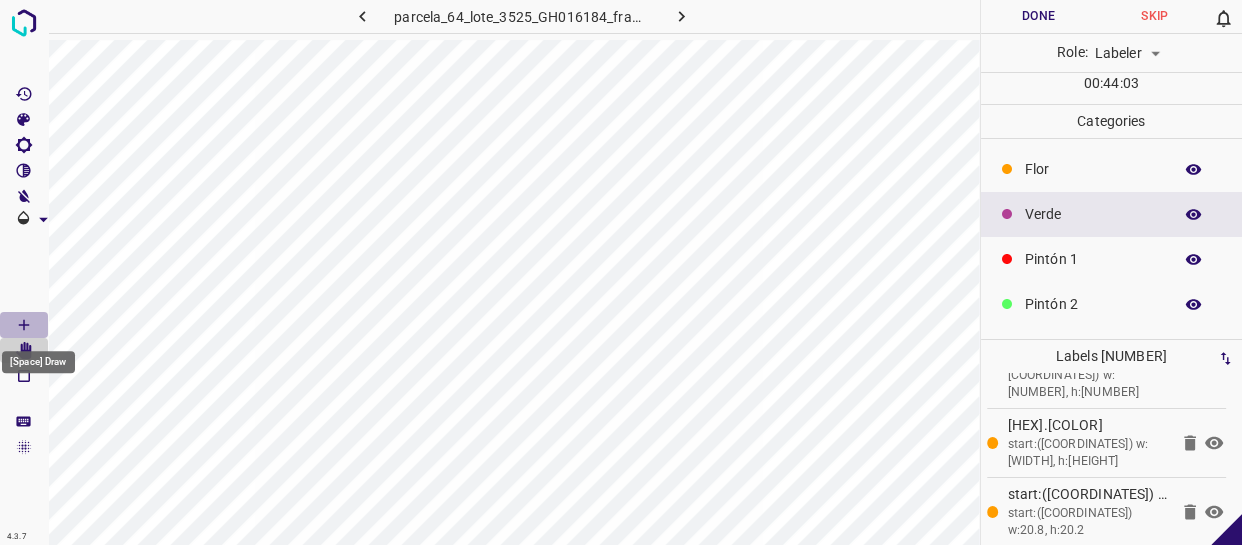 click at bounding box center [24, 325] 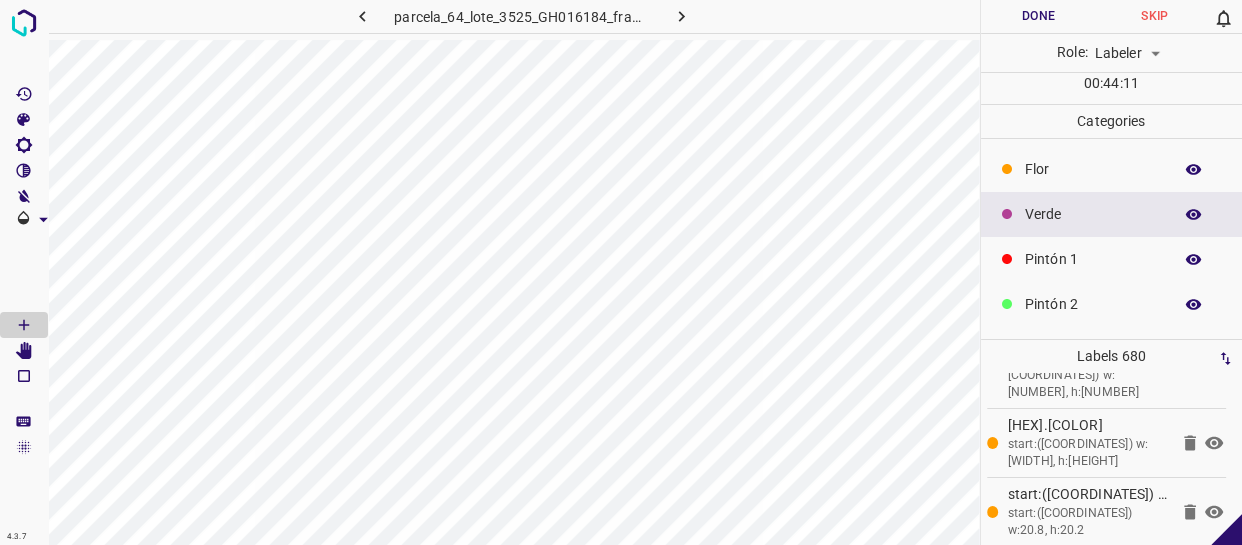 drag, startPoint x: 1049, startPoint y: 249, endPoint x: 1040, endPoint y: 254, distance: 10.29563 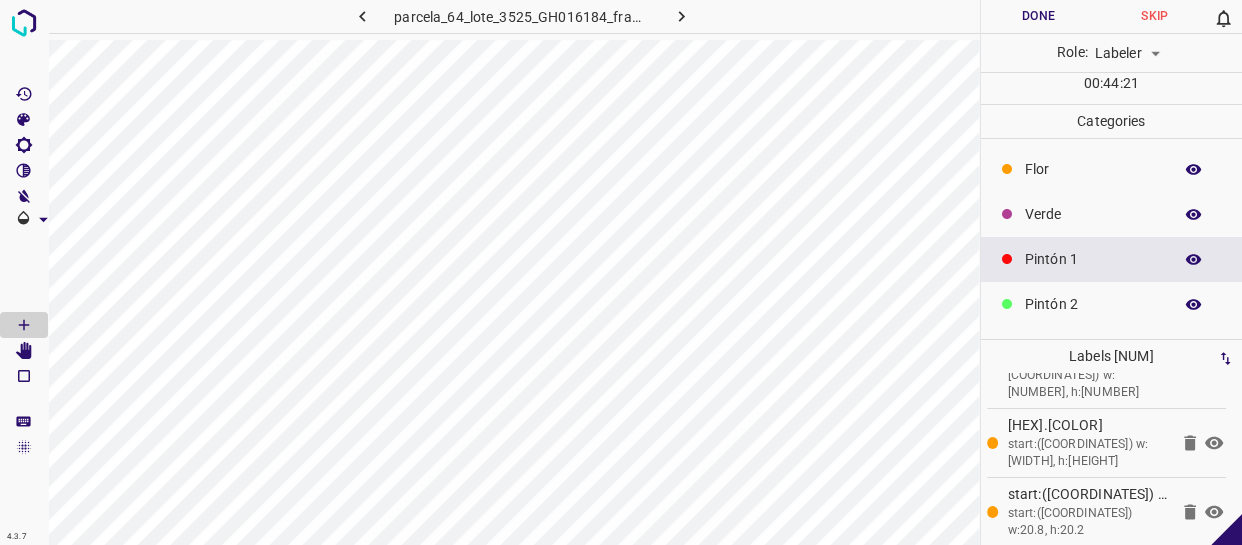 click 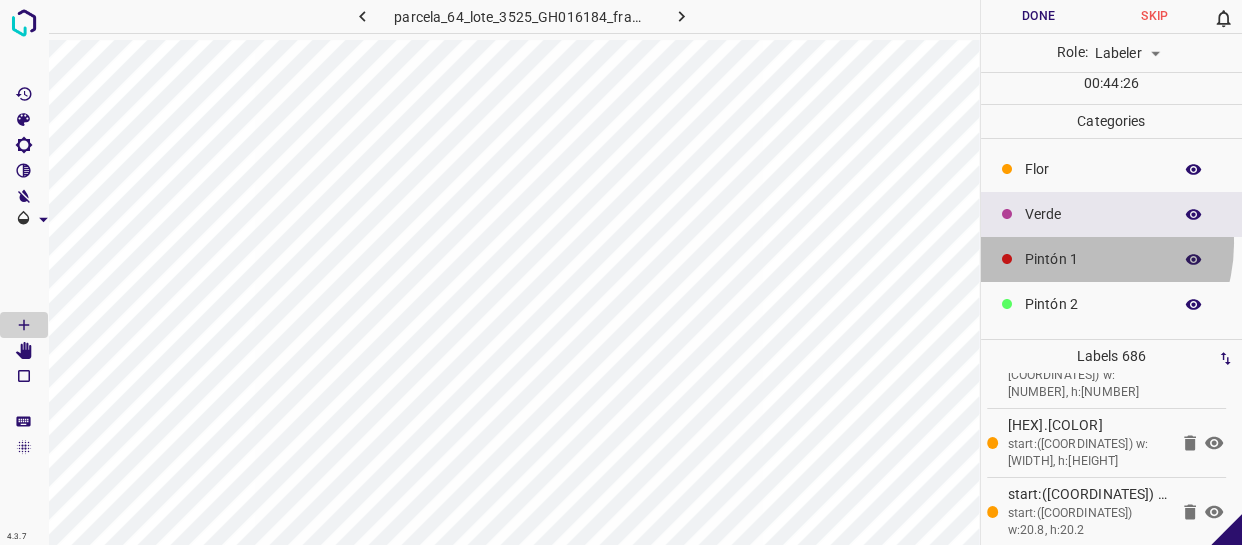 click on "Pintón 1" at bounding box center [1112, 259] 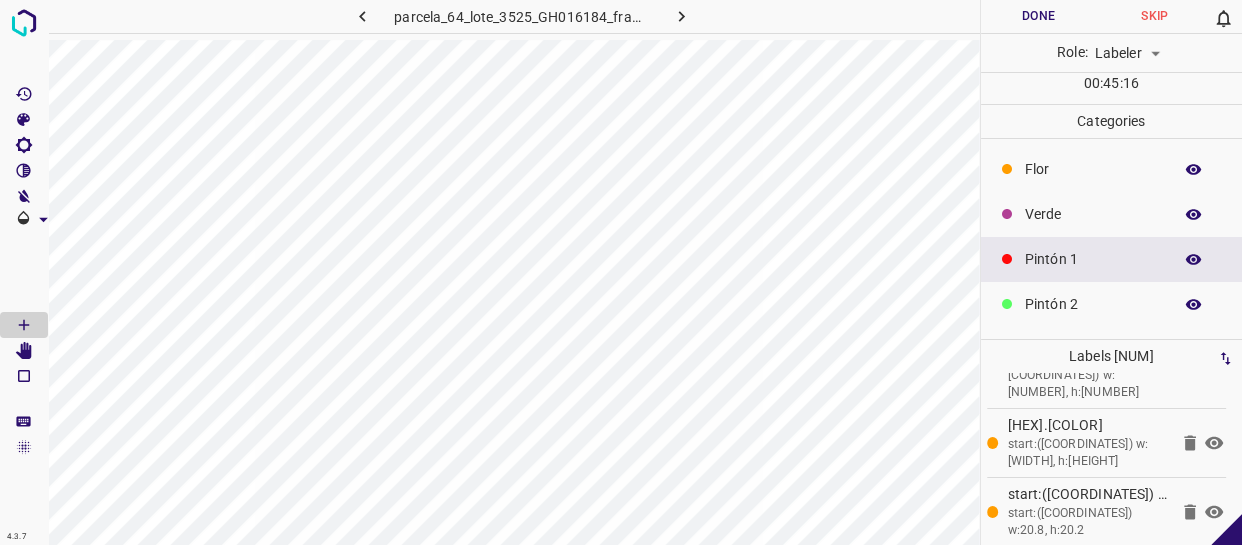 click on "Verde" at bounding box center [1093, 214] 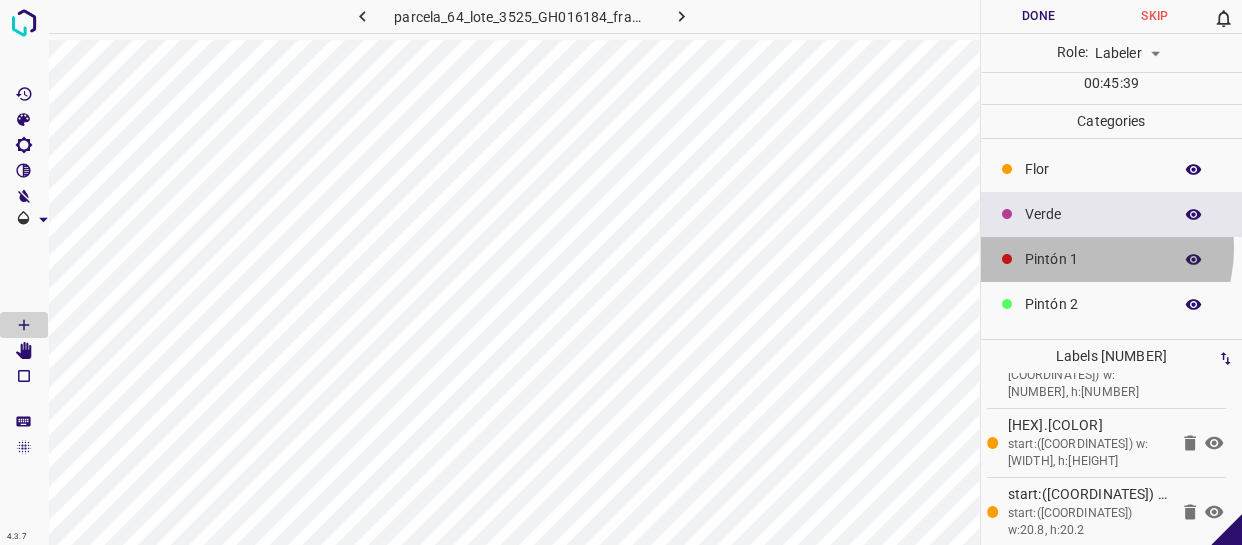 click on "Pintón 1" at bounding box center (1093, 259) 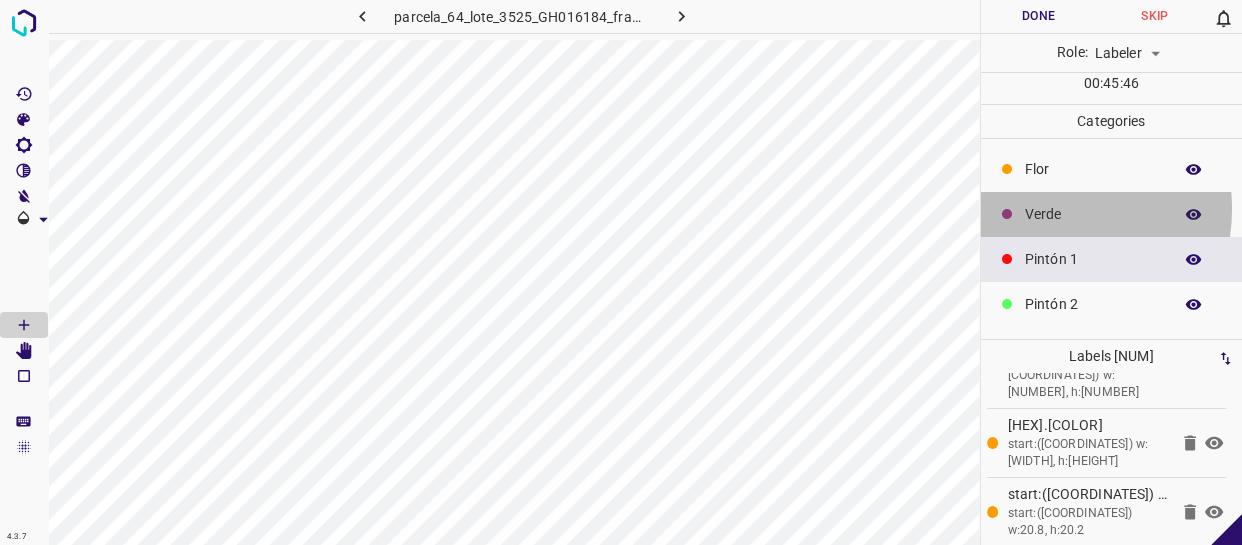 click on "Verde" at bounding box center [1093, 214] 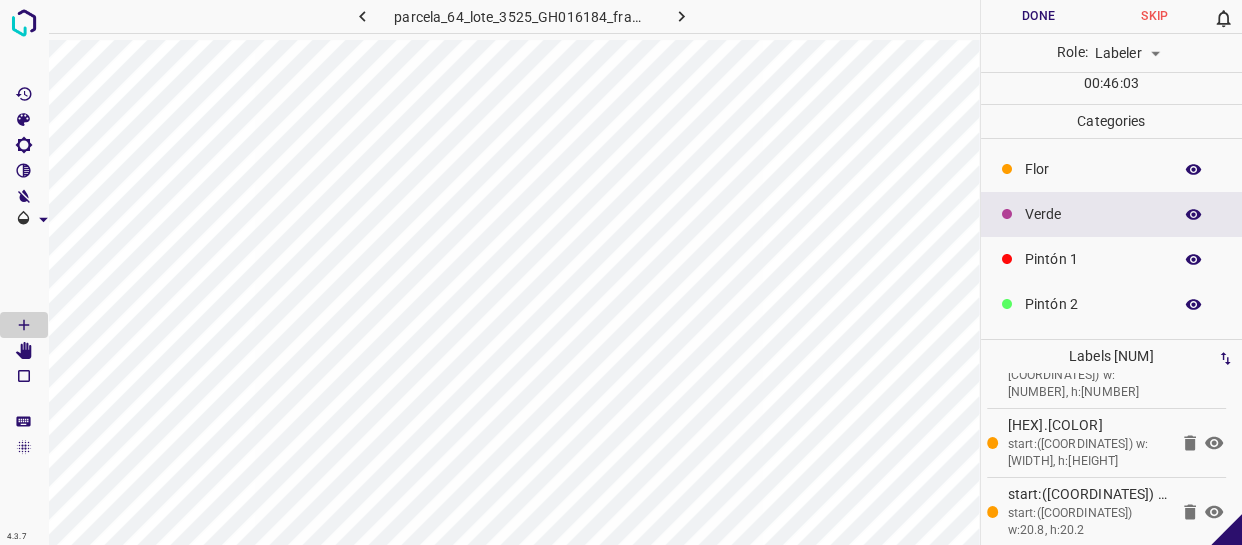 click on "Pintón 1" at bounding box center [1093, 259] 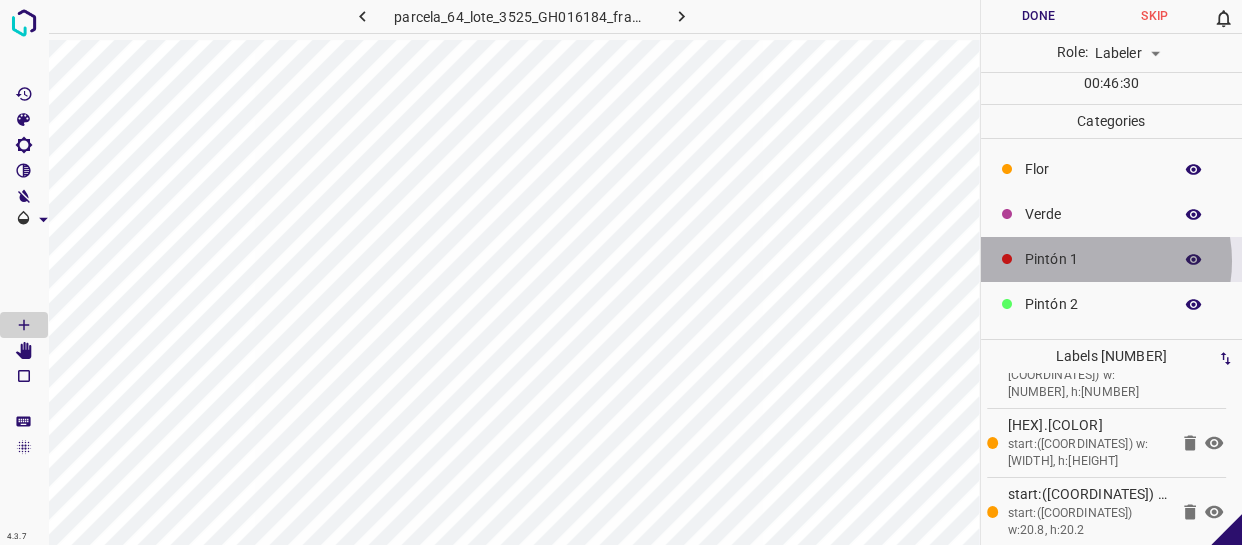 click on "Pintón 1" at bounding box center [1093, 259] 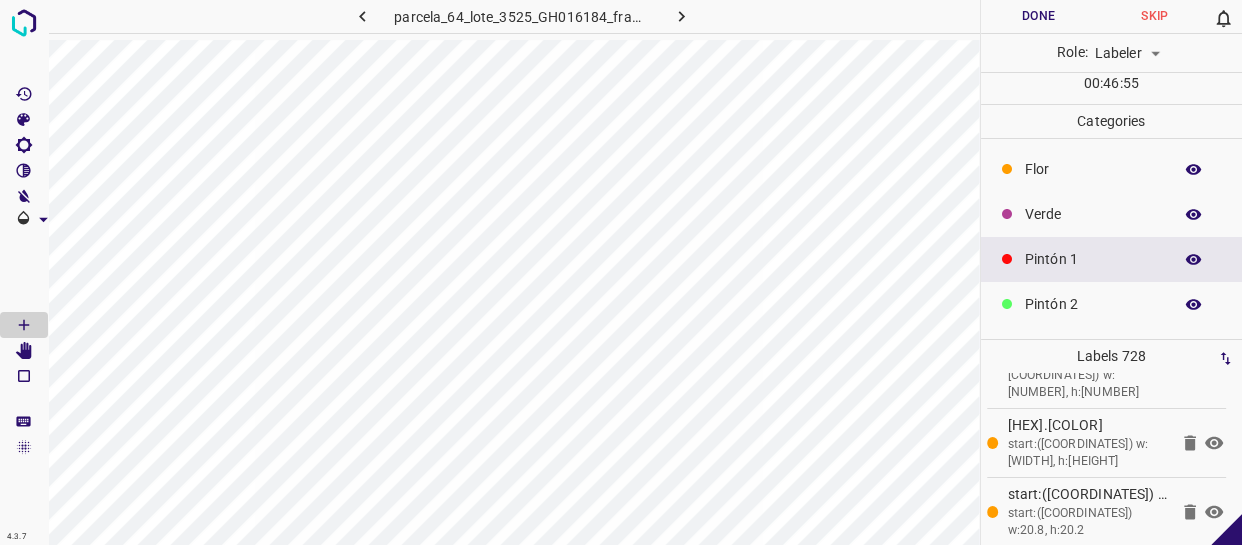 scroll, scrollTop: 175, scrollLeft: 0, axis: vertical 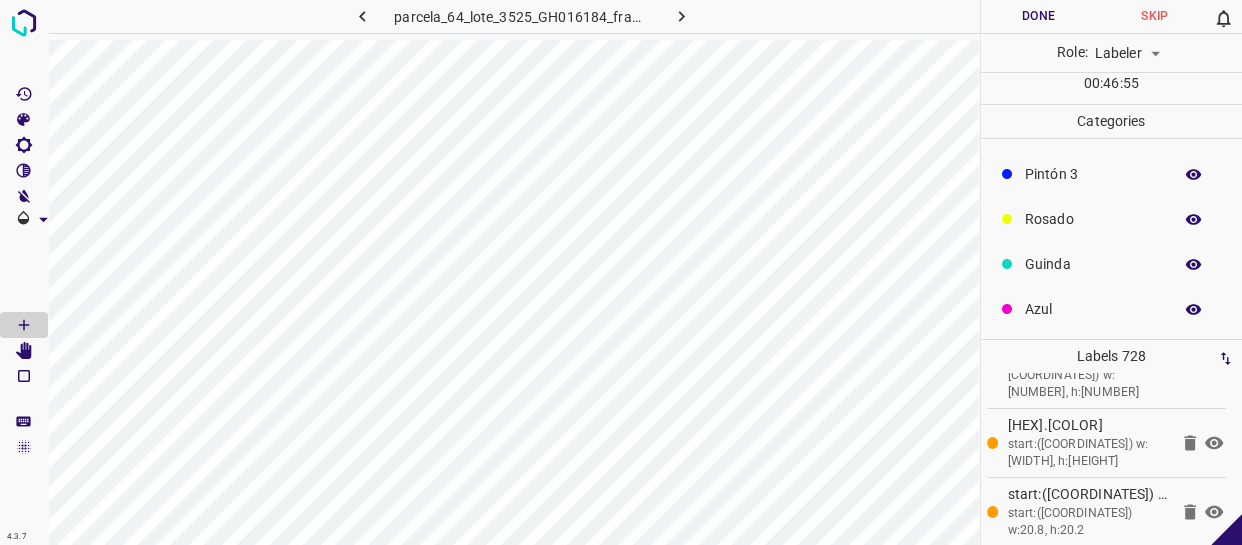 click on "Azul" at bounding box center (1093, 309) 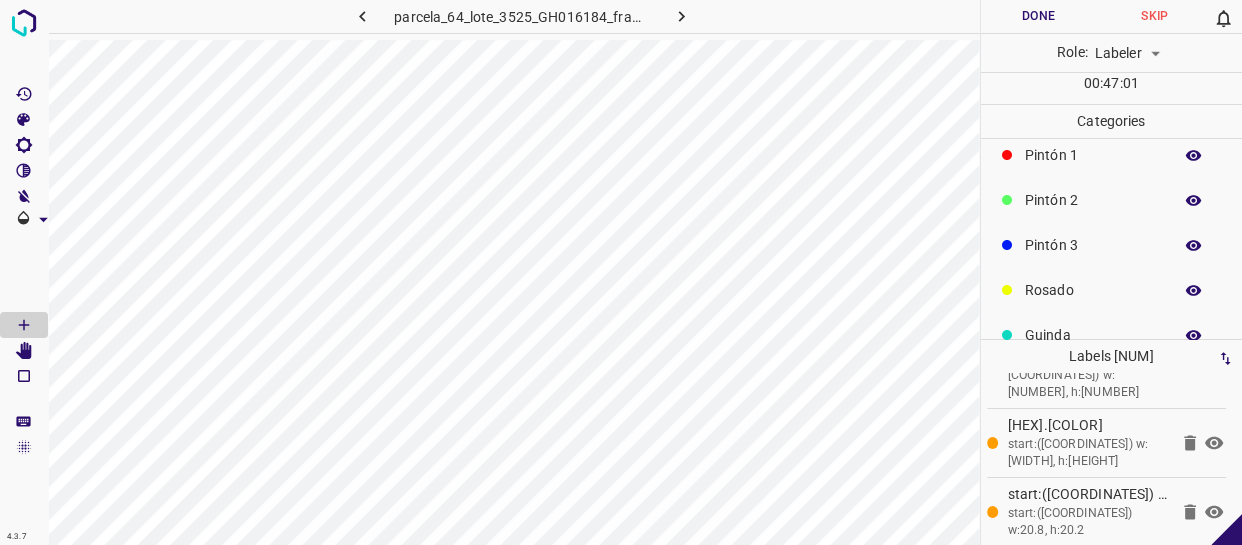 scroll, scrollTop: 84, scrollLeft: 0, axis: vertical 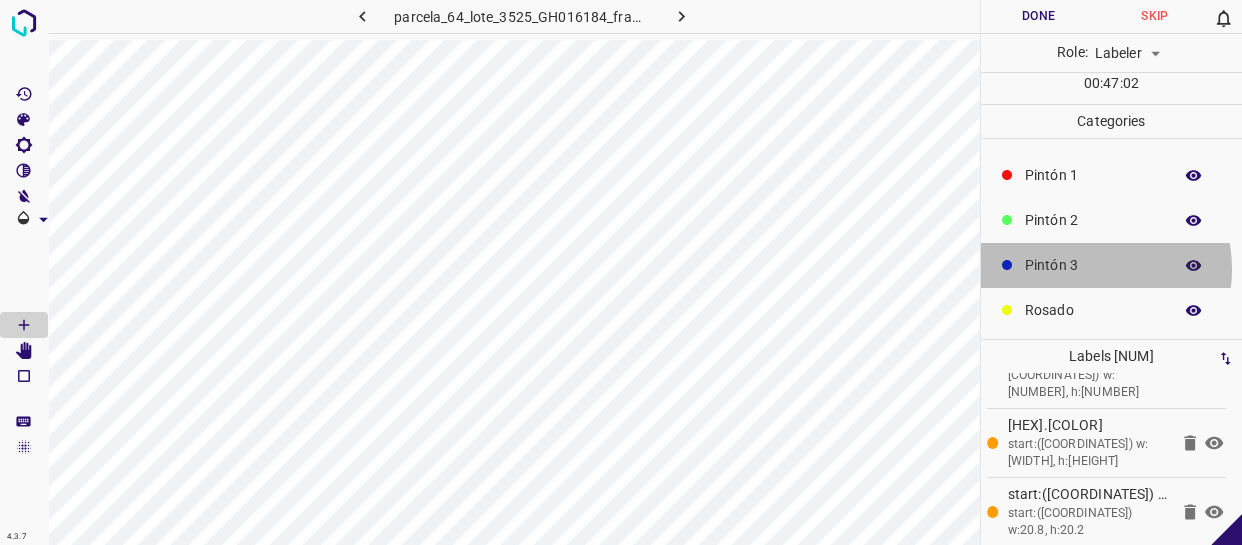 click on "Pintón 3" at bounding box center [1093, 265] 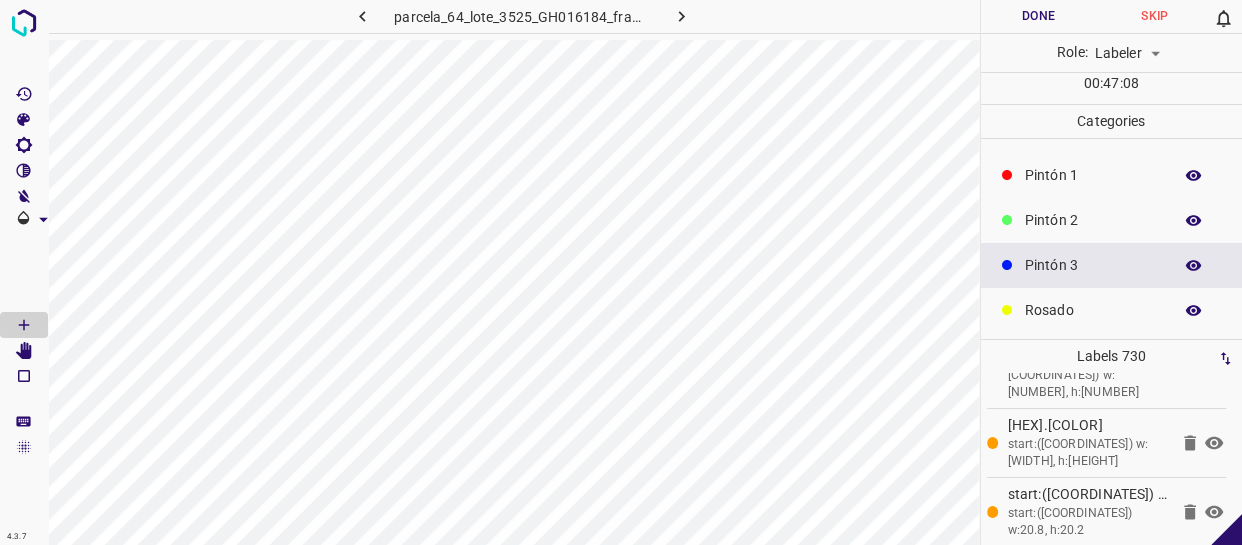 scroll, scrollTop: 0, scrollLeft: 0, axis: both 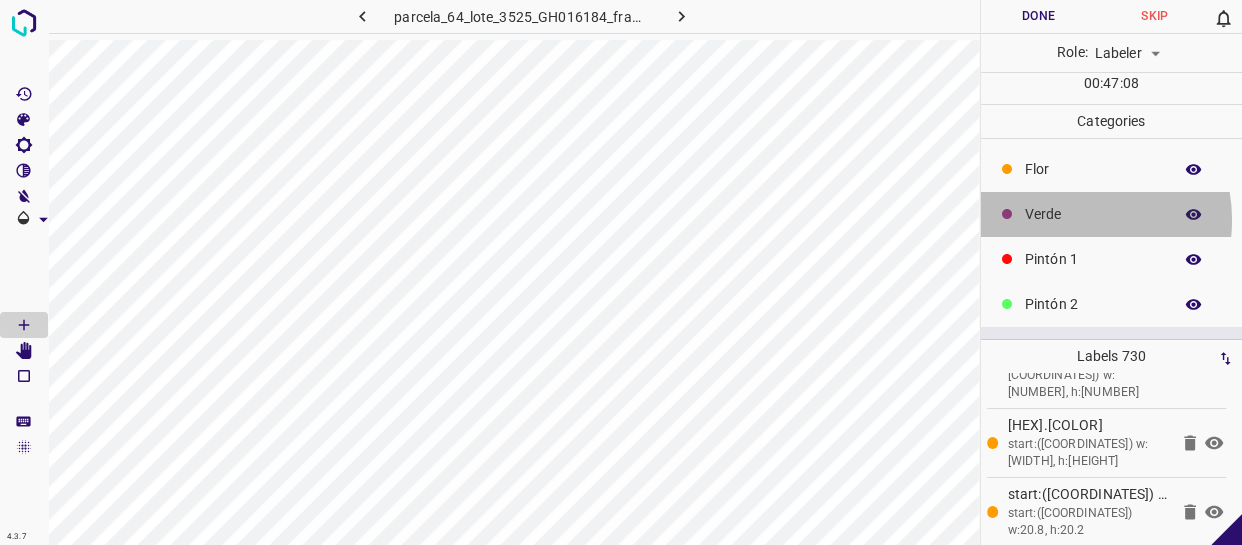 click on "Verde" at bounding box center [1093, 214] 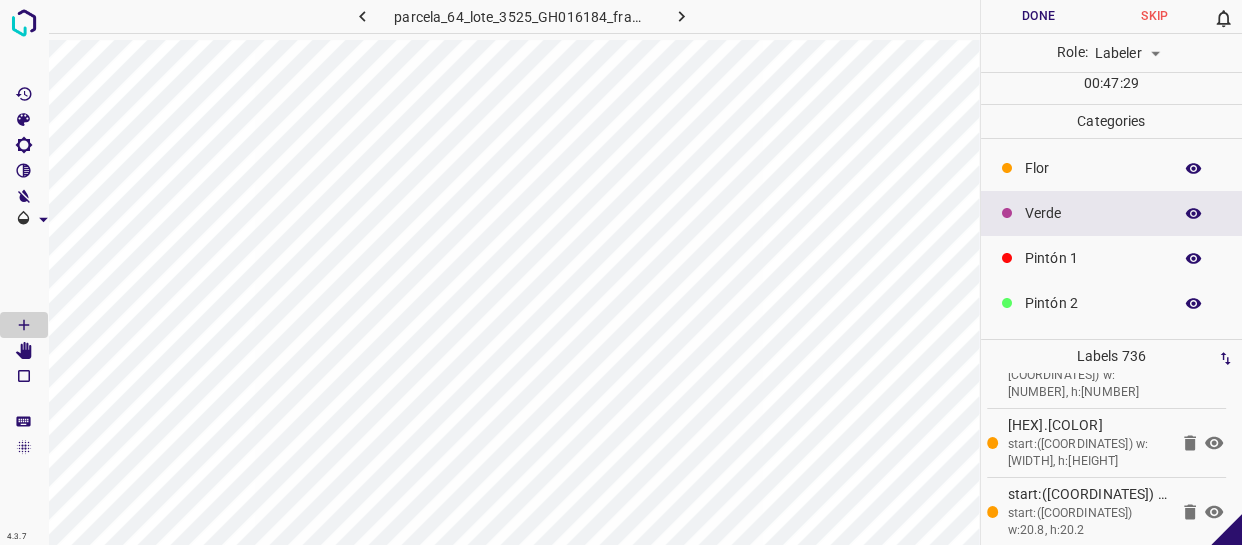 scroll, scrollTop: 0, scrollLeft: 0, axis: both 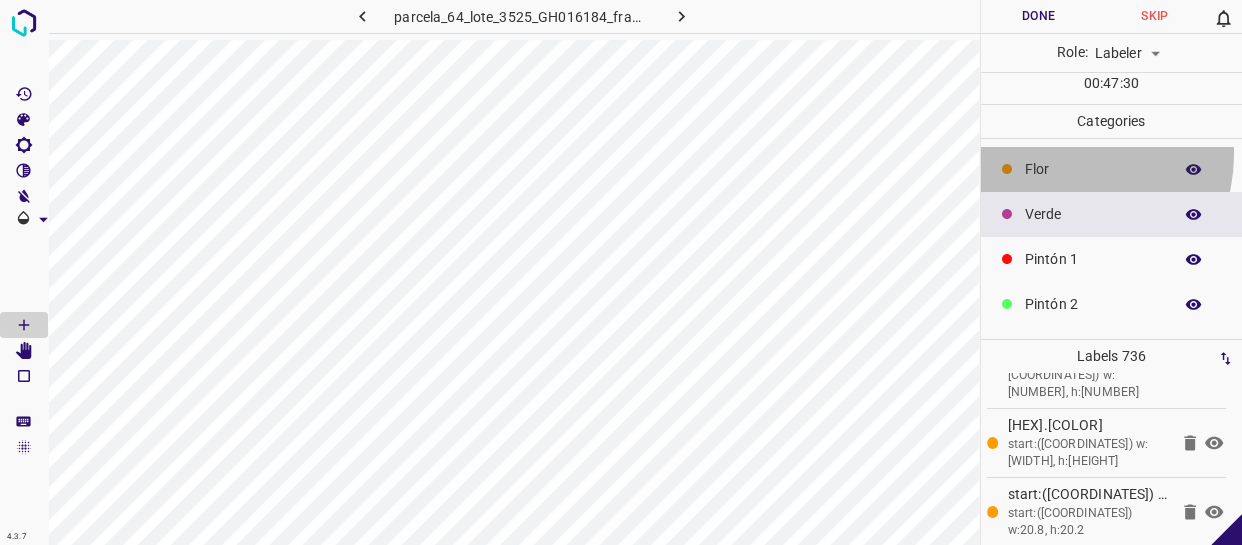 click on "Flor" at bounding box center (1112, 169) 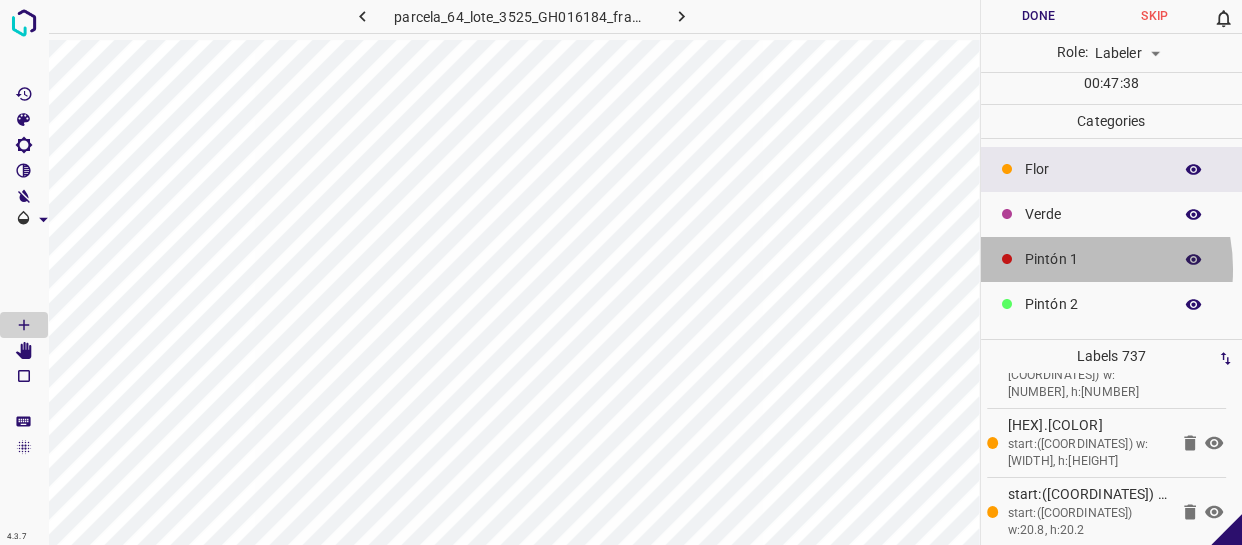 click on "Pintón 1" at bounding box center (1112, 259) 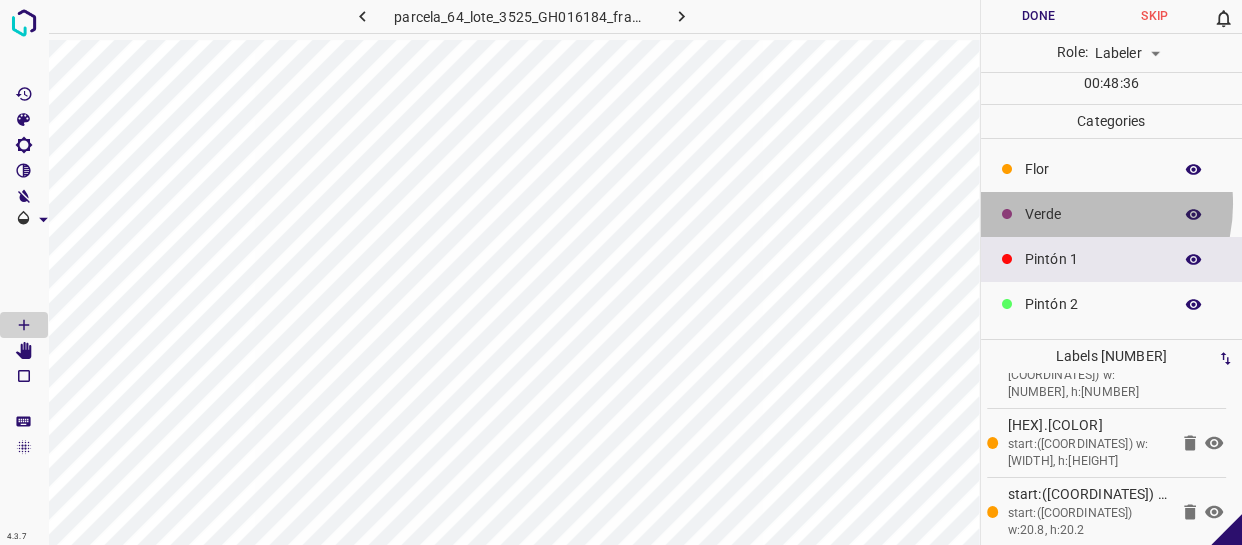 click on "Verde" at bounding box center [1093, 214] 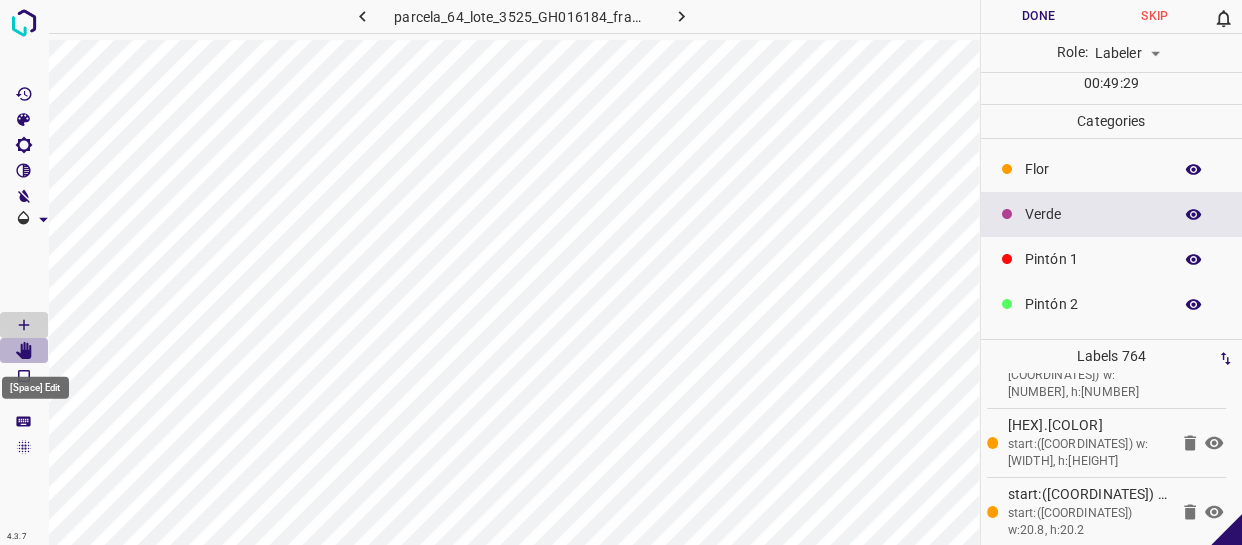 click 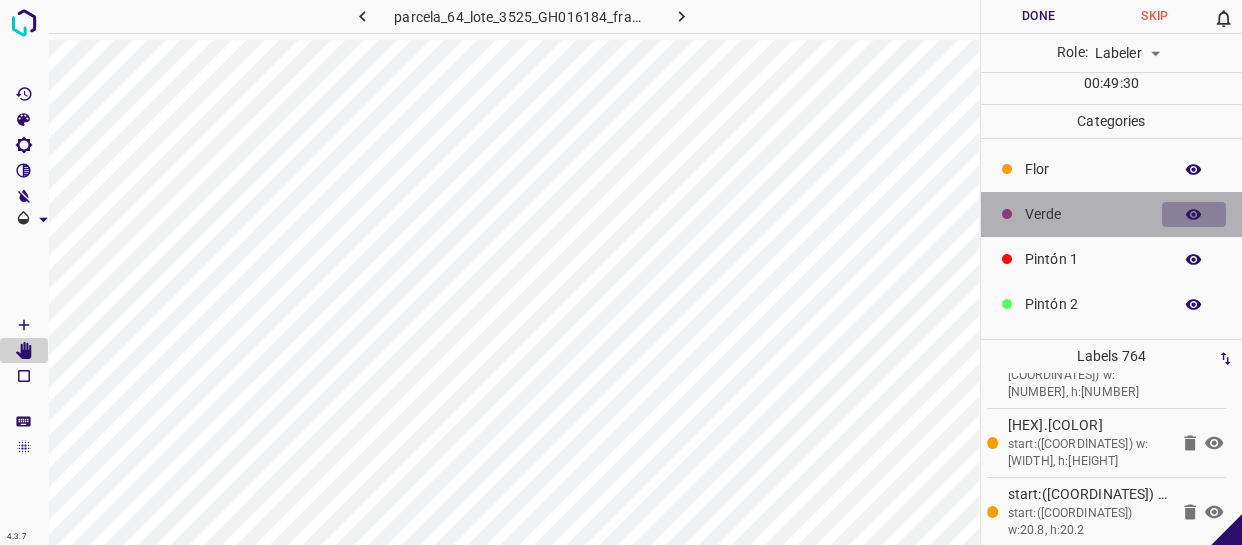 click 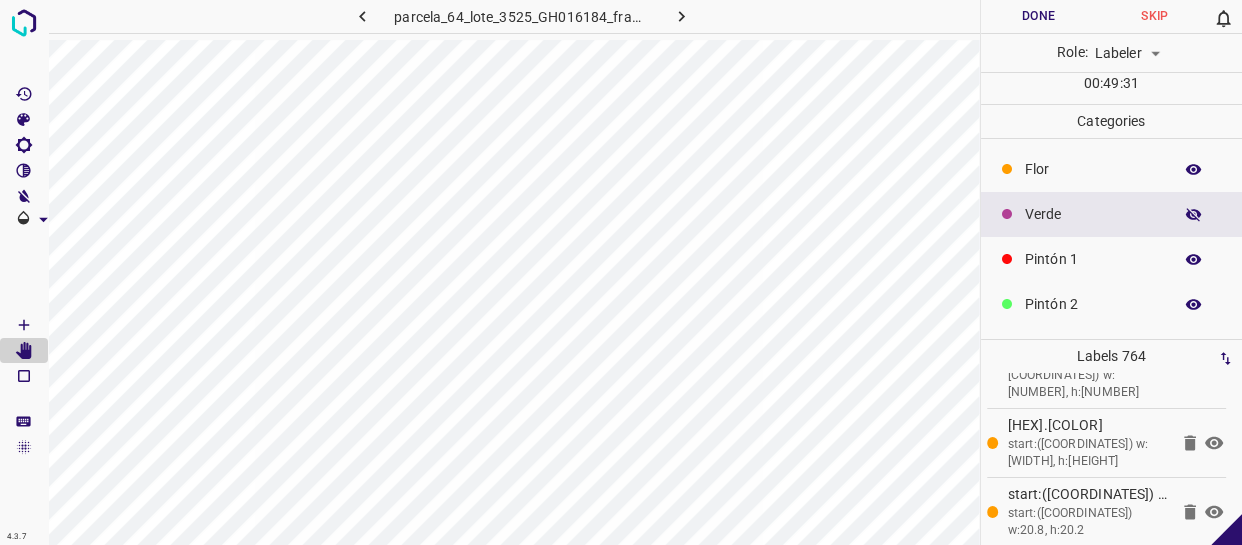 click 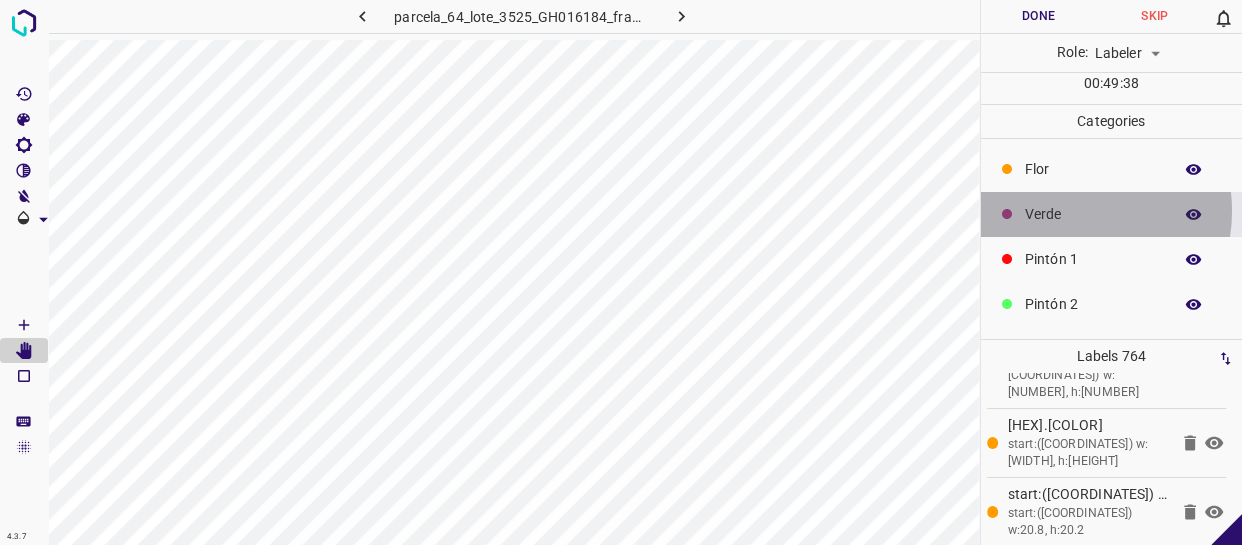 click on "Verde" at bounding box center (1093, 214) 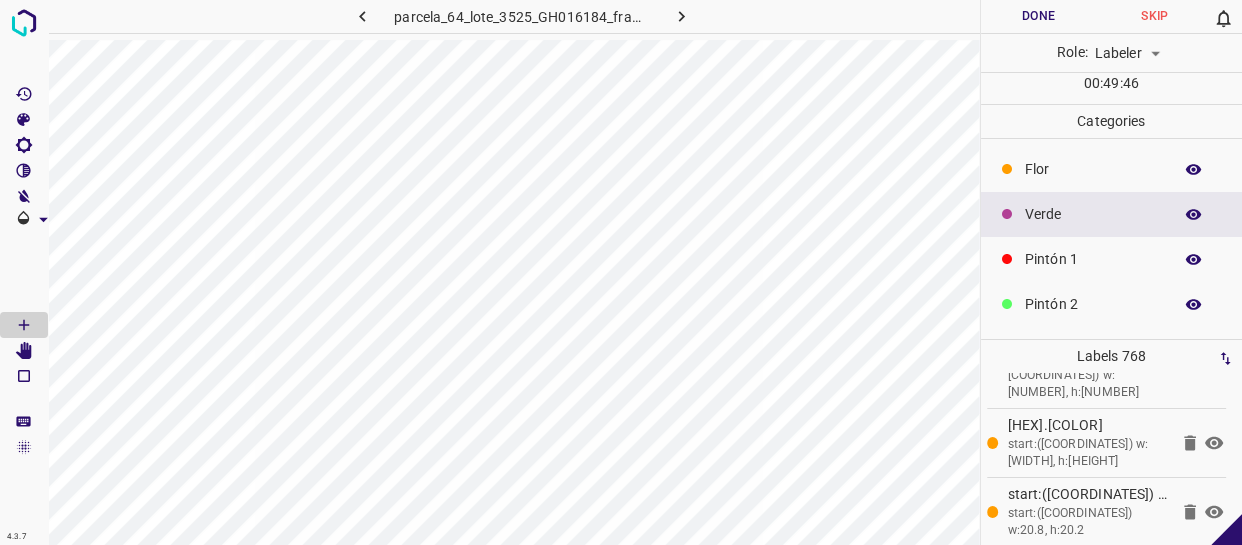 click on "parcela_64_lote_3525_GH016184_frame_00151_146079.jpg" at bounding box center (514, 272) 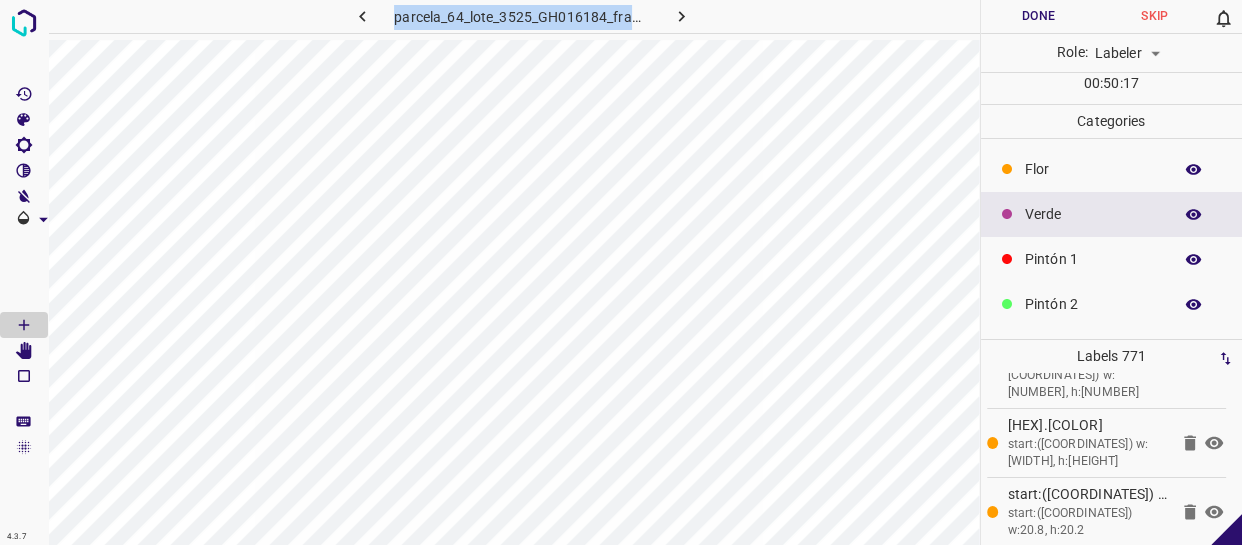 click on "Flor" at bounding box center [1093, 169] 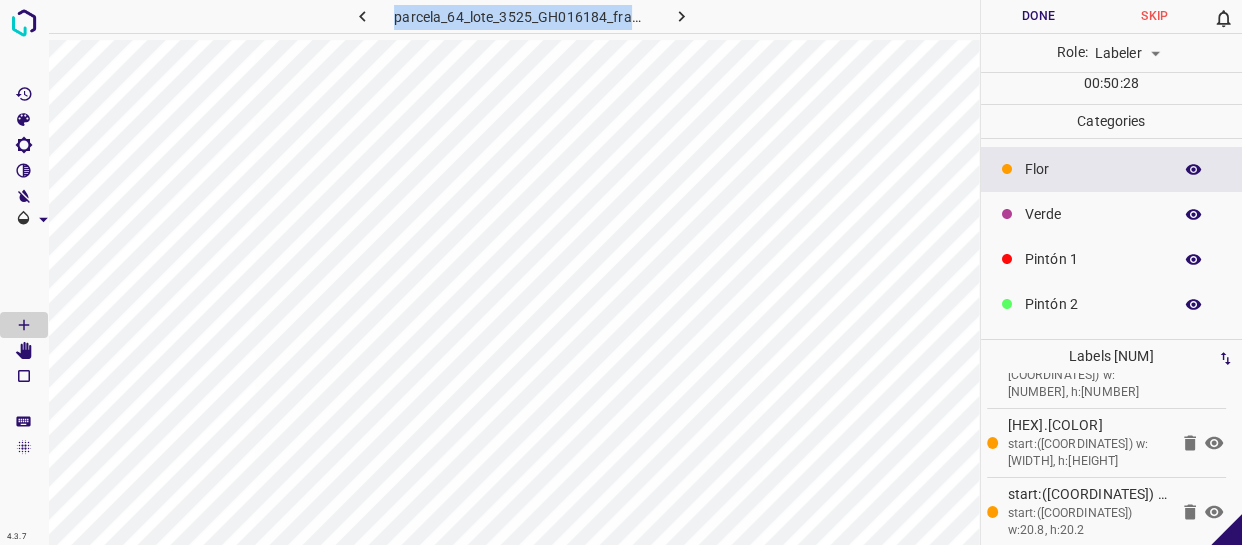 click on "Verde" at bounding box center (1093, 214) 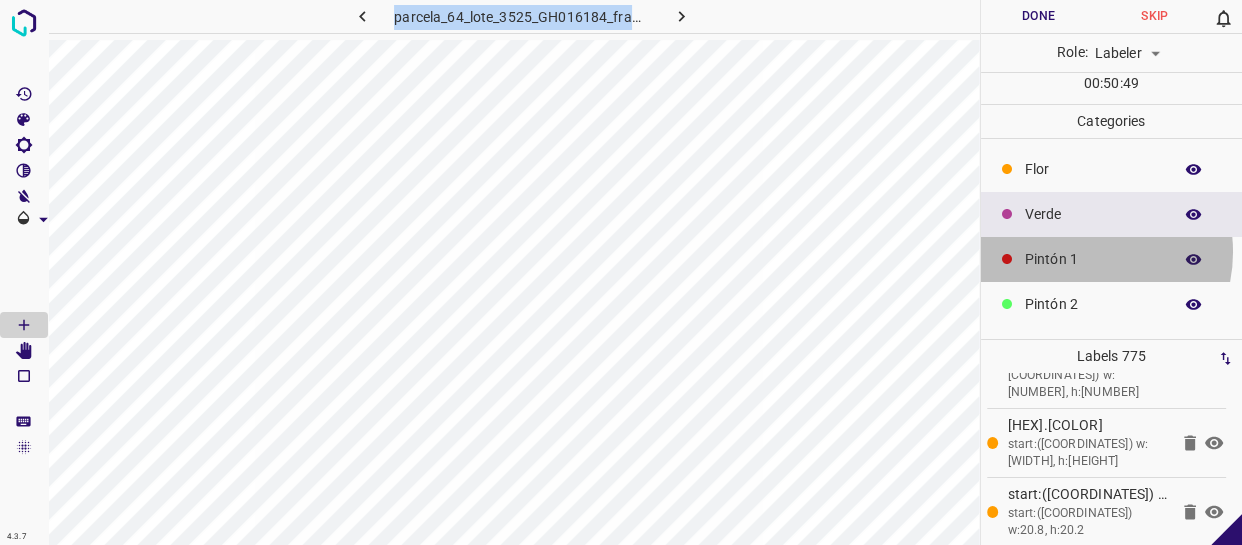 click on "Pintón 1" at bounding box center [1093, 259] 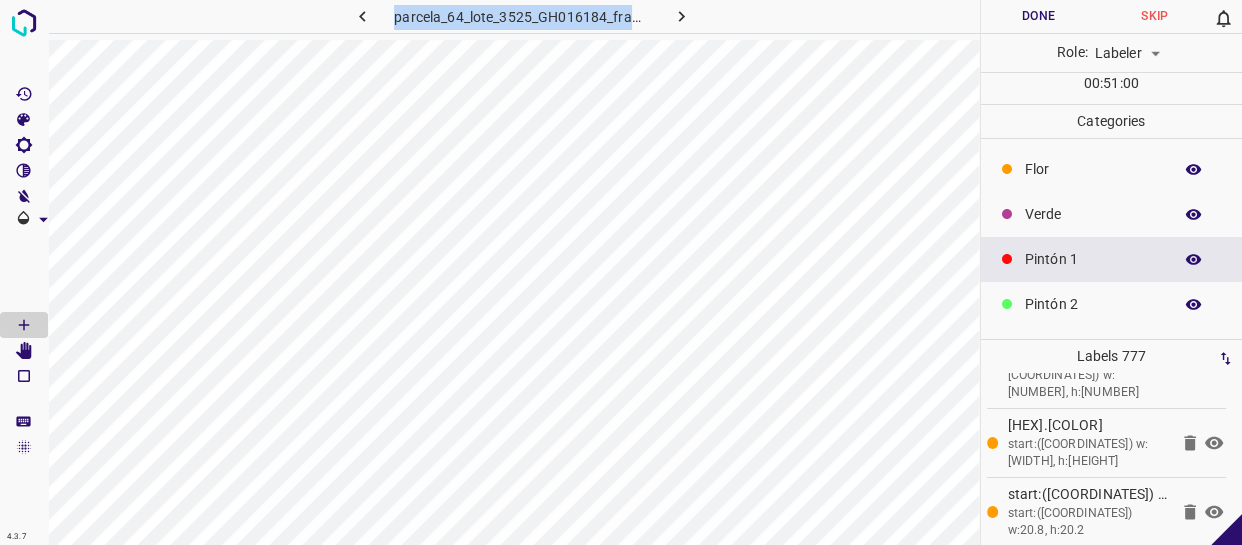 click on "Verde" at bounding box center (1112, 214) 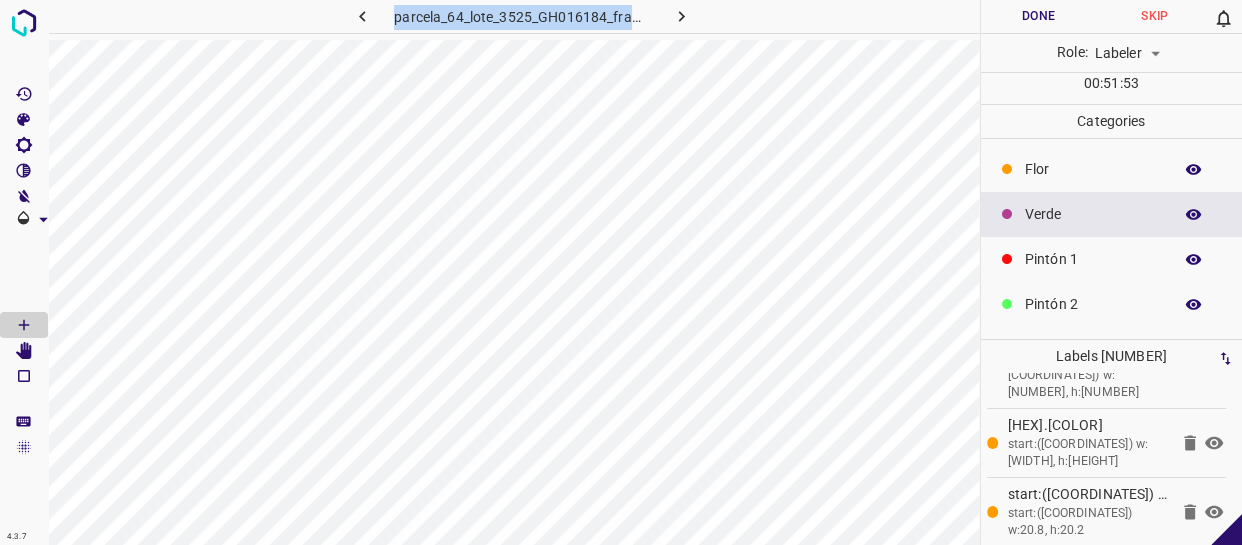 click on "Verde" at bounding box center [1093, 214] 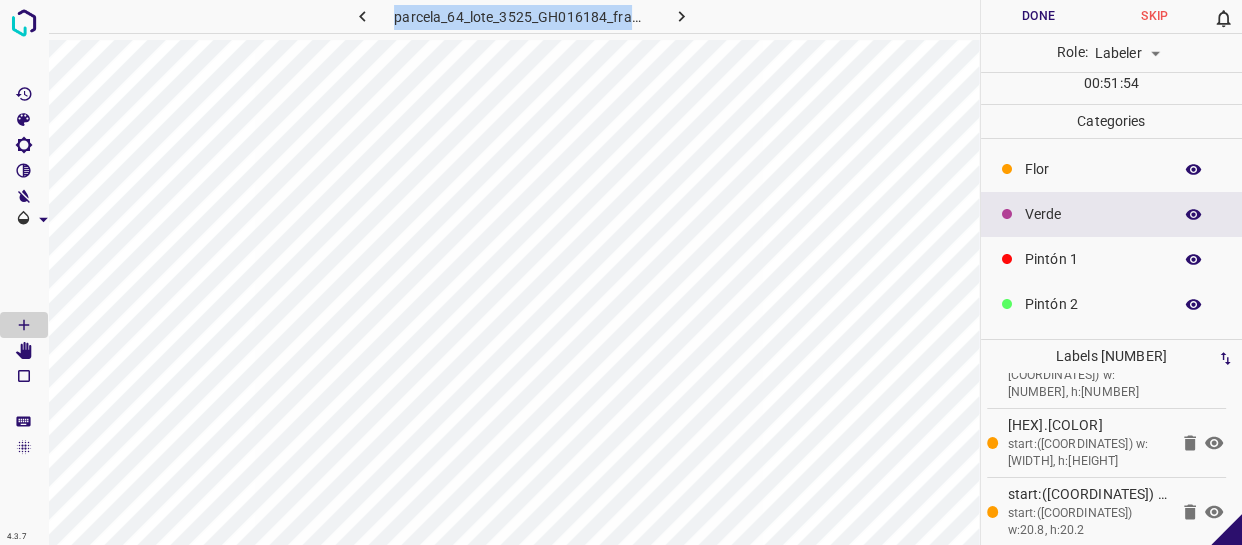 click on "Pintón 1" at bounding box center (1093, 259) 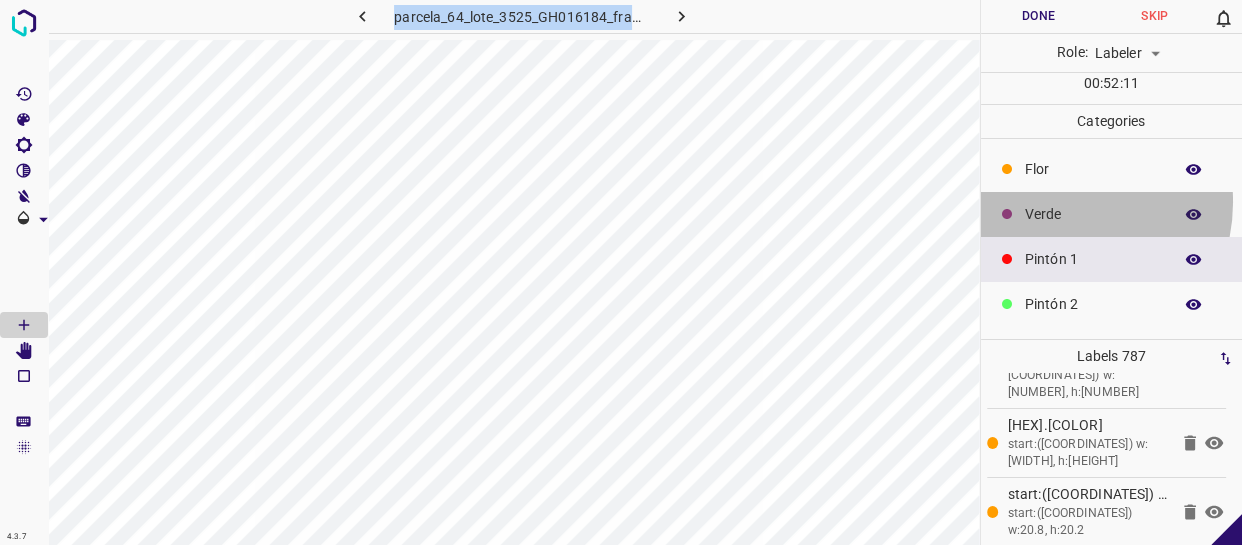 click on "Verde" at bounding box center (1093, 214) 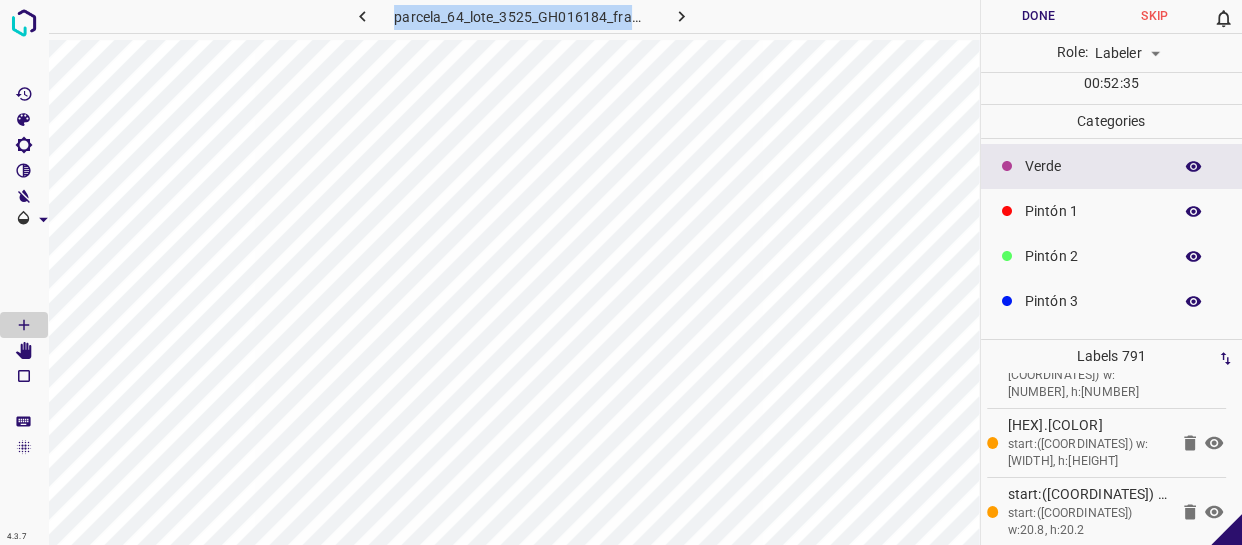 scroll, scrollTop: 90, scrollLeft: 0, axis: vertical 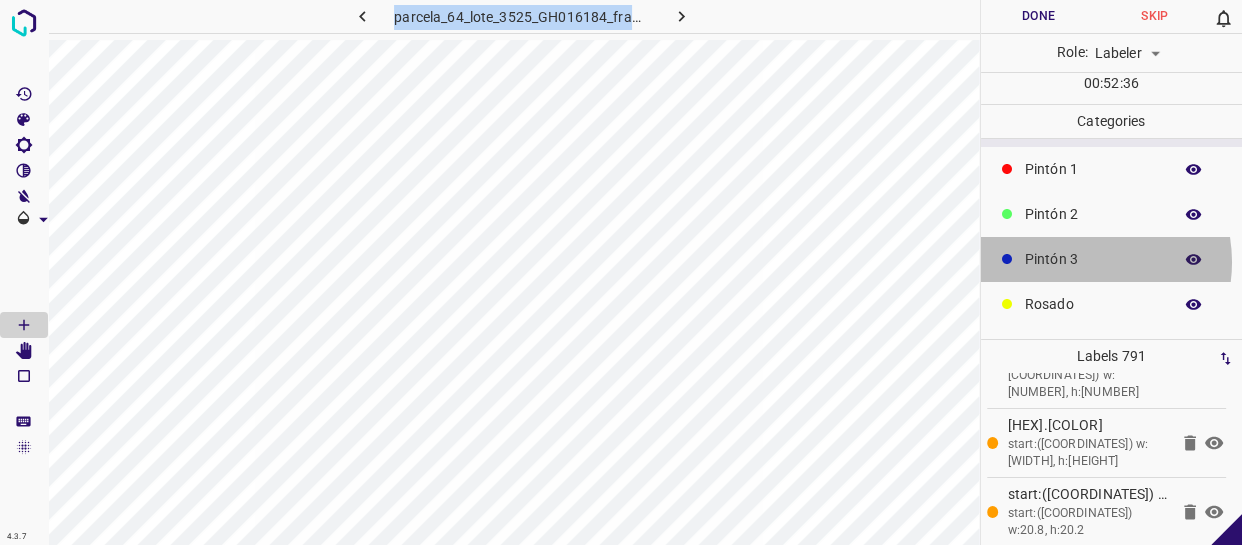 click on "Pintón 3" at bounding box center [1093, 259] 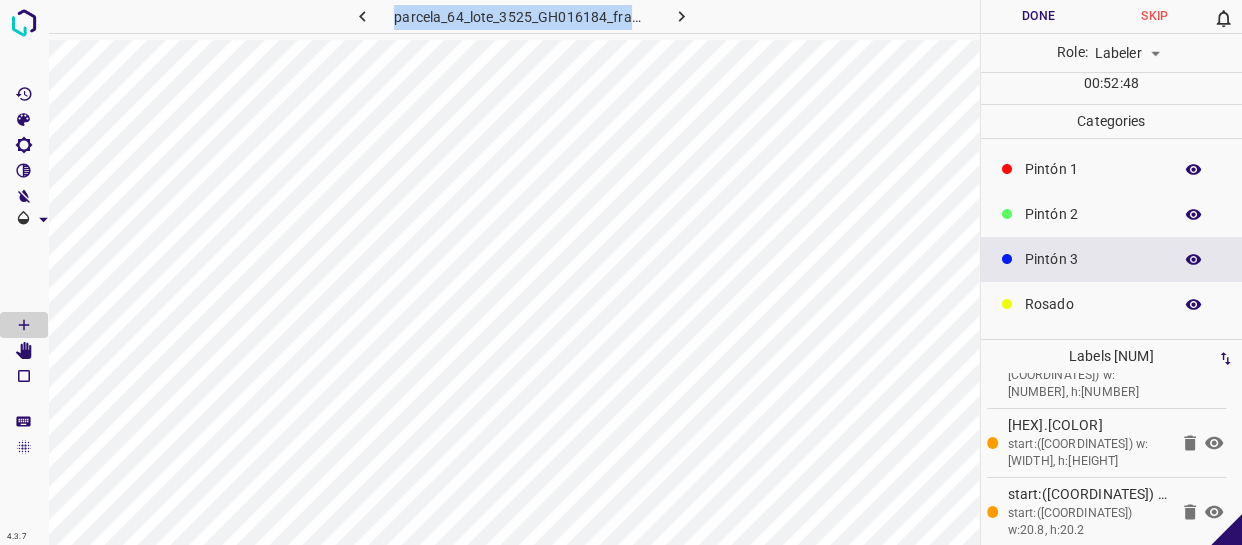 scroll, scrollTop: 0, scrollLeft: 0, axis: both 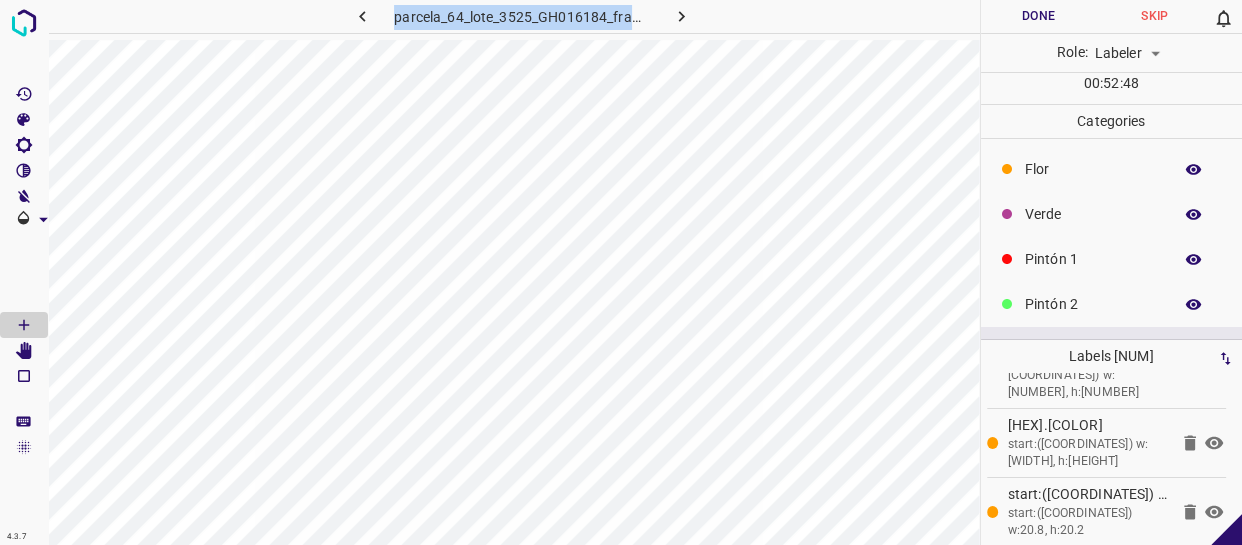 drag, startPoint x: 1063, startPoint y: 227, endPoint x: 1047, endPoint y: 232, distance: 16.763054 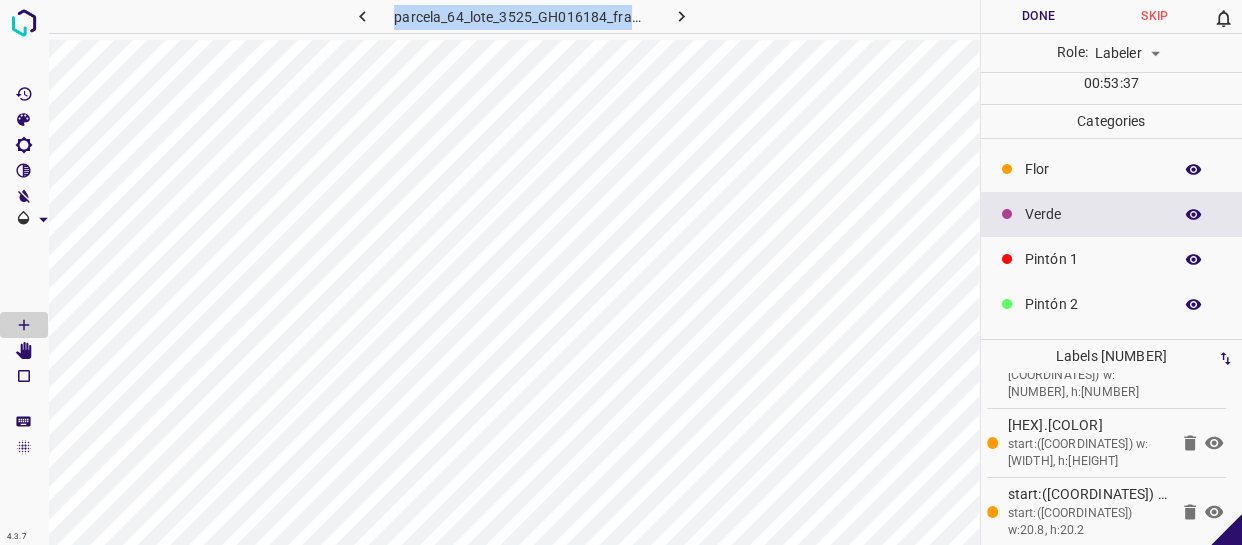 click on "Verde" at bounding box center (1093, 214) 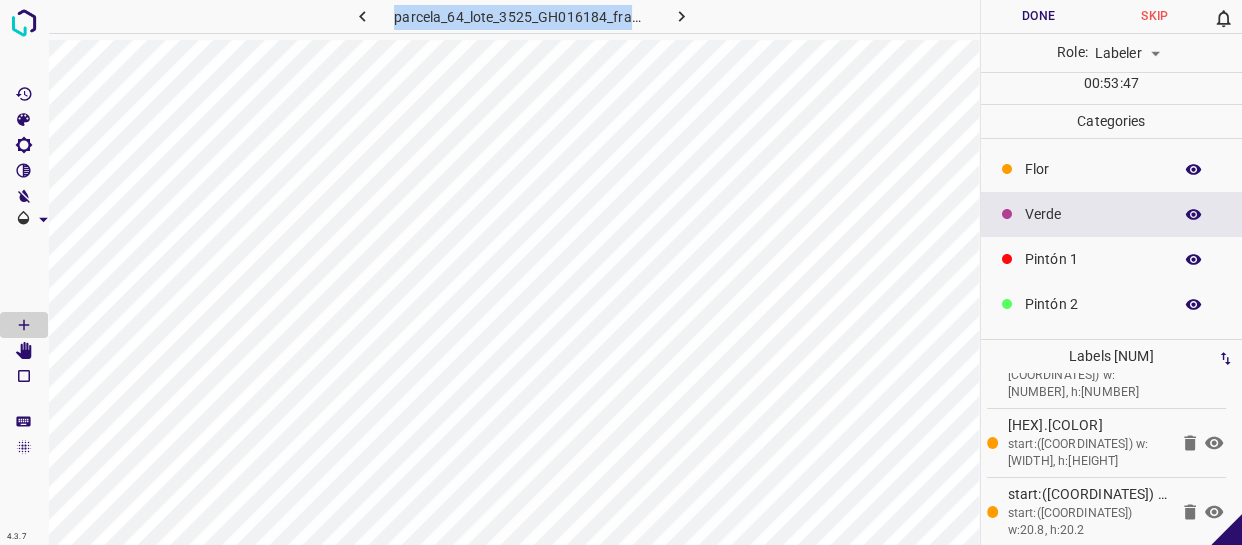 click on "Pintón 1" at bounding box center [1112, 259] 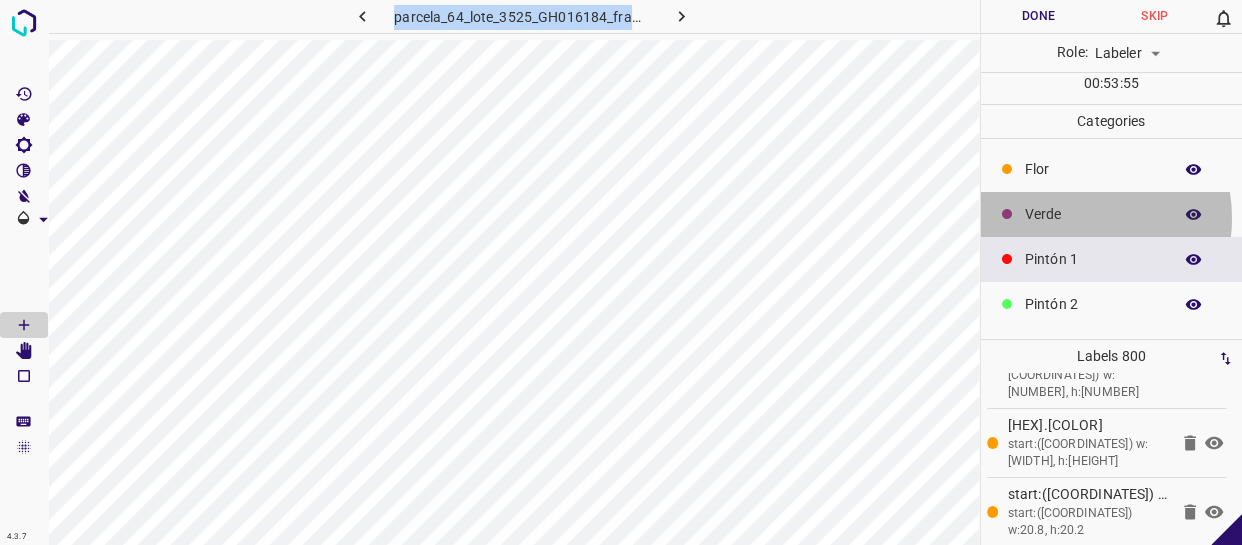 click on "Verde" at bounding box center (1093, 214) 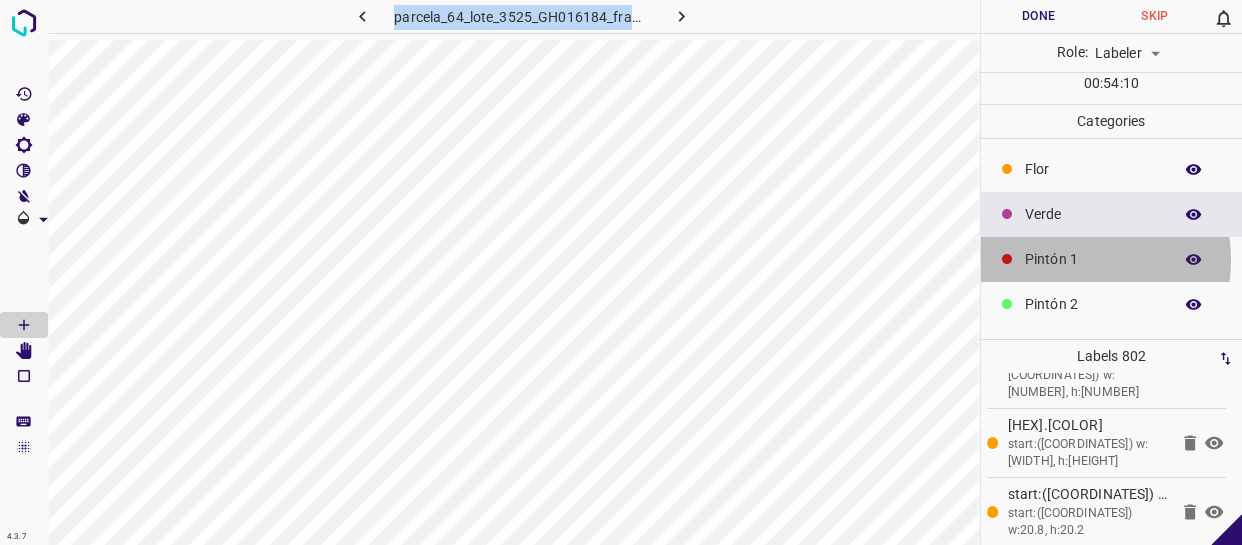 drag, startPoint x: 1070, startPoint y: 260, endPoint x: 1062, endPoint y: 268, distance: 11.313708 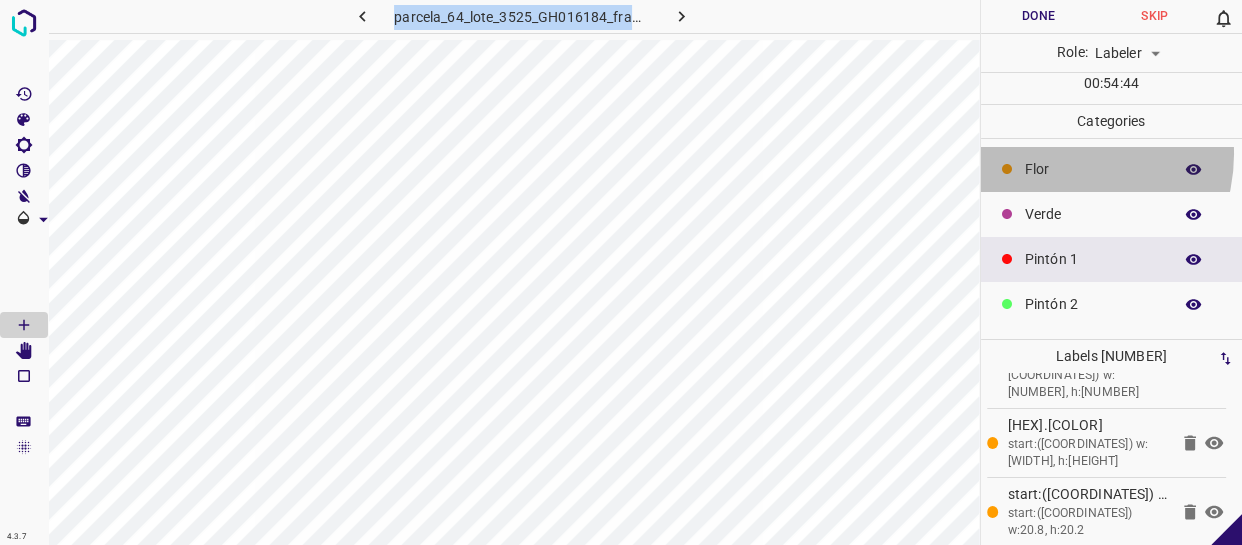click on "Flor" at bounding box center [1112, 169] 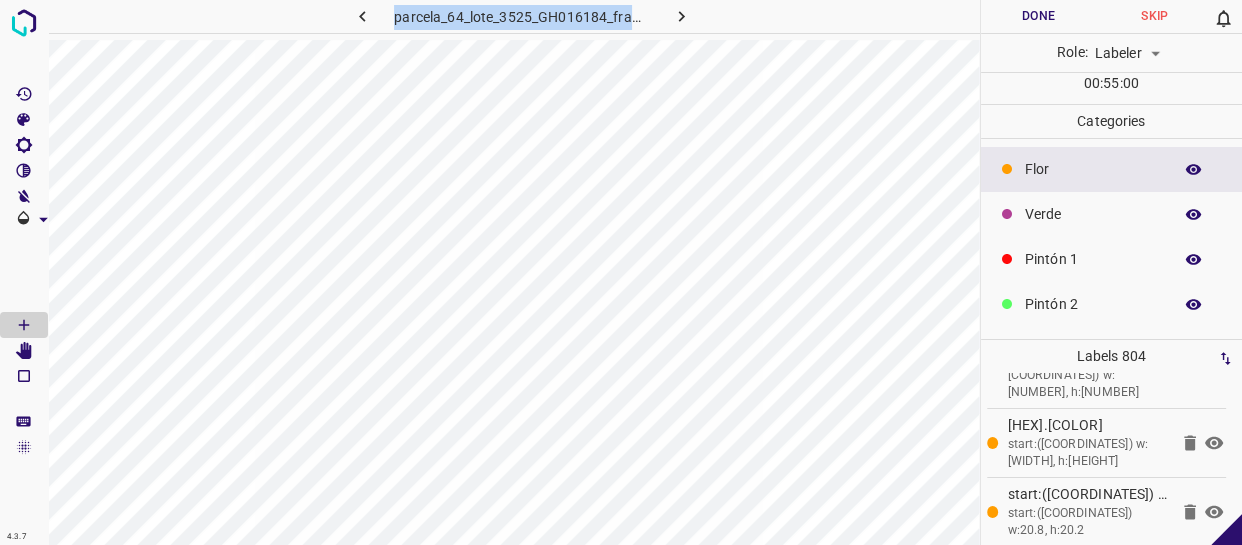 click on "Verde" at bounding box center (1093, 214) 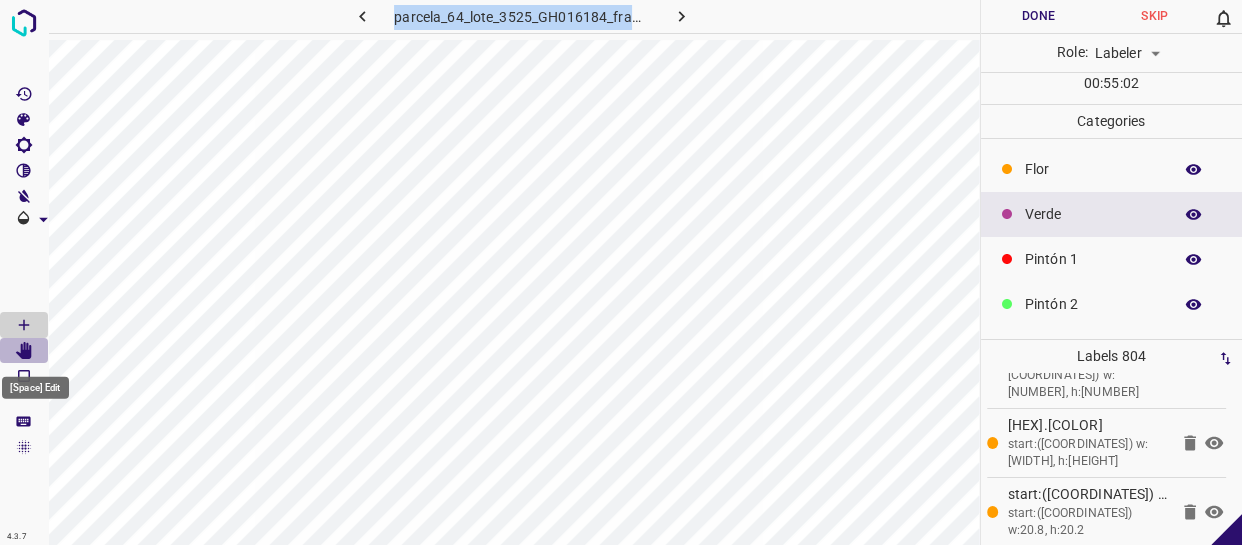 click 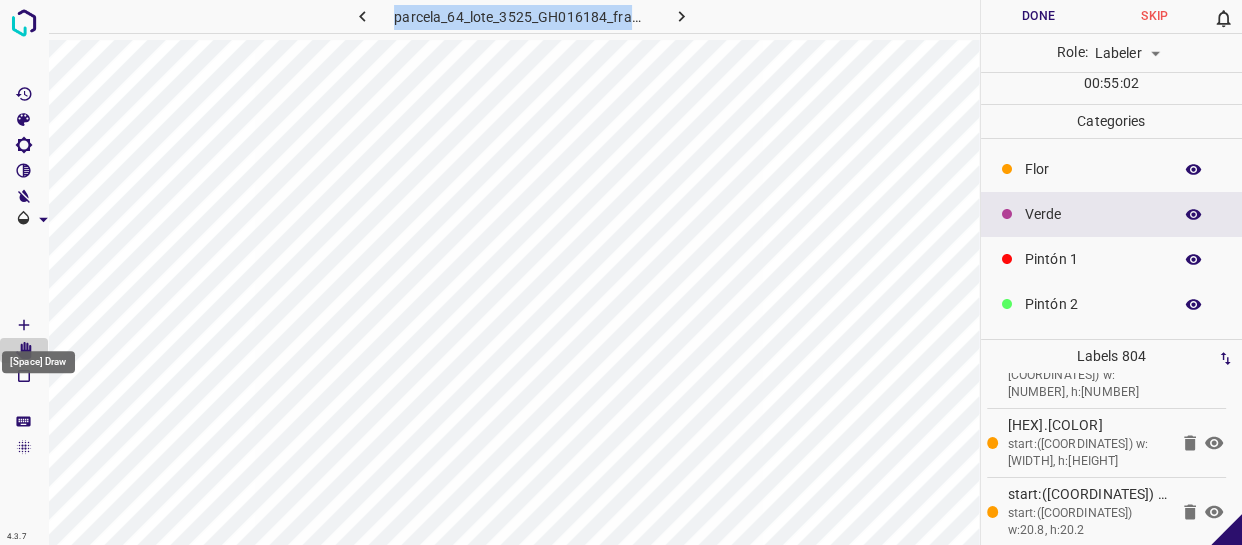 click 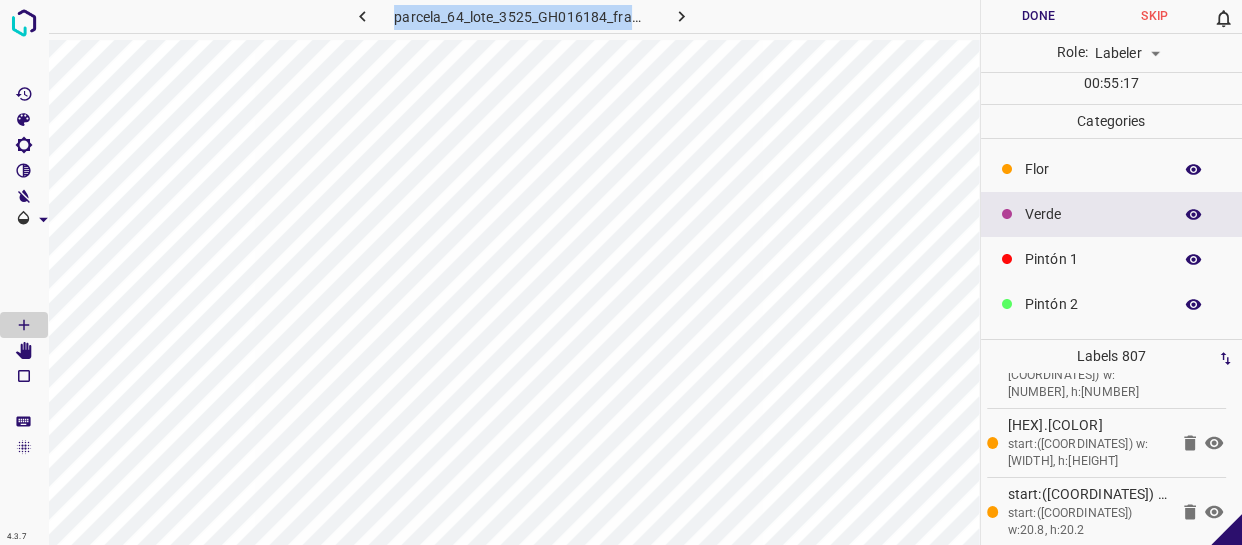 click on "Pintón 1" at bounding box center (1112, 259) 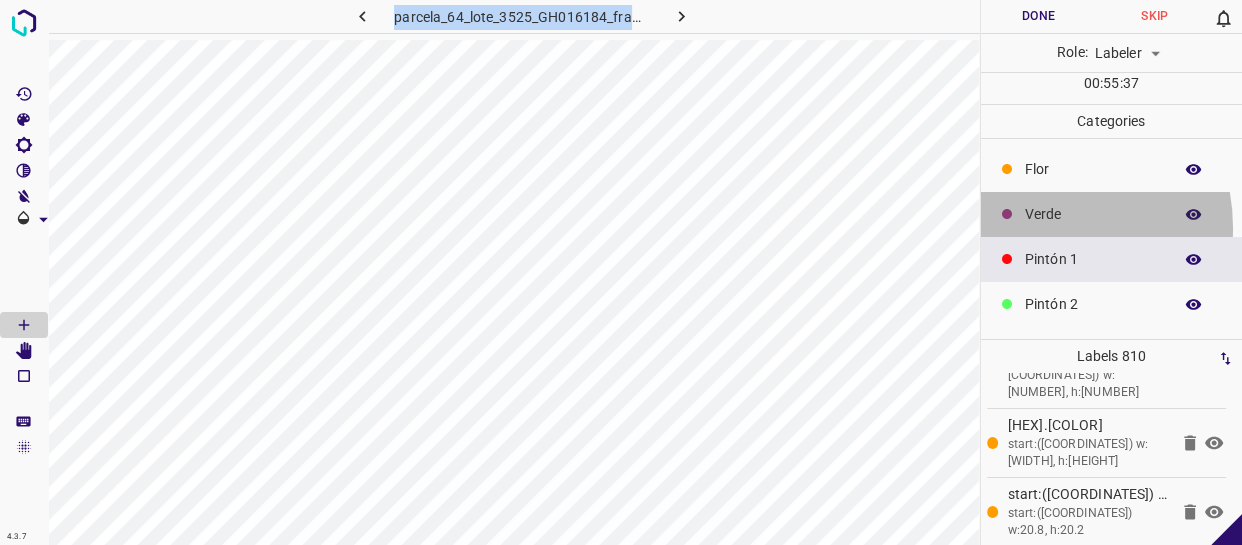 click on "Verde" at bounding box center (1112, 214) 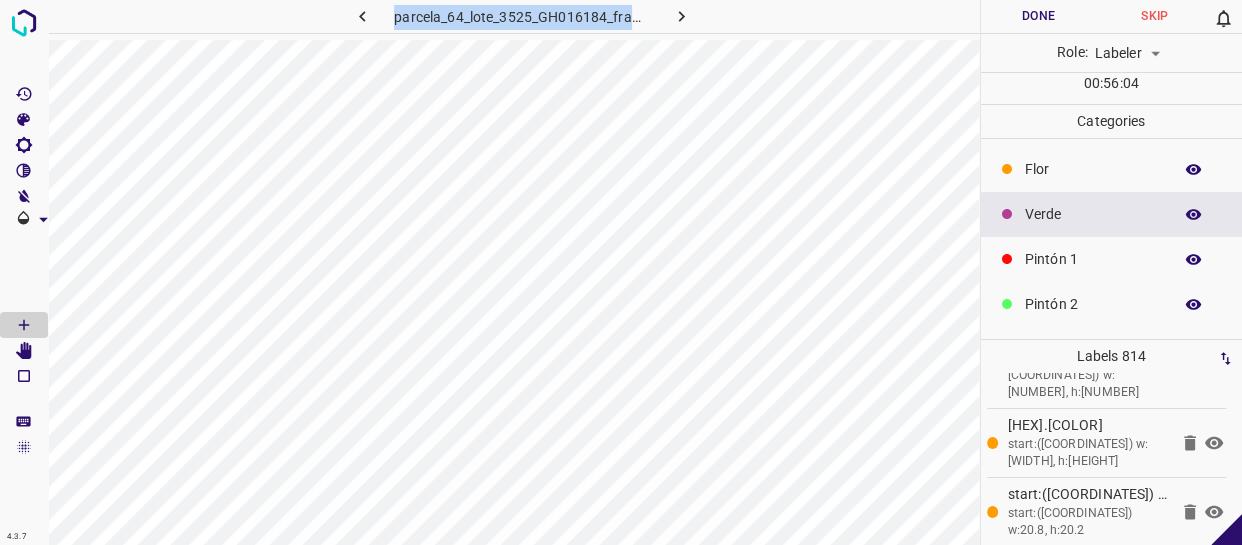 drag, startPoint x: 1109, startPoint y: 175, endPoint x: 1094, endPoint y: 185, distance: 18.027756 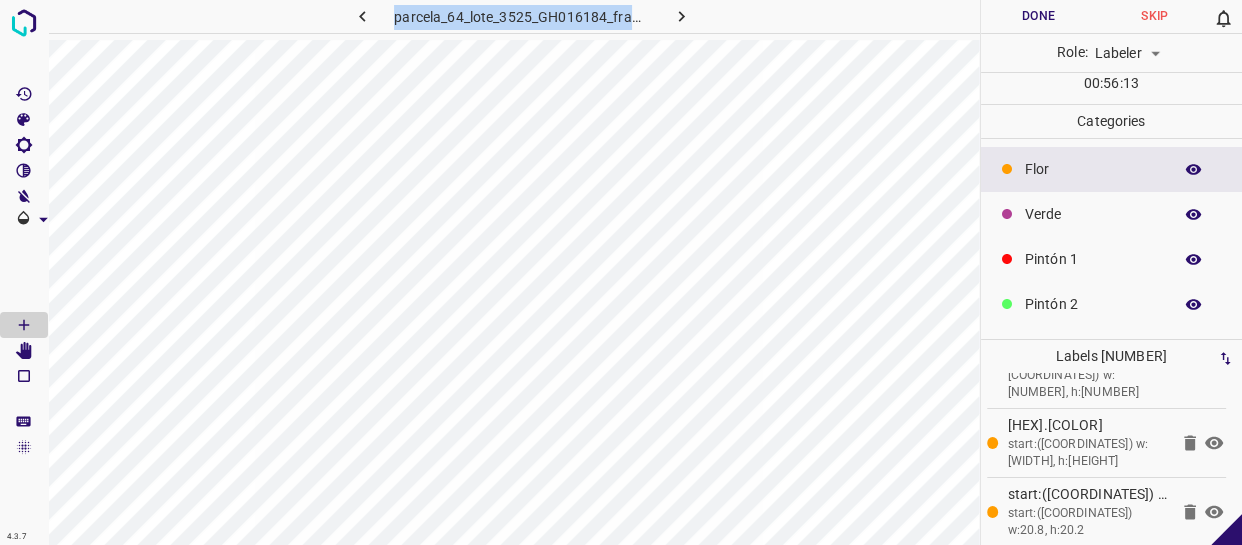 click on "Pintón 1" at bounding box center [1093, 259] 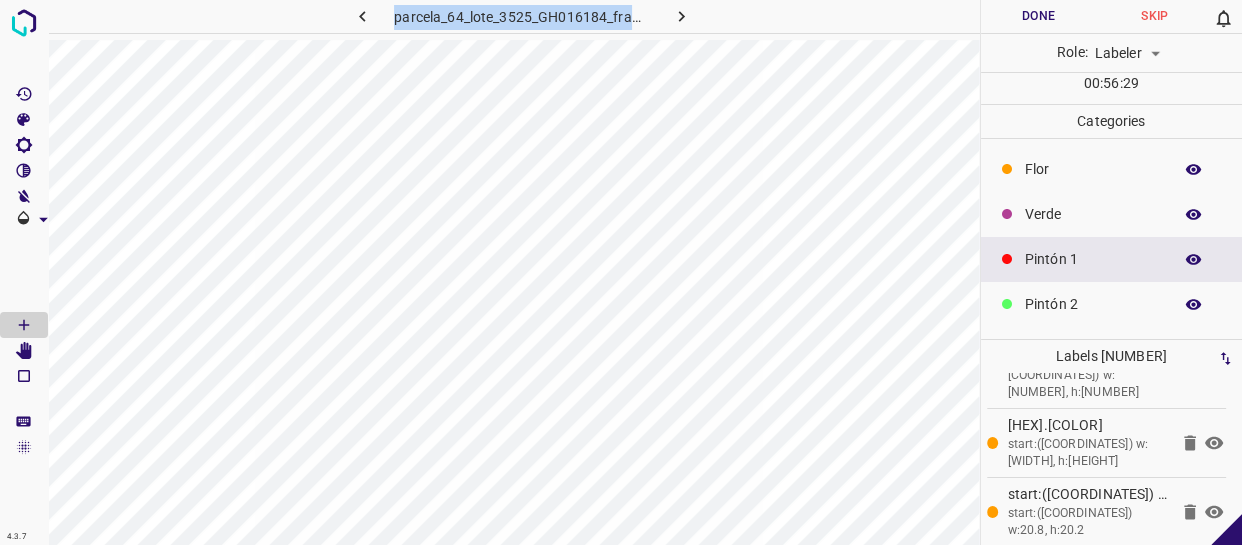 click on "Flor" at bounding box center [1093, 169] 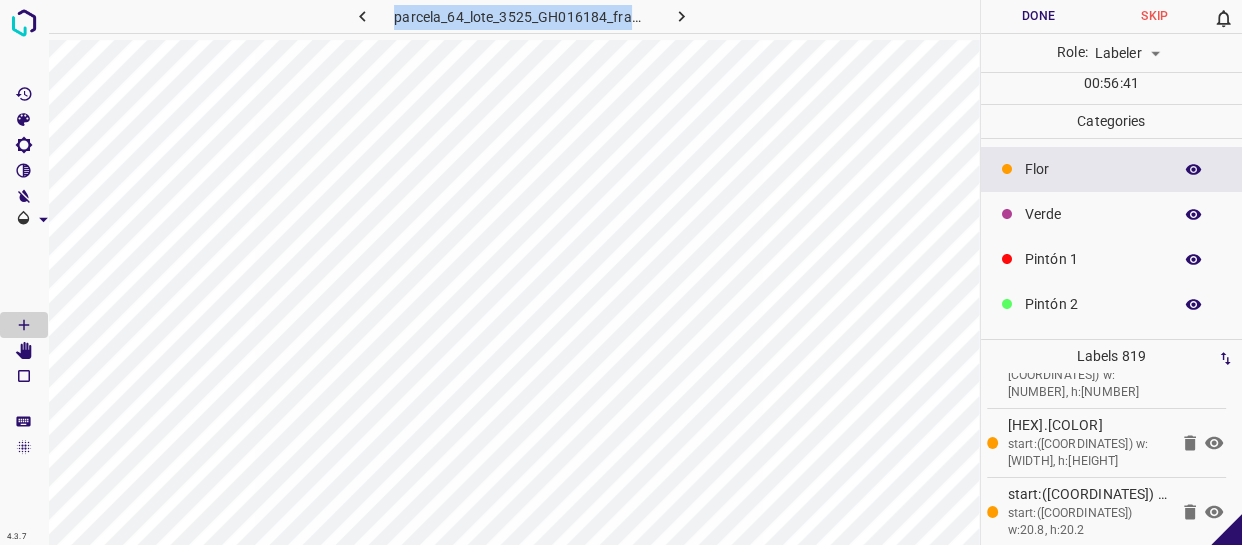 click on "Verde" at bounding box center [1093, 214] 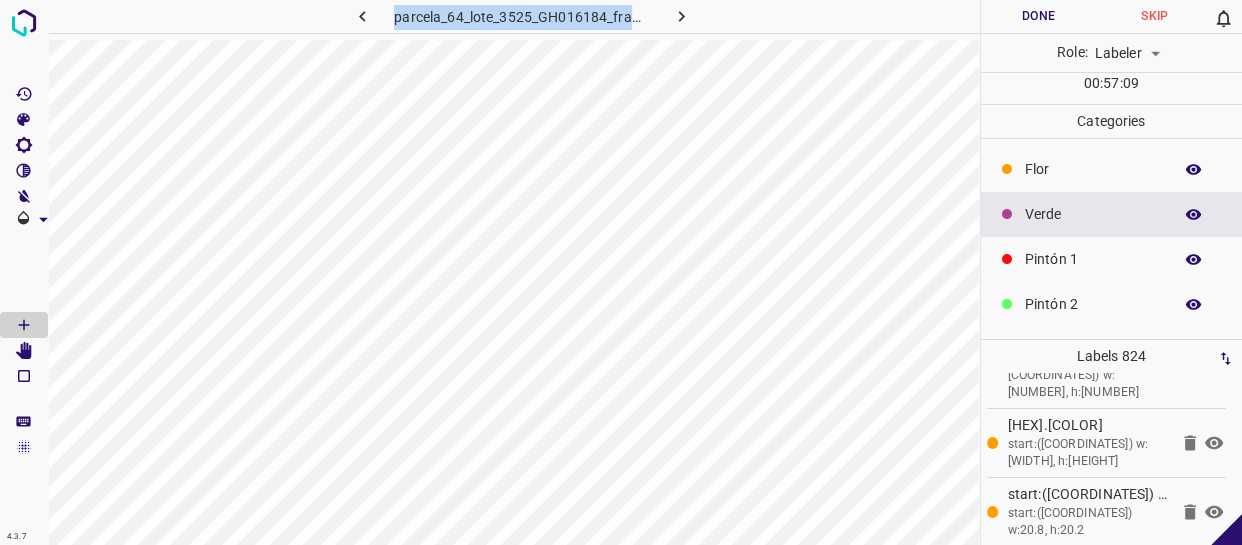 click on "Pintón 1" at bounding box center (1093, 259) 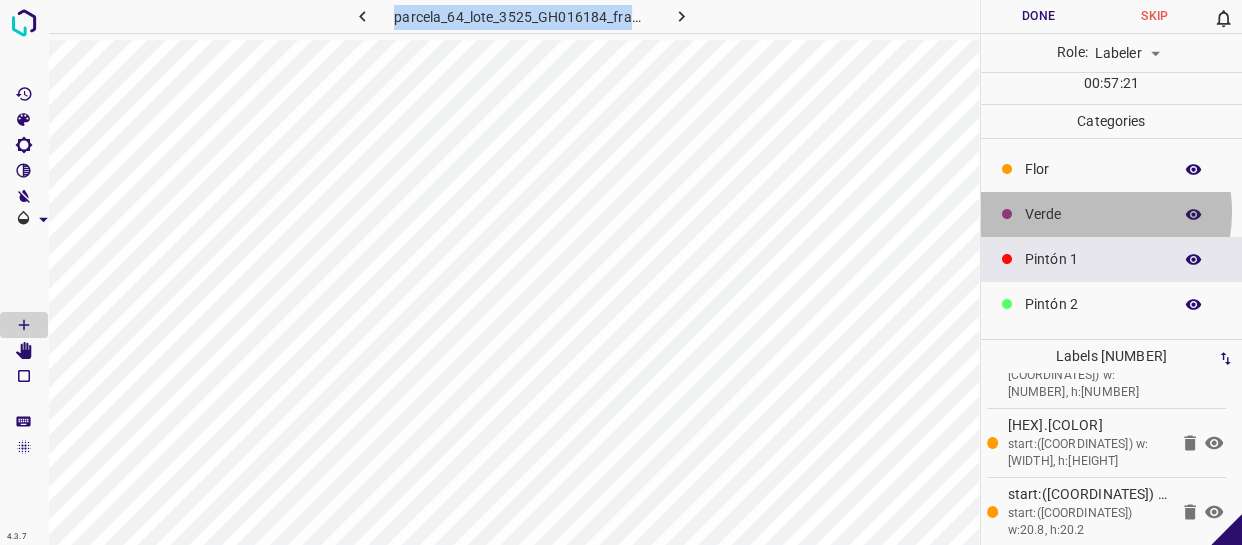 click on "Verde" at bounding box center [1093, 214] 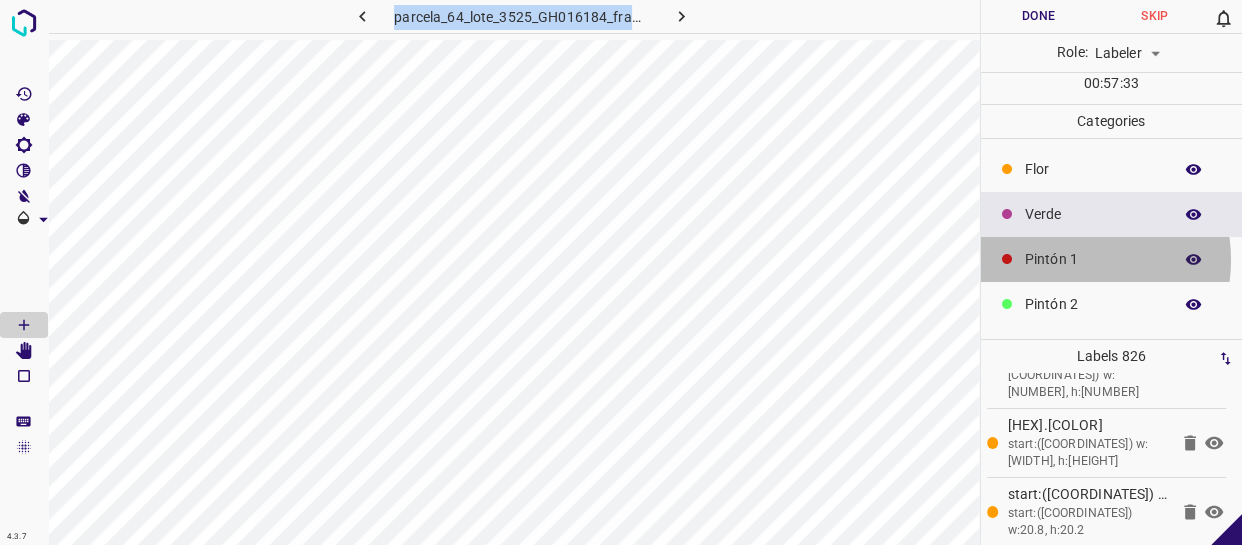 click on "Pintón 1" at bounding box center (1093, 259) 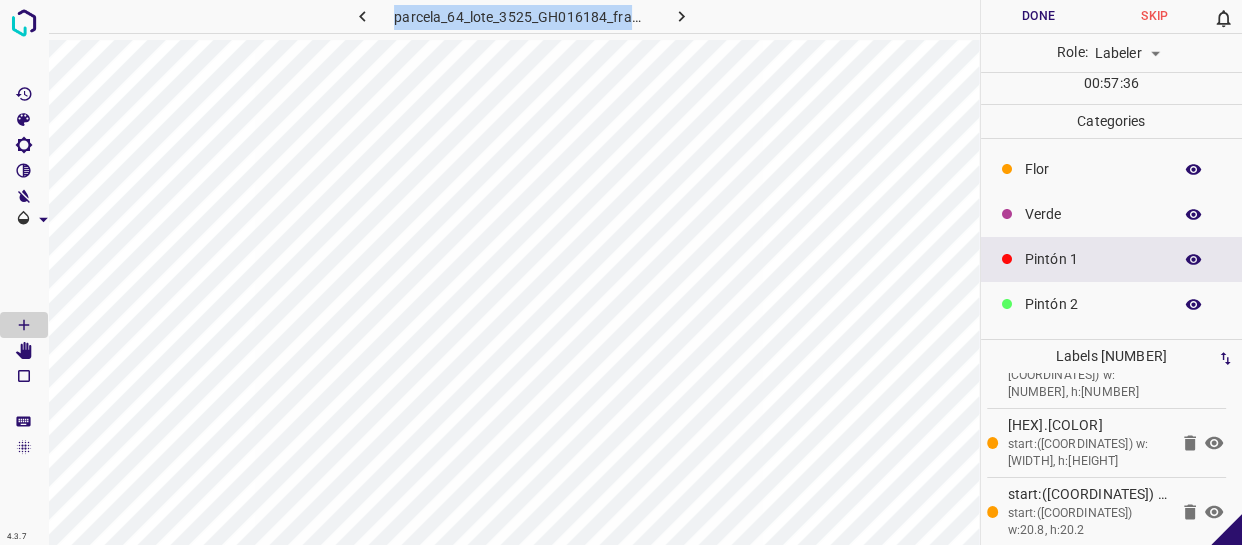 click 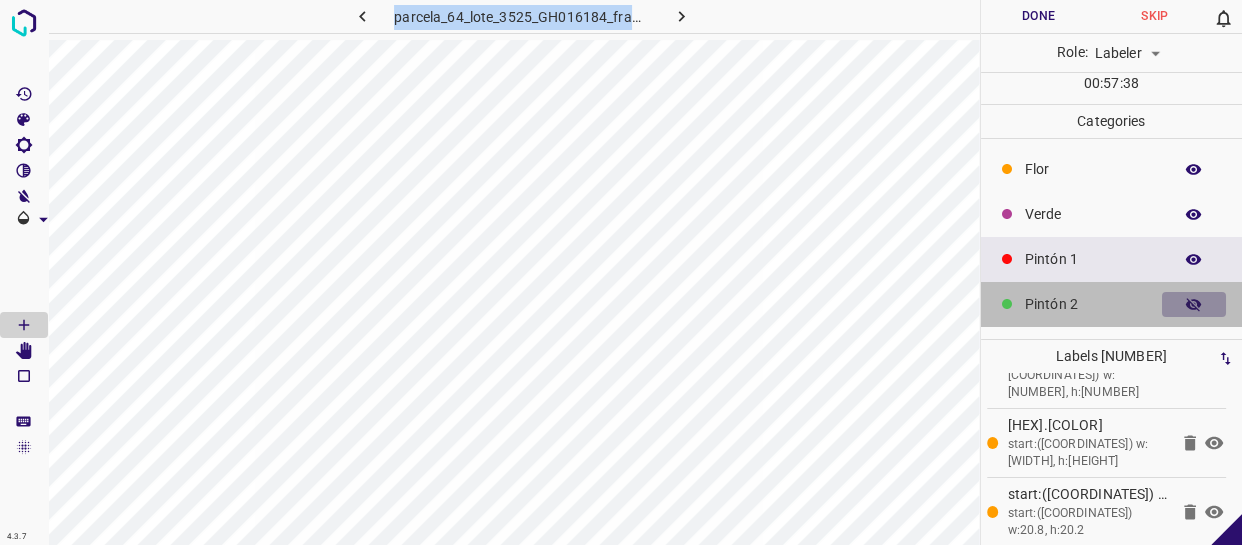 click 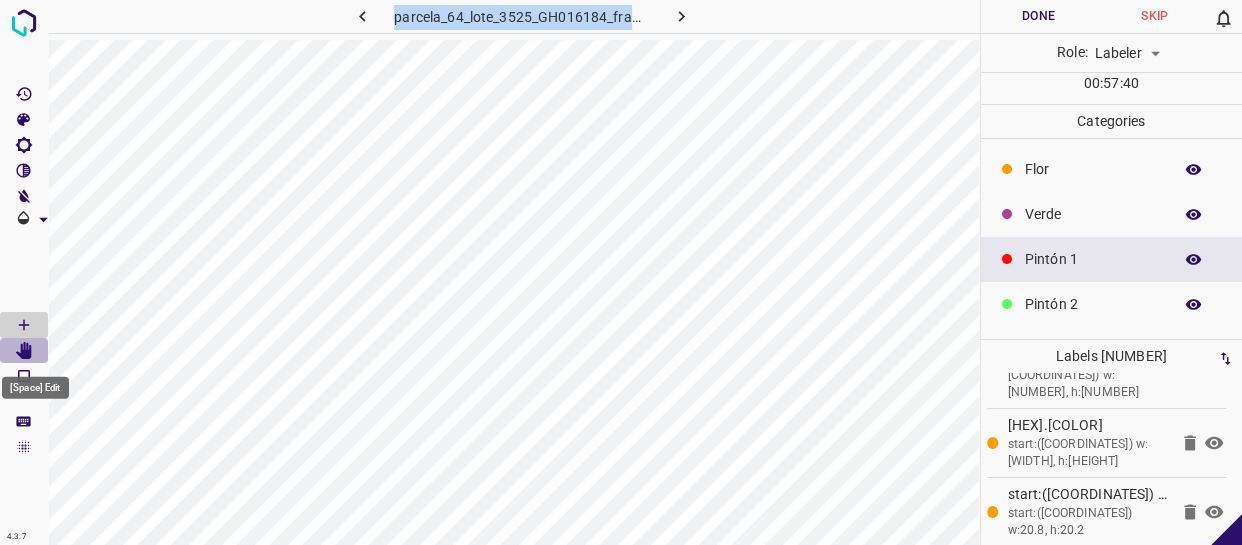 click 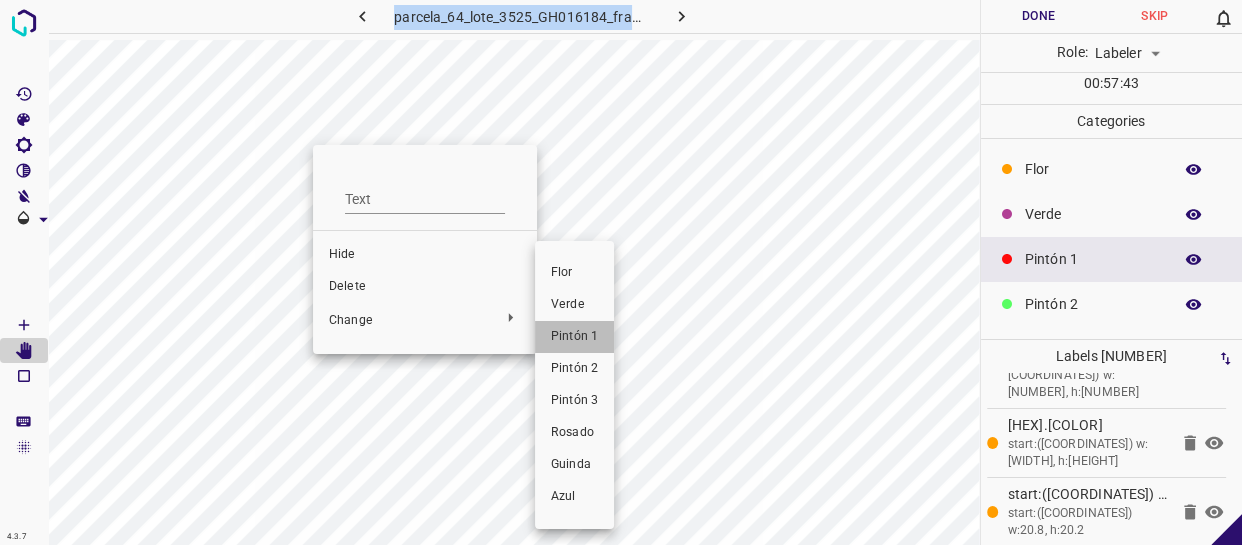 click on "Pintón 1" at bounding box center [574, 337] 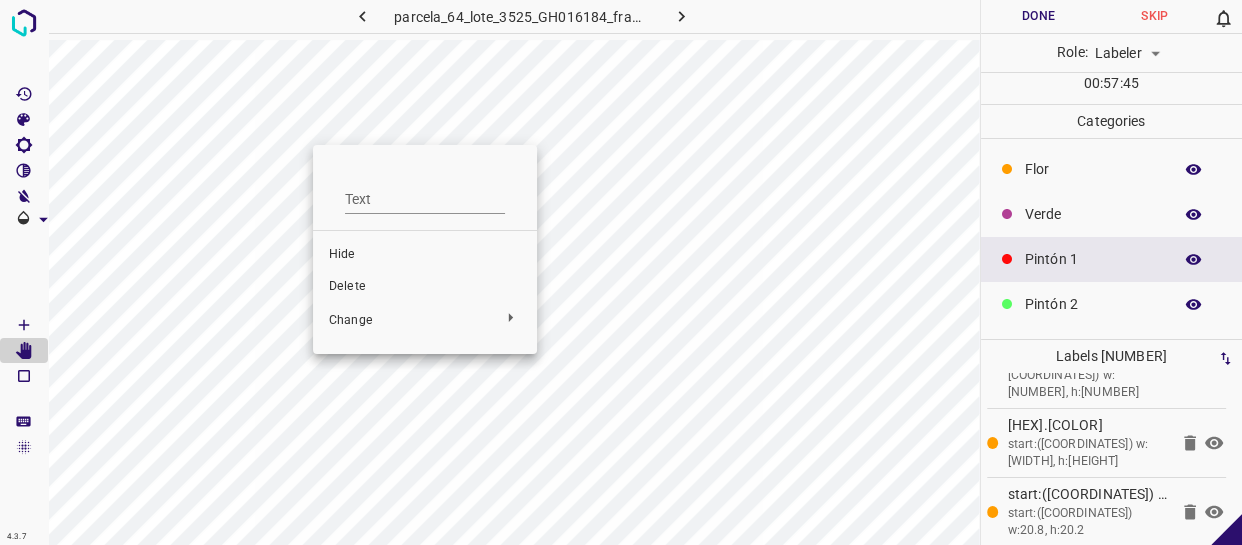 click at bounding box center (621, 272) 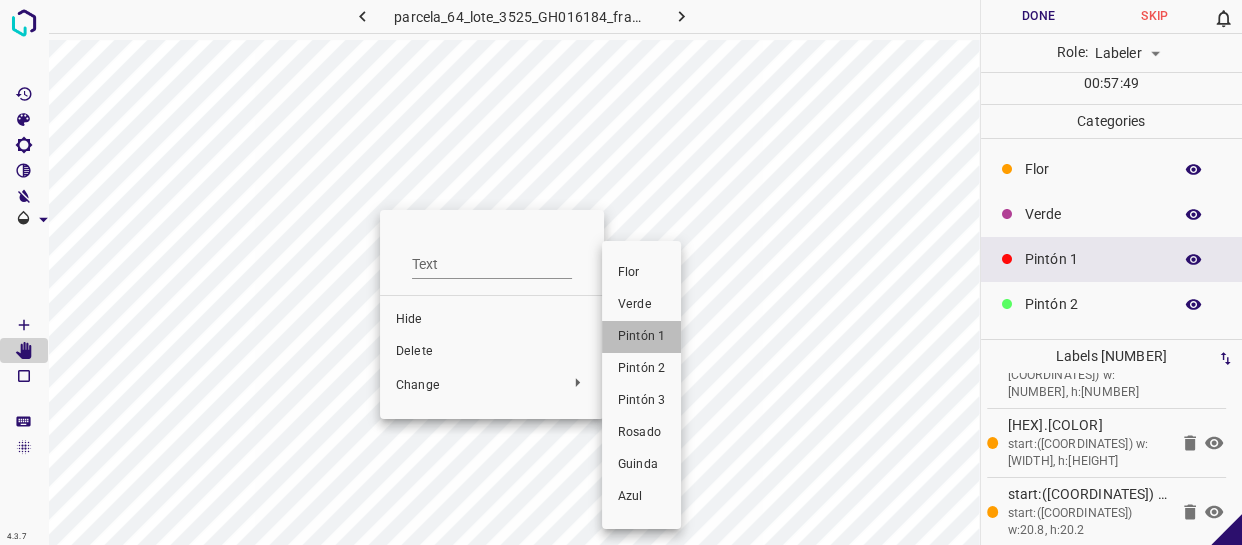 click on "Pintón 1" at bounding box center (641, 337) 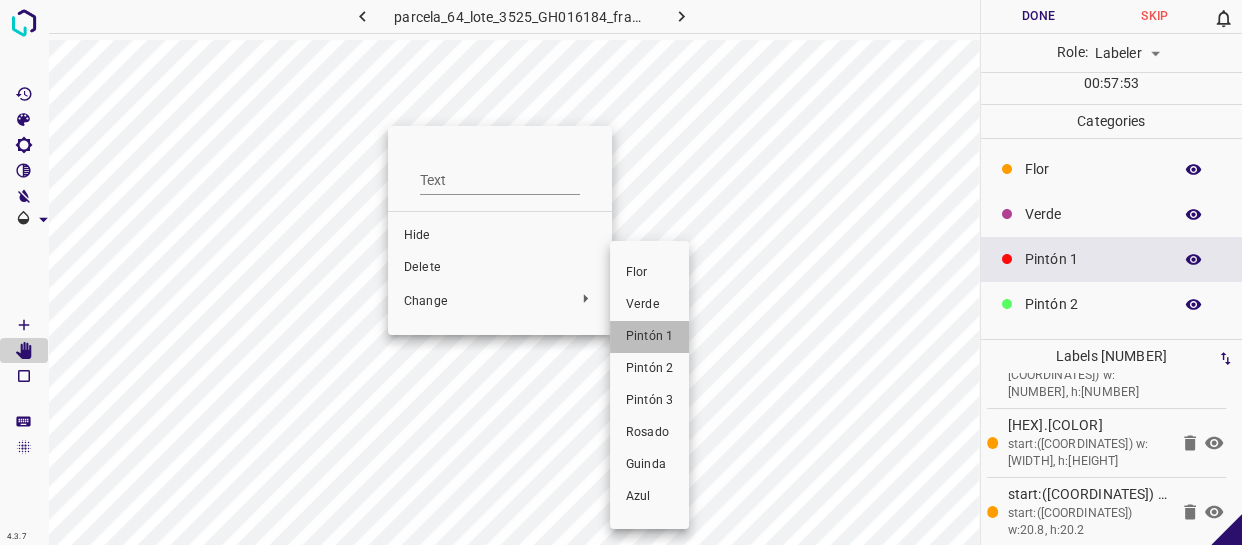 click on "Pintón 1" at bounding box center [649, 337] 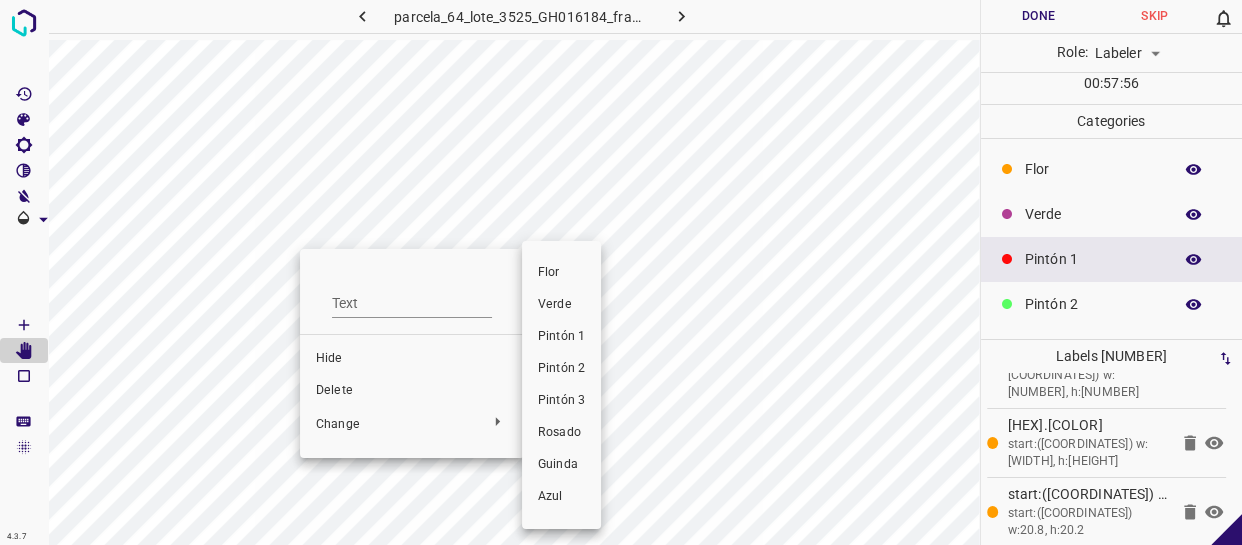 click on "Pintón 1" at bounding box center [561, 337] 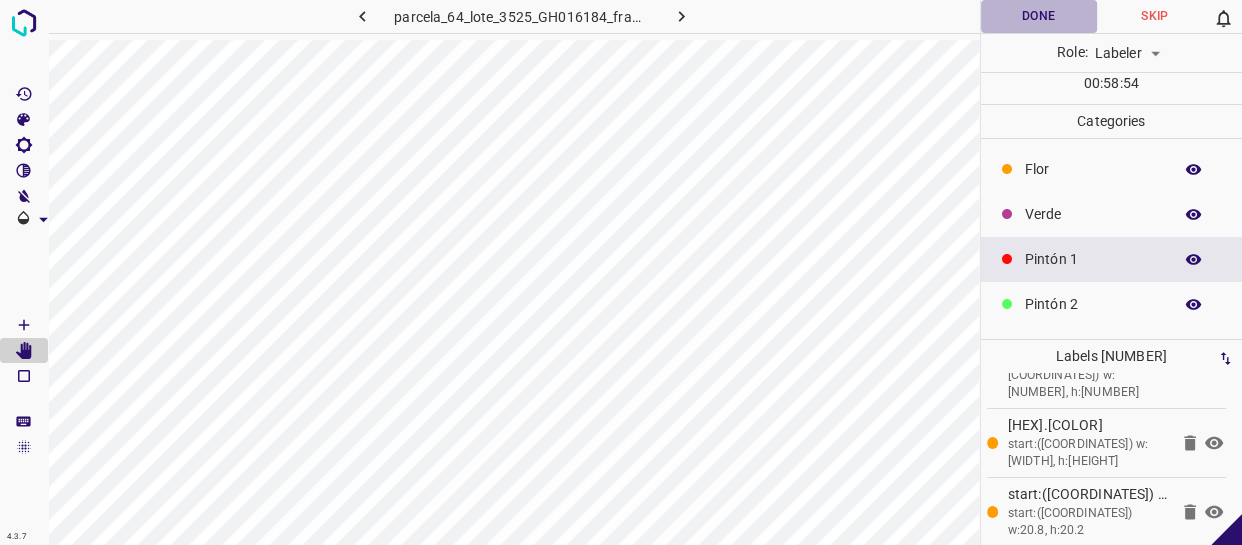 click on "Done" at bounding box center (1039, 16) 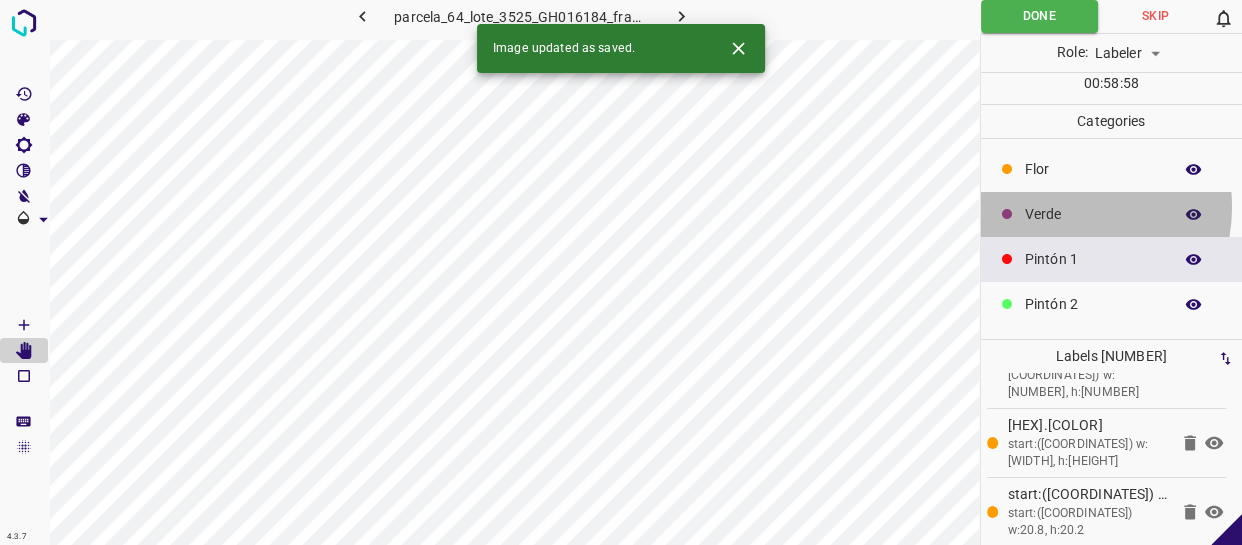 click on "Verde" at bounding box center [1093, 214] 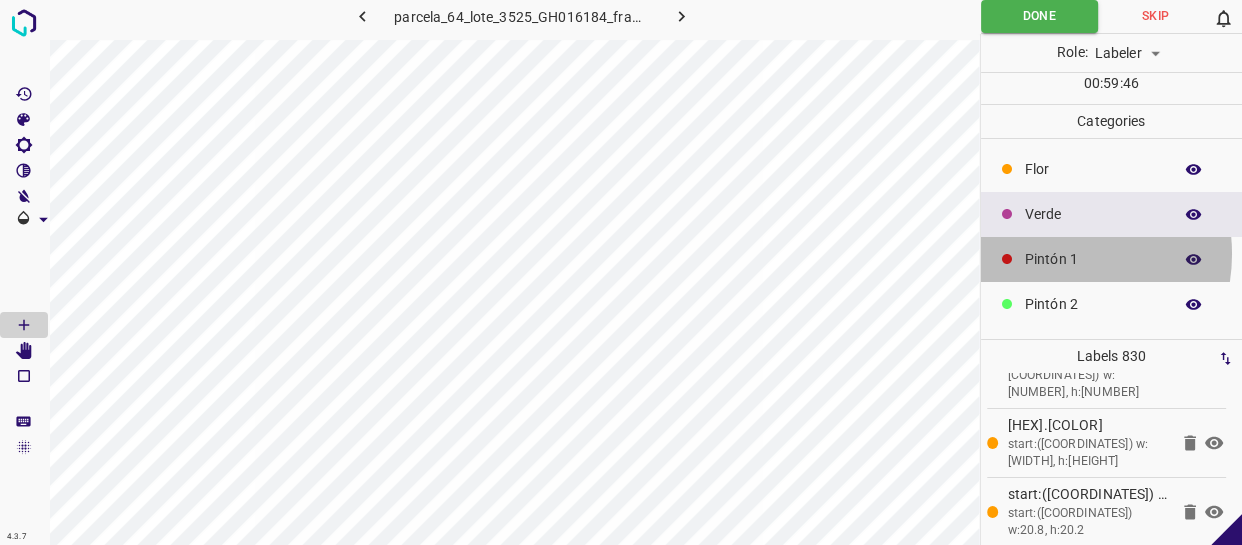 drag, startPoint x: 1049, startPoint y: 254, endPoint x: 710, endPoint y: 29, distance: 406.87344 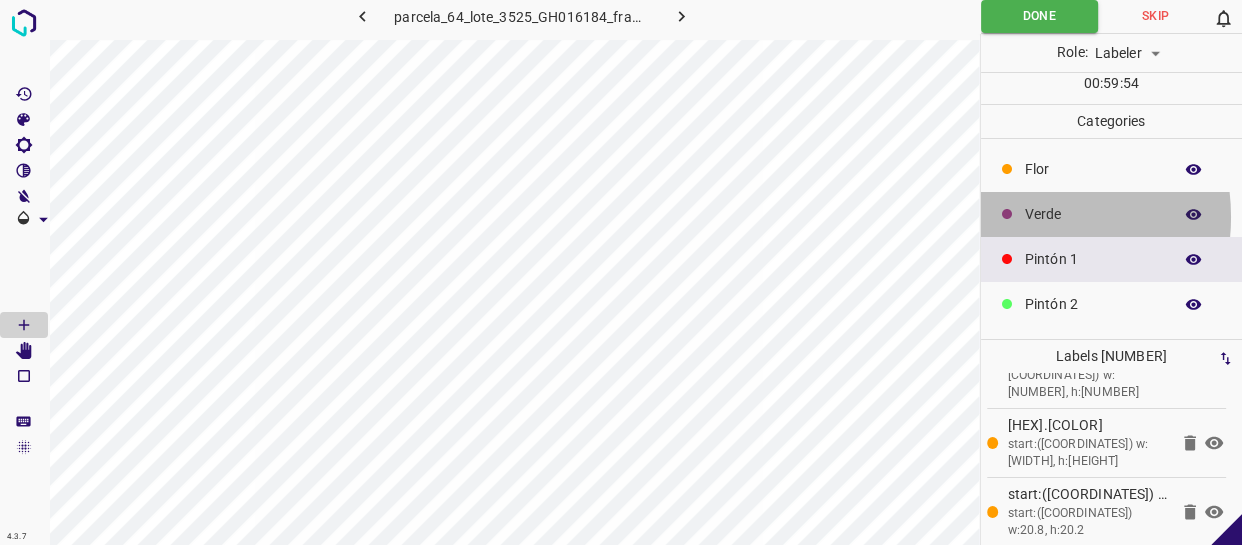 click on "Verde" at bounding box center [1112, 214] 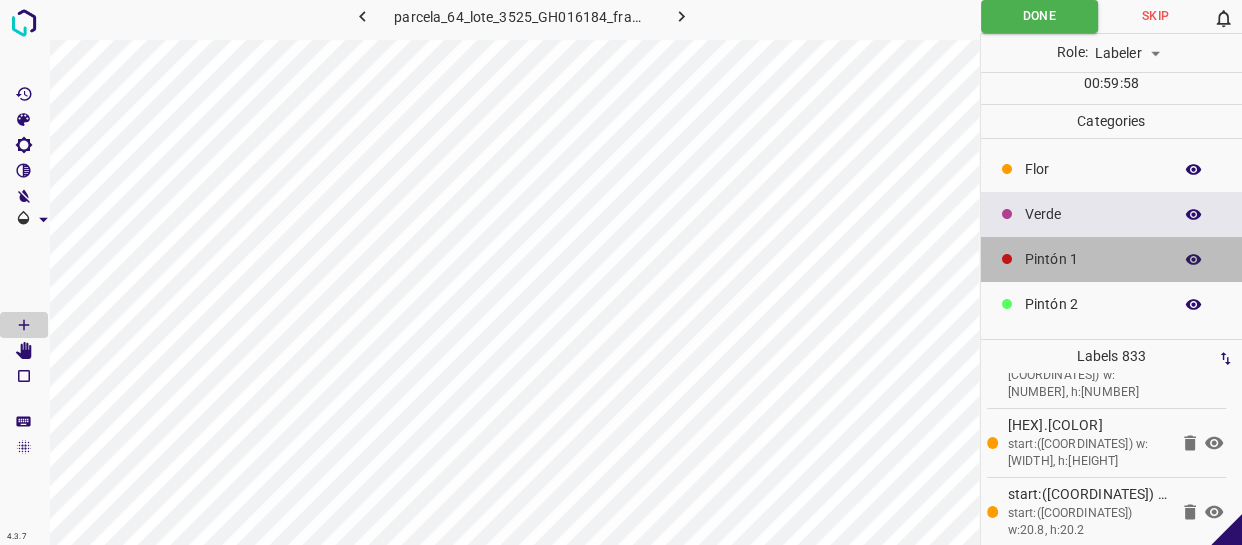 click on "Pintón 1" at bounding box center [1112, 259] 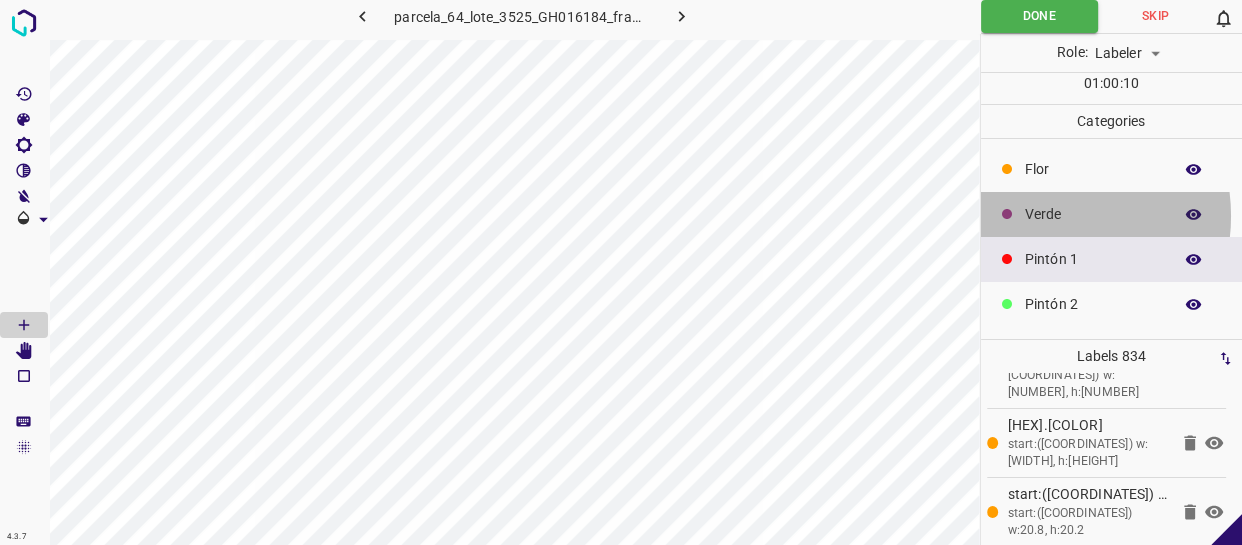 drag, startPoint x: 1045, startPoint y: 216, endPoint x: 1020, endPoint y: 222, distance: 25.70992 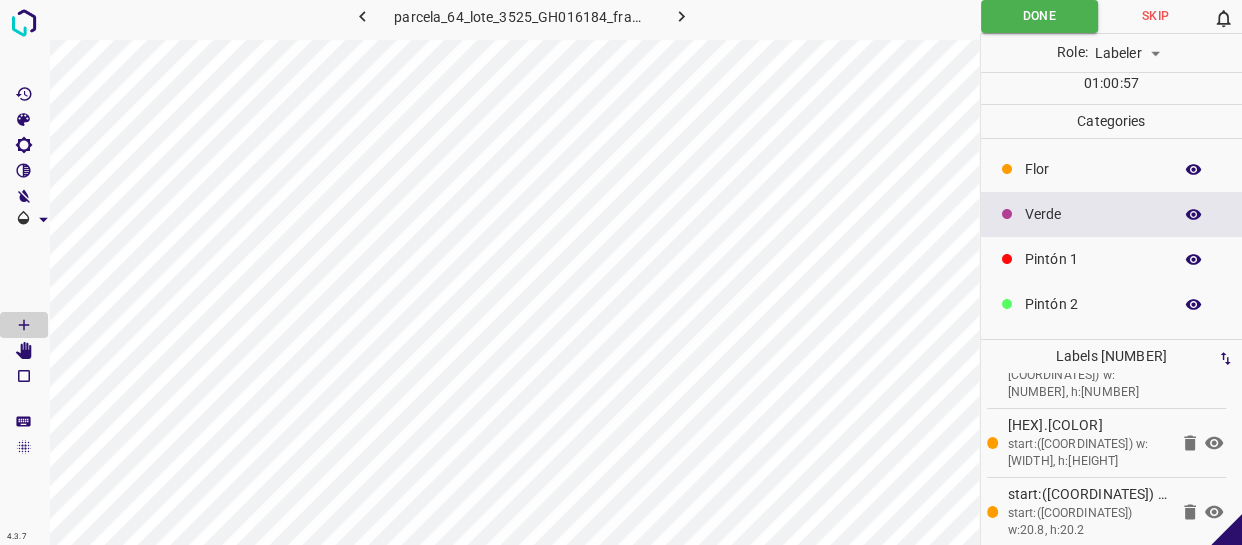 click on "Flor" at bounding box center (1093, 169) 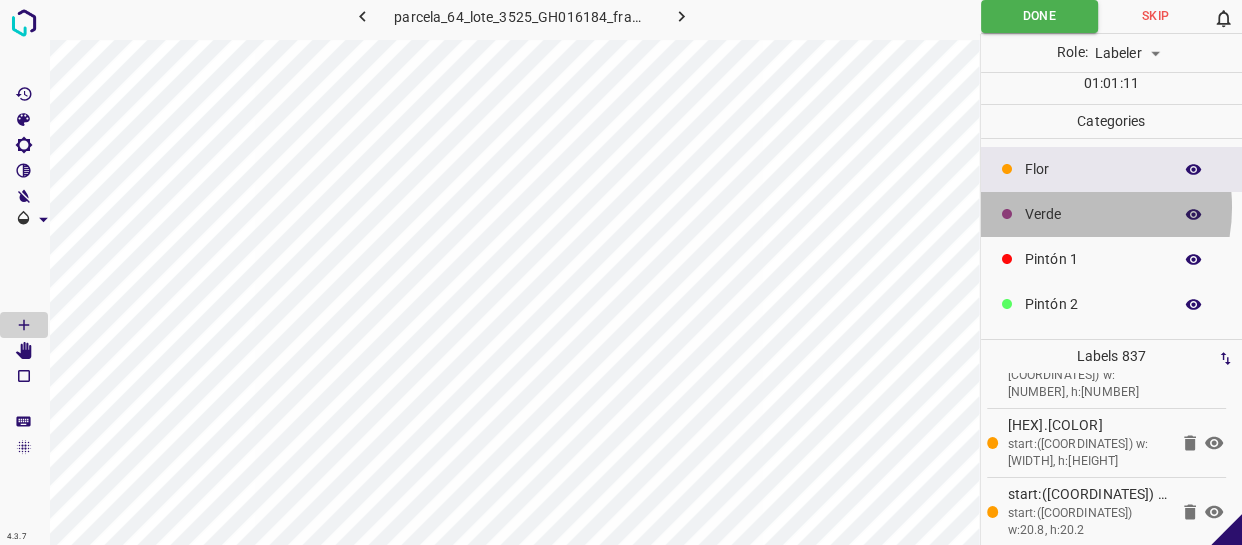 click on "Verde" at bounding box center (1093, 214) 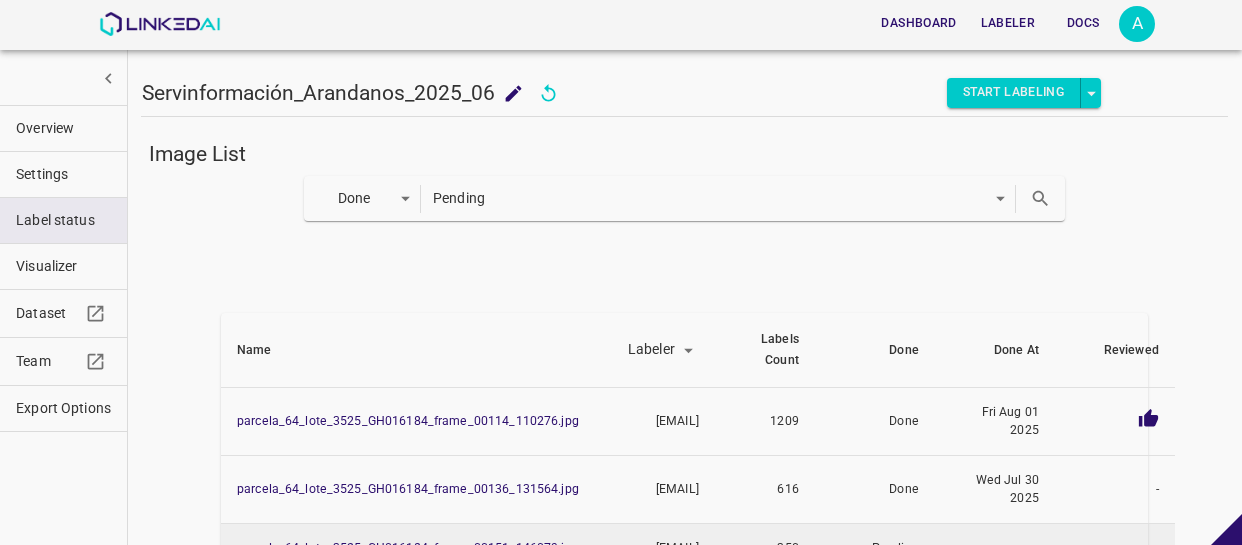 scroll, scrollTop: 0, scrollLeft: 0, axis: both 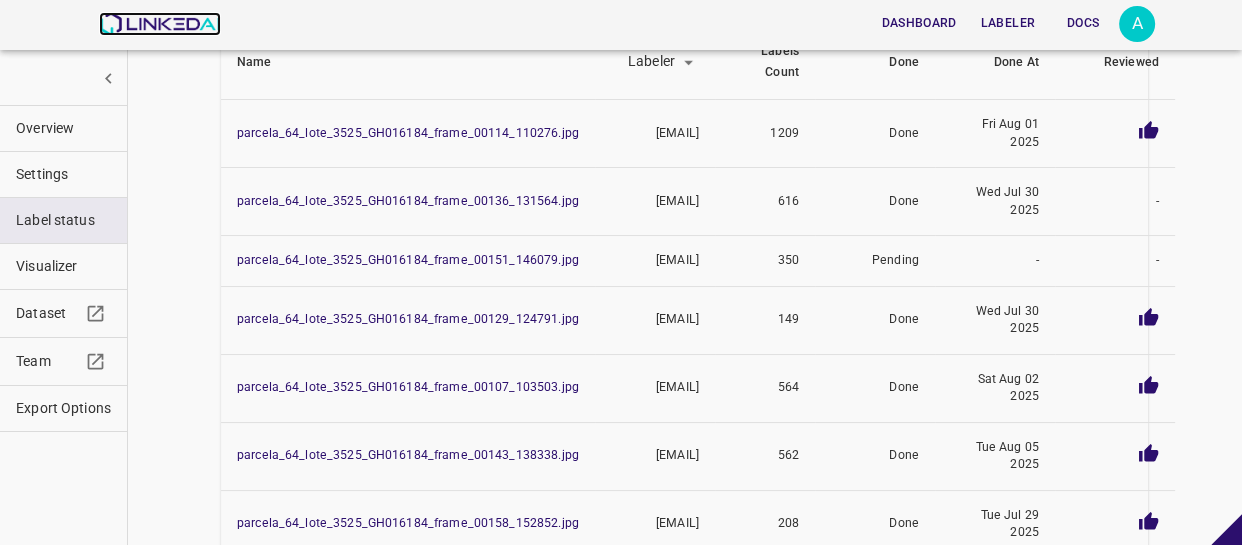 click at bounding box center (159, 24) 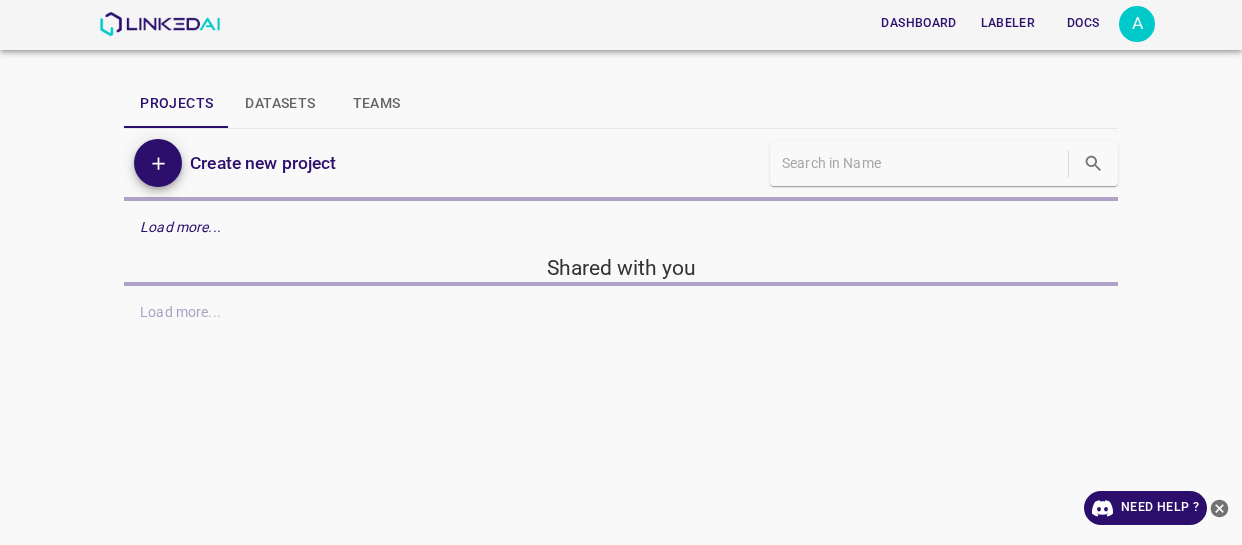 scroll, scrollTop: 0, scrollLeft: 0, axis: both 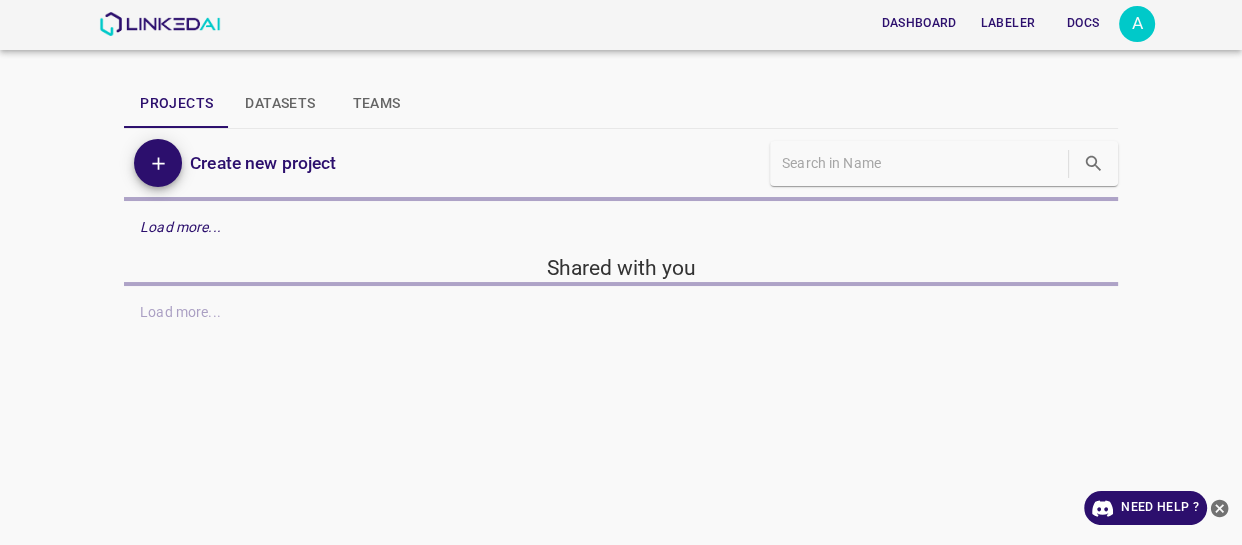 click on "A" at bounding box center (1137, 24) 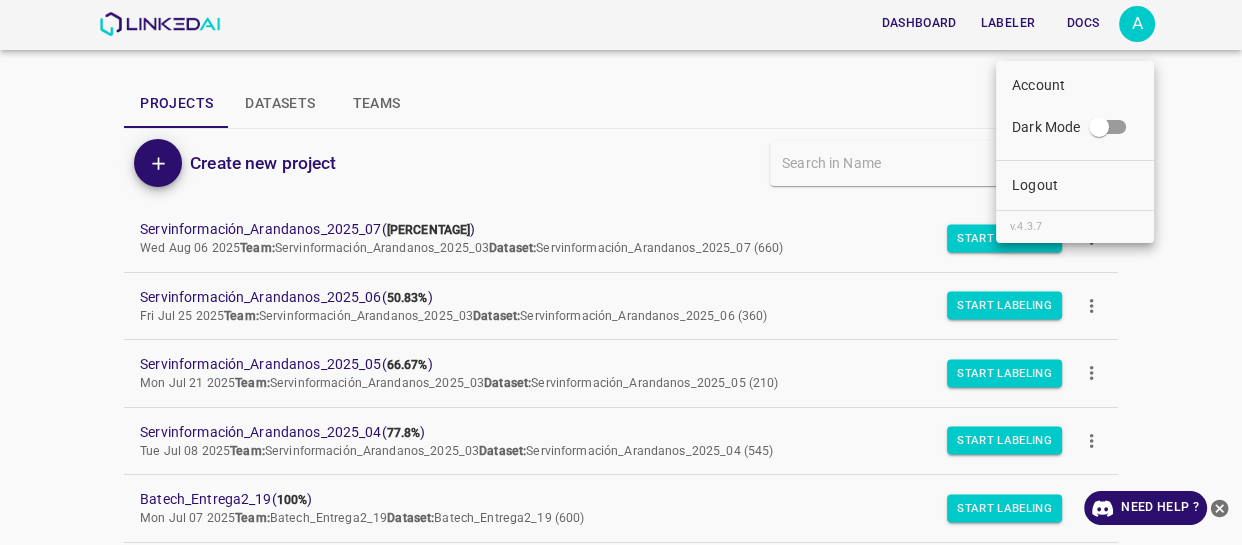 click on "Account Dark Mode Logout v.4.3.7" at bounding box center (1075, 152) 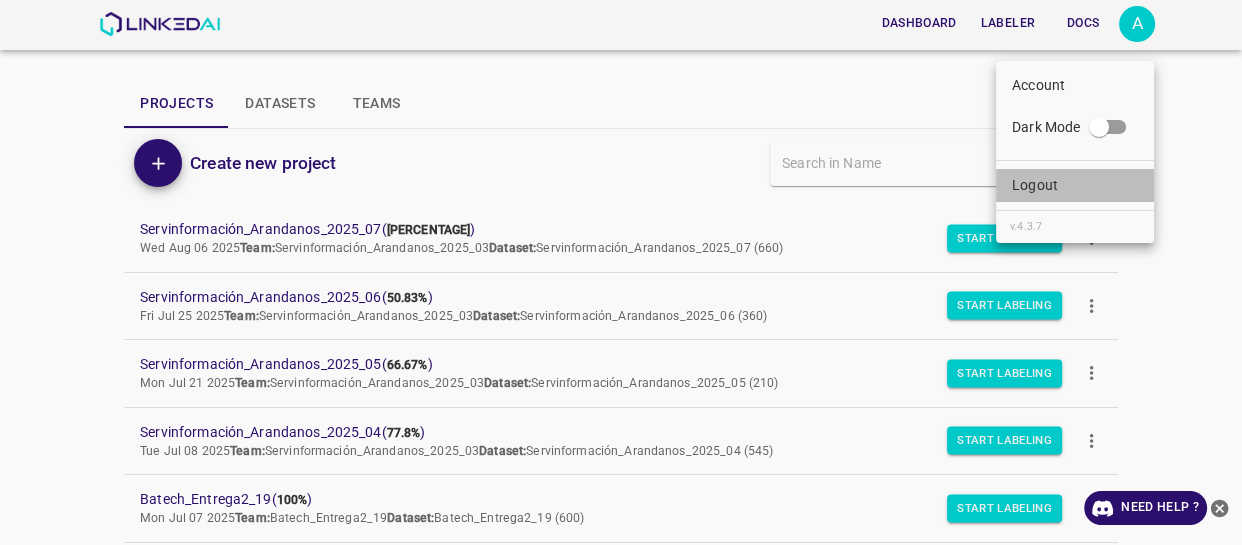 click on "Logout" at bounding box center [1075, 185] 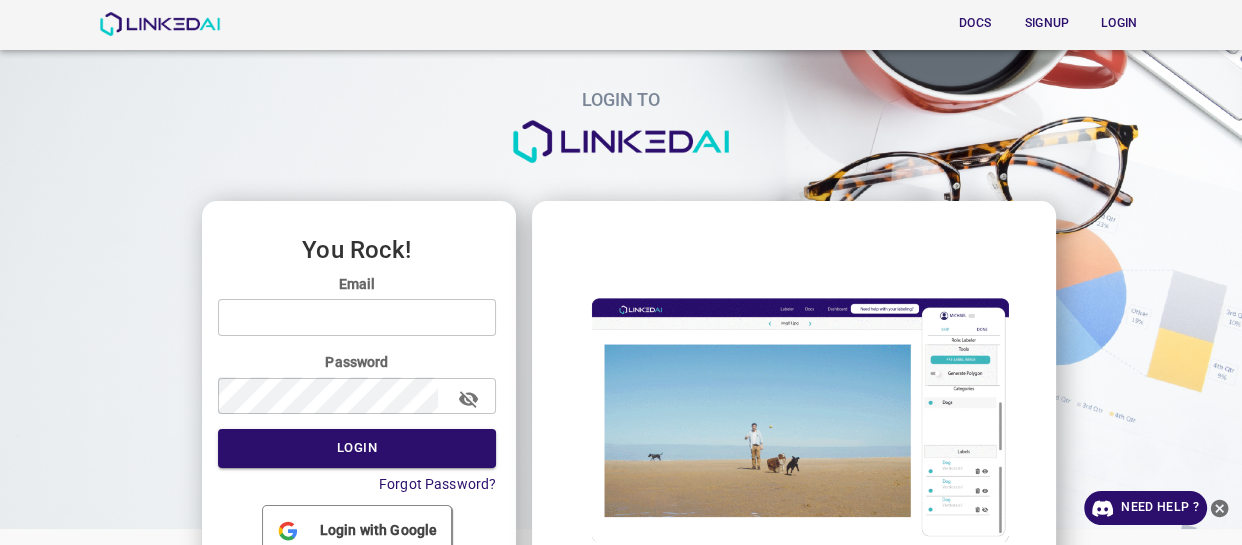 type on "[EMAIL]" 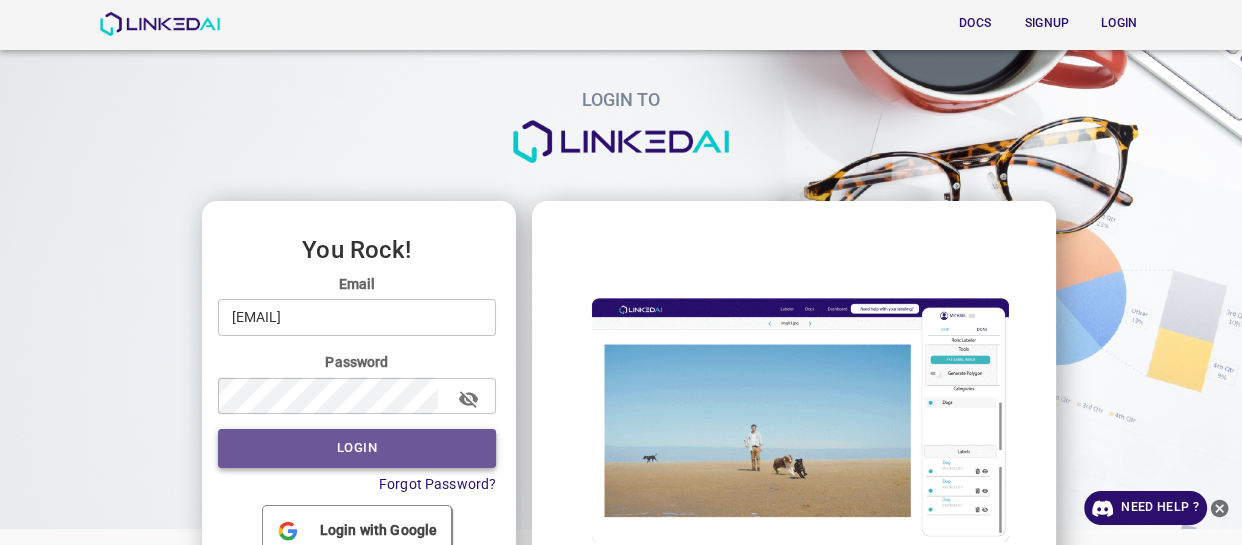 click on "Login" at bounding box center (357, 448) 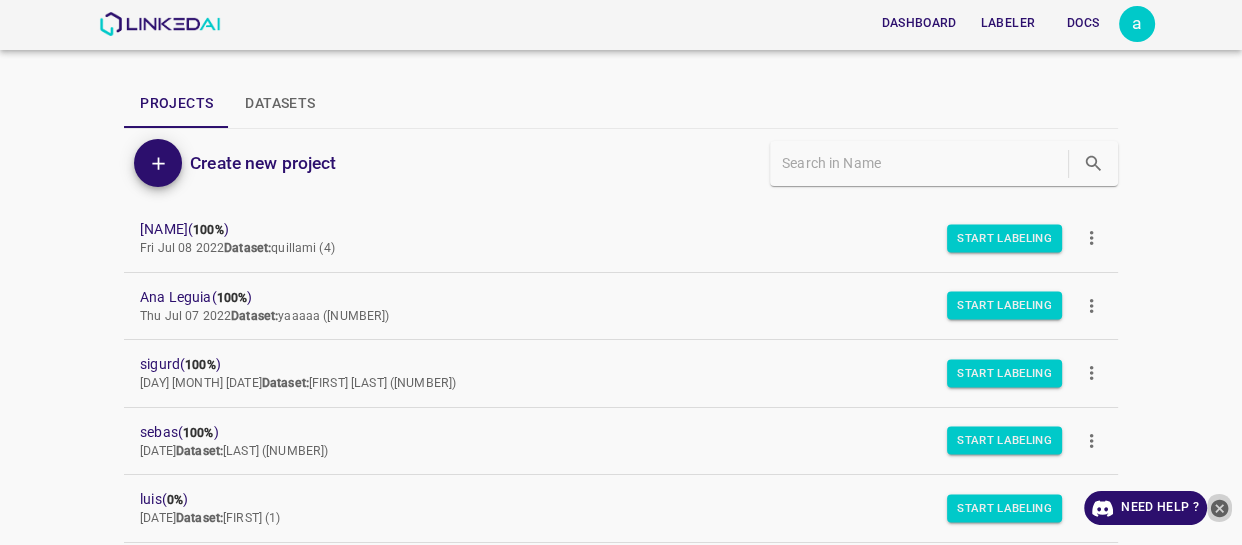 click 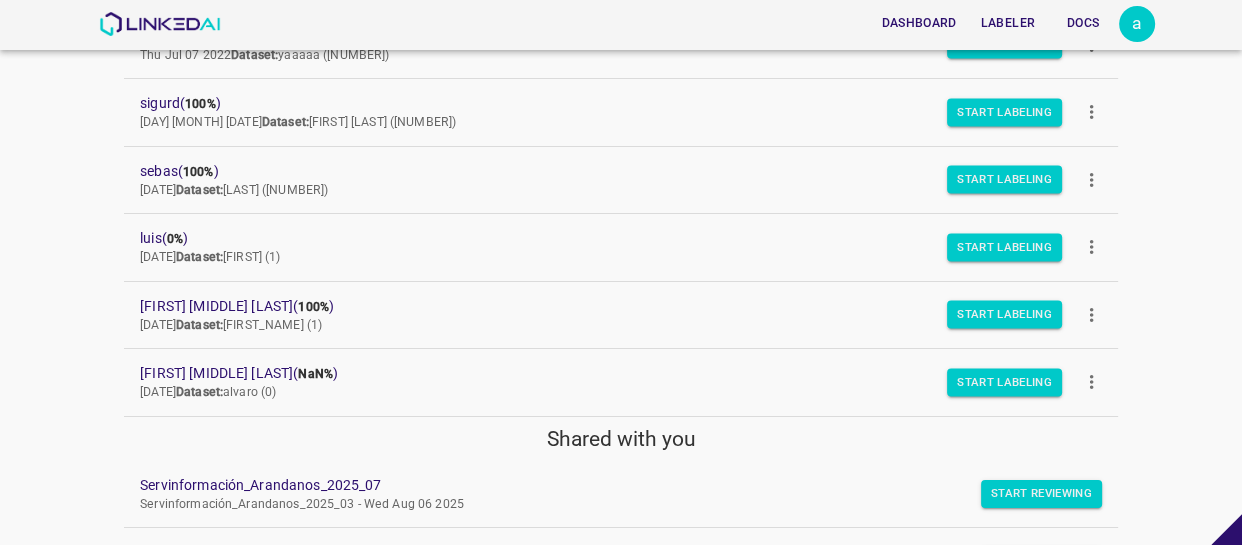 scroll, scrollTop: 545, scrollLeft: 0, axis: vertical 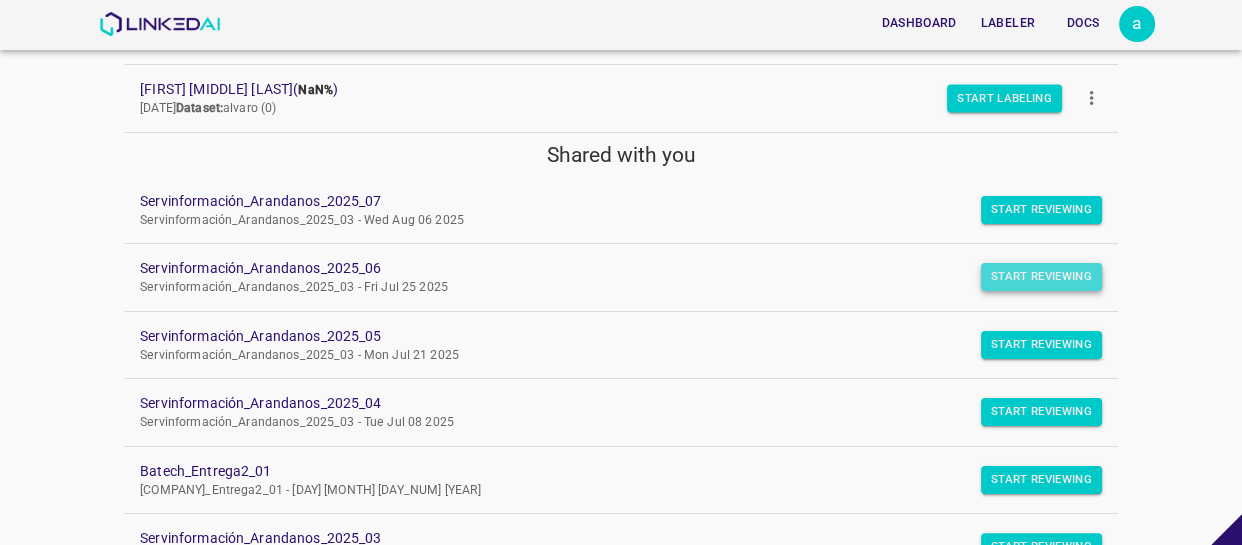 click on "Start Reviewing" at bounding box center (1041, 210) 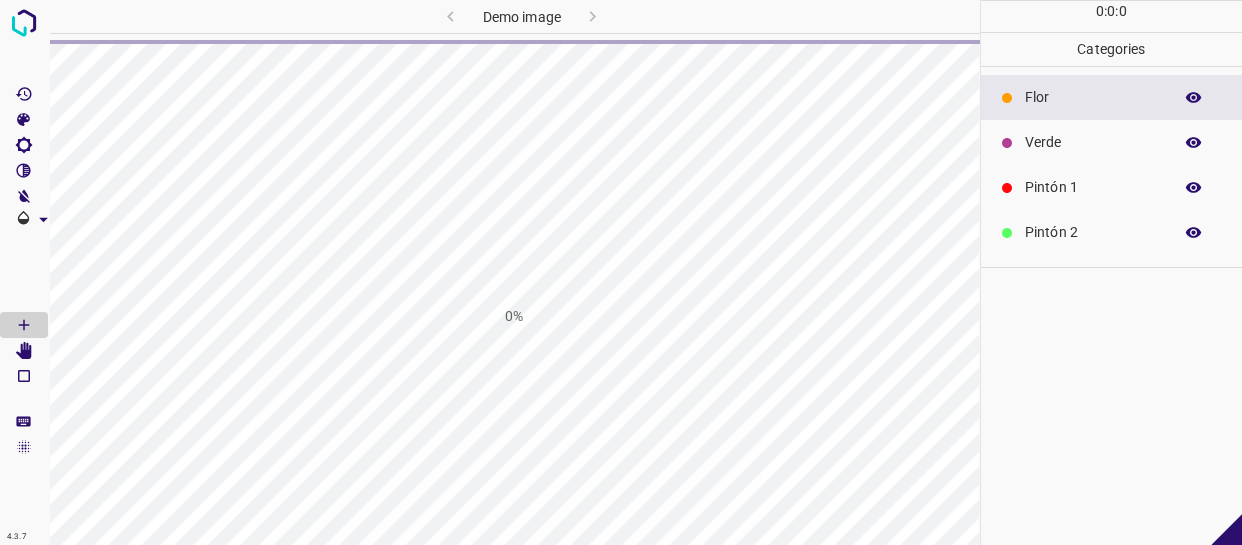 scroll, scrollTop: 0, scrollLeft: 0, axis: both 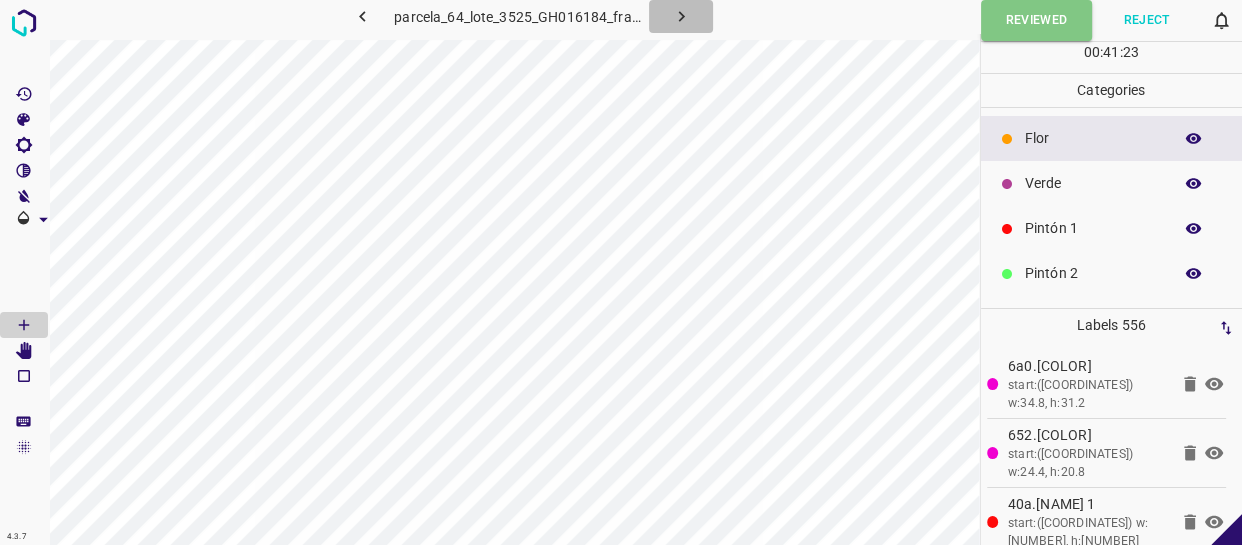 click 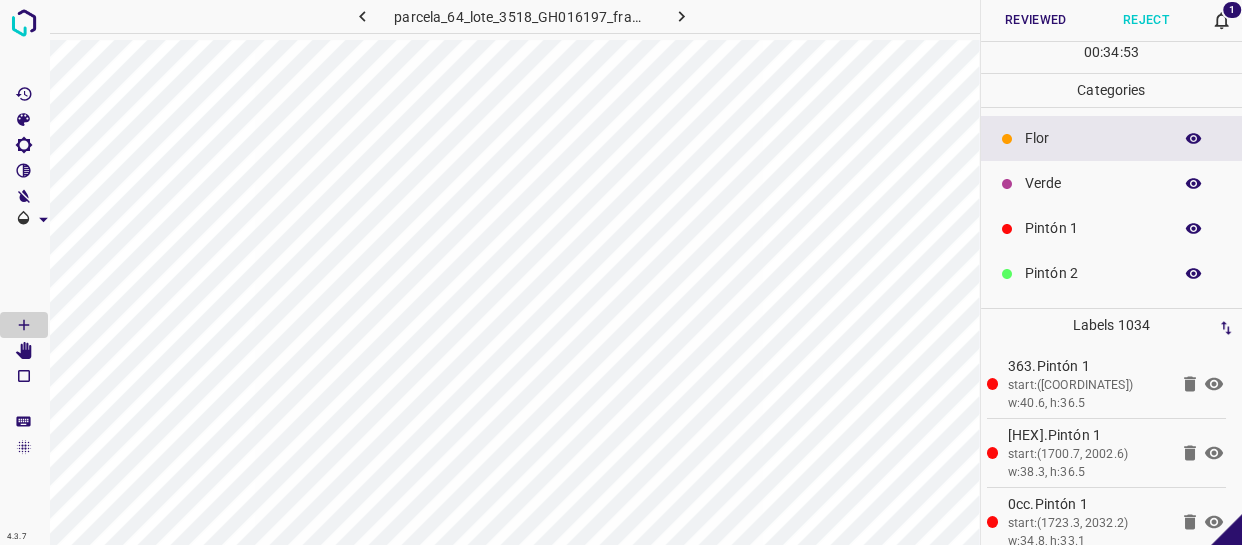 click 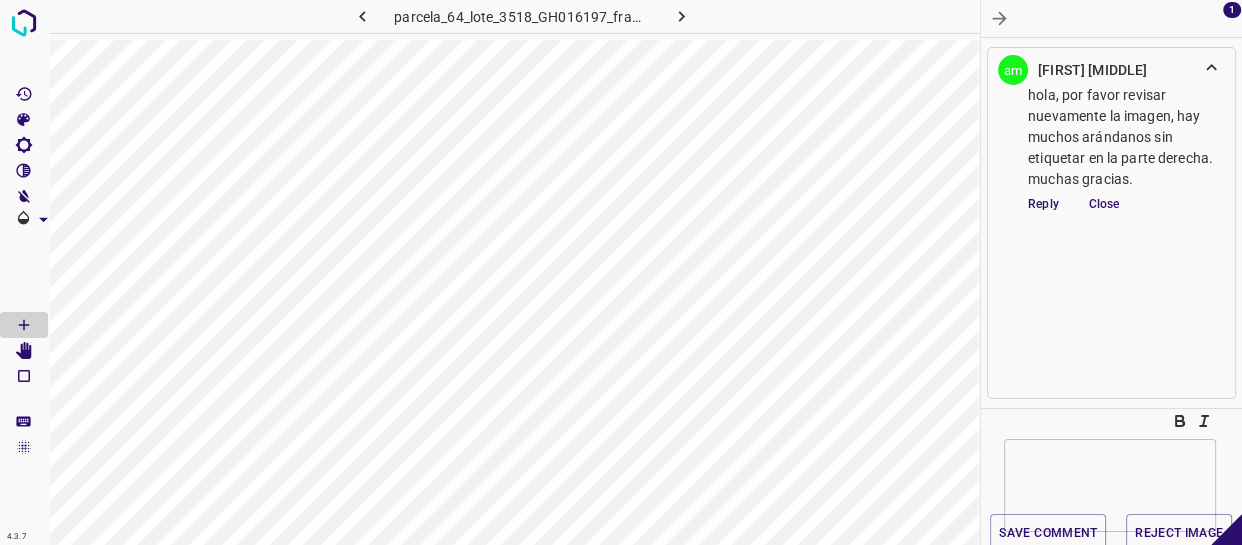 click 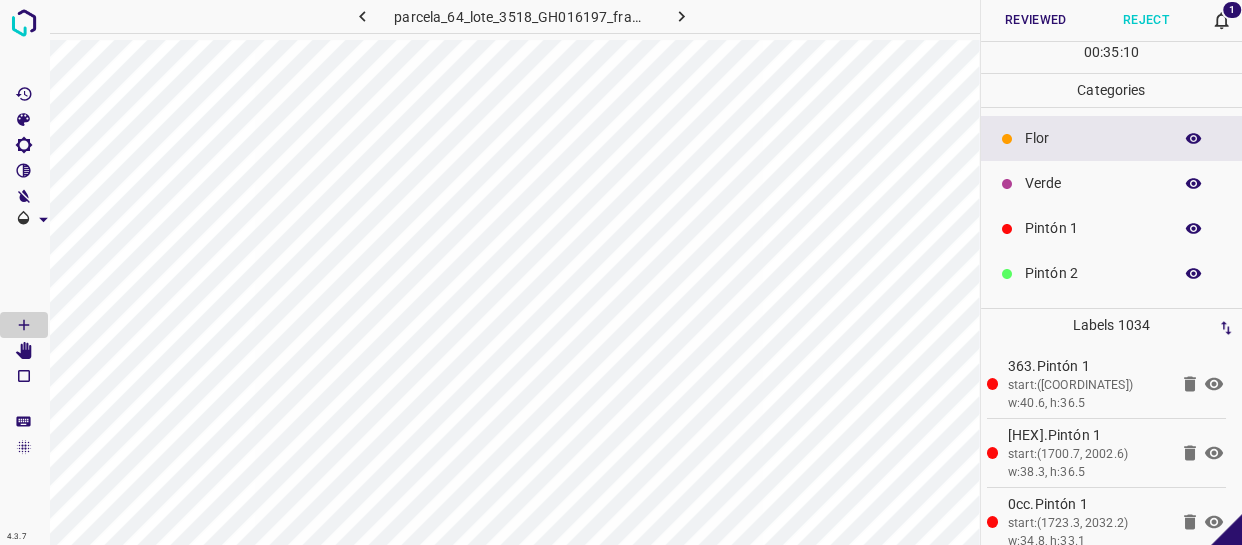 scroll, scrollTop: 0, scrollLeft: 0, axis: both 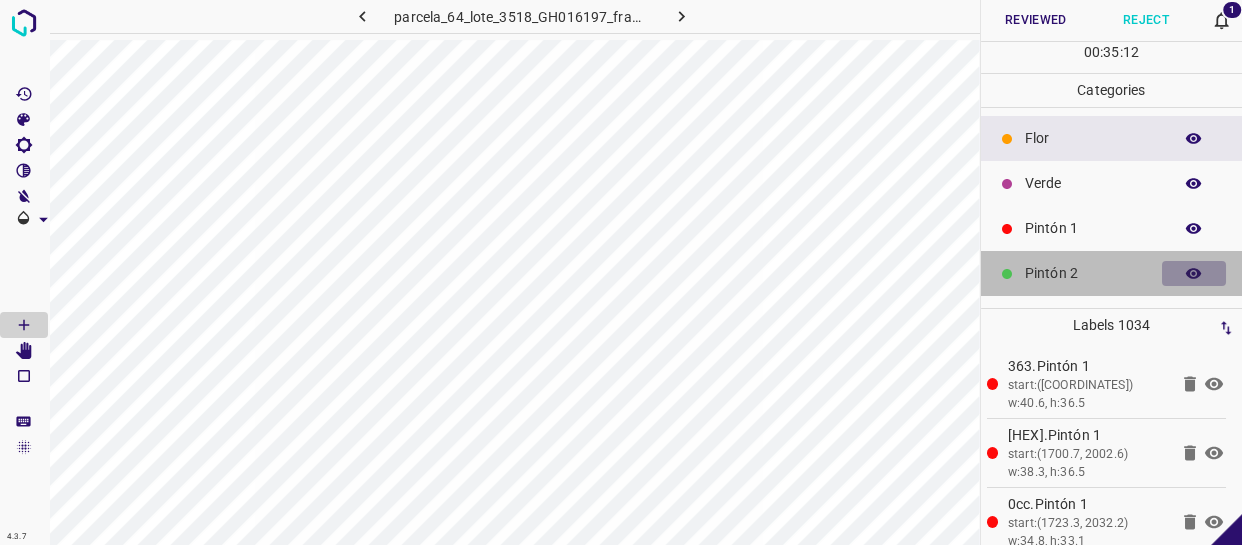 click 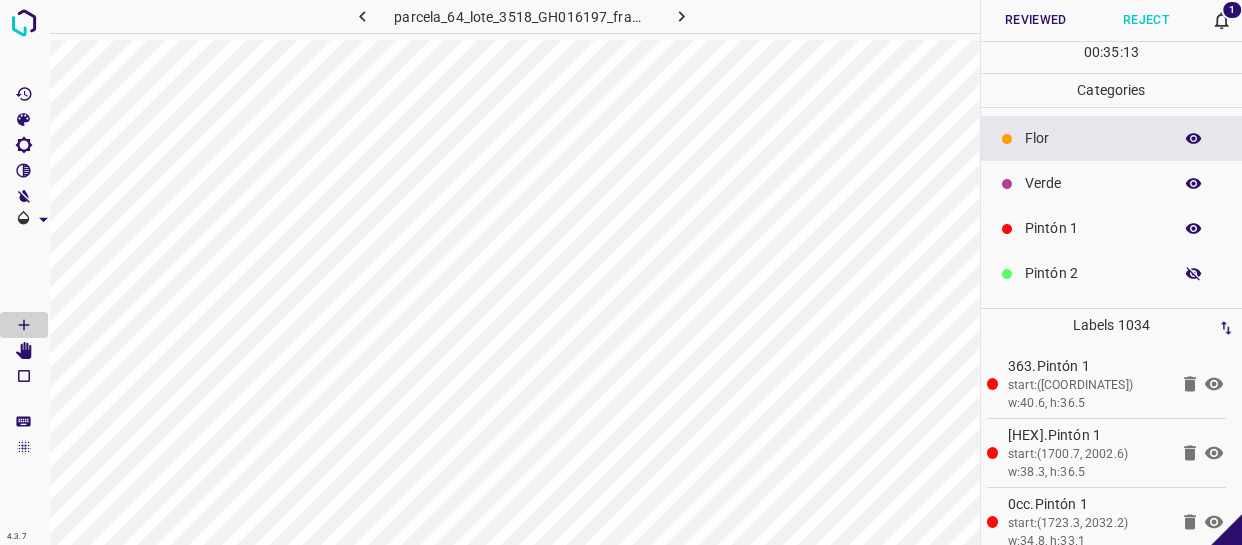 click 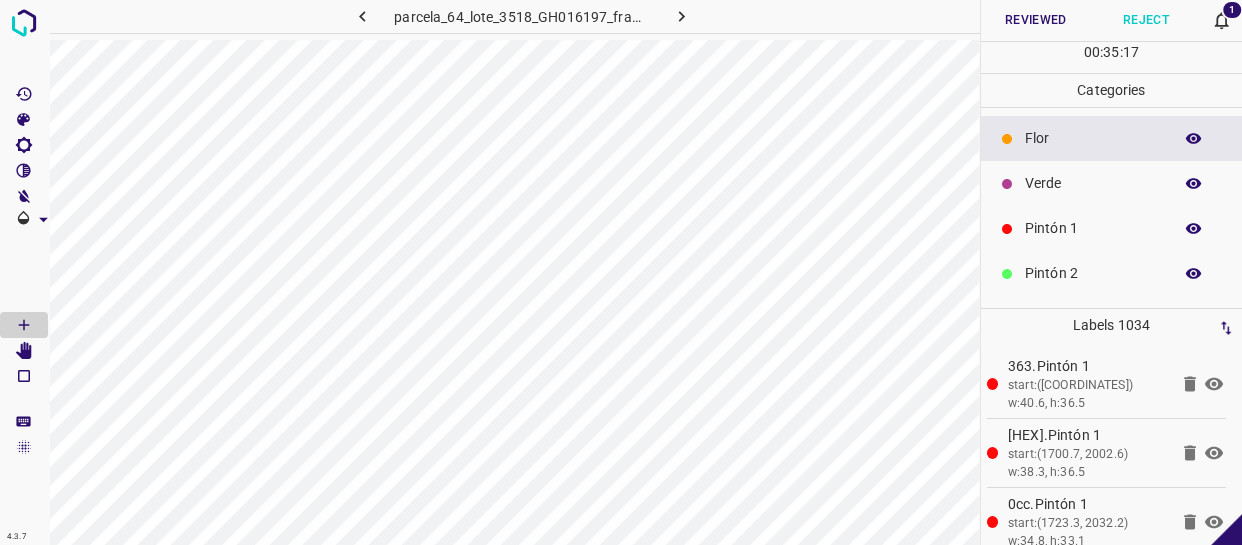 scroll, scrollTop: 175, scrollLeft: 0, axis: vertical 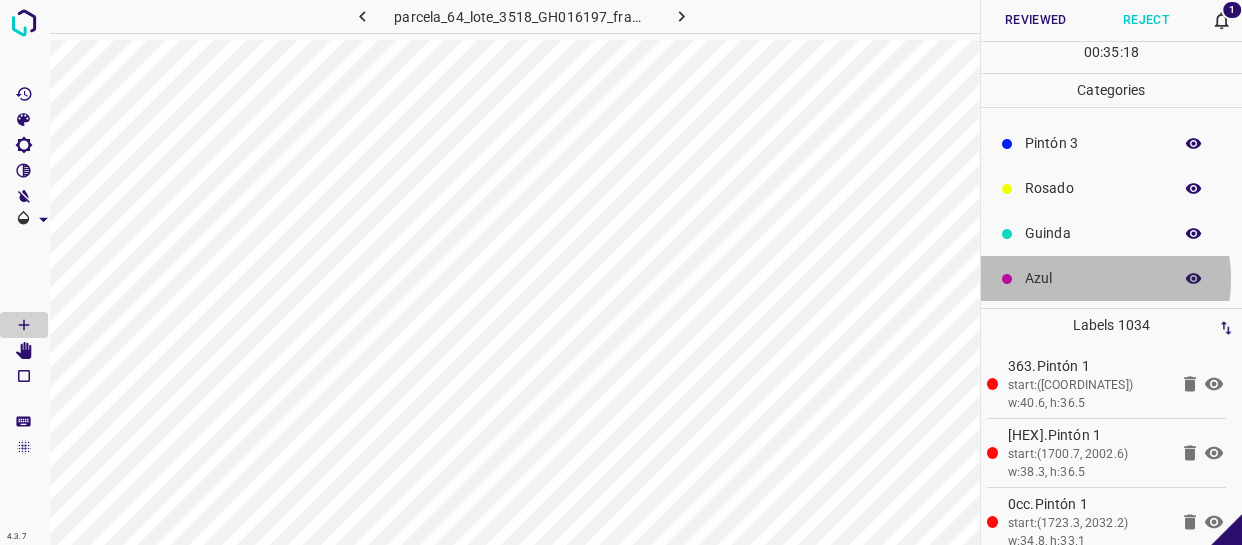 click on "Azul" at bounding box center (1093, 278) 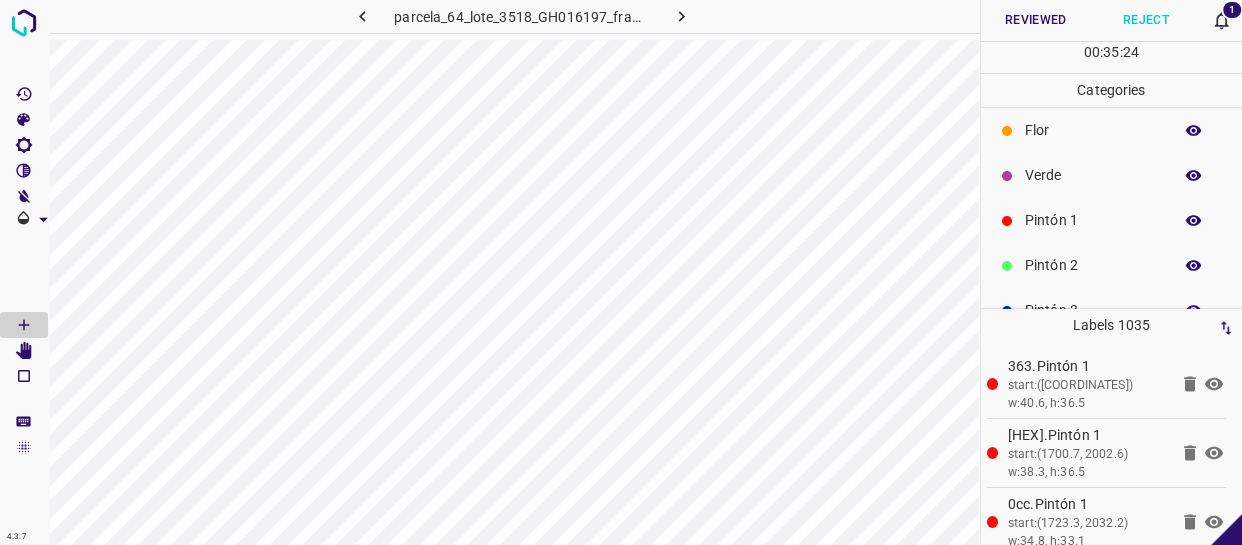scroll, scrollTop: 0, scrollLeft: 0, axis: both 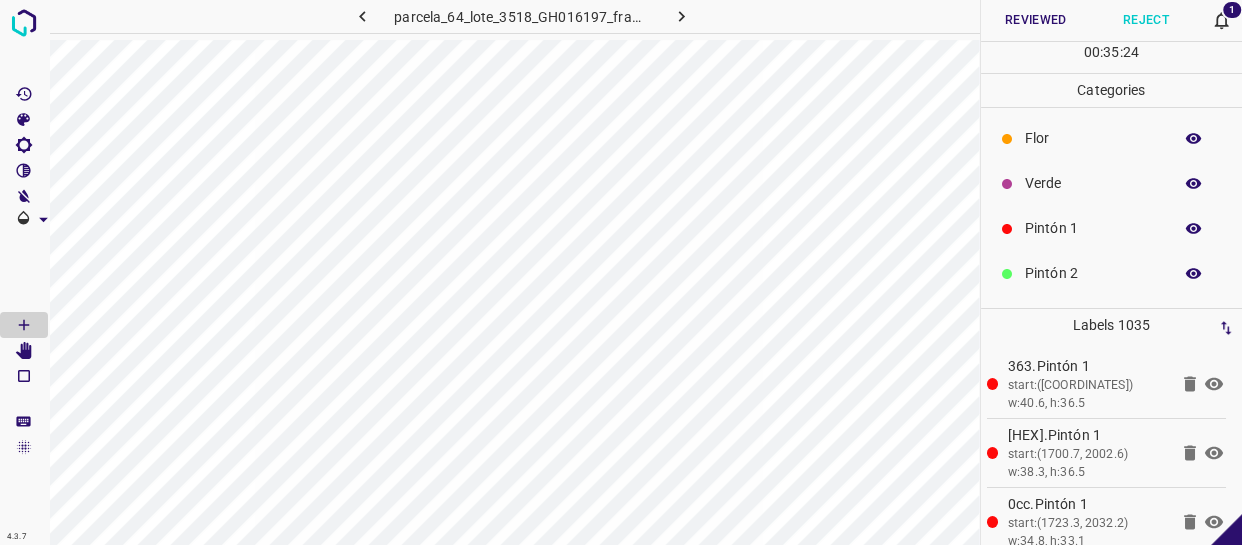 click on "Pintón 1" at bounding box center [1093, 228] 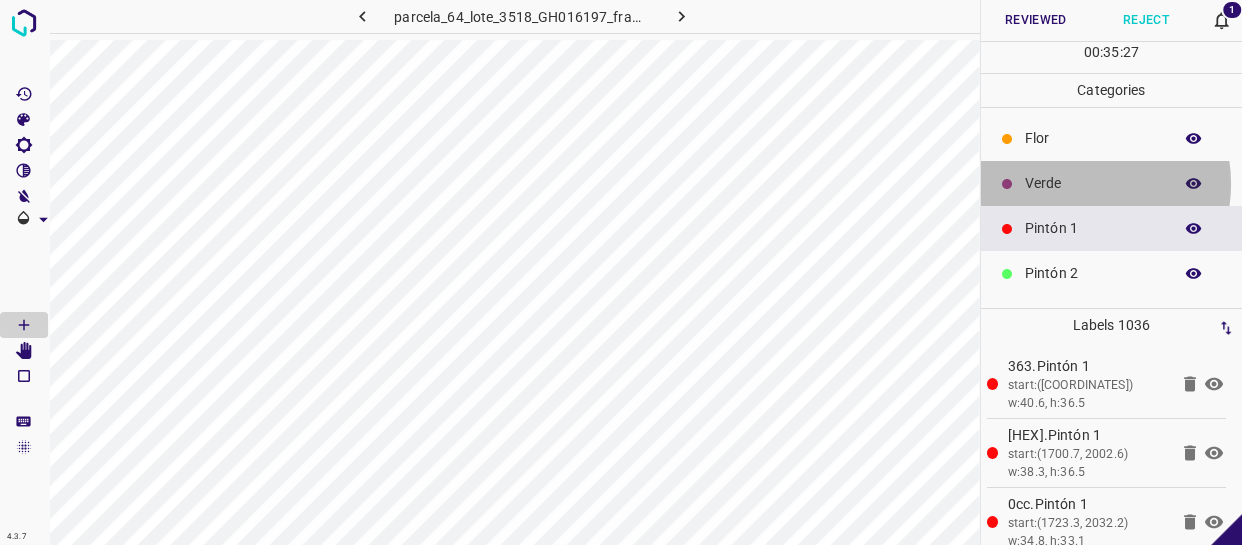click on "Verde" at bounding box center [1093, 183] 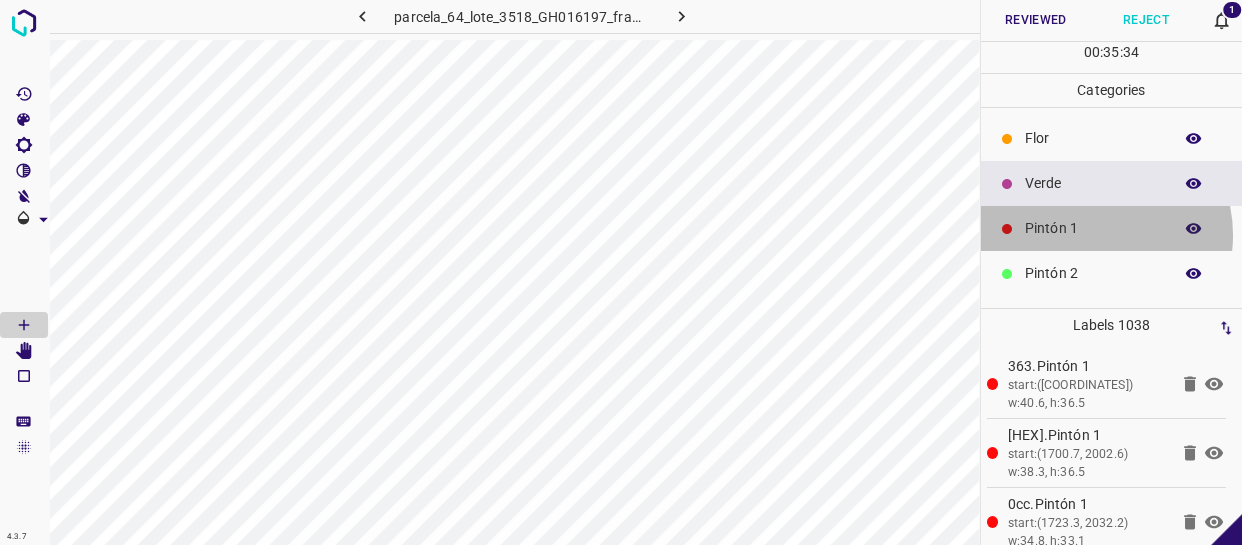 click on "Pintón 1" at bounding box center (1093, 228) 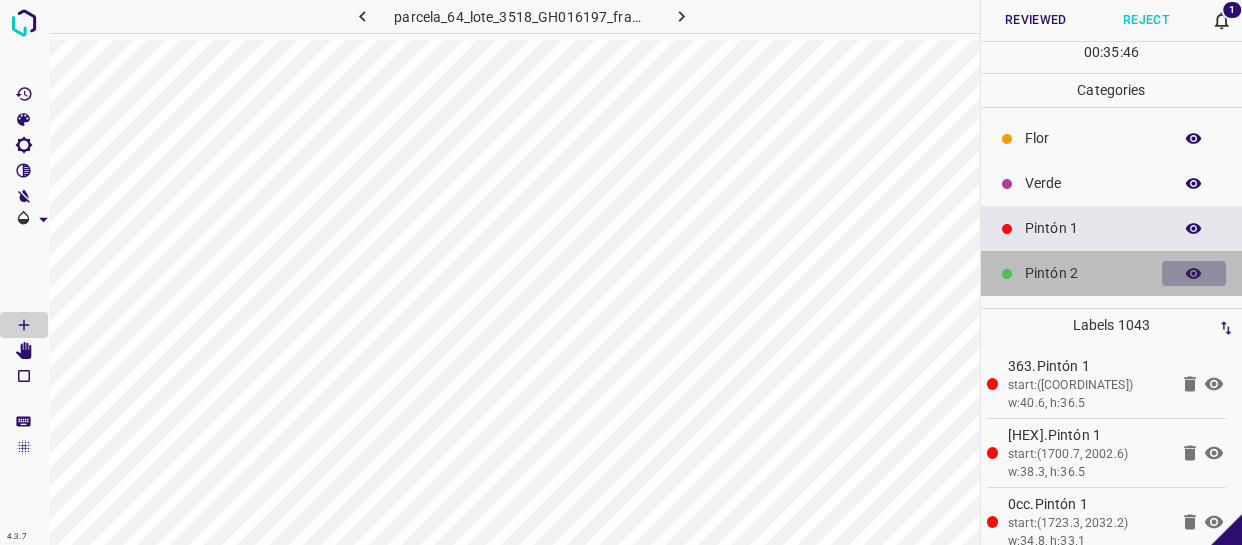 click at bounding box center (1194, 274) 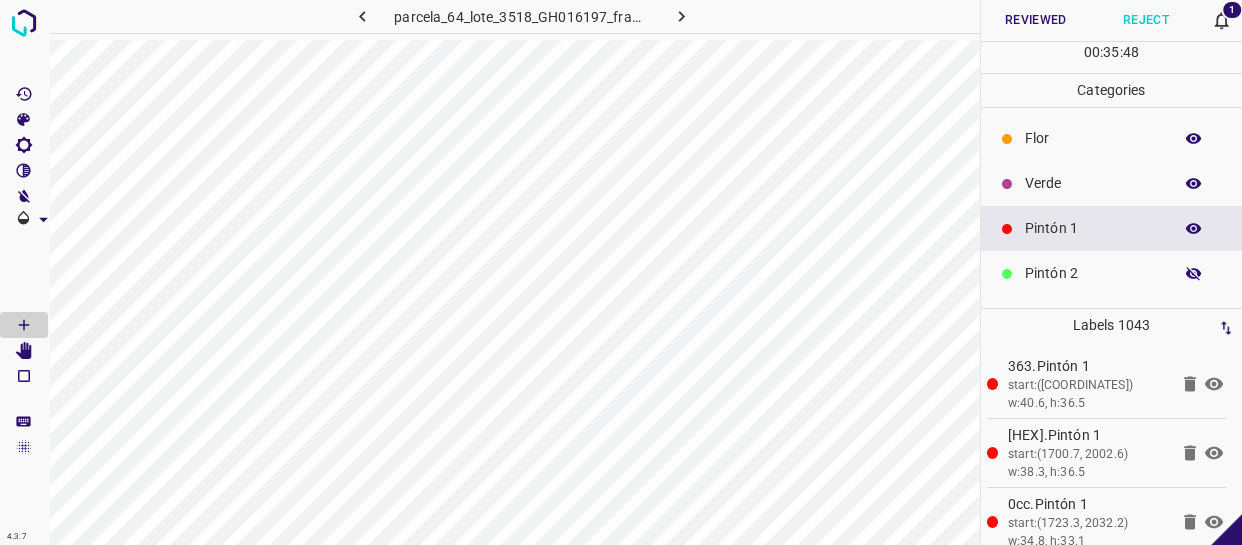 scroll, scrollTop: 0, scrollLeft: 0, axis: both 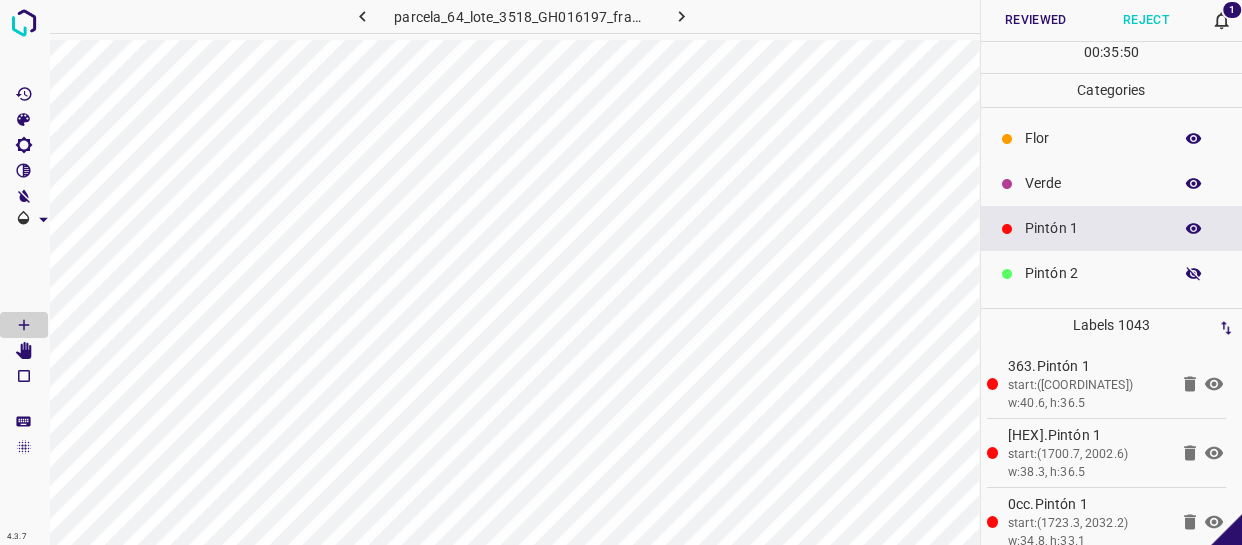 click 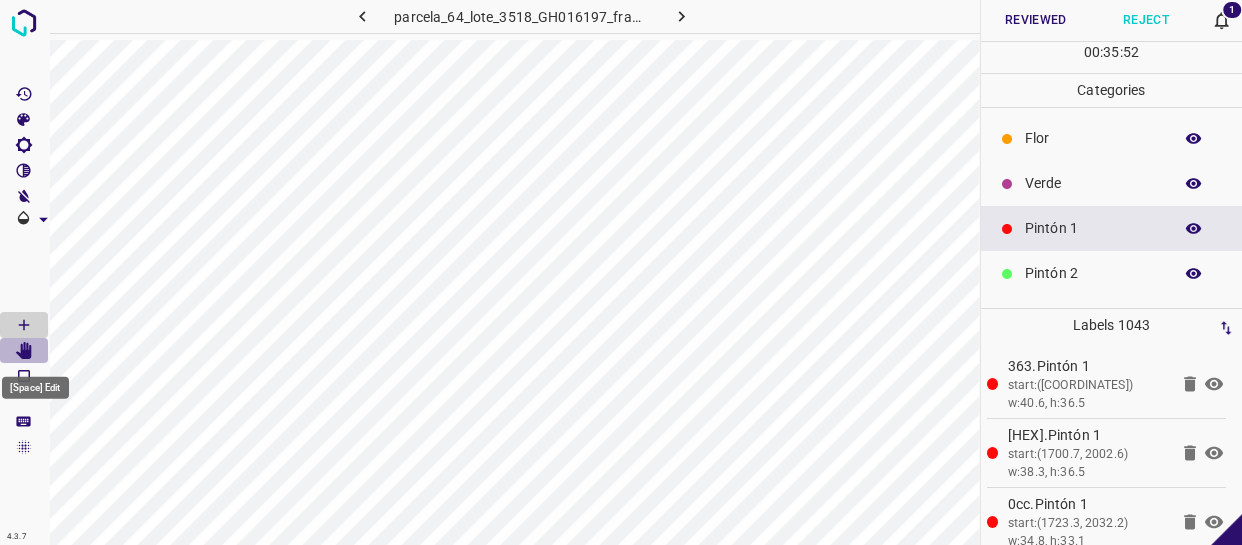click 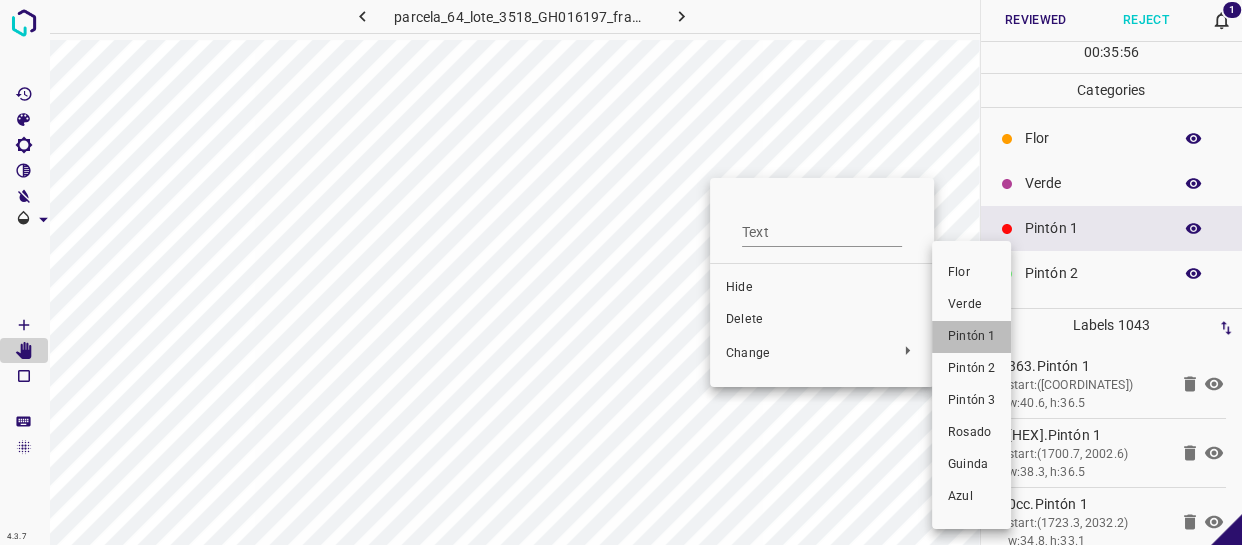 click on "Pintón 1" at bounding box center (971, 337) 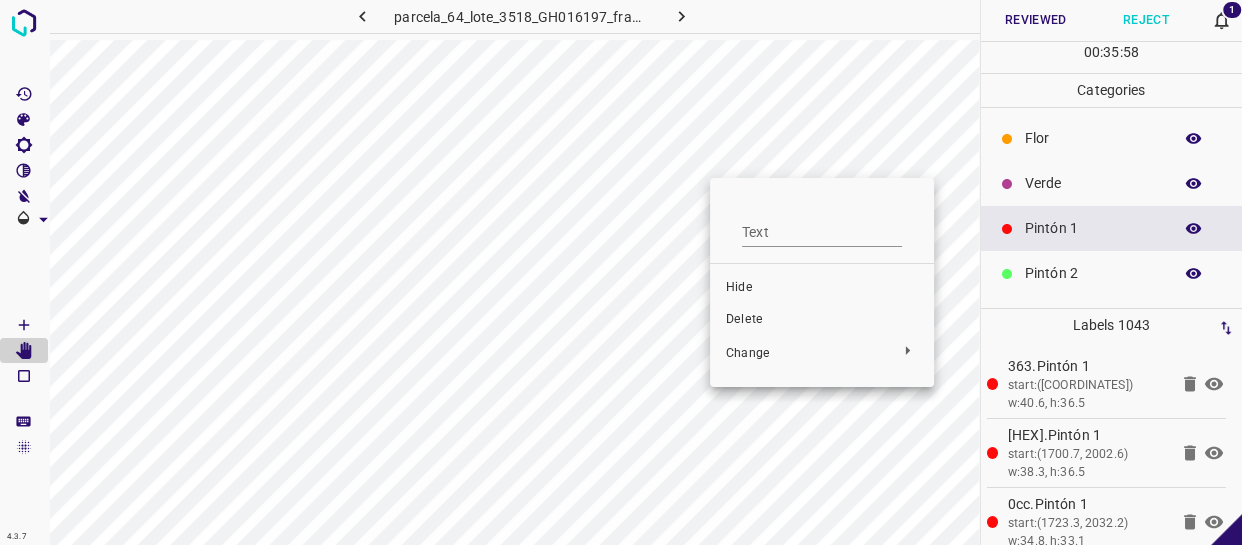 click at bounding box center [621, 272] 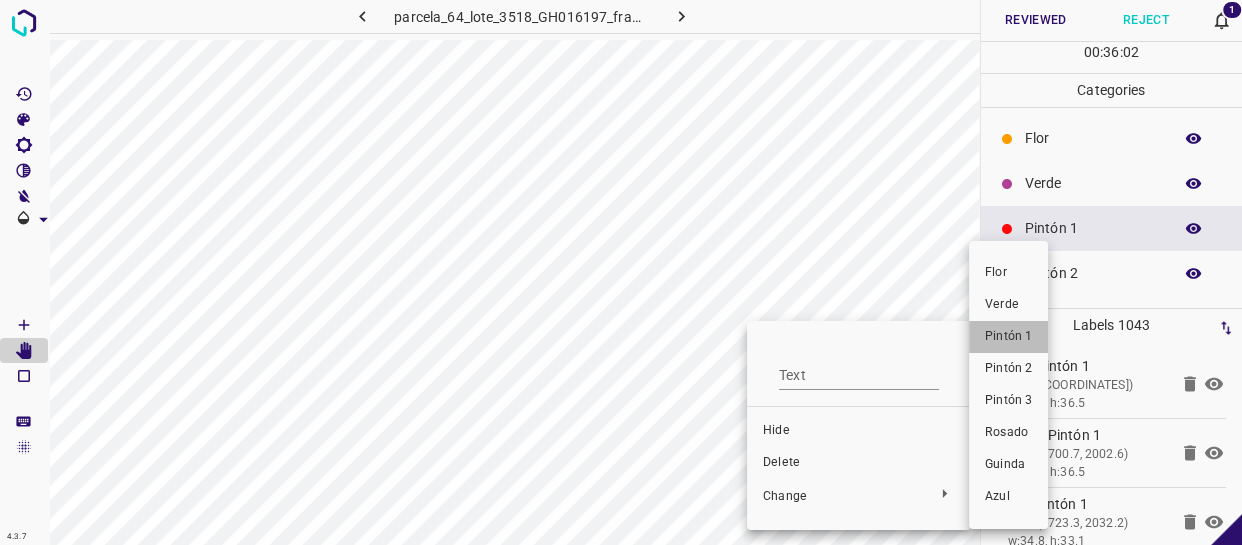 click on "Pintón 1" at bounding box center [1008, 337] 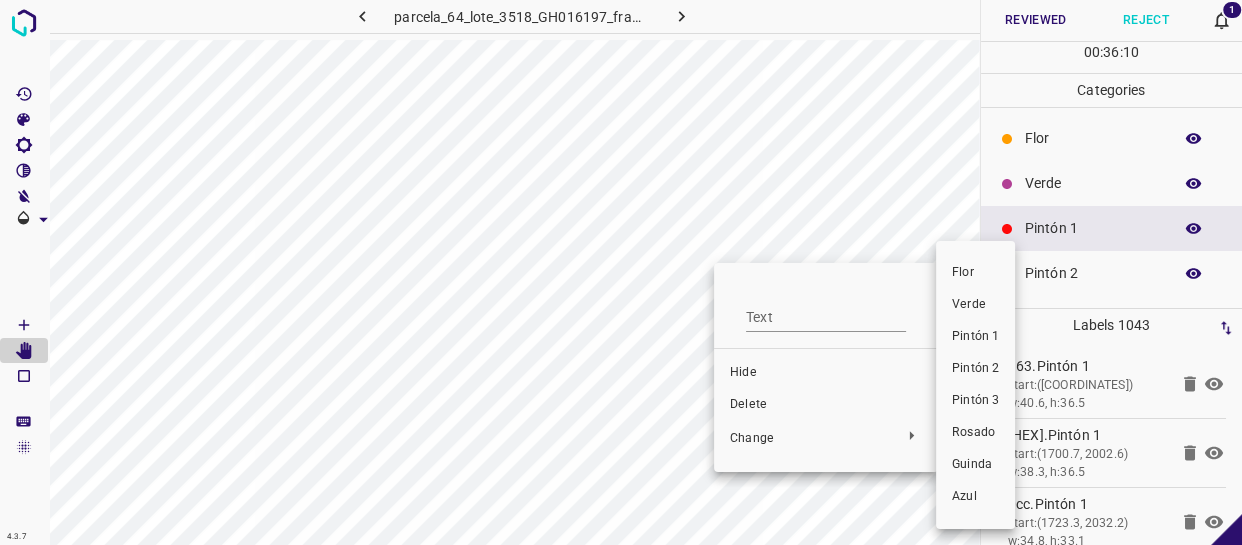 click on "Pintón 1" at bounding box center [975, 337] 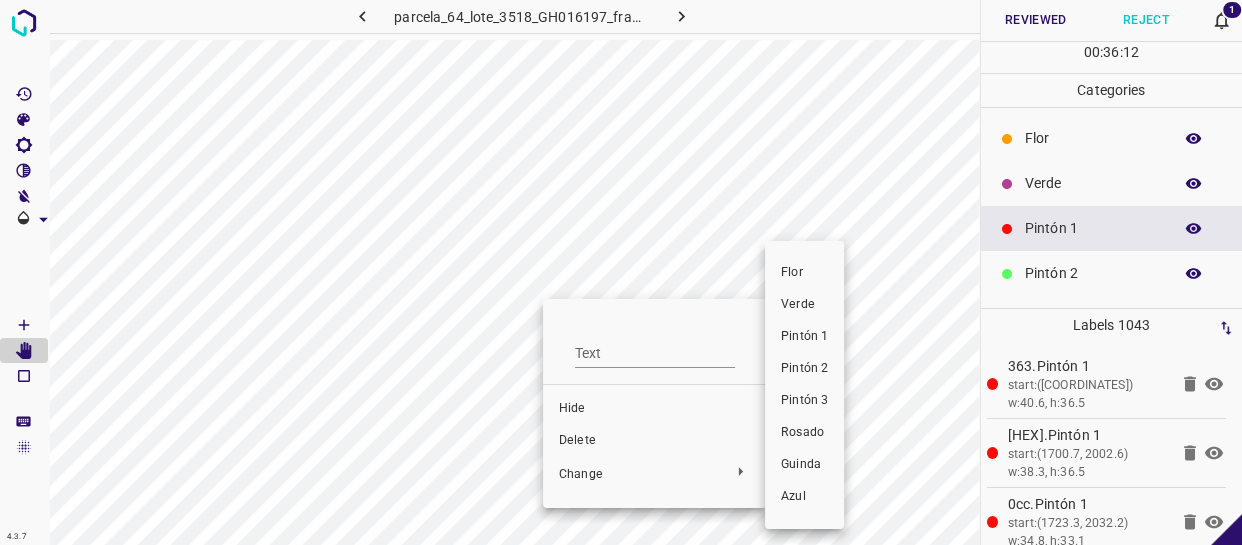 click on "Pintón 1" at bounding box center (804, 337) 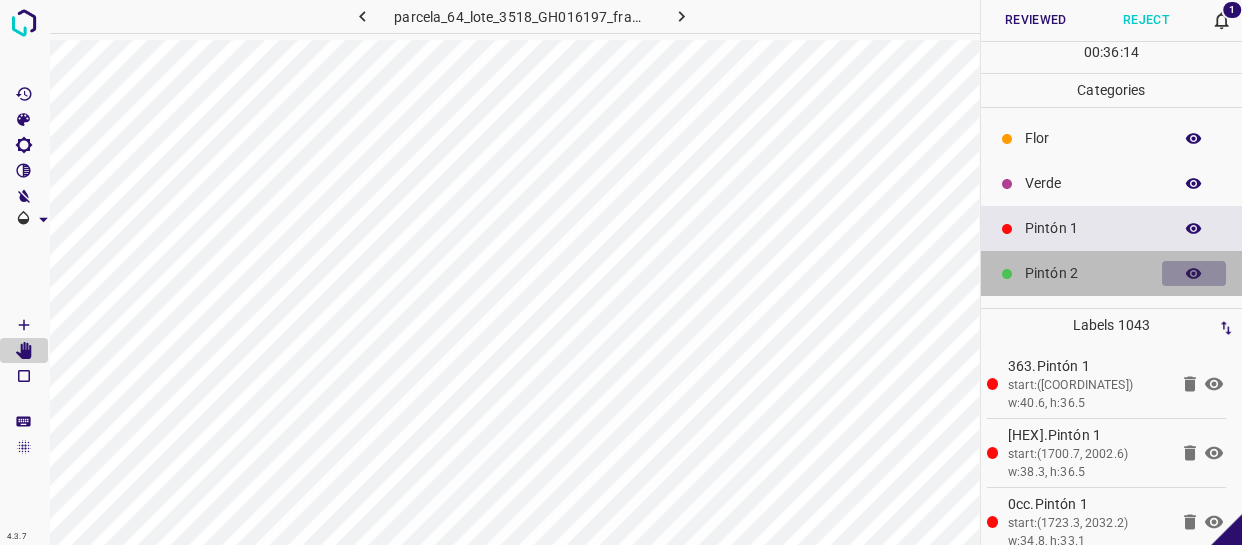 click at bounding box center [1194, 274] 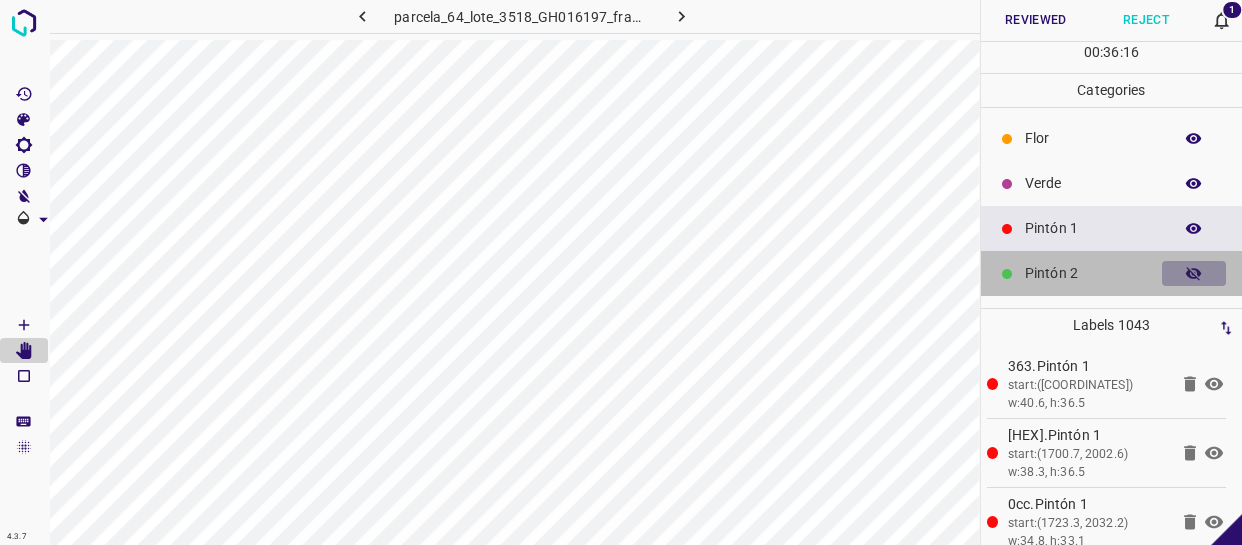 click at bounding box center [1194, 274] 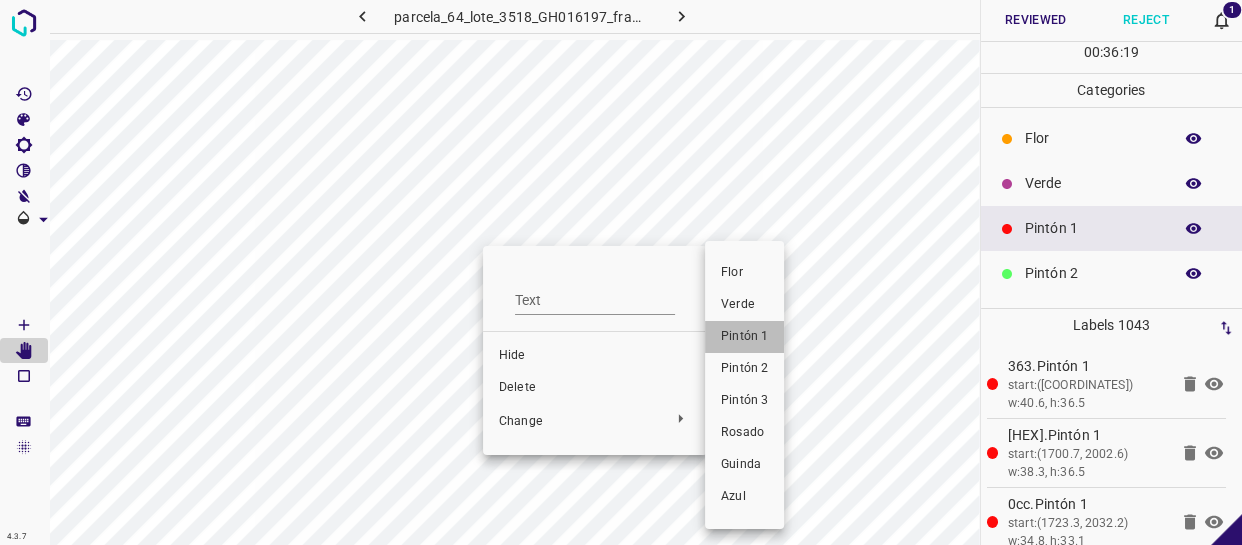 click on "Pintón 1" at bounding box center [744, 337] 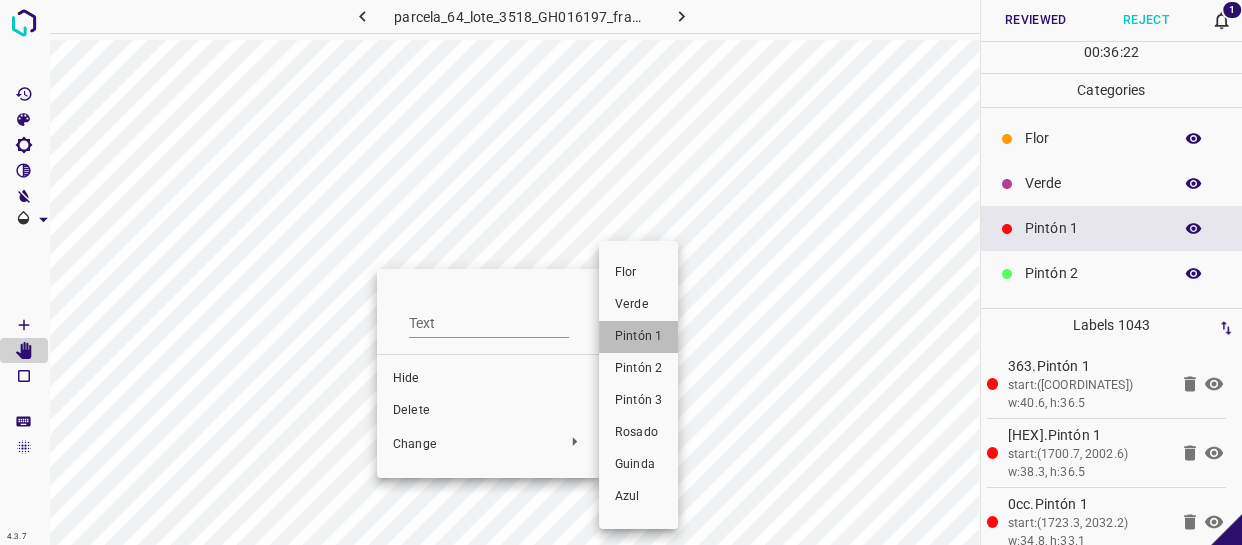 click on "Pintón 1" at bounding box center (638, 337) 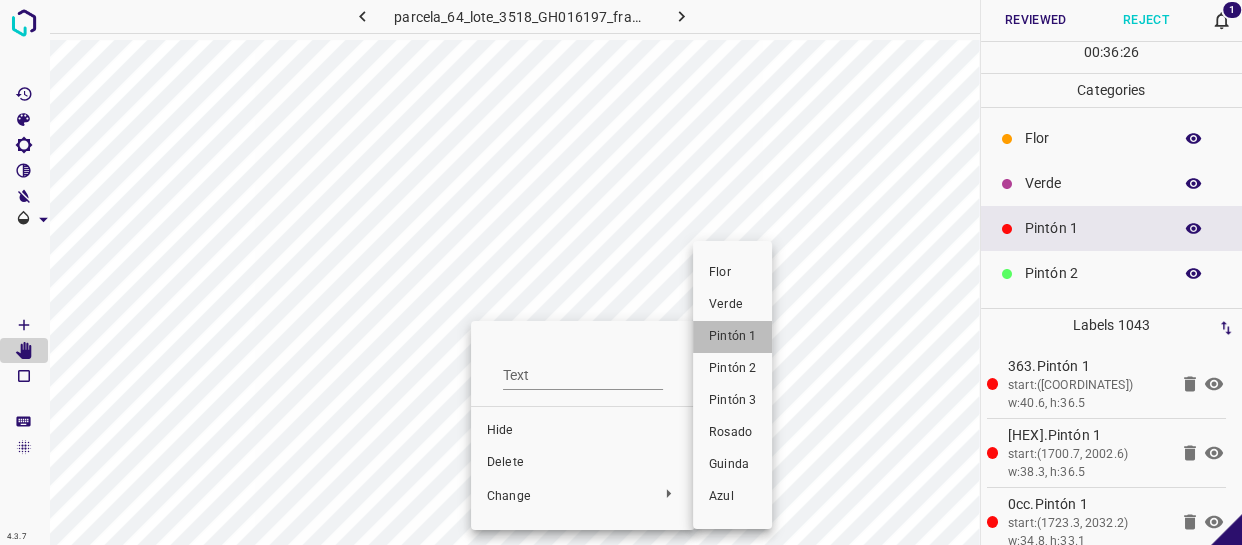 click on "Pintón 1" at bounding box center (732, 337) 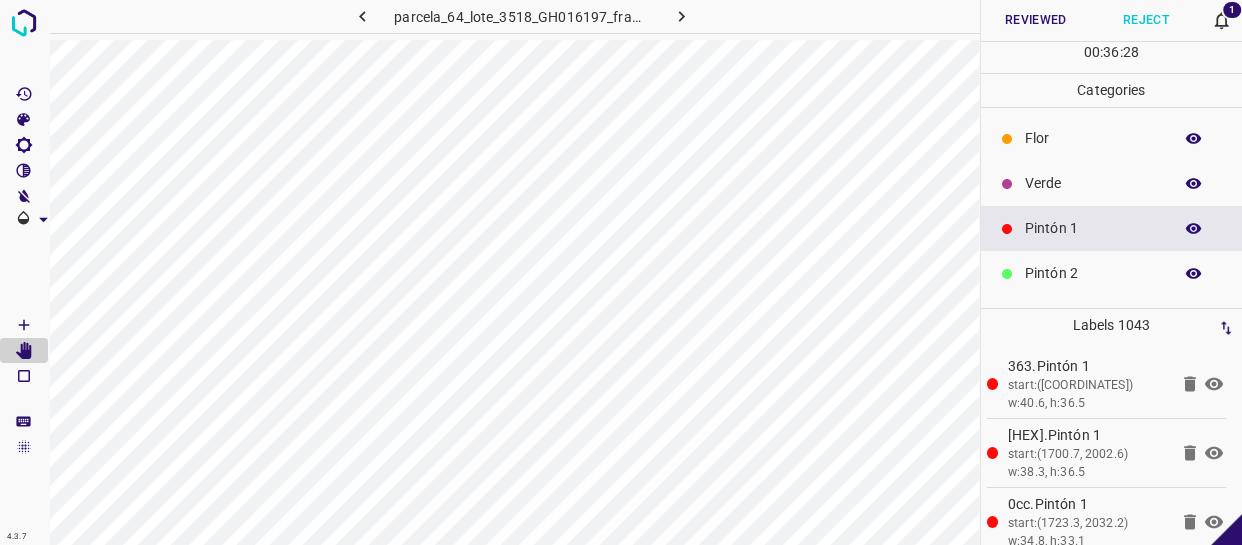 scroll, scrollTop: 0, scrollLeft: 0, axis: both 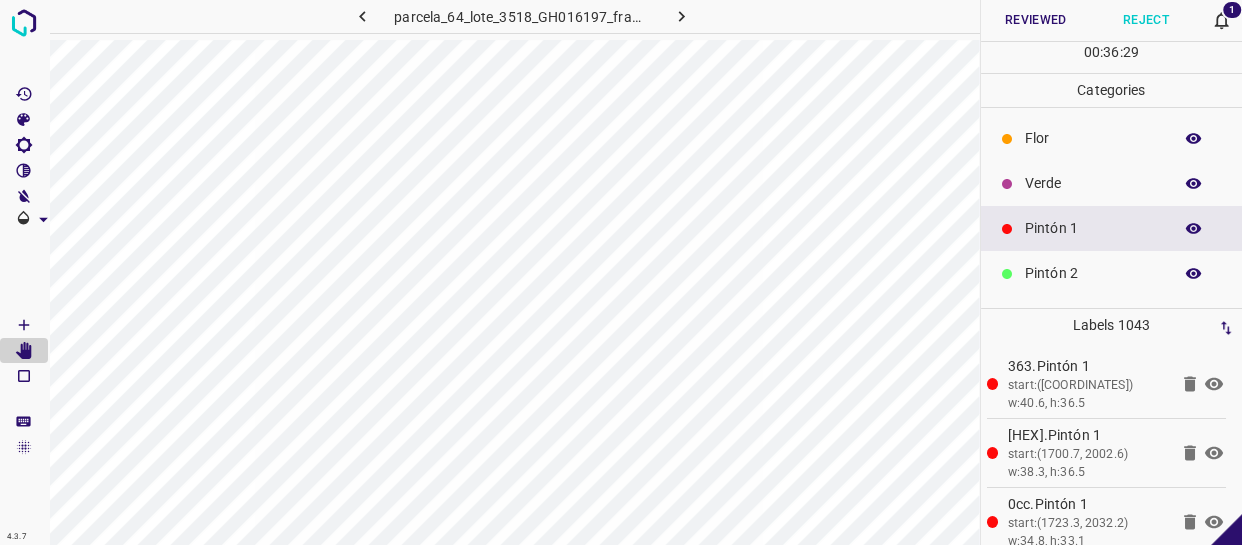 click on "Pintón 1" at bounding box center (1093, 228) 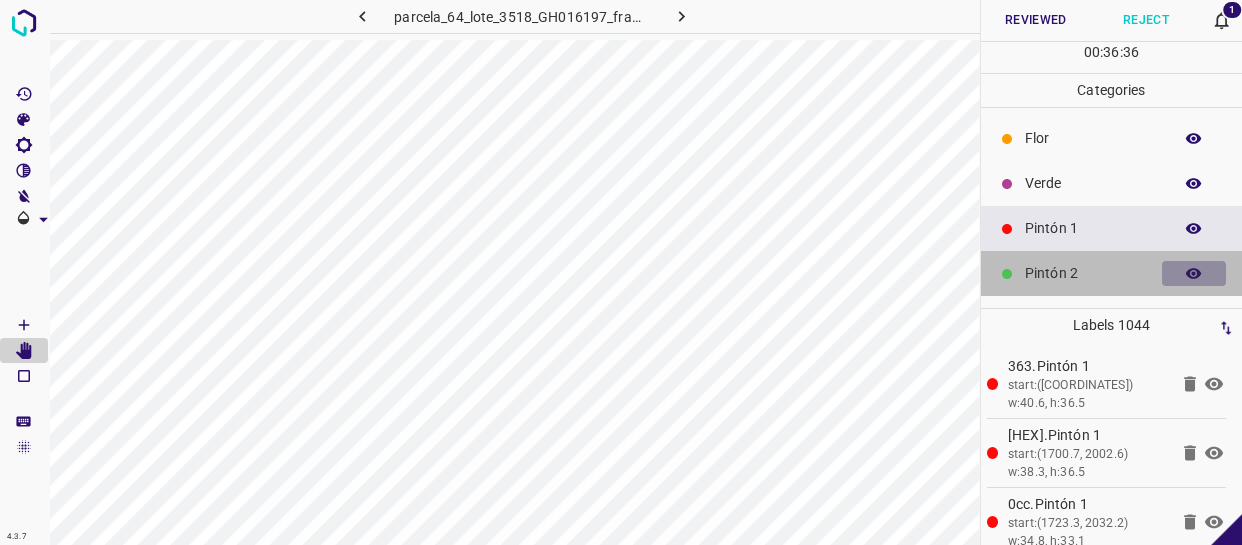 click at bounding box center (1194, 274) 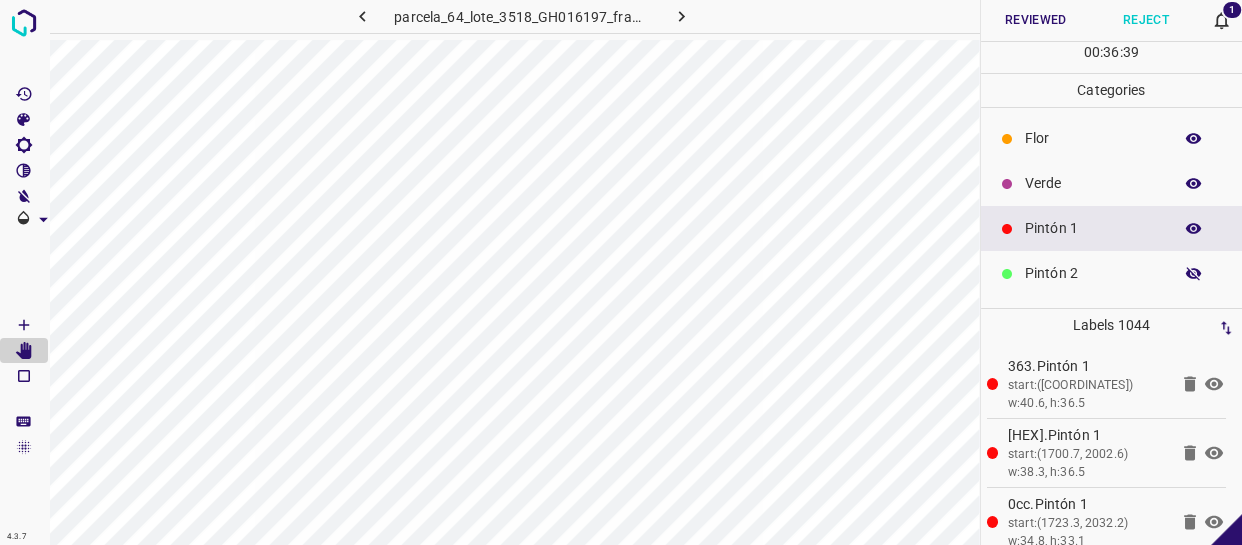 scroll, scrollTop: 0, scrollLeft: 0, axis: both 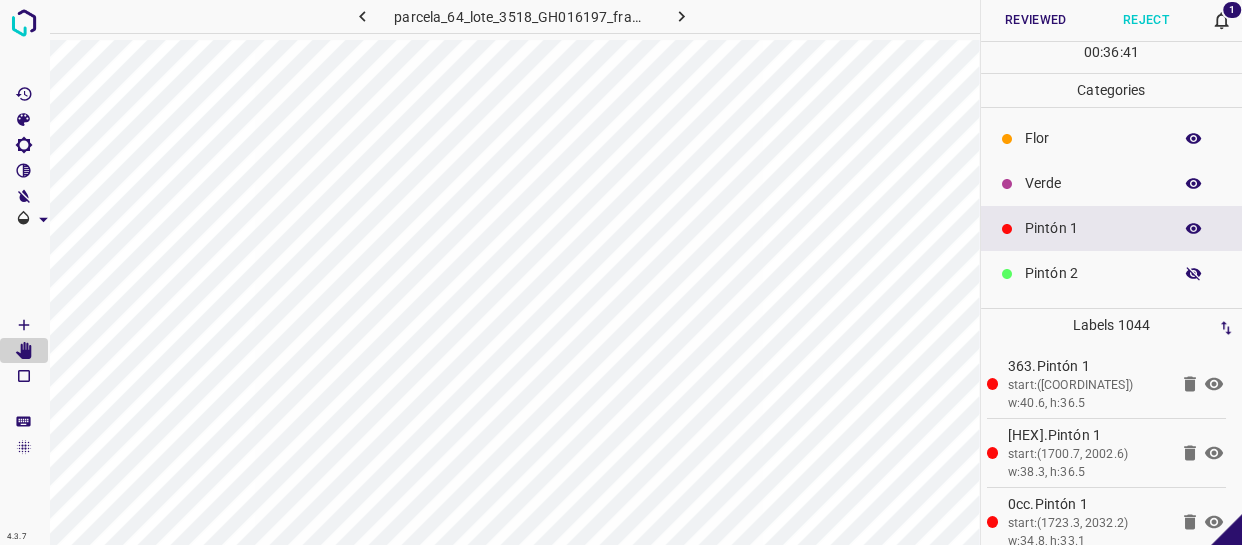 click 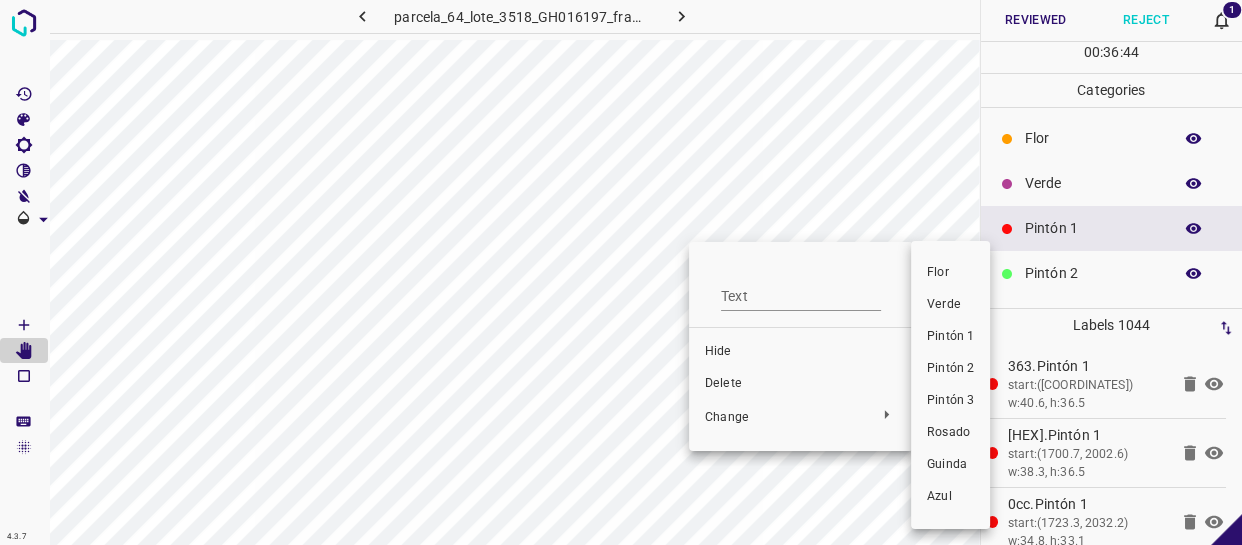 click on "Pintón 1" at bounding box center [950, 337] 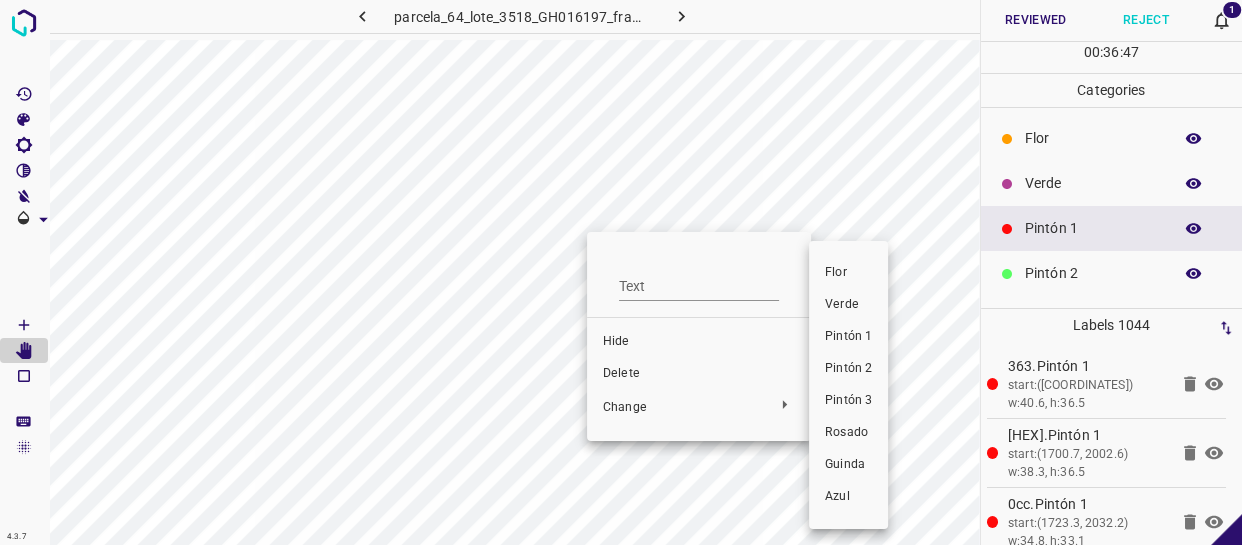 click on "Pintón 1" at bounding box center (848, 337) 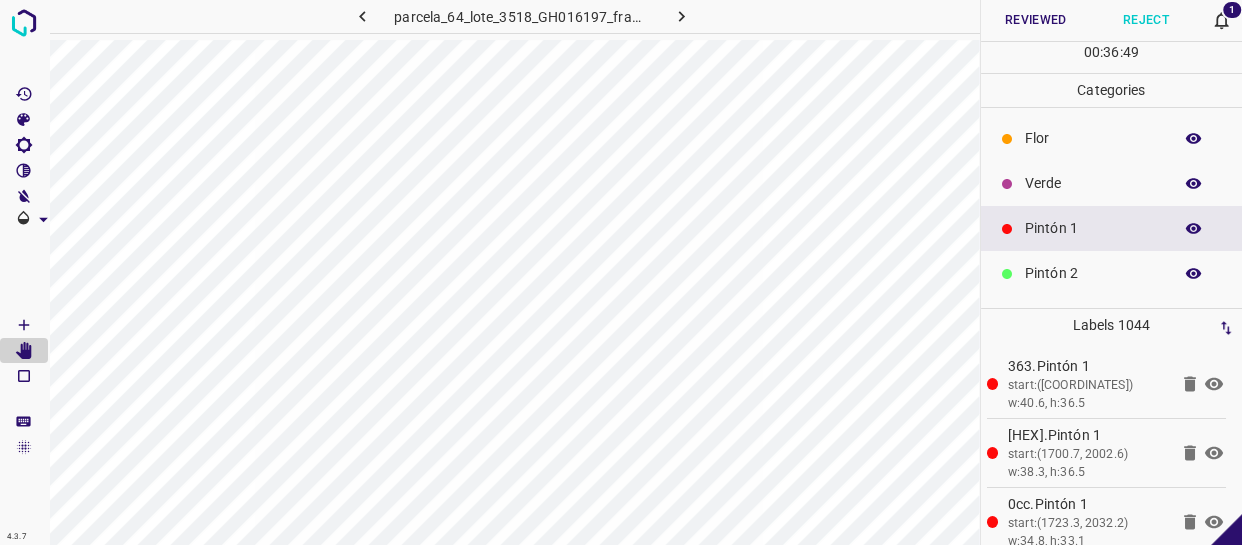 click on "Verde" at bounding box center [1093, 183] 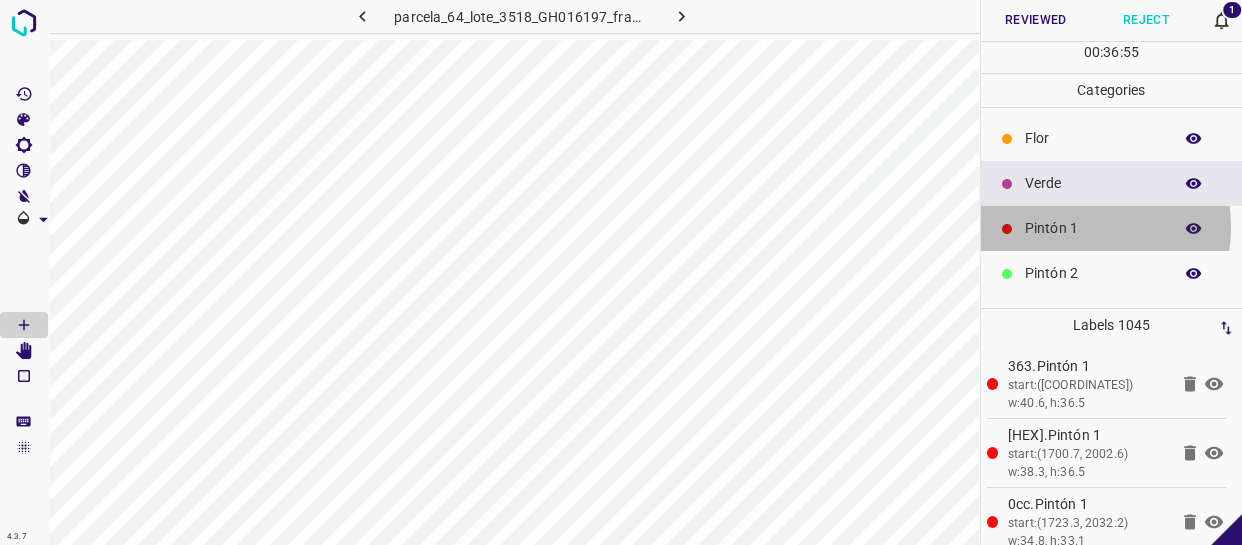 click on "Pintón 1" at bounding box center [1093, 228] 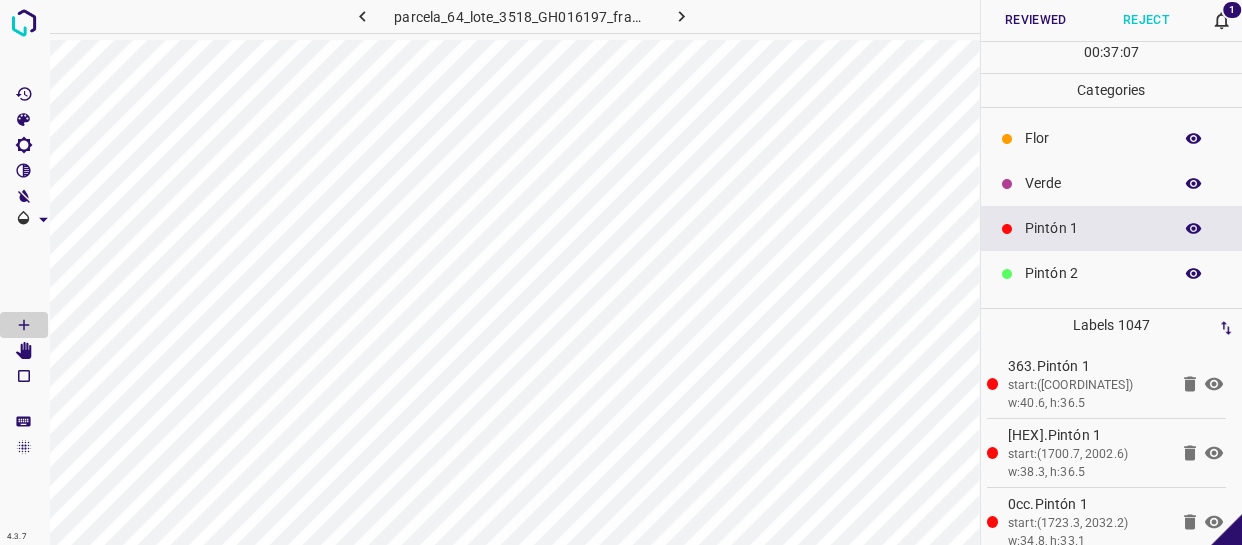 scroll, scrollTop: 0, scrollLeft: 0, axis: both 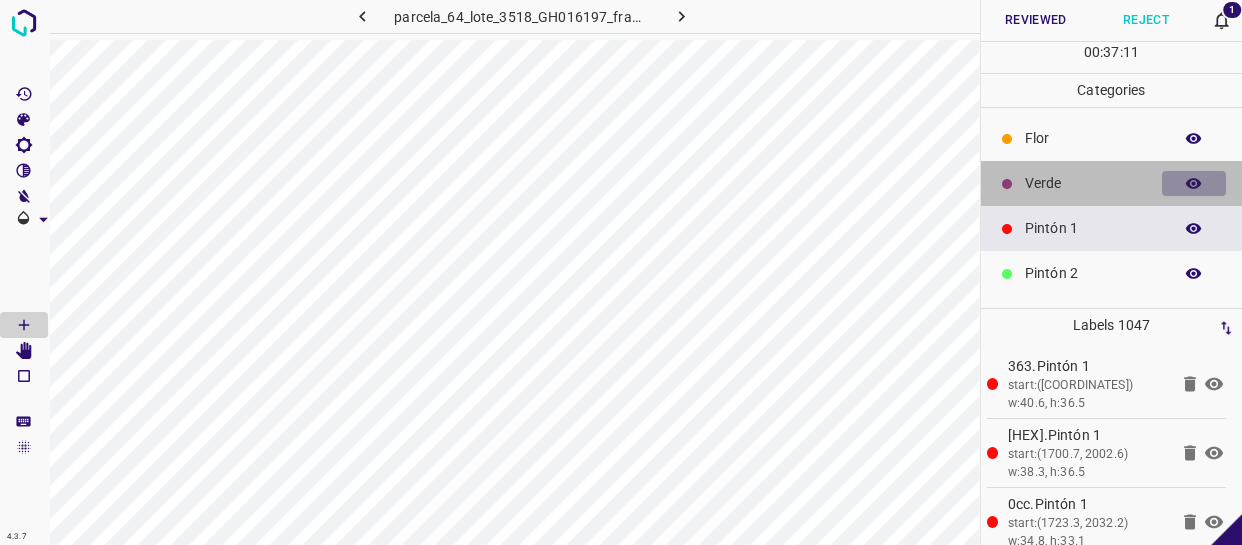 click 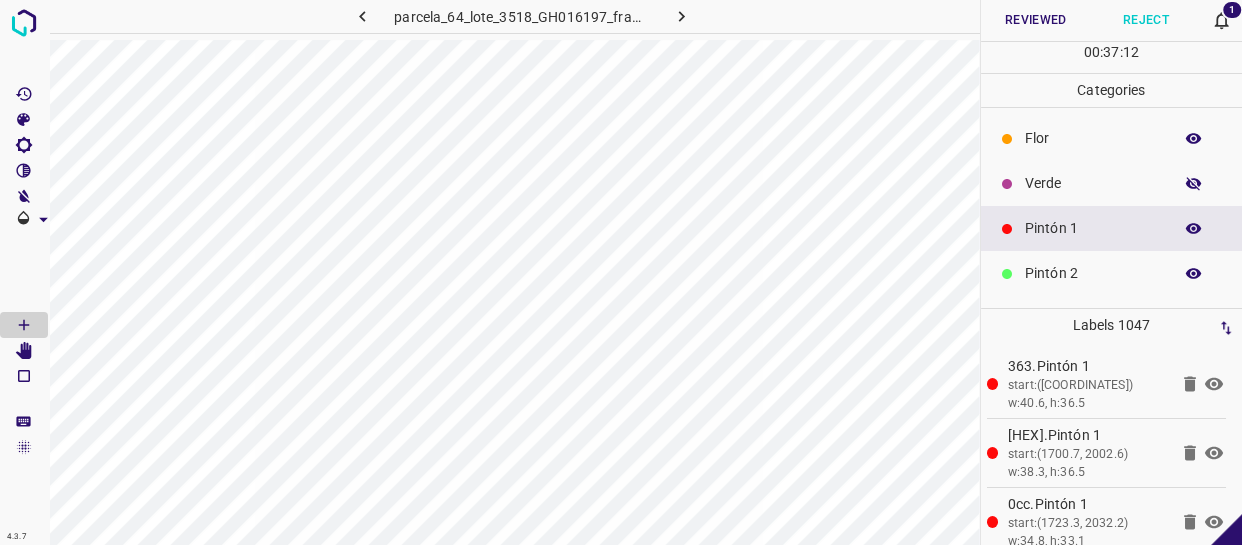 click 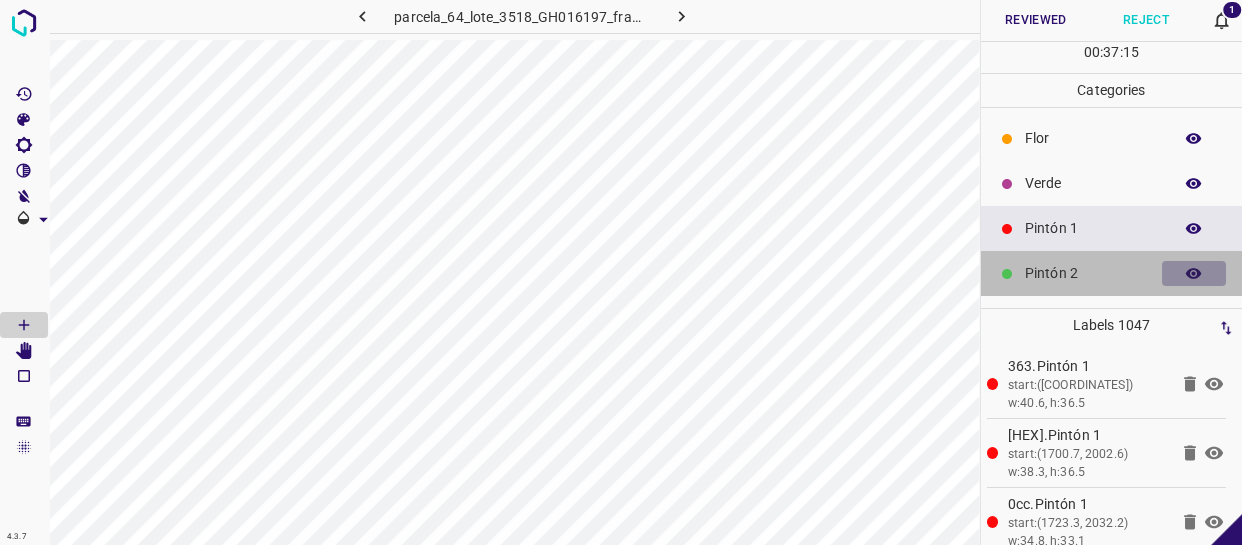 click 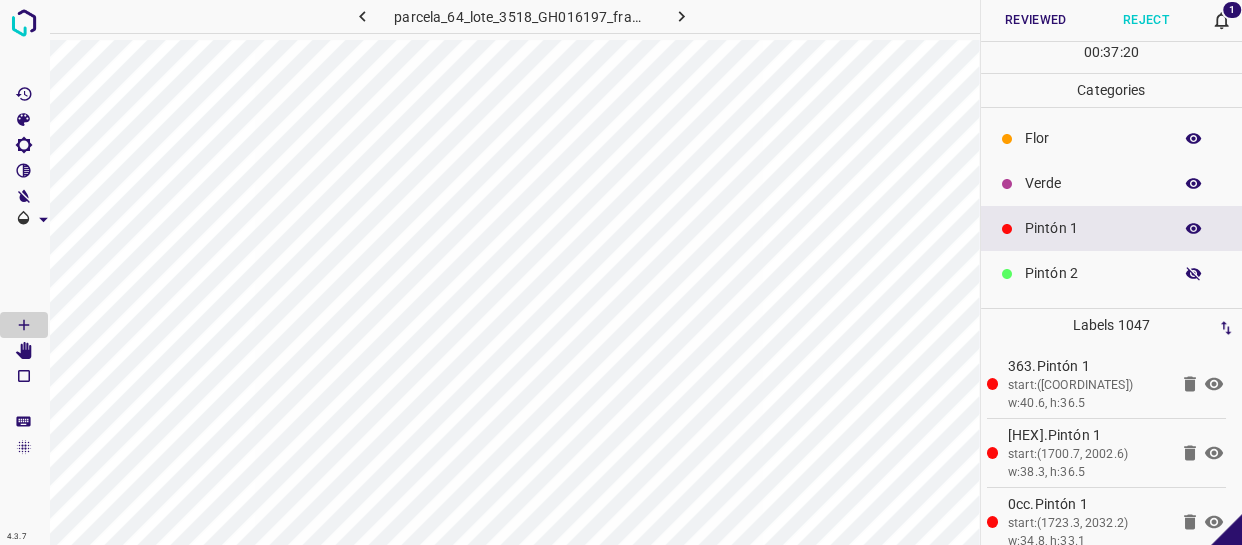 click at bounding box center [1194, 274] 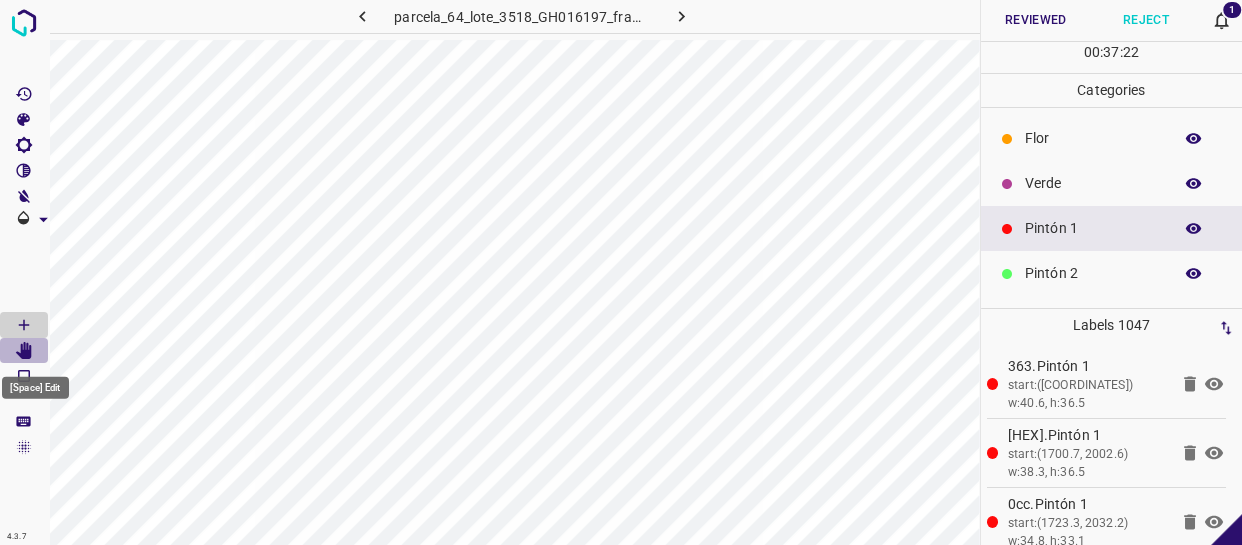 click 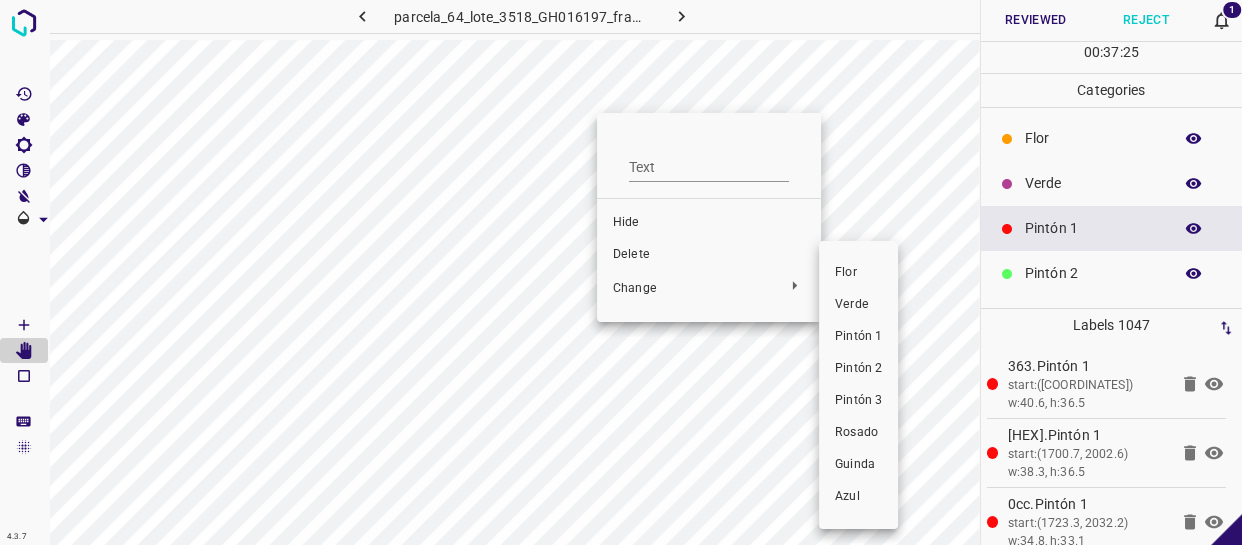 click on "Pintón 1" at bounding box center [858, 337] 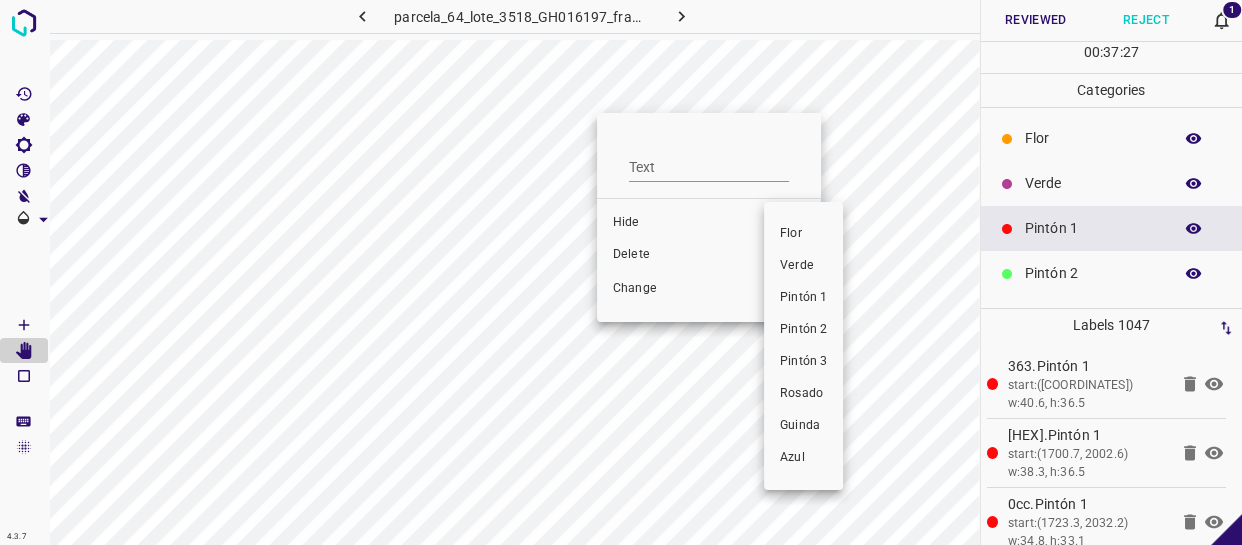 click at bounding box center [621, 272] 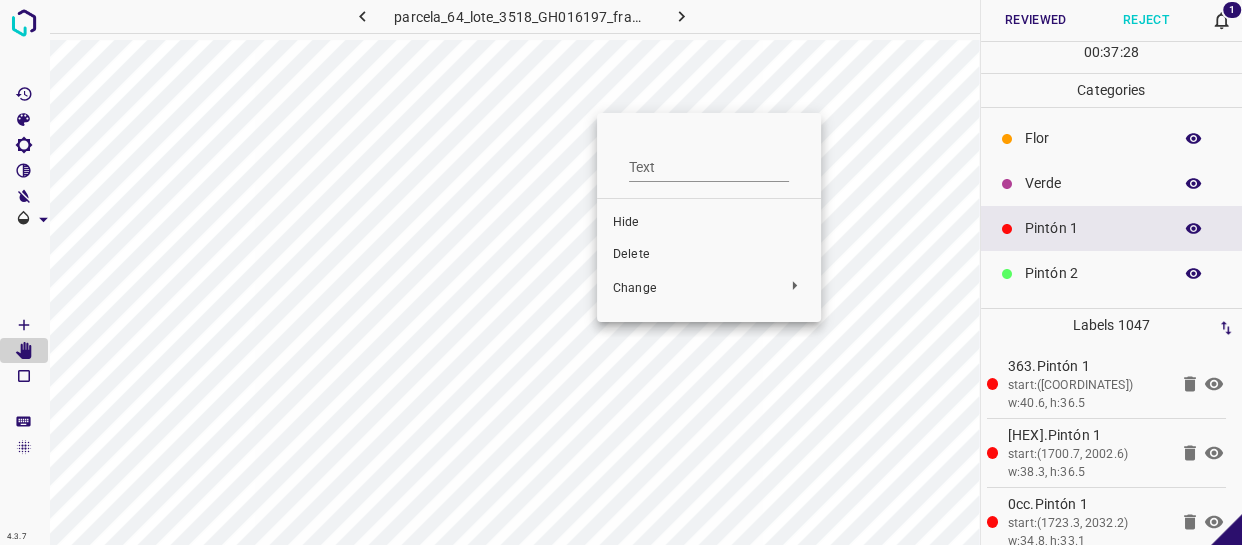 click at bounding box center (621, 272) 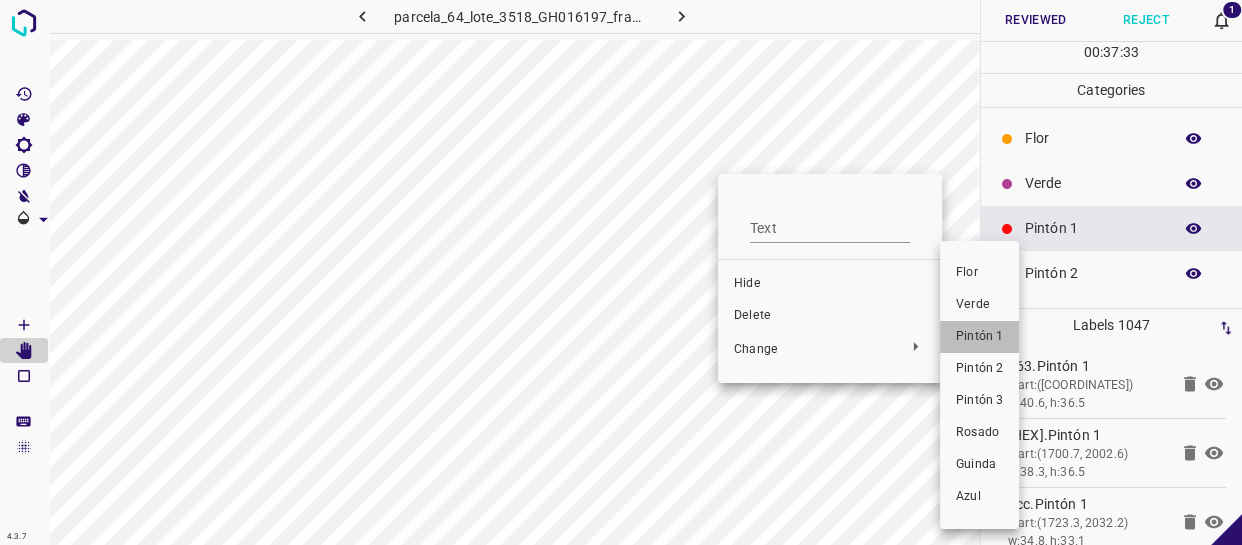 click on "Pintón 1" at bounding box center (979, 337) 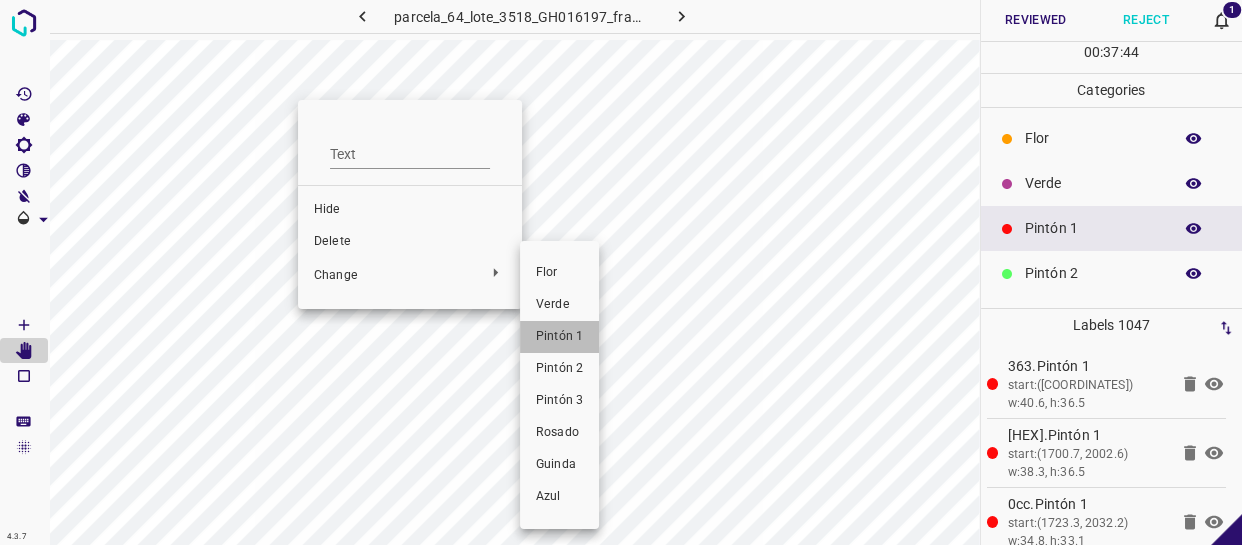 click on "Pintón 1" at bounding box center (559, 337) 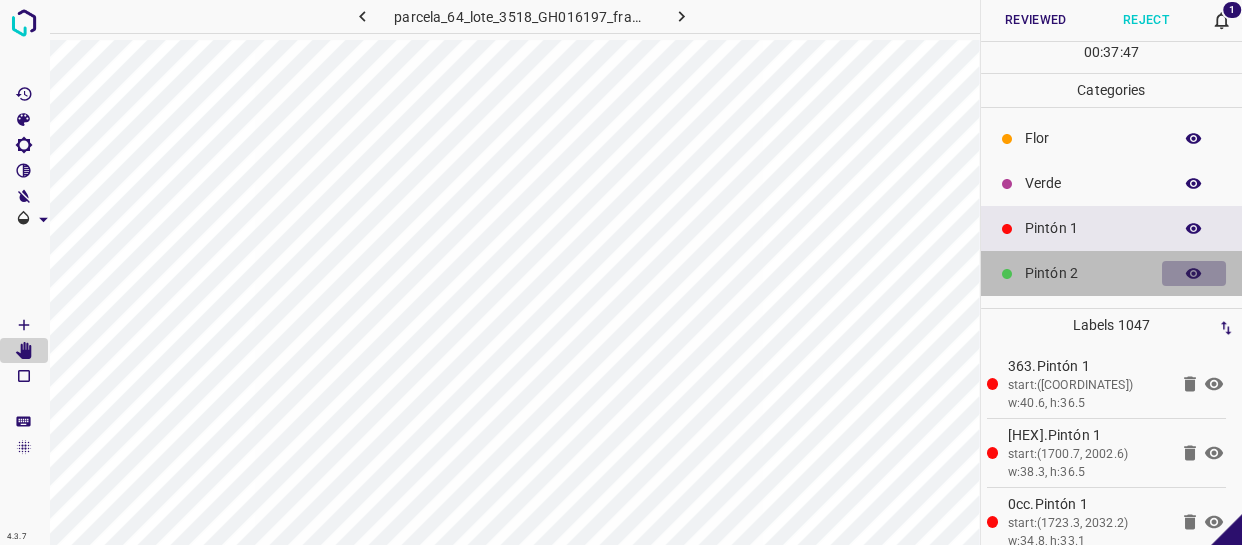 click 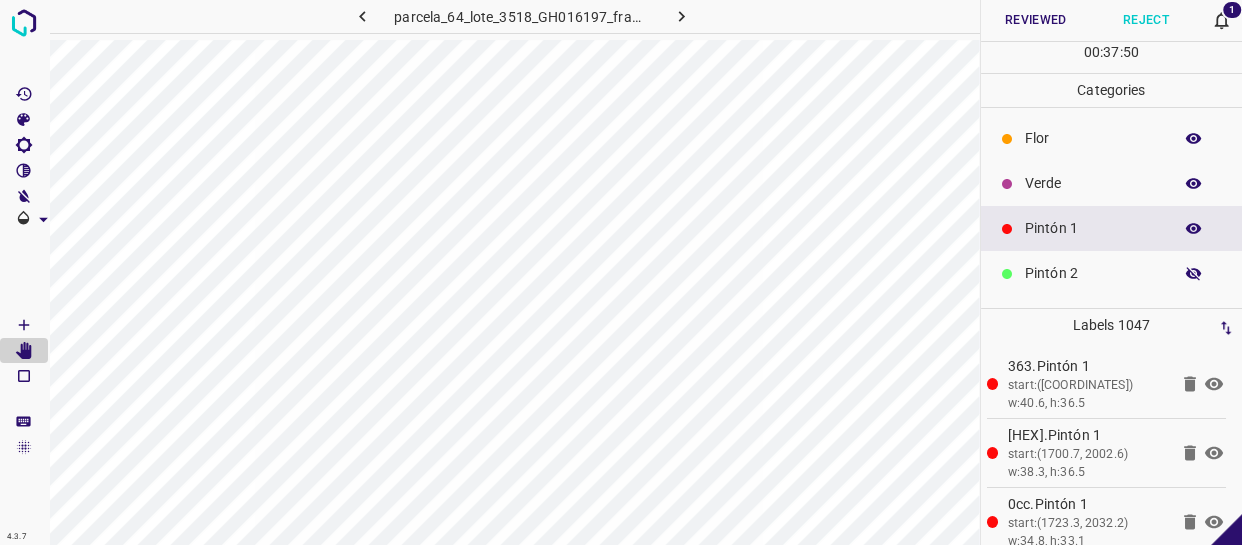 scroll, scrollTop: 0, scrollLeft: 0, axis: both 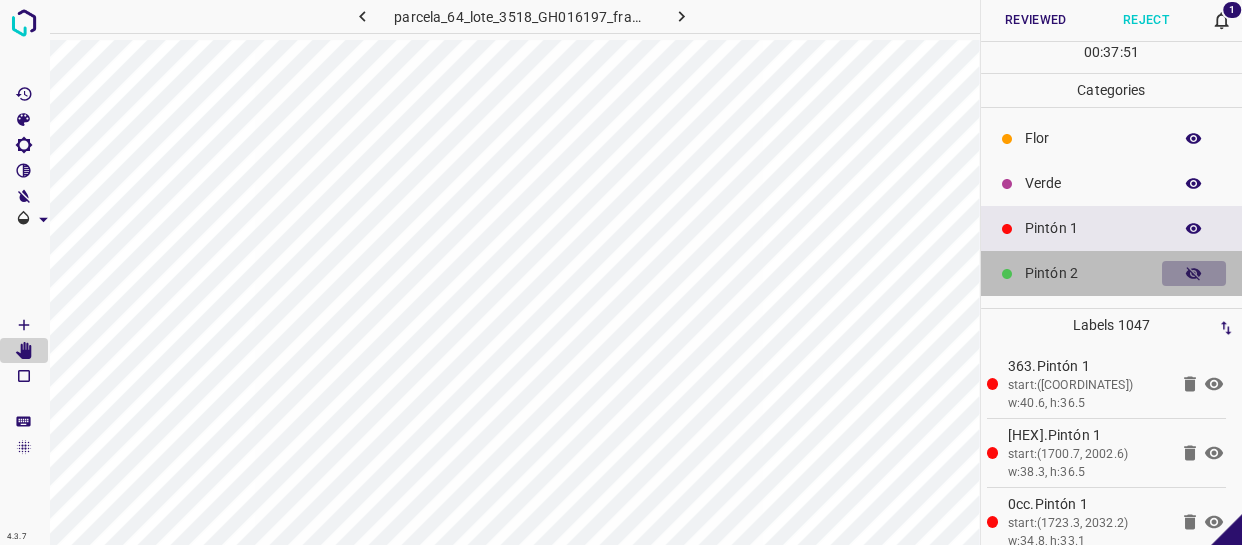 click 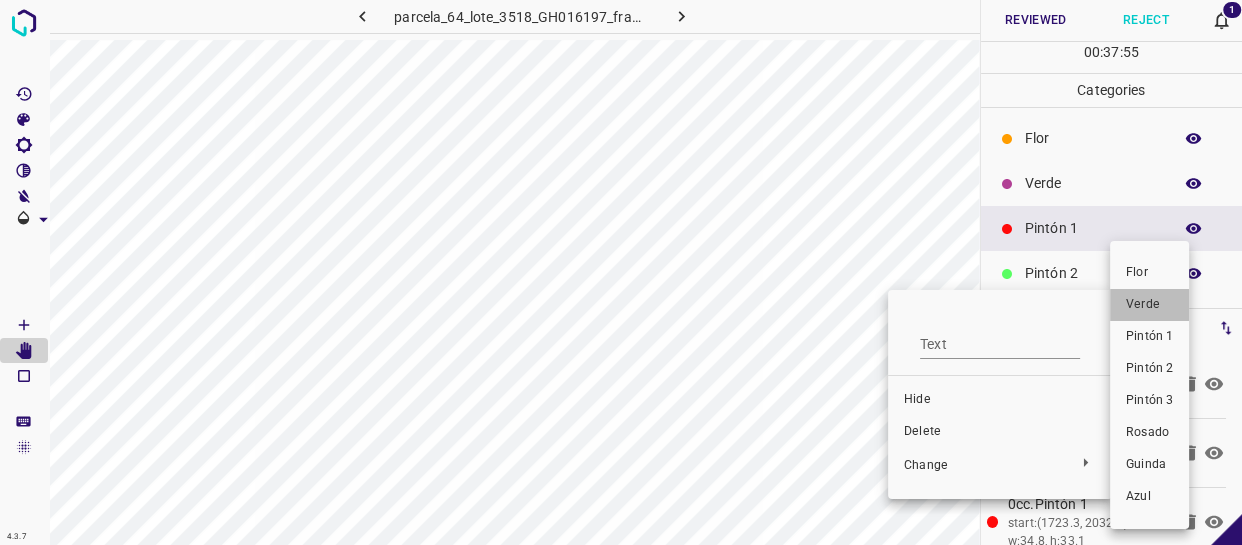 click on "Verde" at bounding box center (1149, 305) 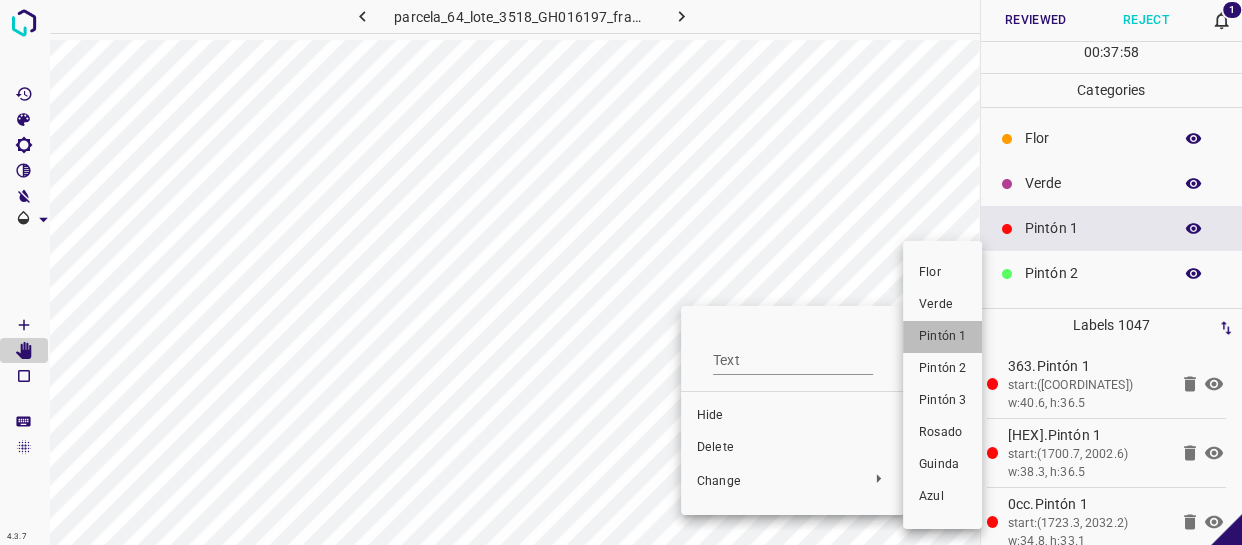 click on "Pintón 1" at bounding box center [942, 337] 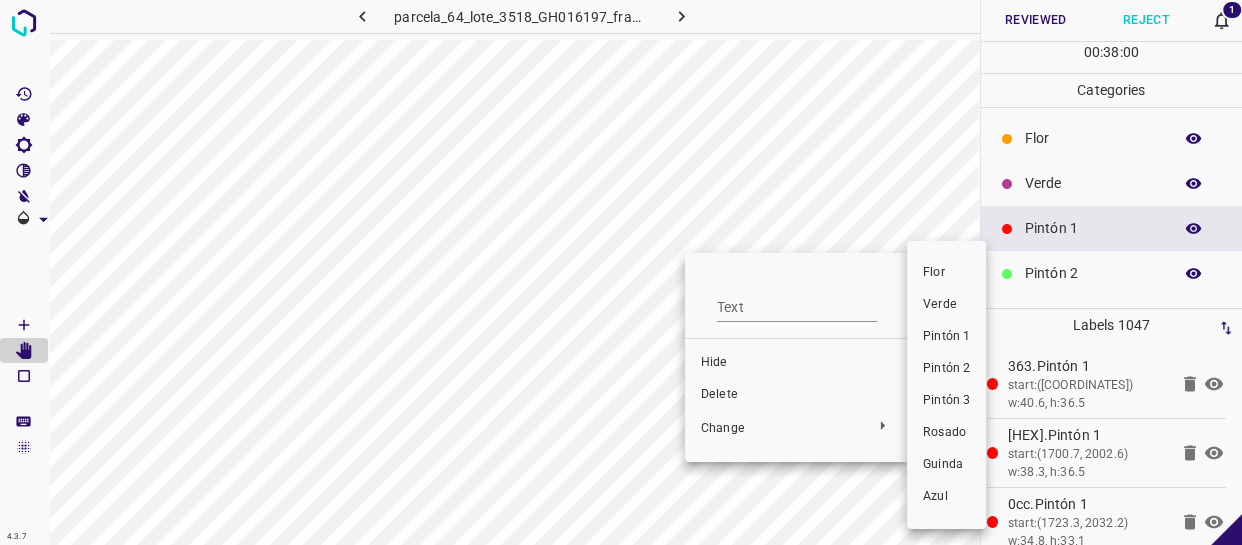 click on "Pintón 1" at bounding box center [946, 337] 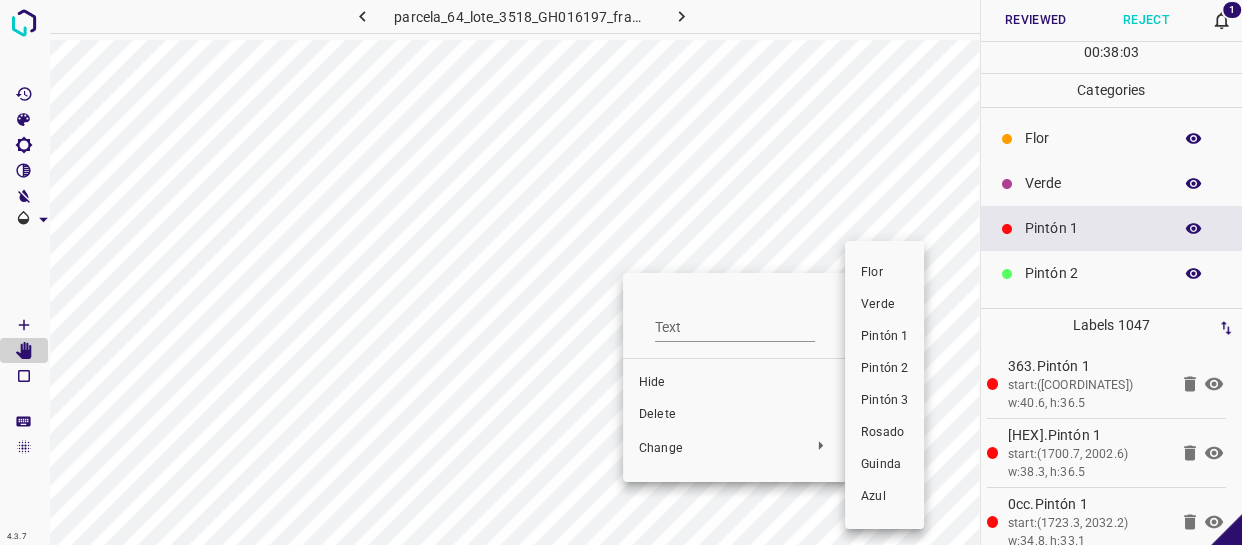 click on "Pintón 1" at bounding box center [884, 337] 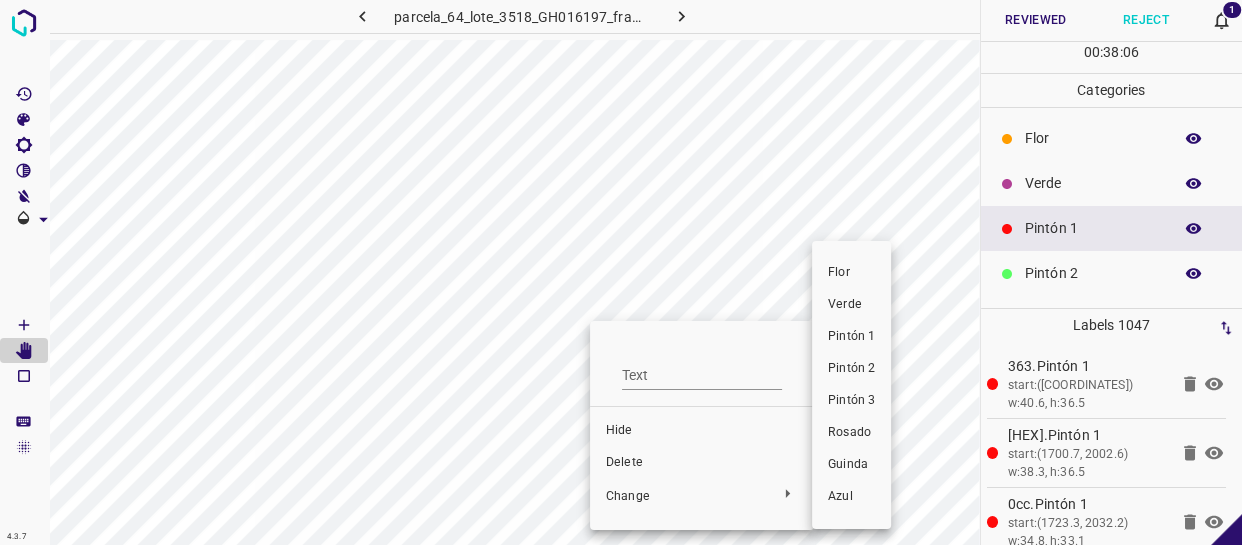 click on "Pintón 1" at bounding box center [851, 337] 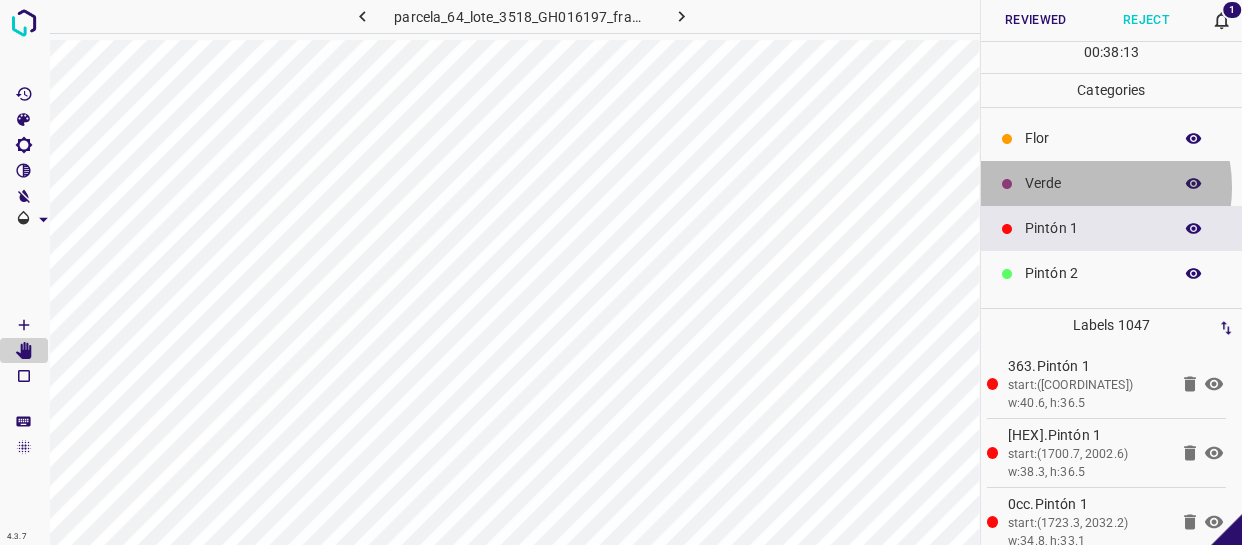 click on "Verde" at bounding box center (1093, 183) 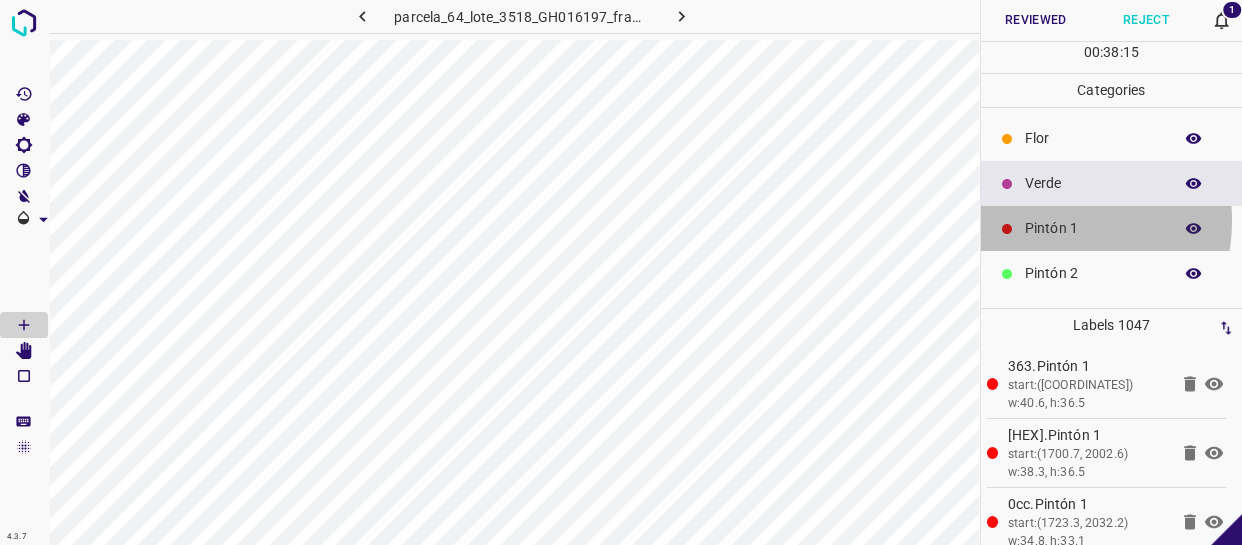 click on "Pintón 1" at bounding box center [1093, 228] 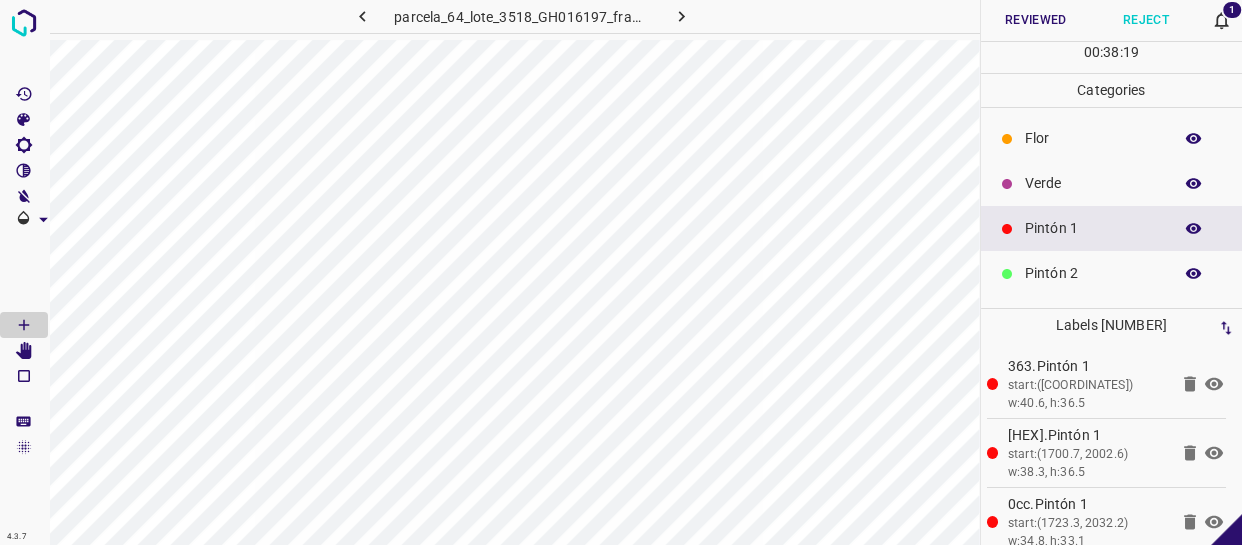 scroll, scrollTop: 0, scrollLeft: 0, axis: both 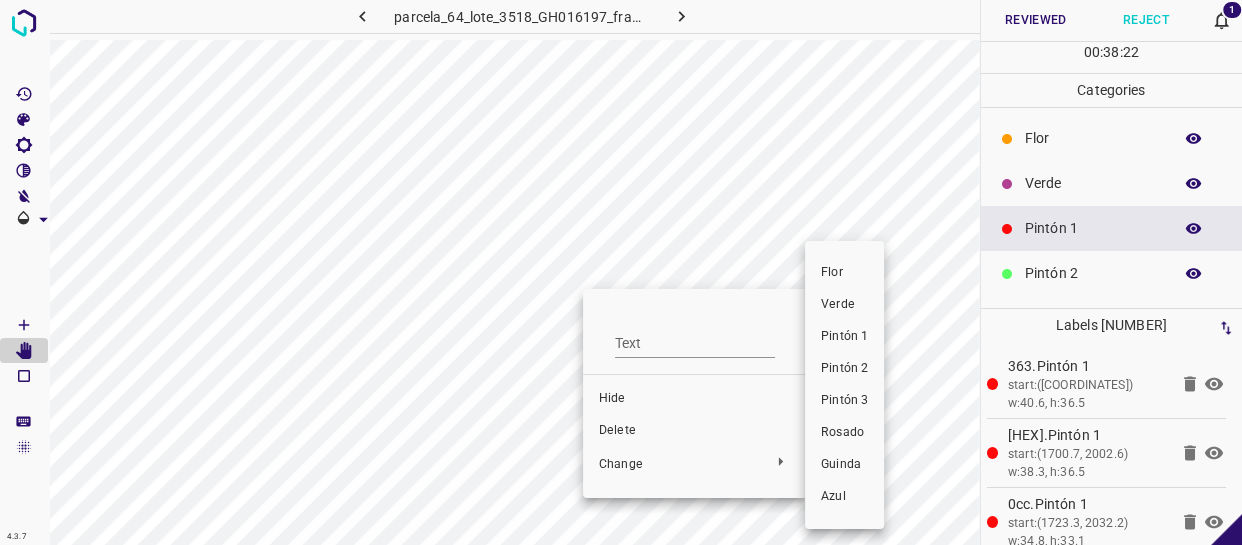click on "Pintón 1" at bounding box center (844, 337) 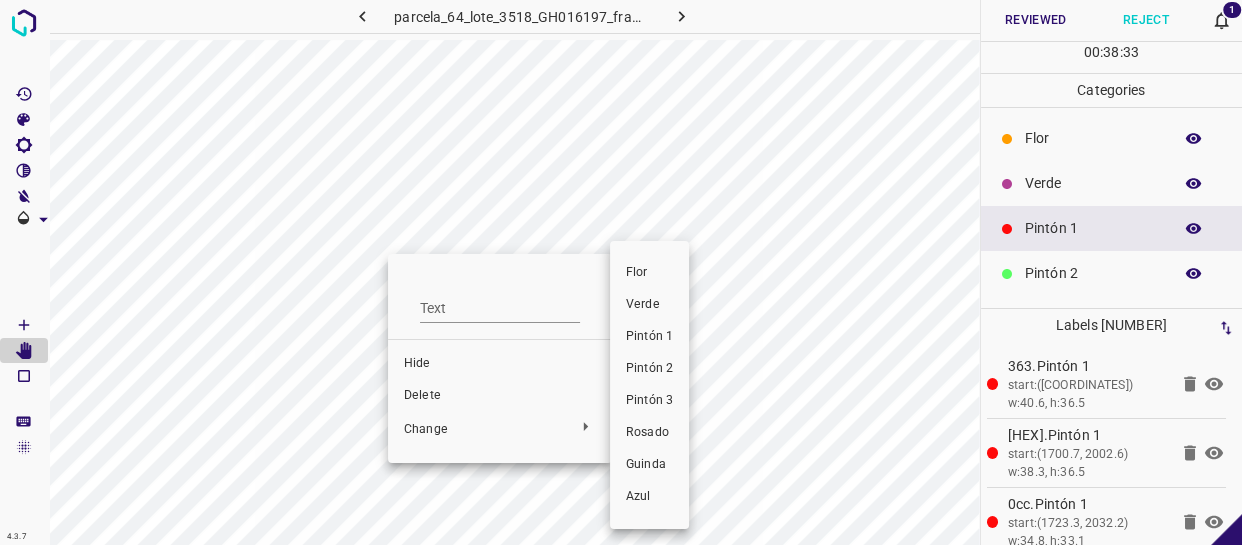 click on "Pintón 1" at bounding box center (649, 337) 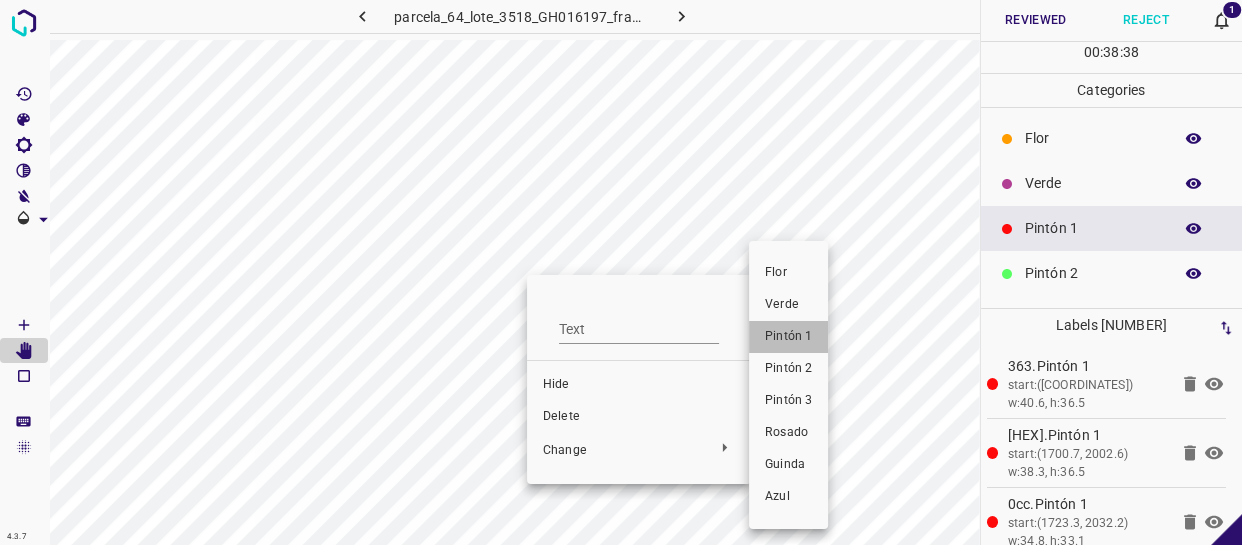click on "Pintón 1" at bounding box center [788, 337] 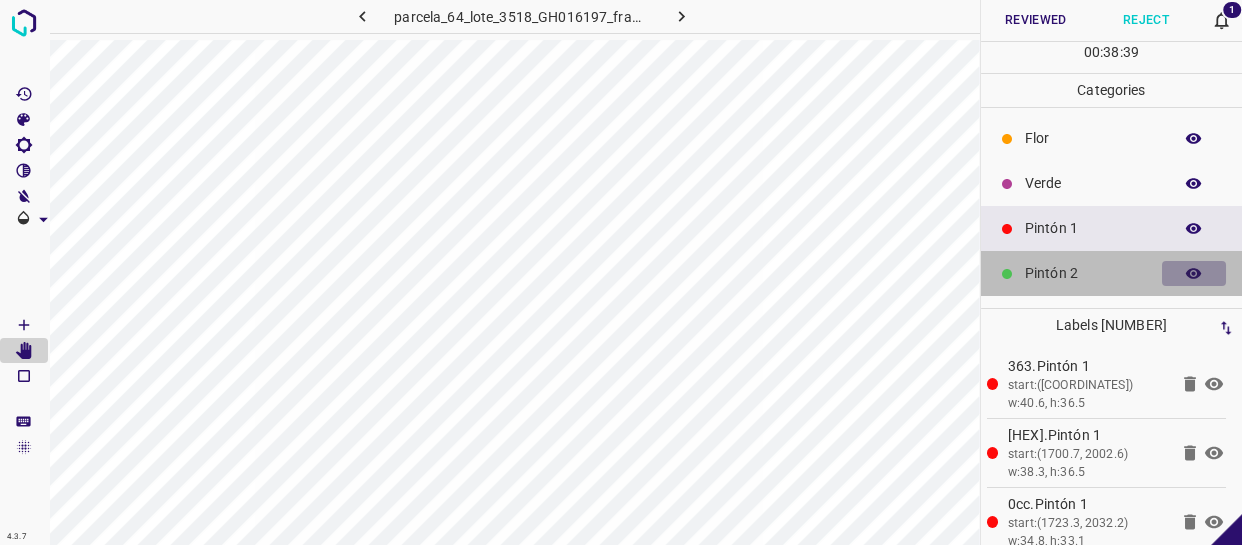 click at bounding box center [1194, 274] 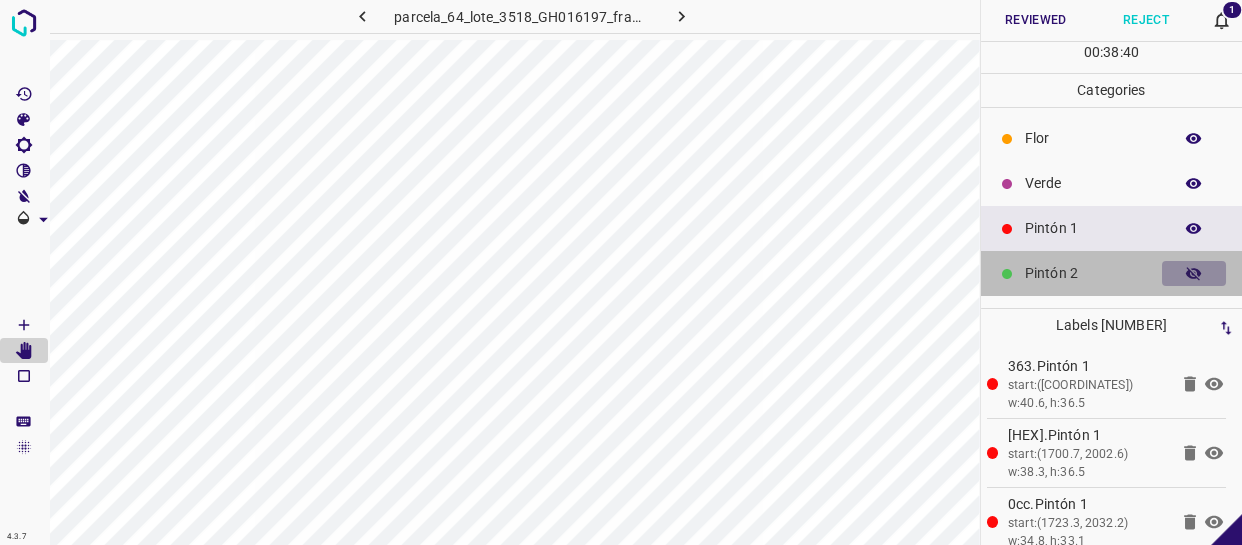 click at bounding box center (1194, 274) 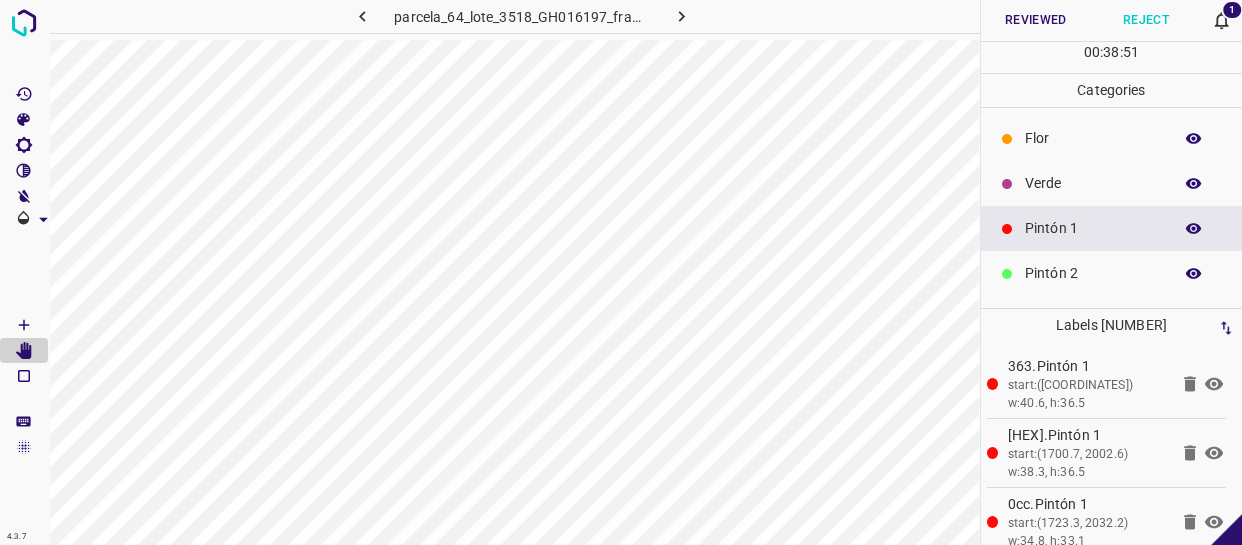 click on "Verde" at bounding box center (1093, 183) 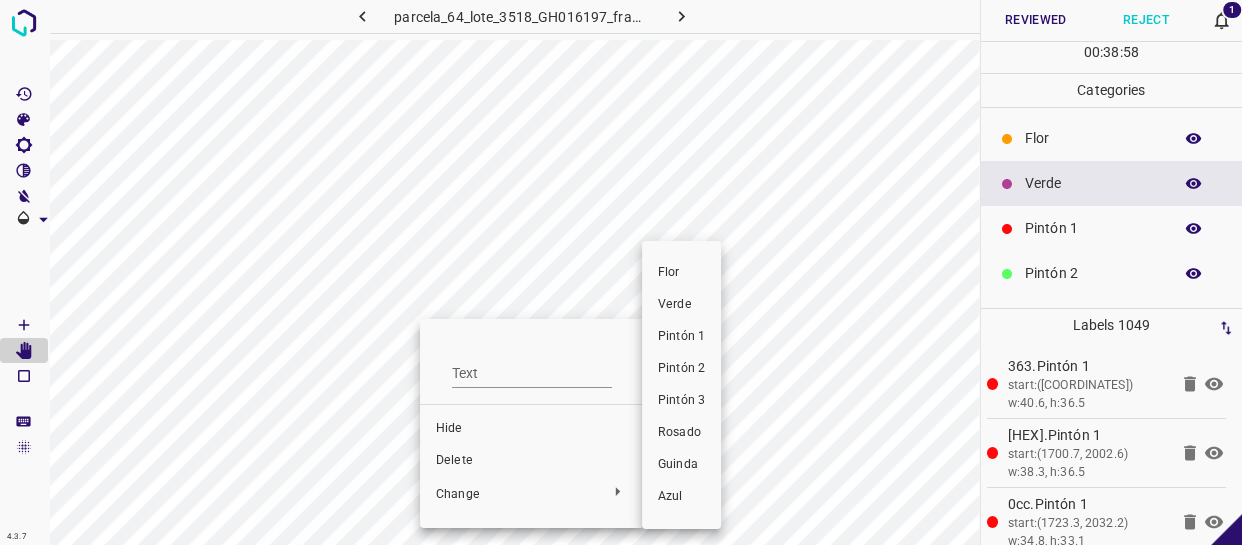 click on "Pintón 1" at bounding box center [681, 337] 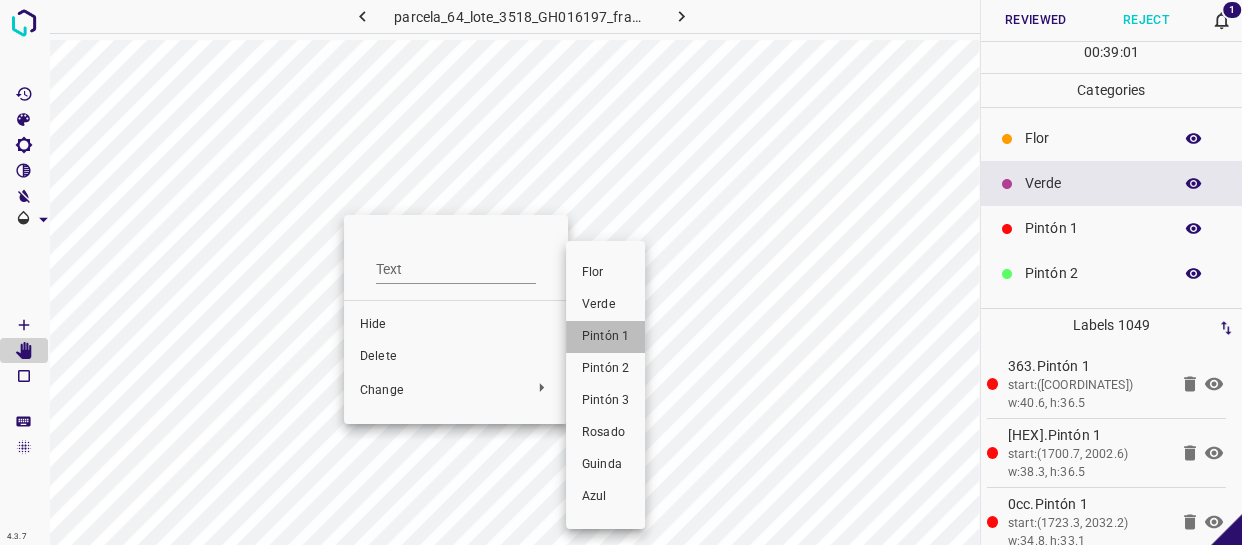 click on "Pintón 1" at bounding box center [605, 337] 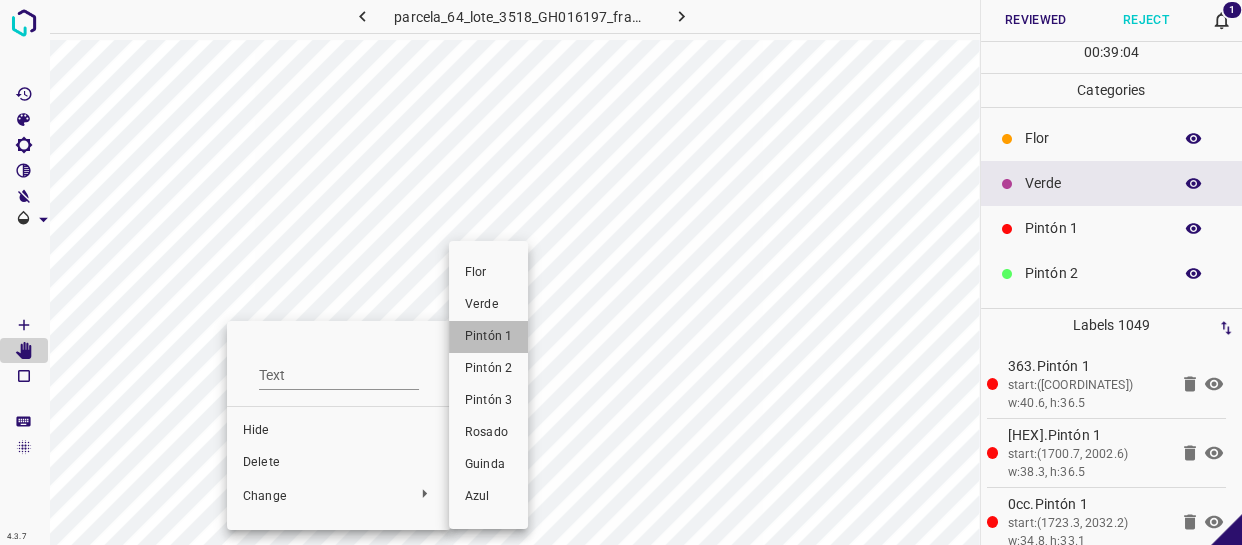 click on "Pintón 1" at bounding box center (488, 337) 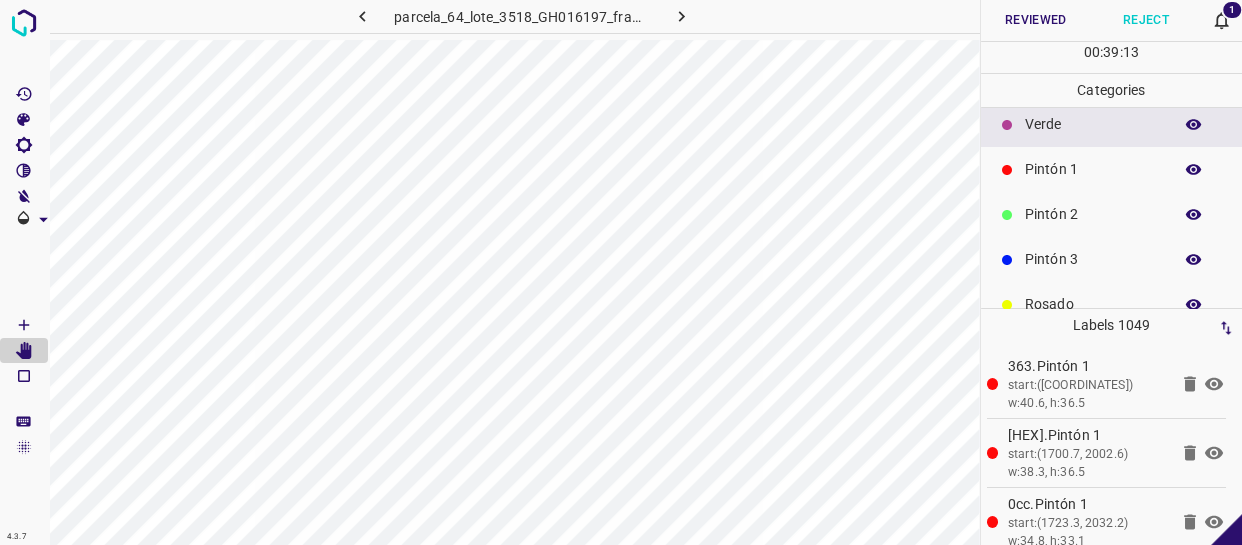 scroll, scrollTop: 90, scrollLeft: 0, axis: vertical 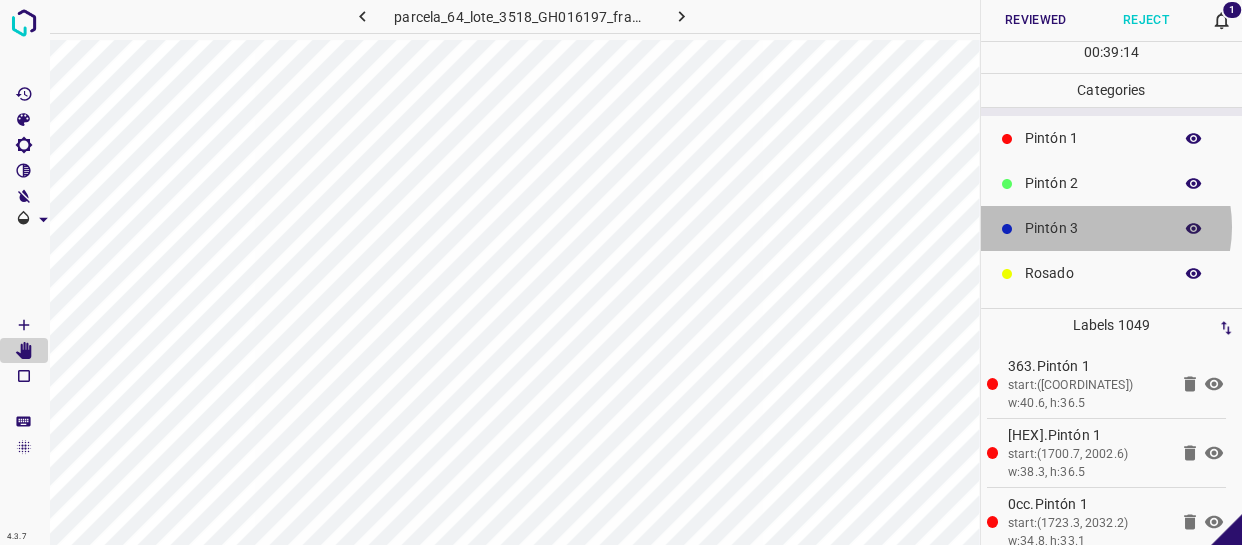 click on "Pintón 3" at bounding box center [1093, 228] 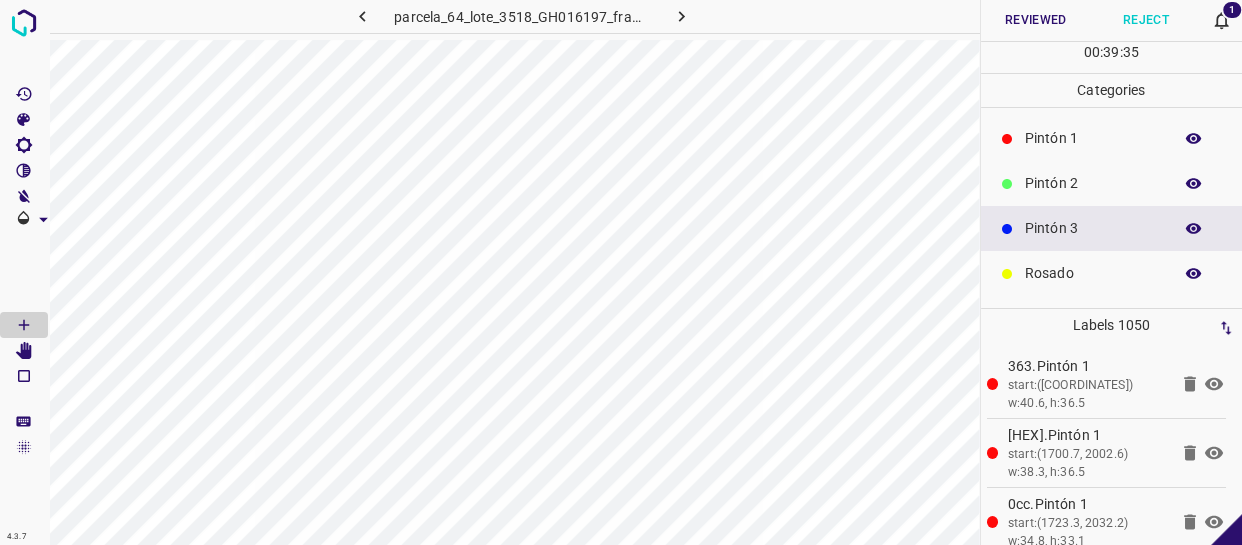 scroll, scrollTop: 0, scrollLeft: 0, axis: both 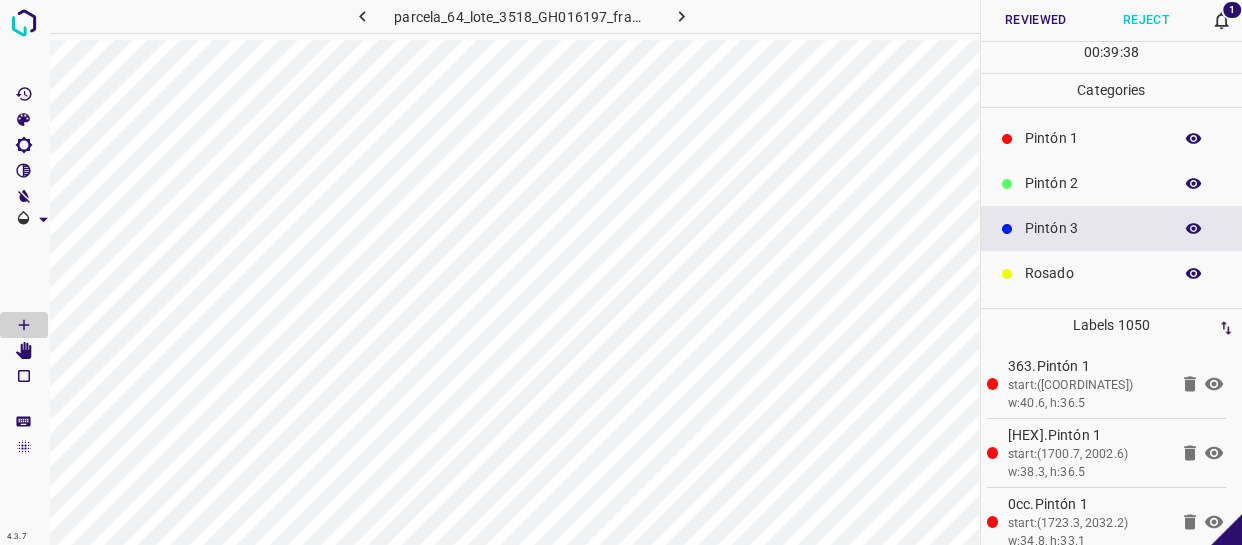 click on "Pintón 1" at bounding box center [1093, 138] 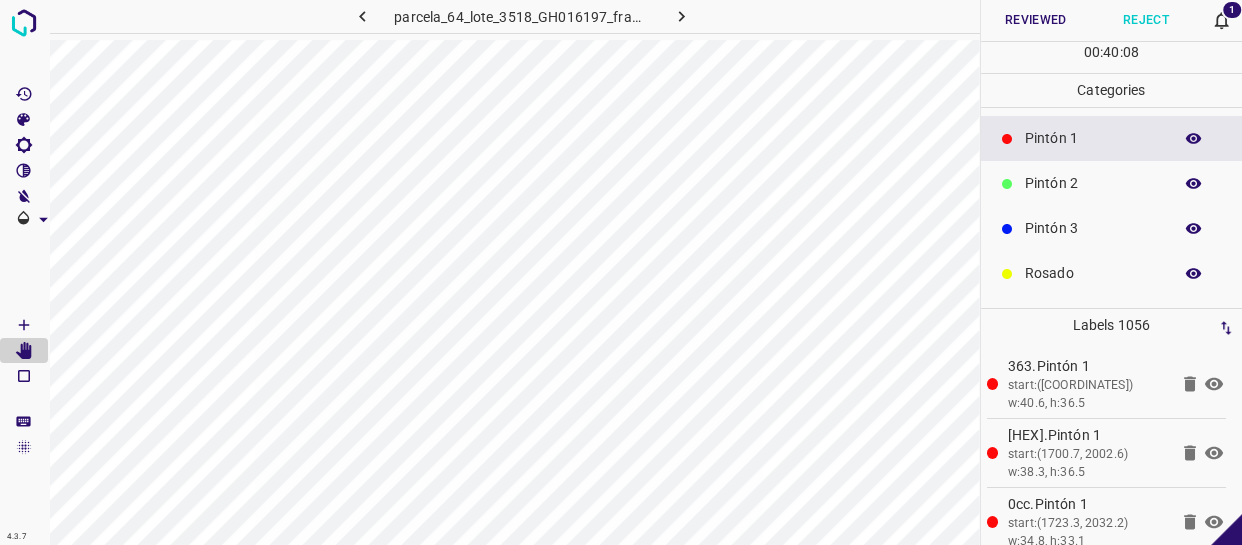 scroll, scrollTop: 0, scrollLeft: 0, axis: both 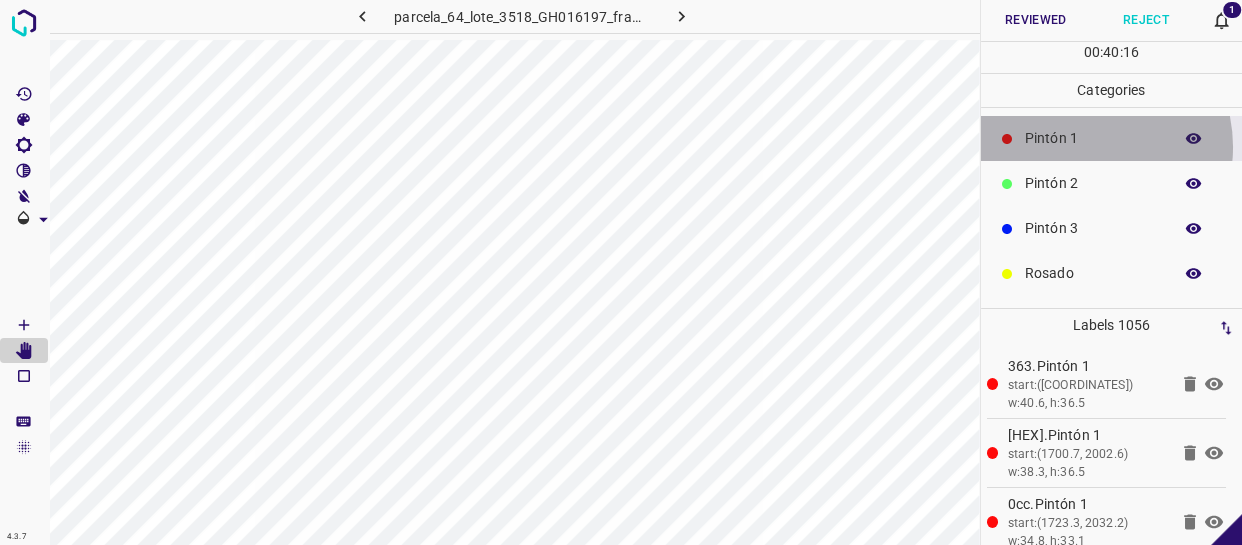 click on "Pintón 1" at bounding box center [1093, 138] 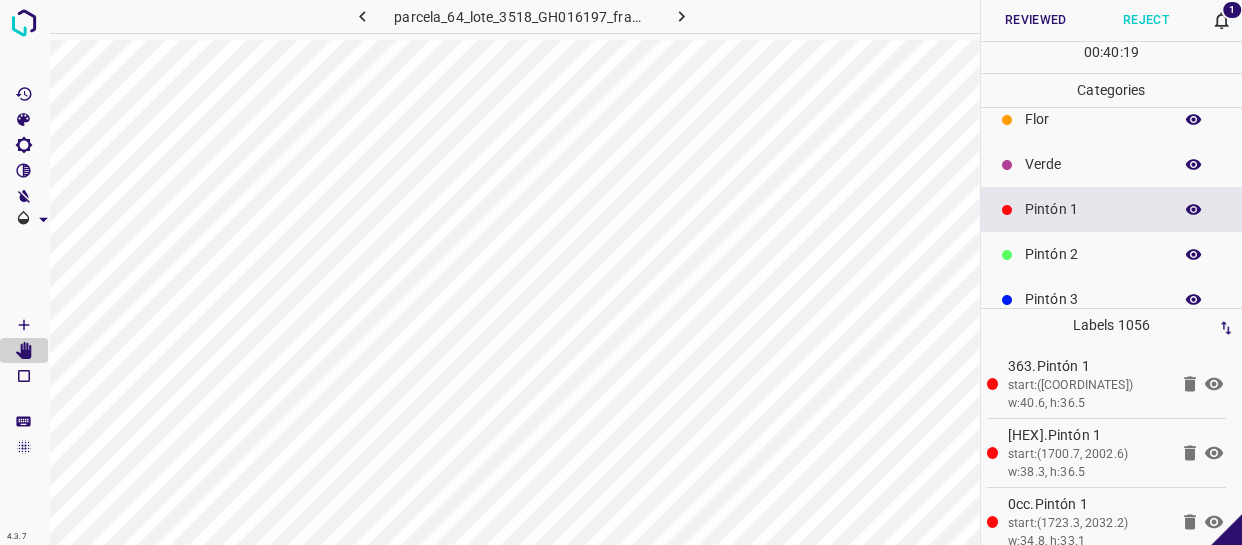 scroll, scrollTop: 0, scrollLeft: 0, axis: both 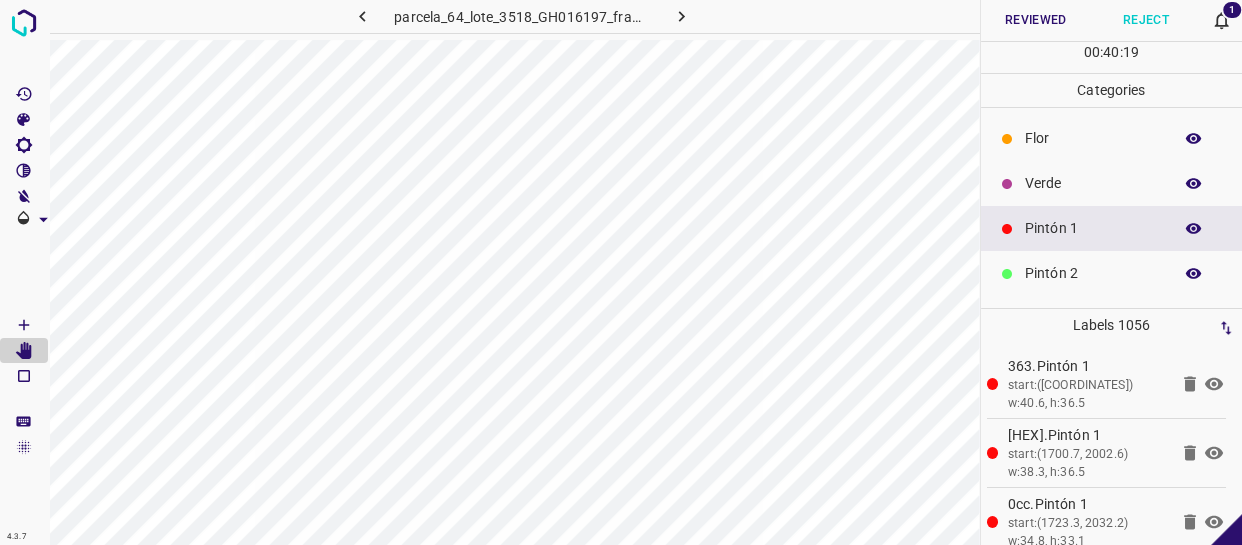 click on "Verde" at bounding box center [1093, 183] 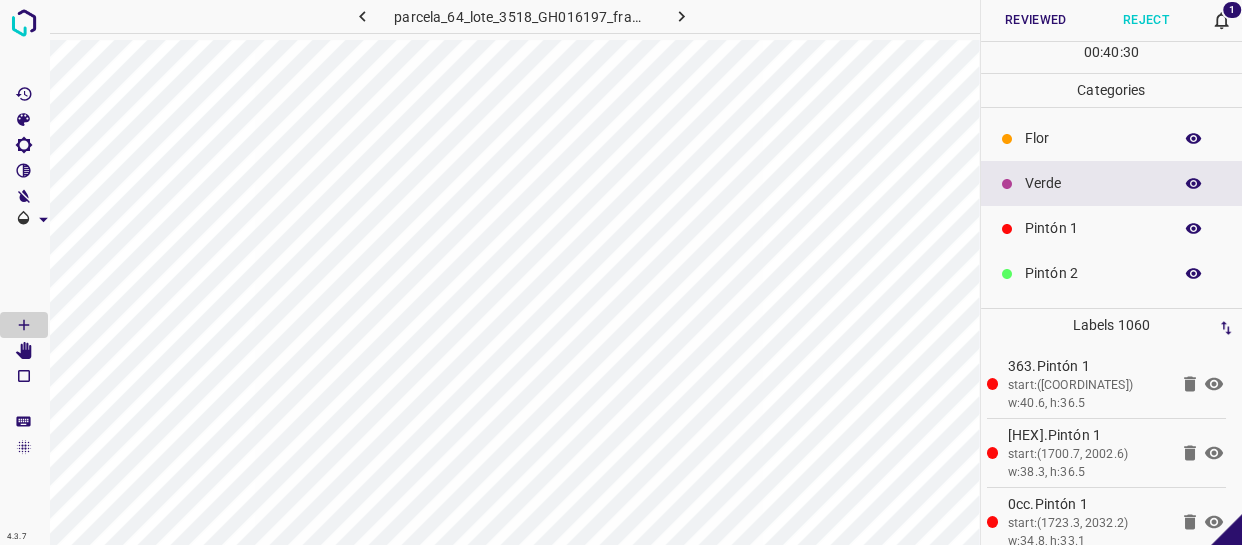 scroll, scrollTop: 0, scrollLeft: 0, axis: both 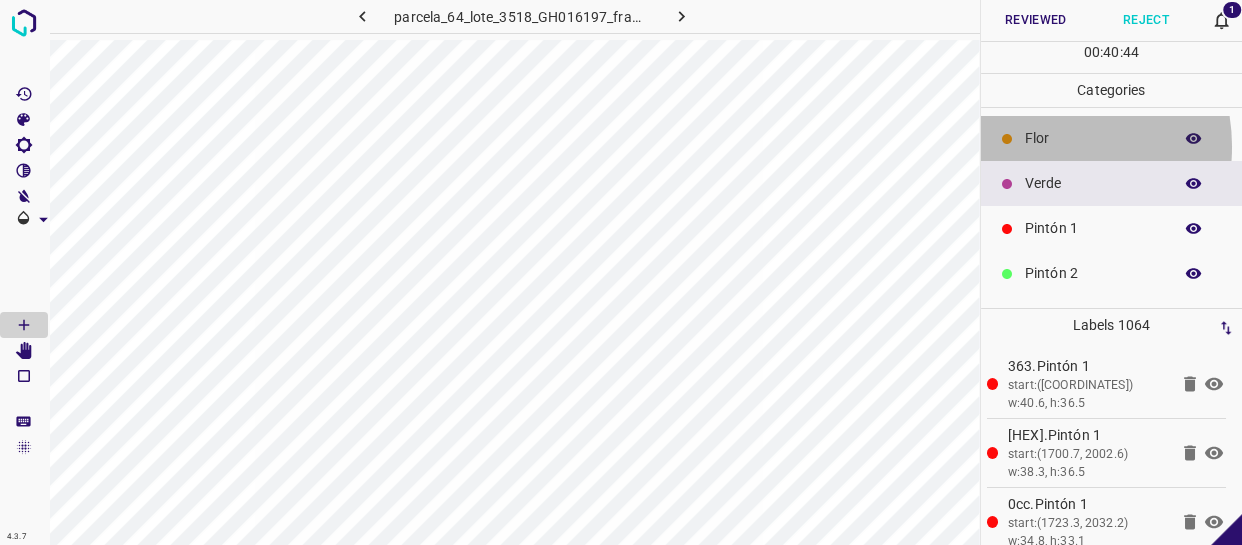 click on "Flor" at bounding box center [1093, 138] 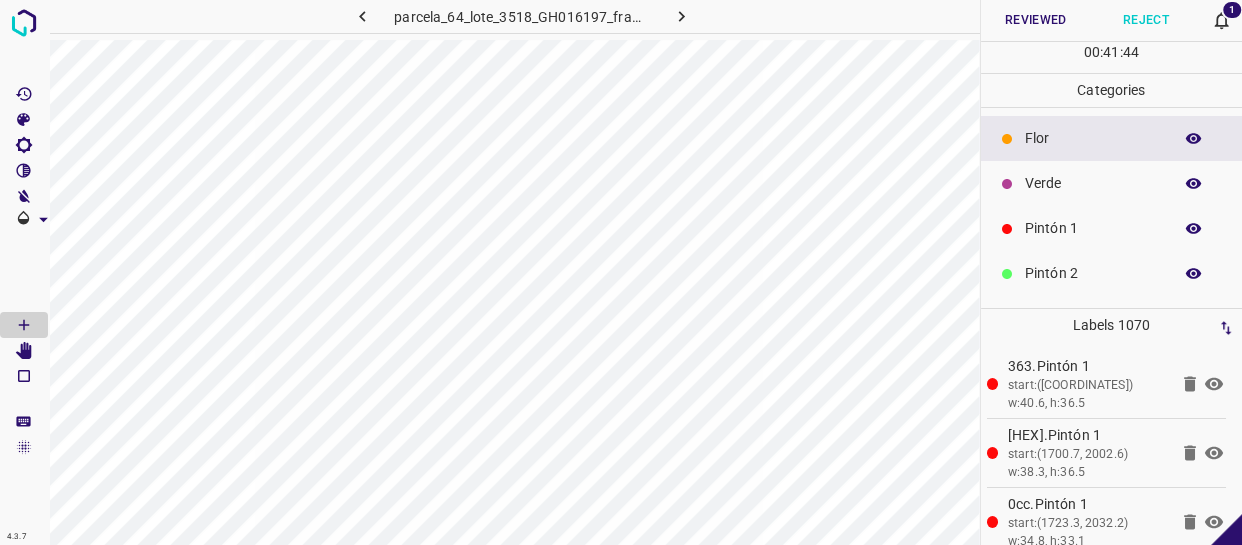 scroll, scrollTop: 0, scrollLeft: 0, axis: both 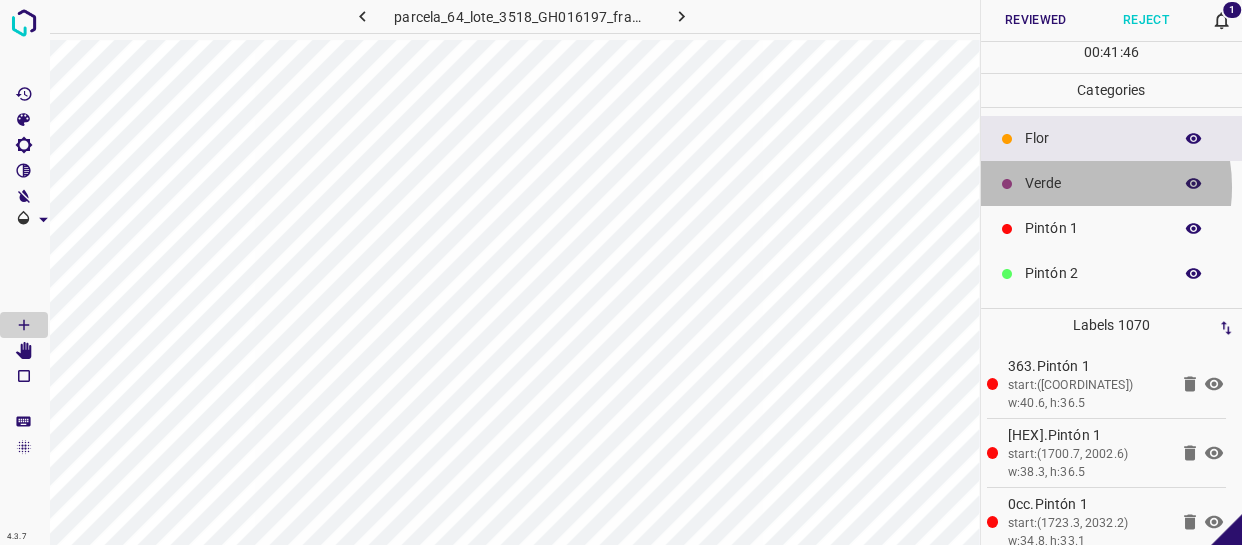click on "Verde" at bounding box center (1093, 183) 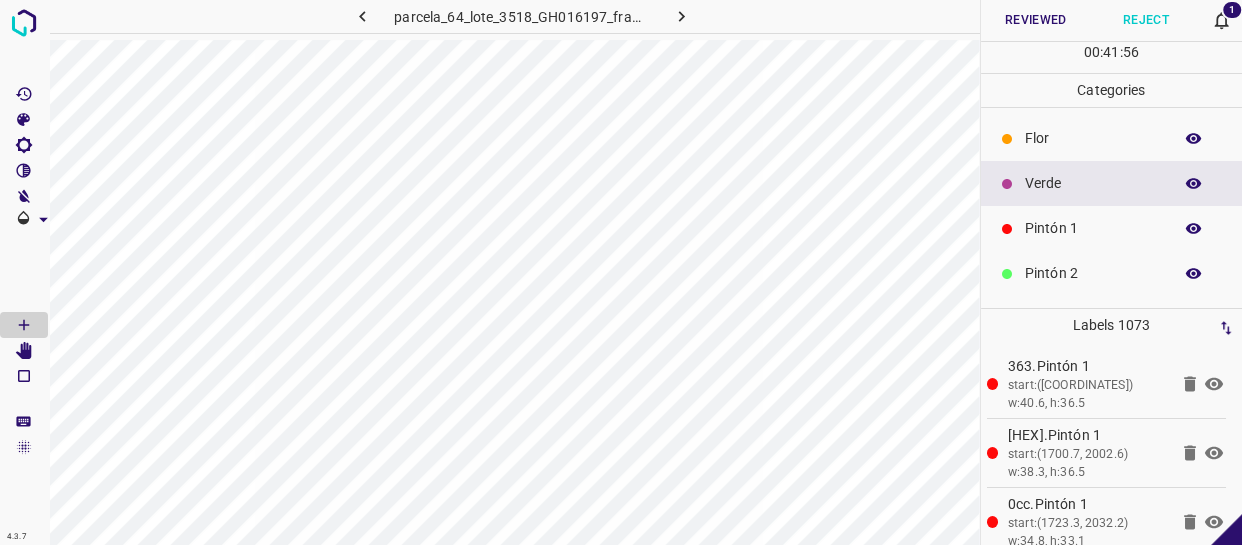 click 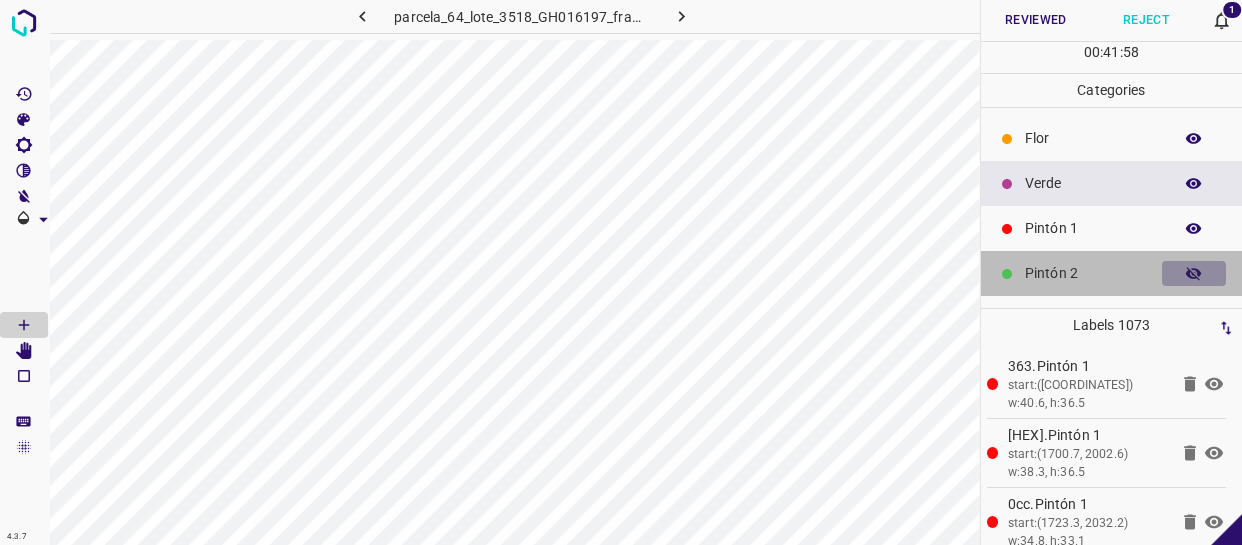 click 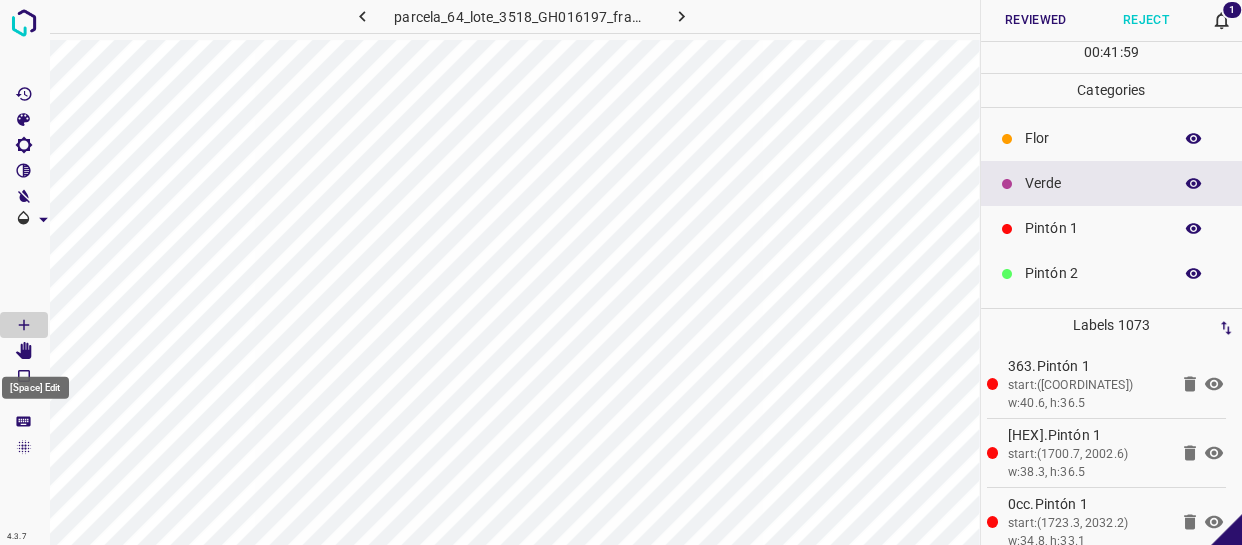click 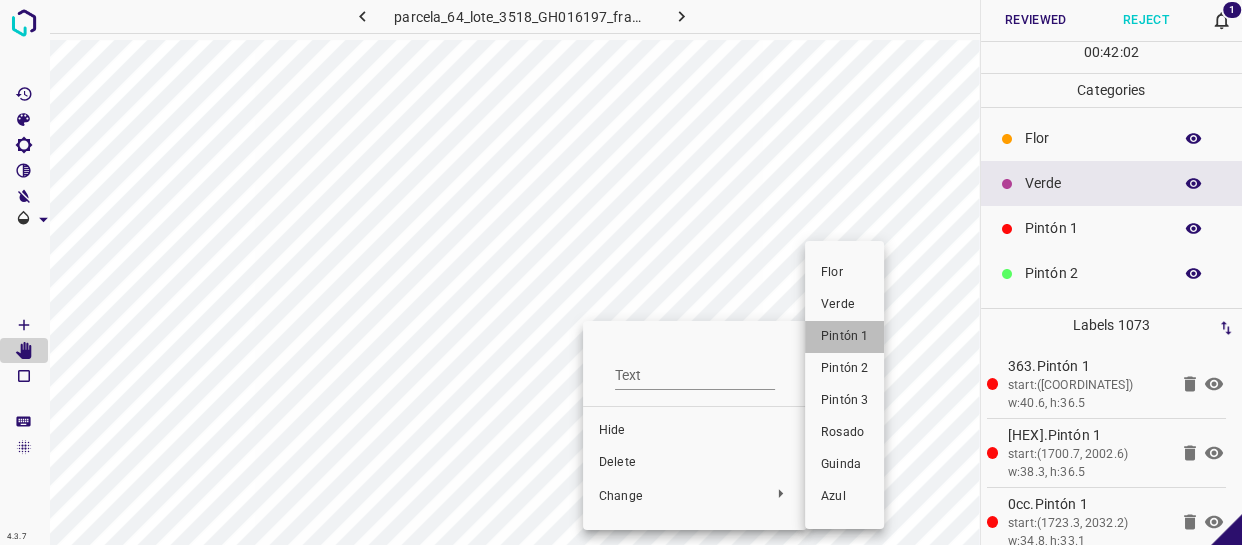 click on "Pintón 1" at bounding box center (844, 337) 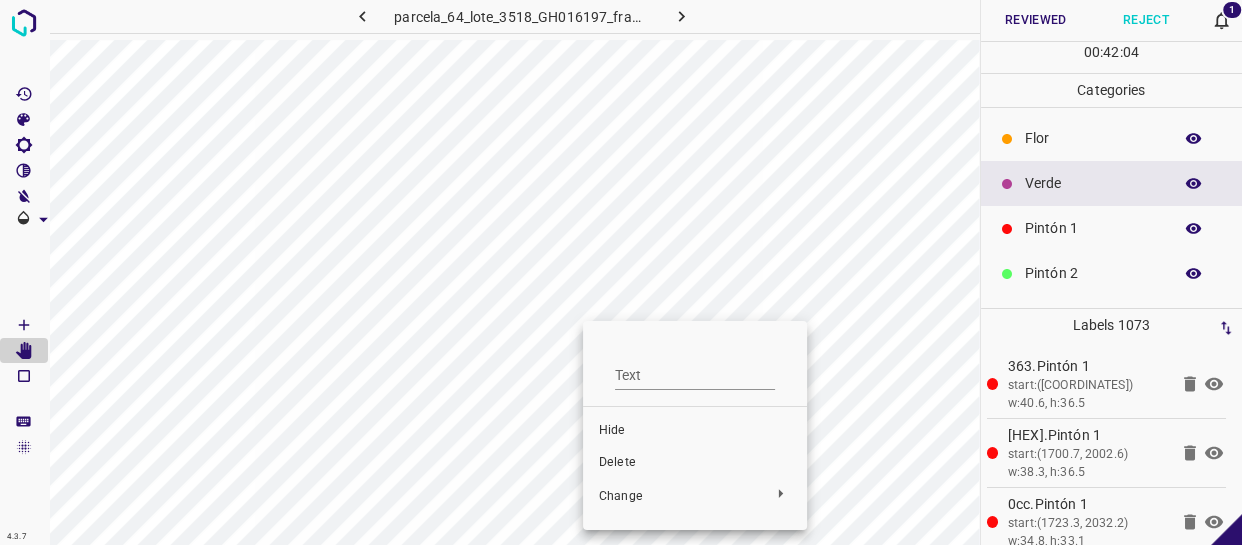 click at bounding box center (621, 272) 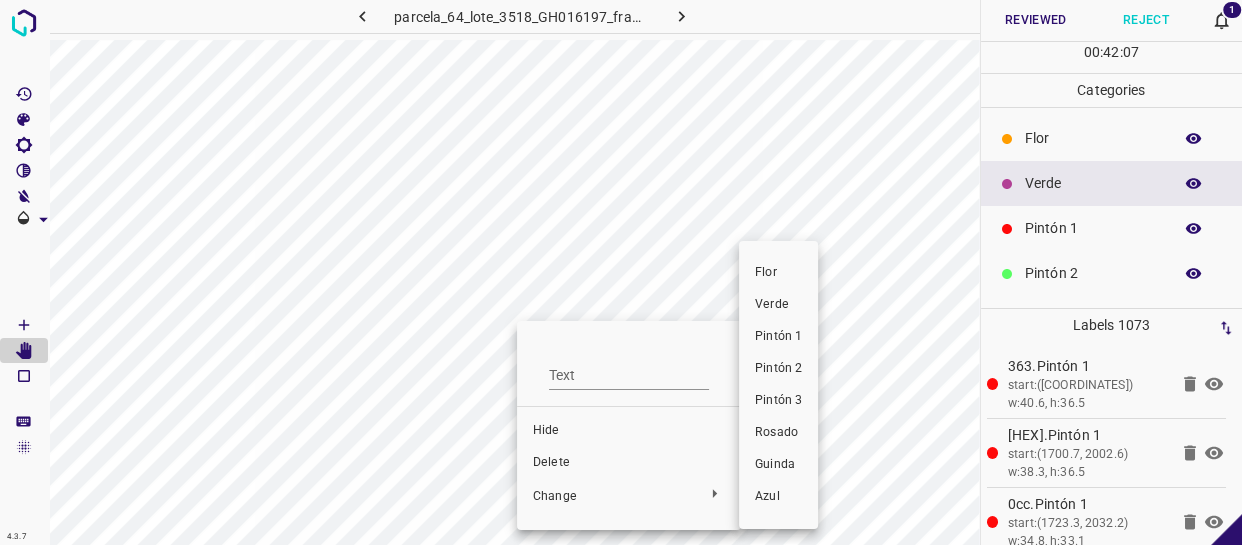 click on "Pintón 1" at bounding box center (778, 337) 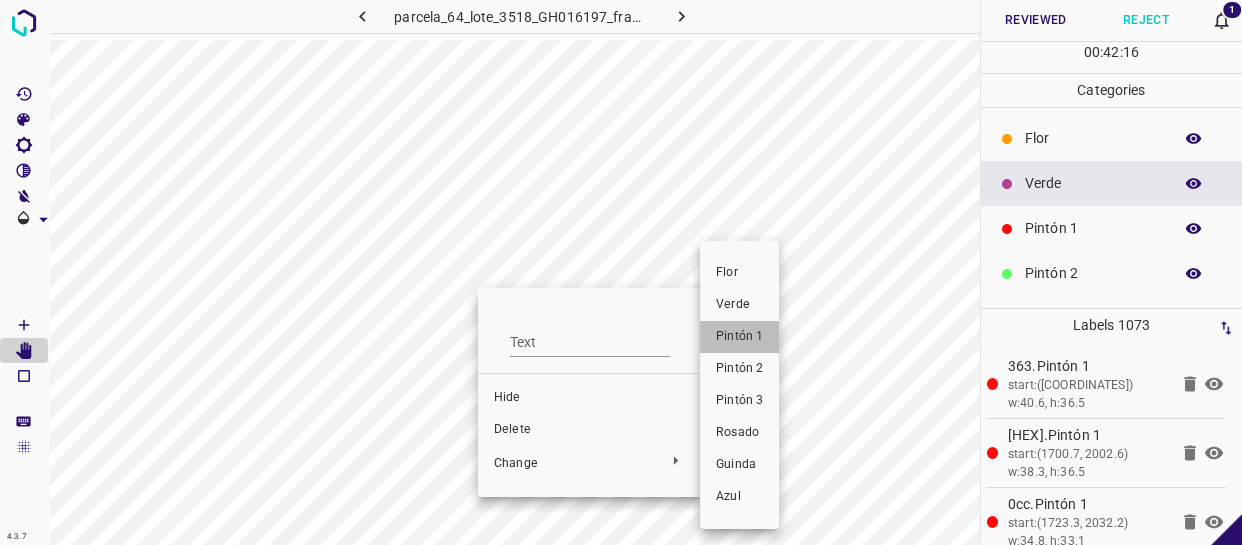 click on "Pintón 1" at bounding box center (739, 337) 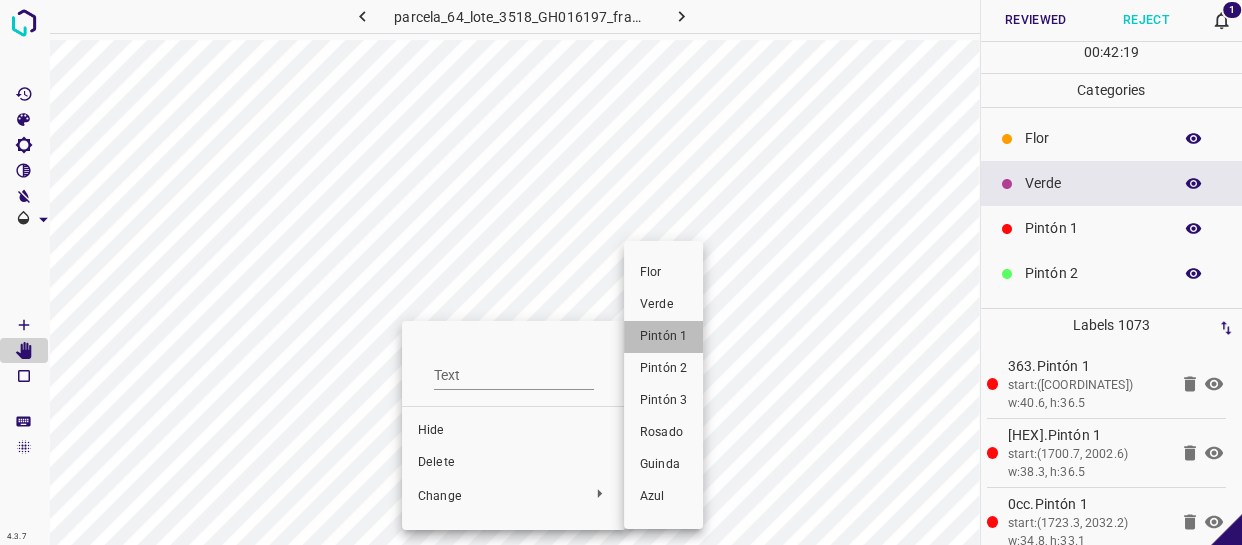 click on "Pintón 1" at bounding box center (663, 337) 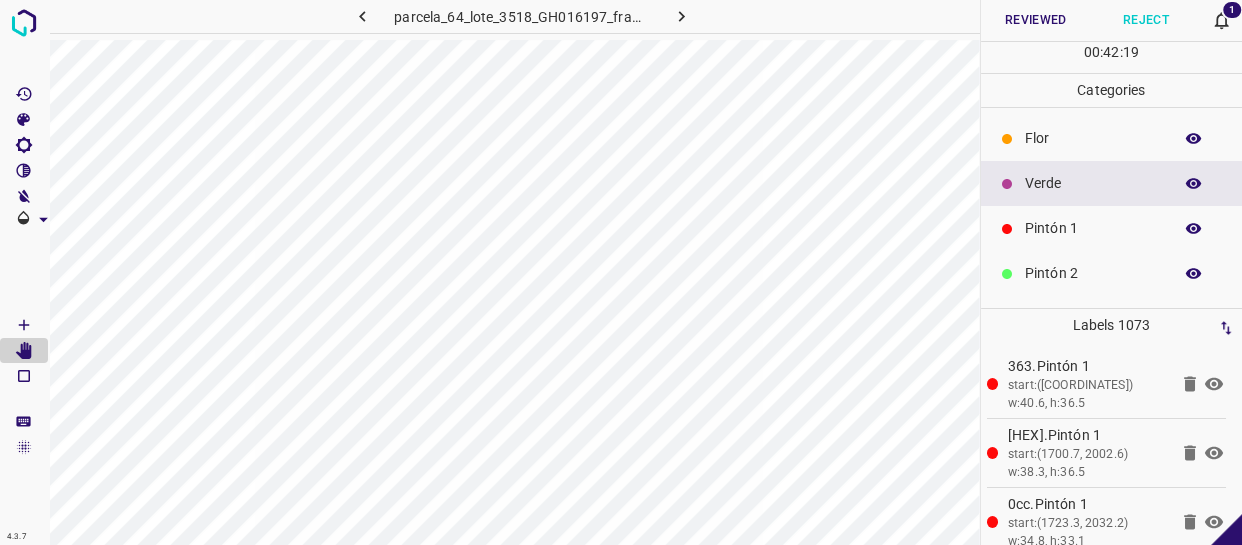 click on "Flor Verde Pintón 1 Pintón 2 Pintón 3 Rosado Guinda Azul" at bounding box center [621, 272] 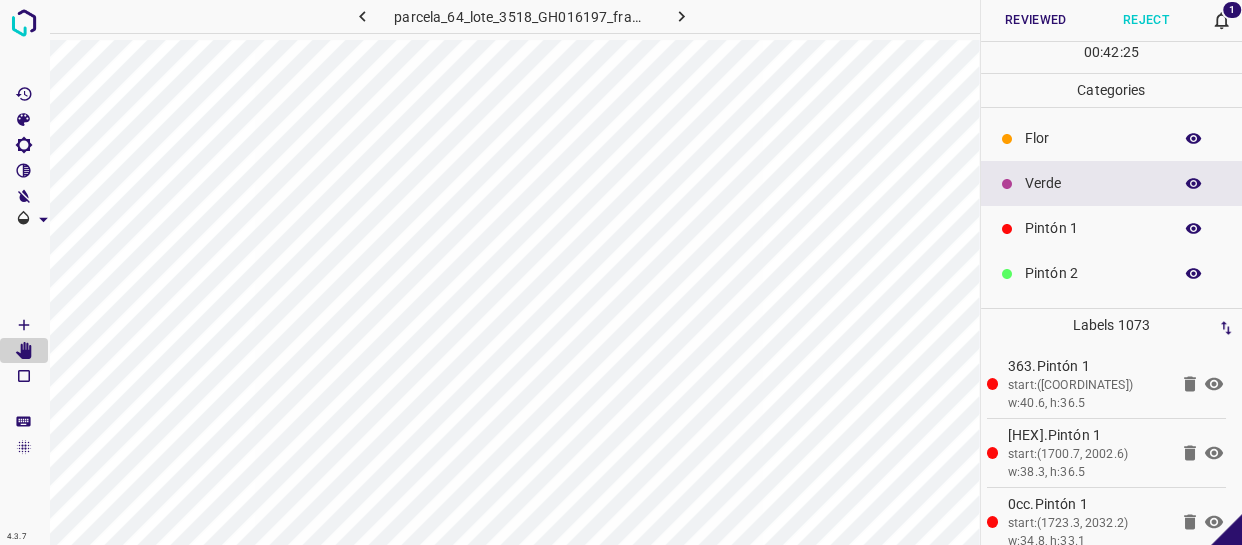 click on "Pintón 1" at bounding box center [1093, 228] 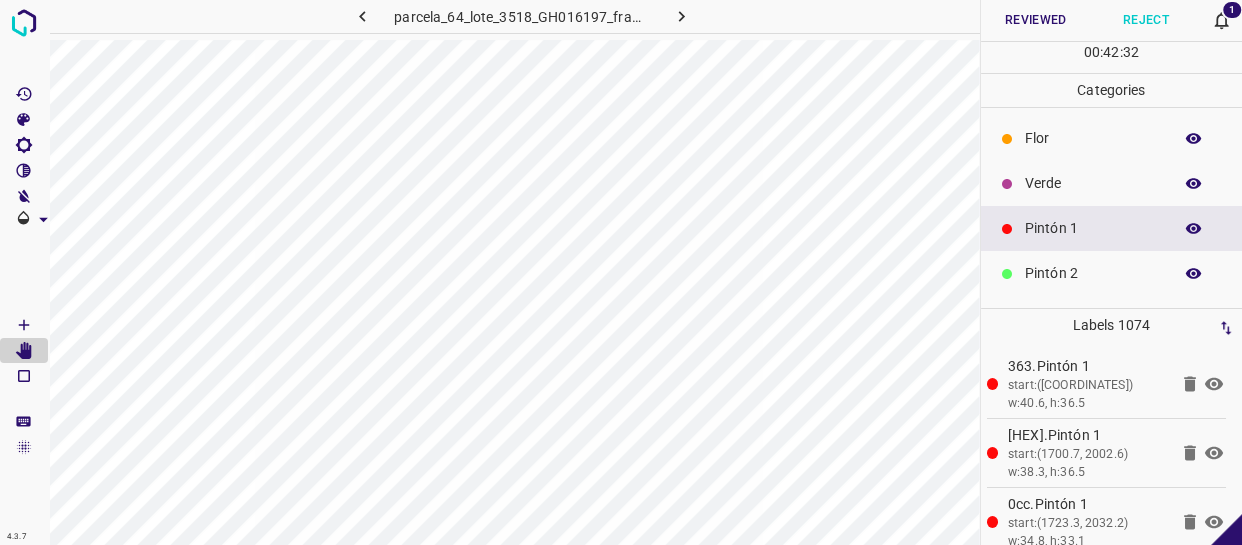 scroll, scrollTop: 0, scrollLeft: 0, axis: both 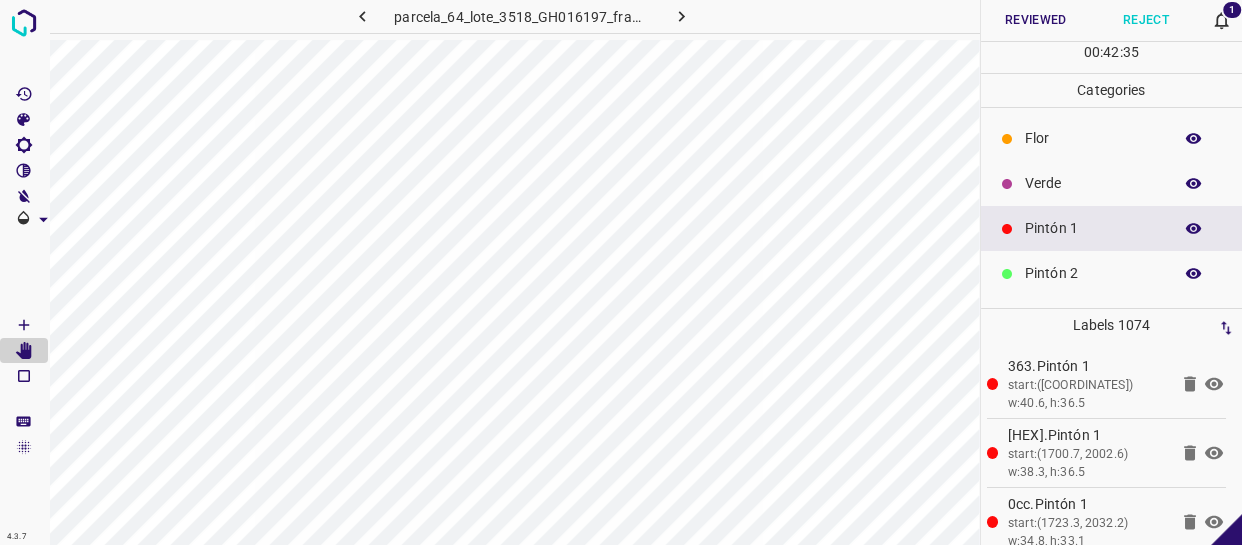 click on "Verde" at bounding box center [1093, 183] 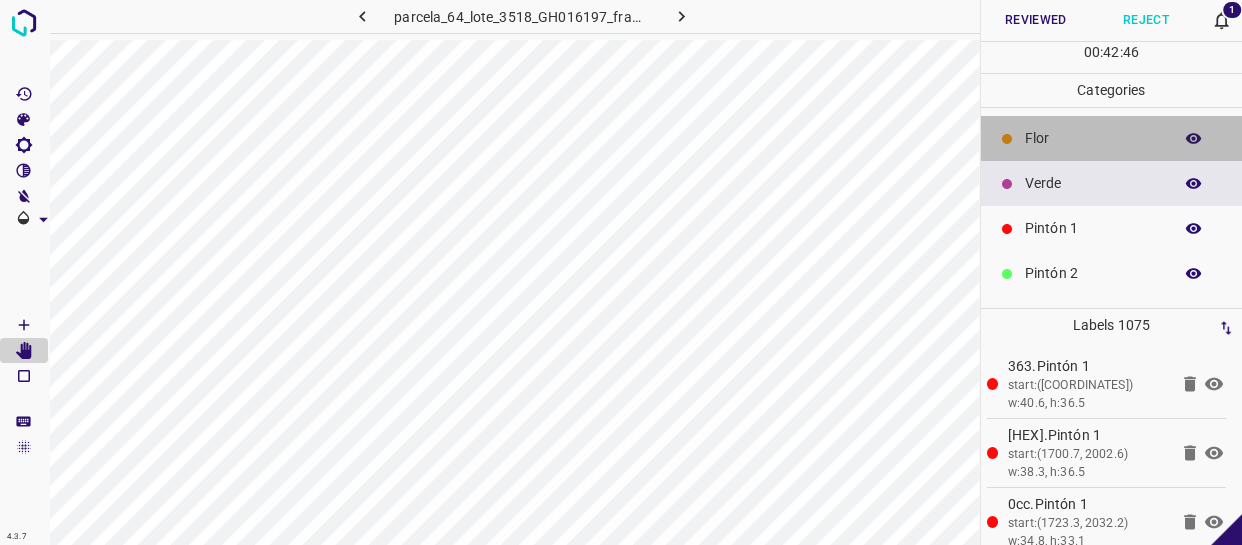 click on "Flor" at bounding box center (1093, 138) 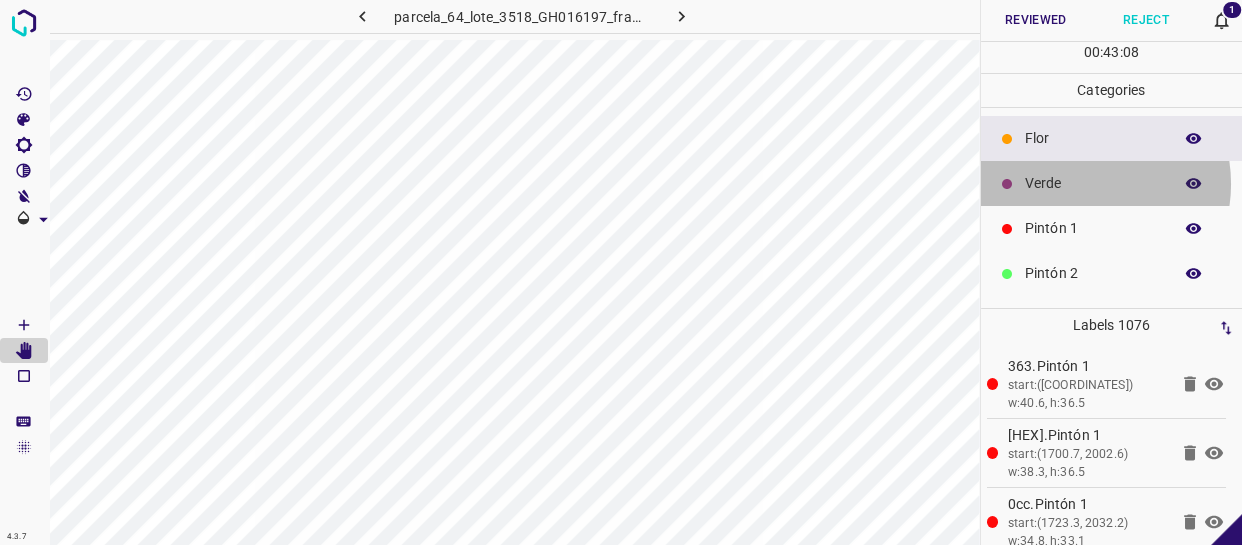 click on "Verde" at bounding box center [1093, 183] 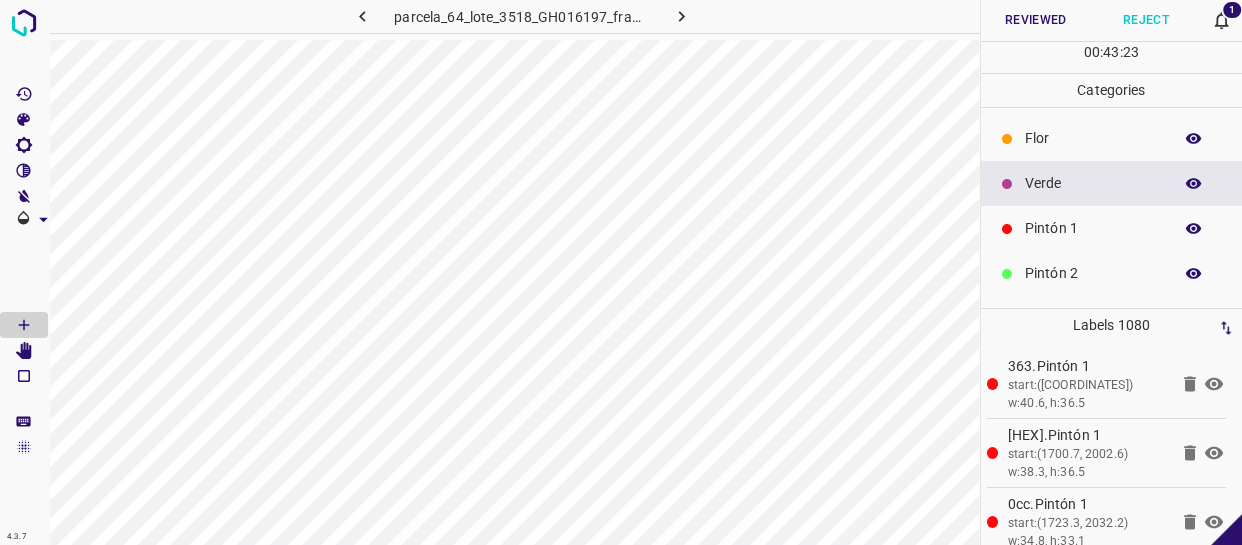 scroll, scrollTop: 0, scrollLeft: 0, axis: both 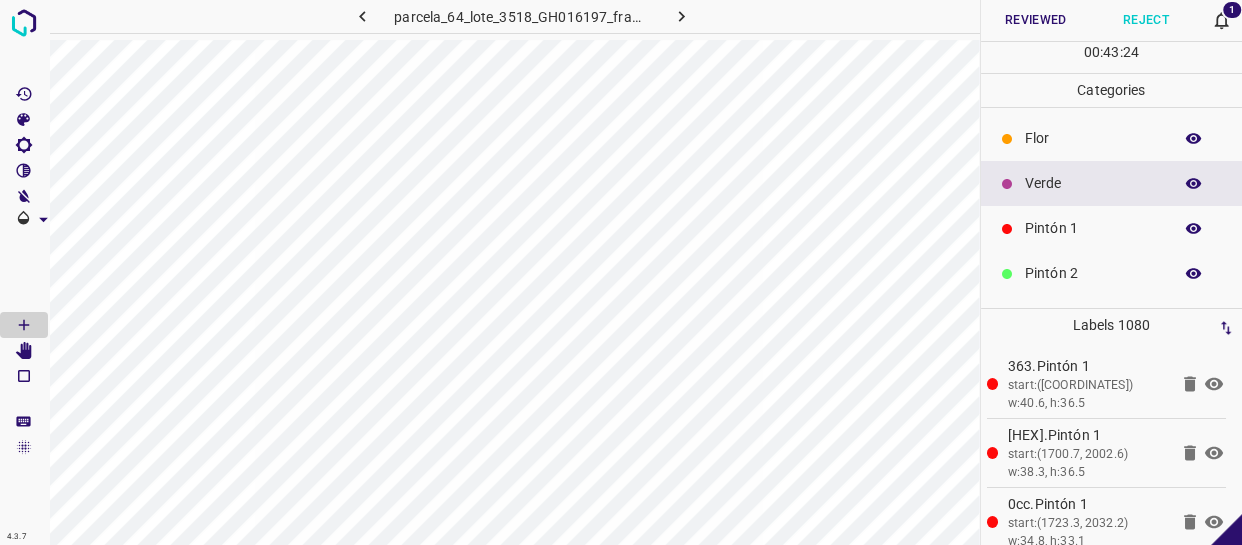 click on "Flor" at bounding box center [1093, 138] 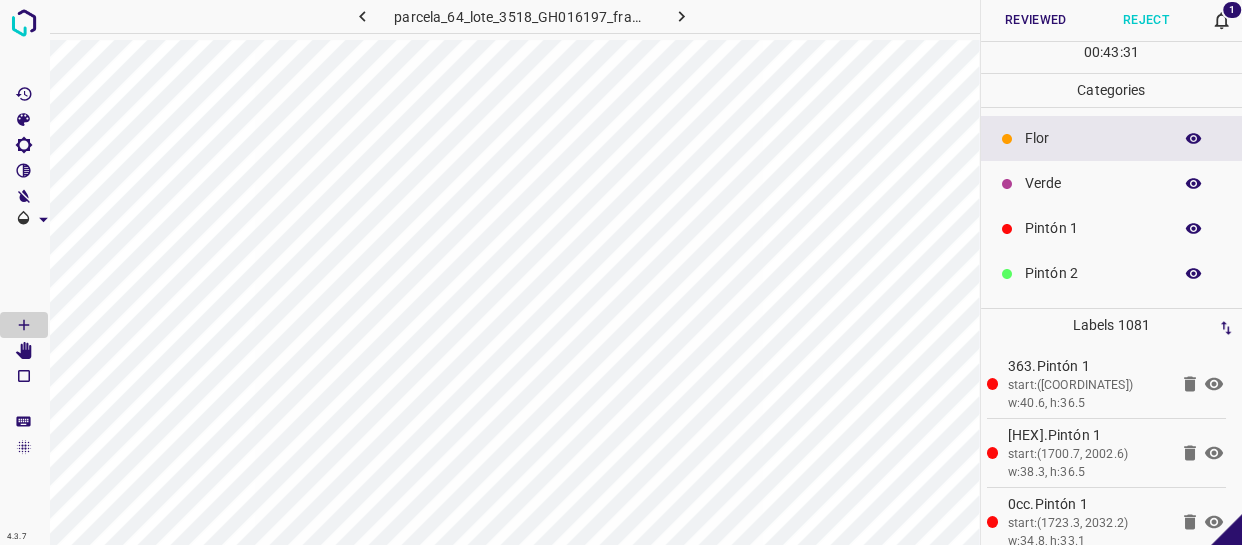 click on "Verde" at bounding box center [1093, 183] 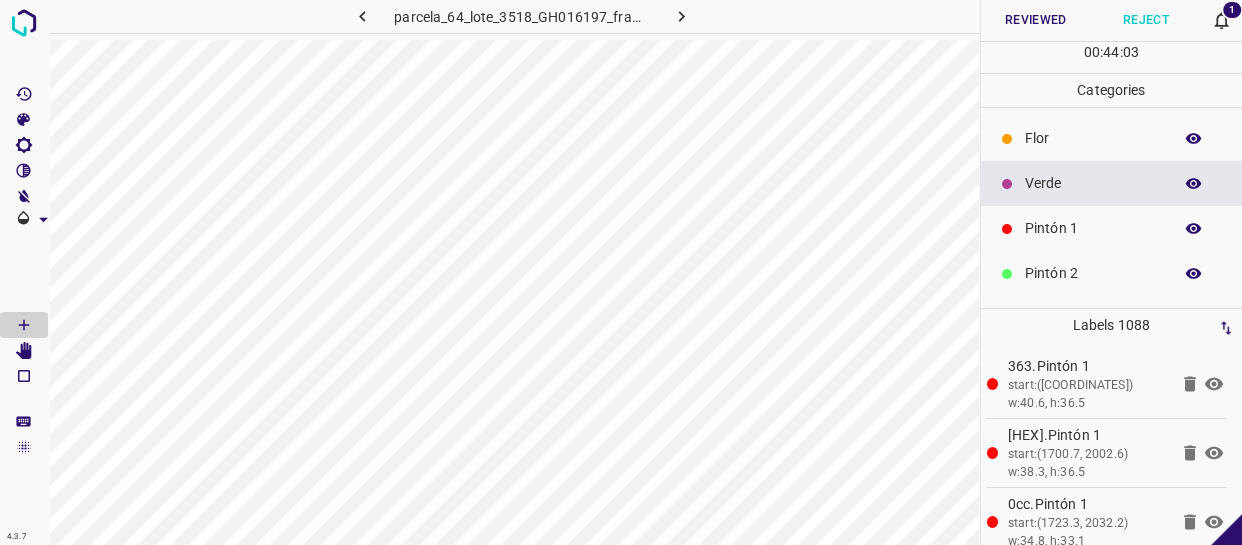 scroll, scrollTop: 0, scrollLeft: 0, axis: both 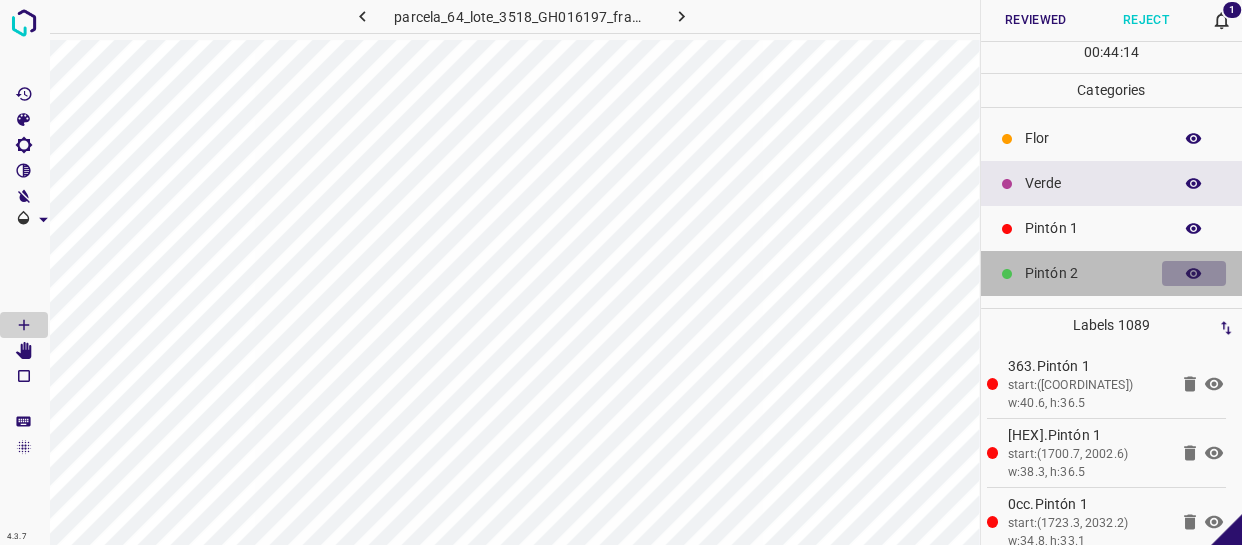 click at bounding box center (1194, 274) 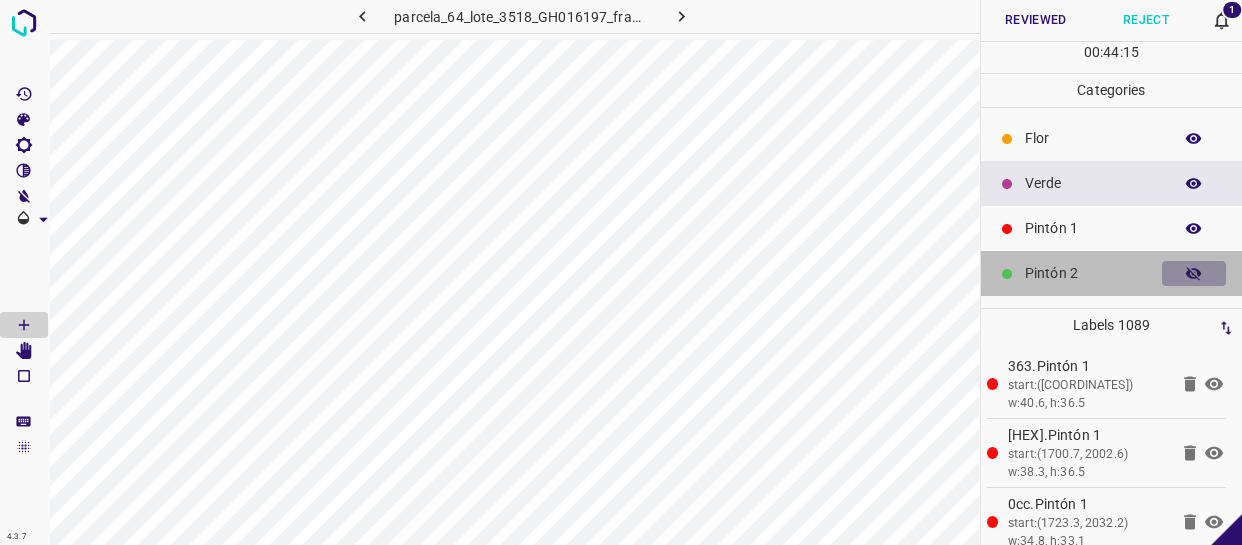 click 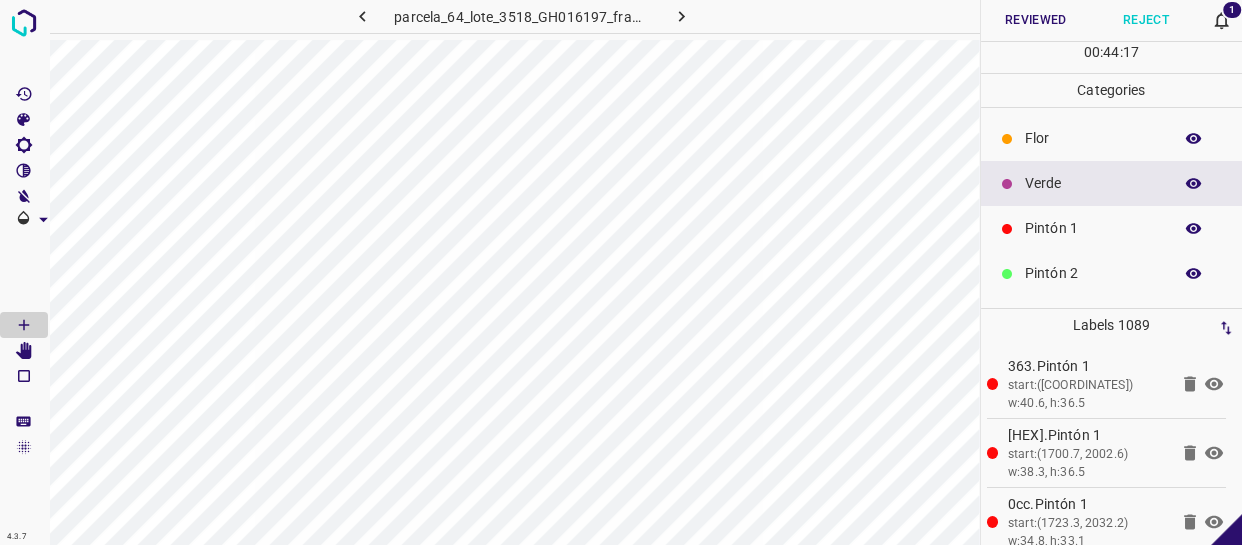 click at bounding box center (24, 351) 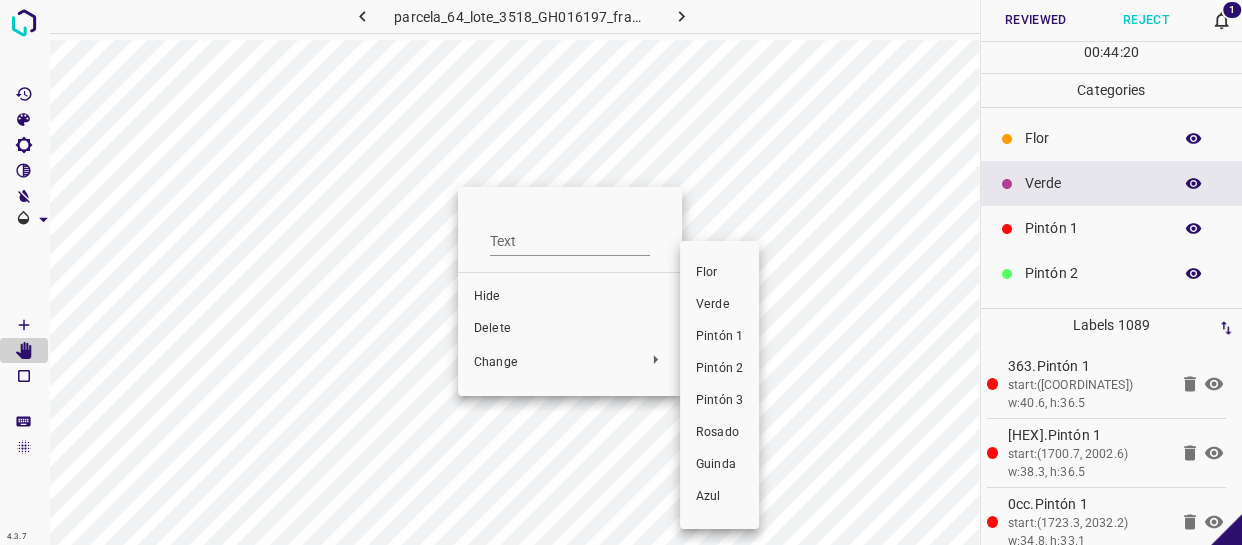 click on "Pintón 1" at bounding box center (719, 337) 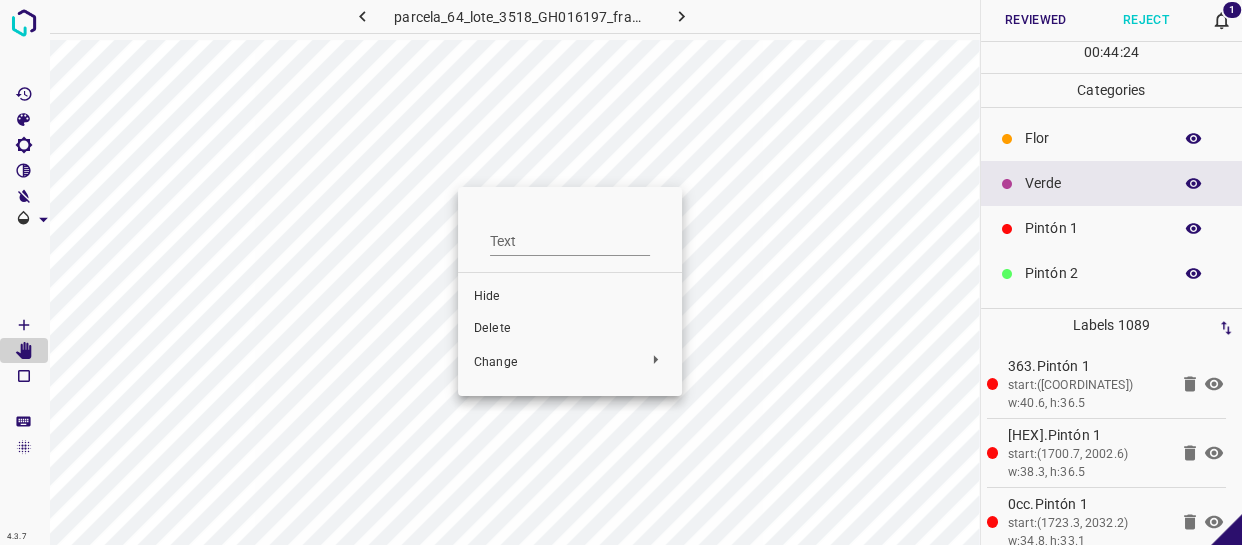 click at bounding box center (621, 272) 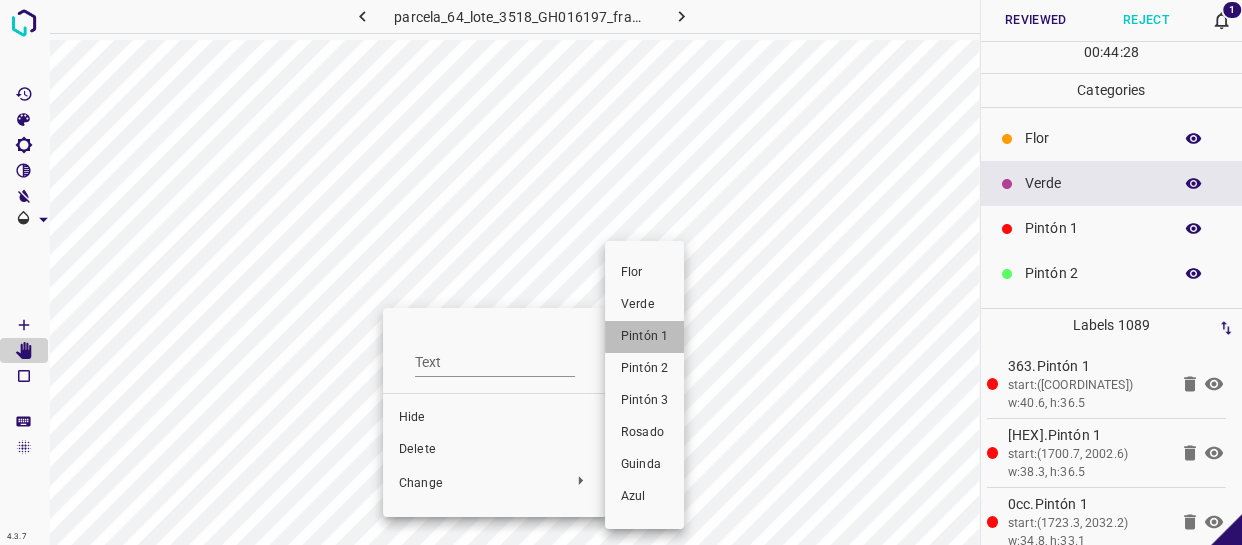 click on "Pintón 1" at bounding box center [644, 337] 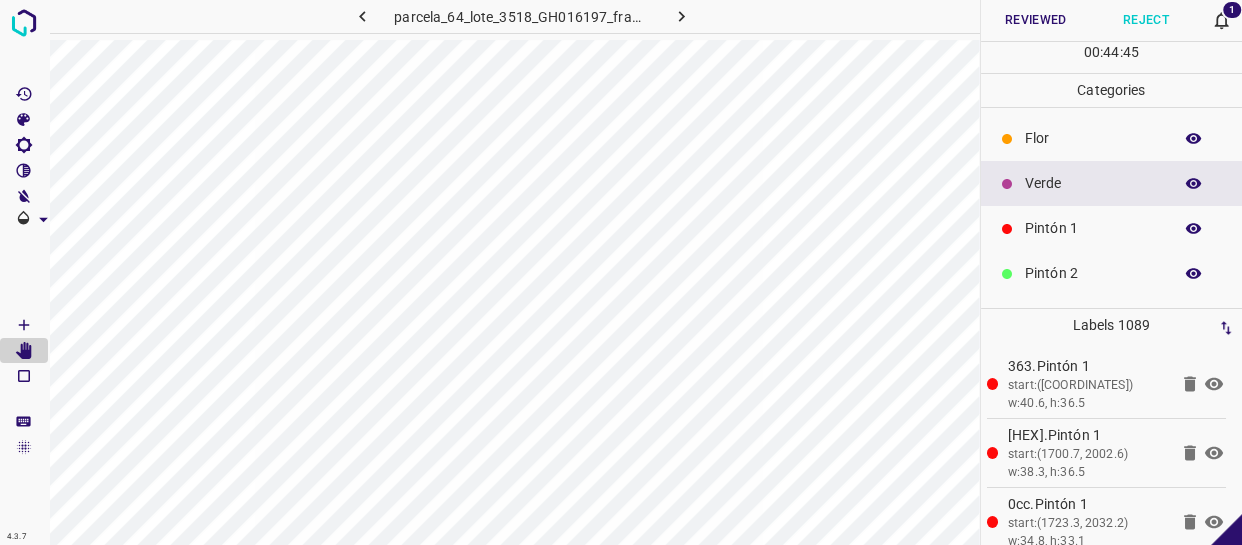 click 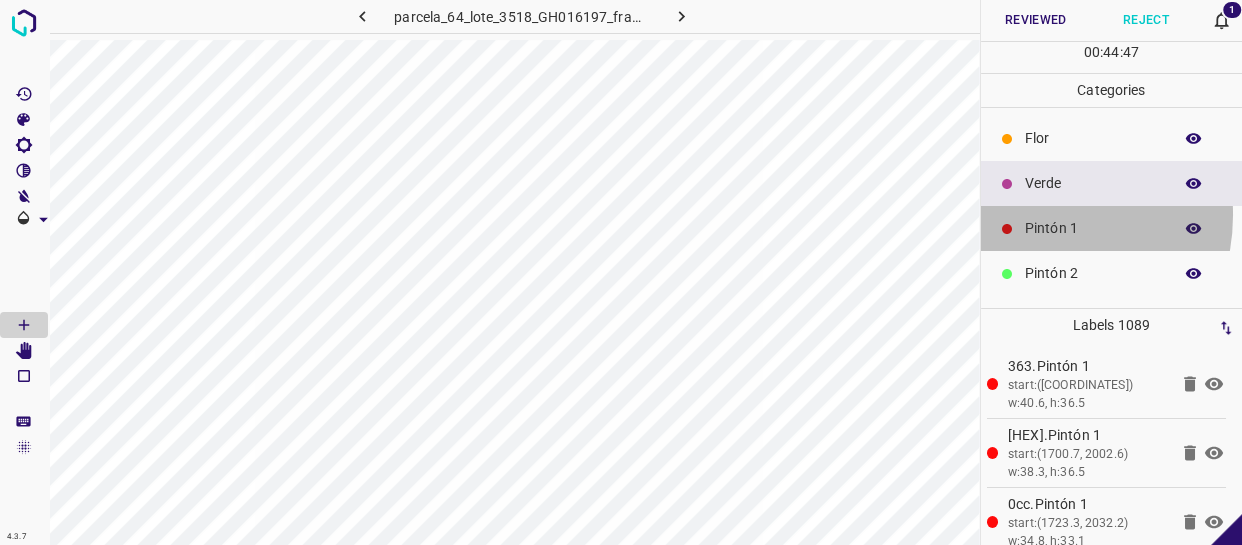 click on "Pintón 1" at bounding box center (1112, 228) 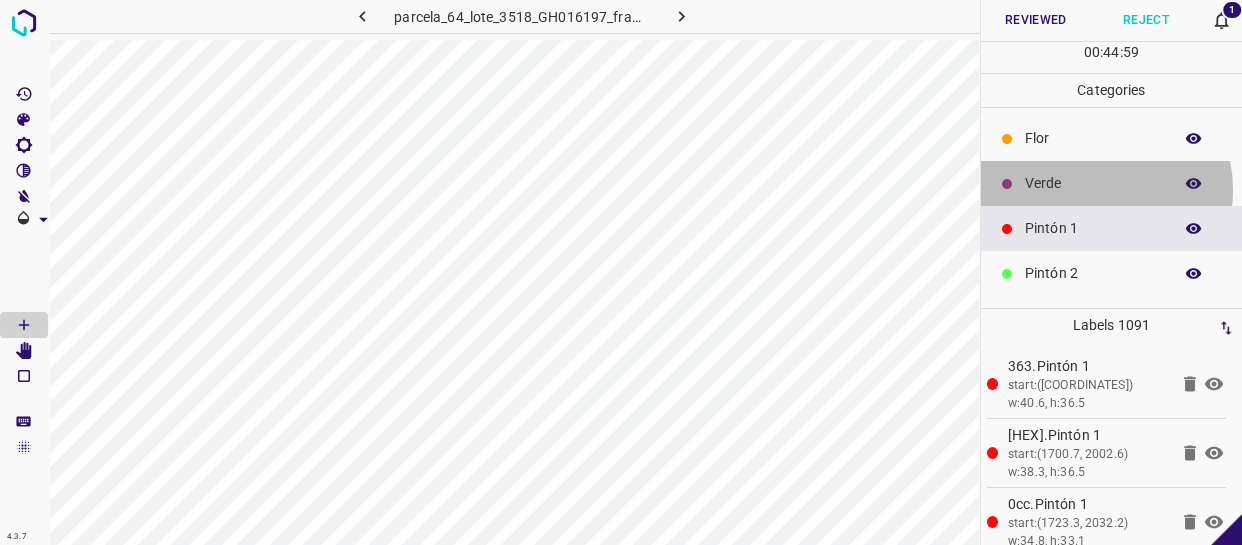 click on "Verde" at bounding box center (1093, 183) 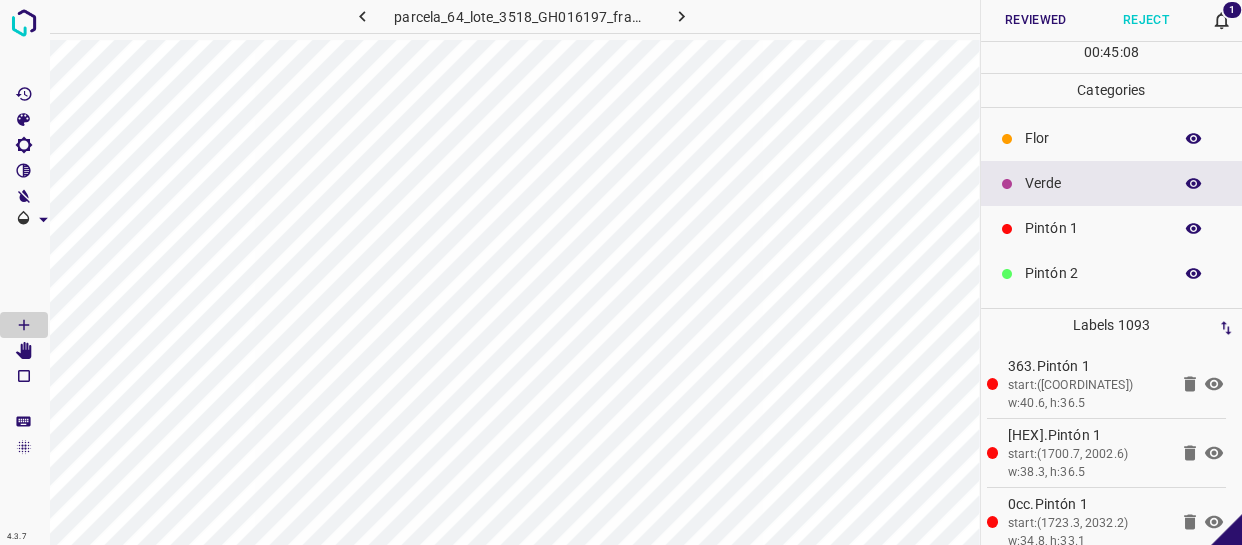 scroll, scrollTop: 0, scrollLeft: 0, axis: both 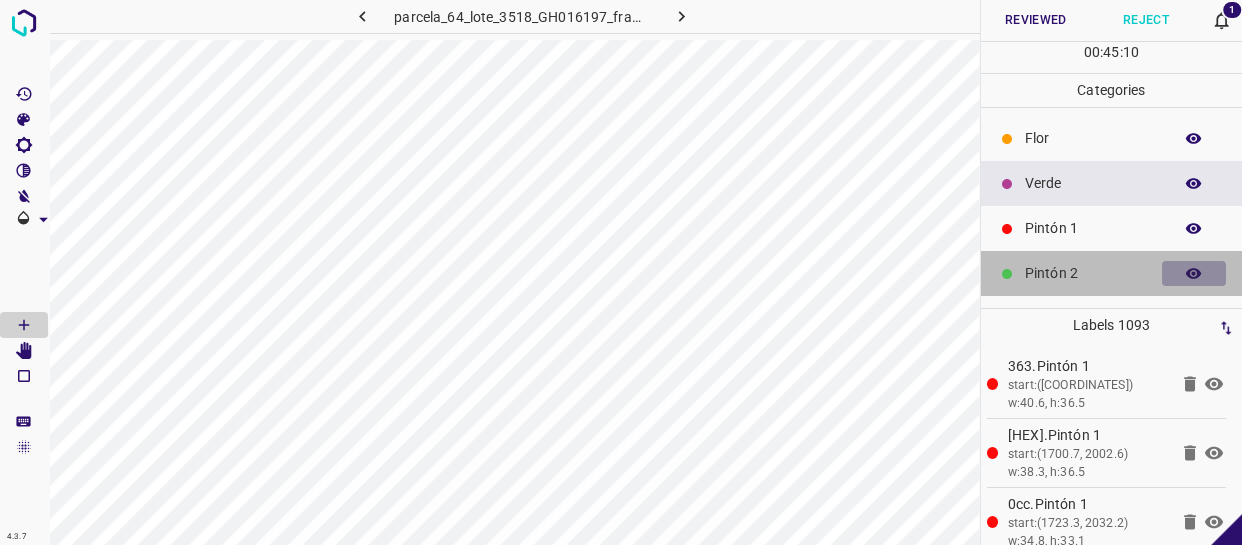 click 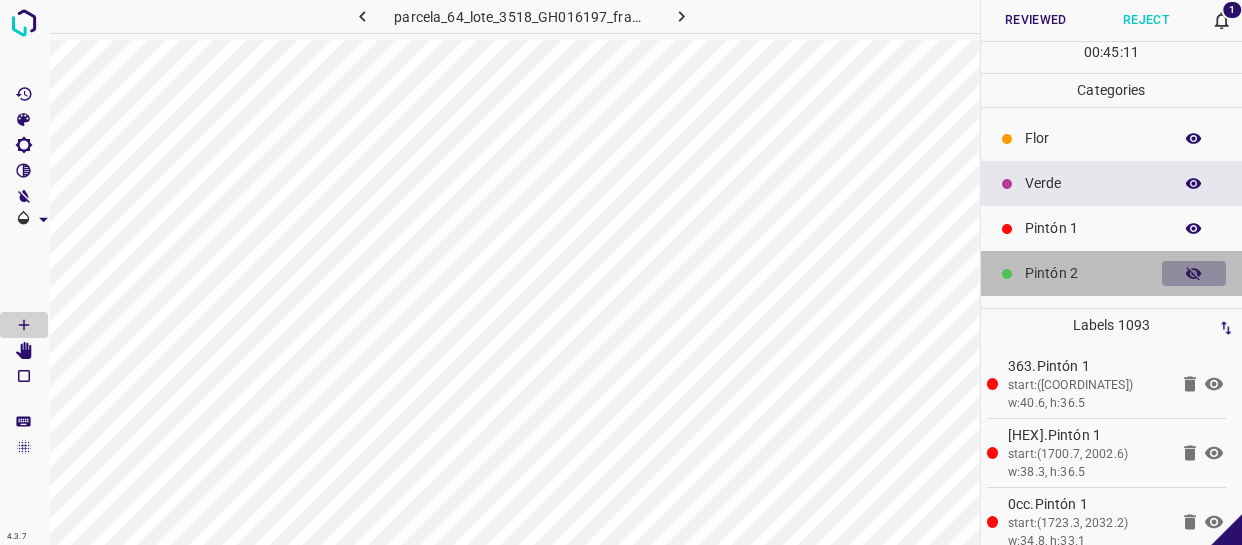 click 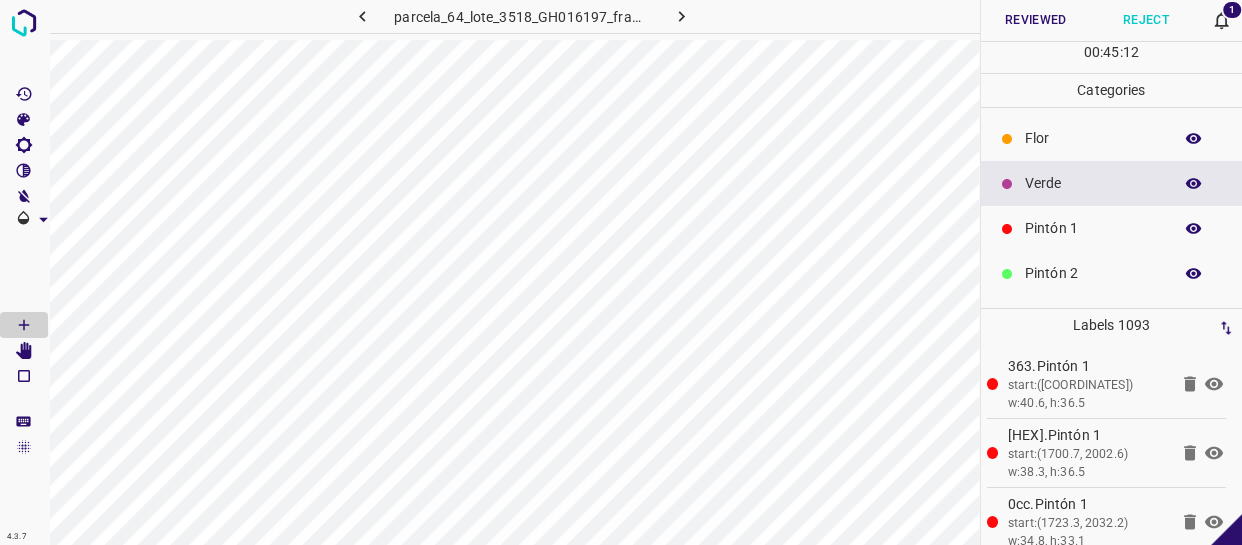 click 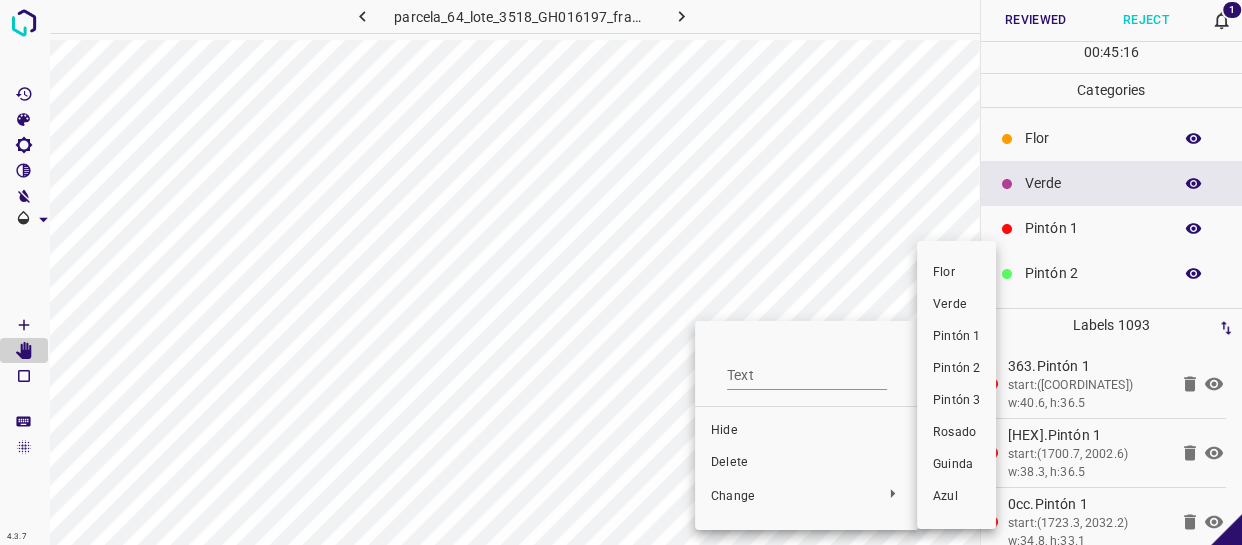 click on "Pintón 1" at bounding box center (956, 337) 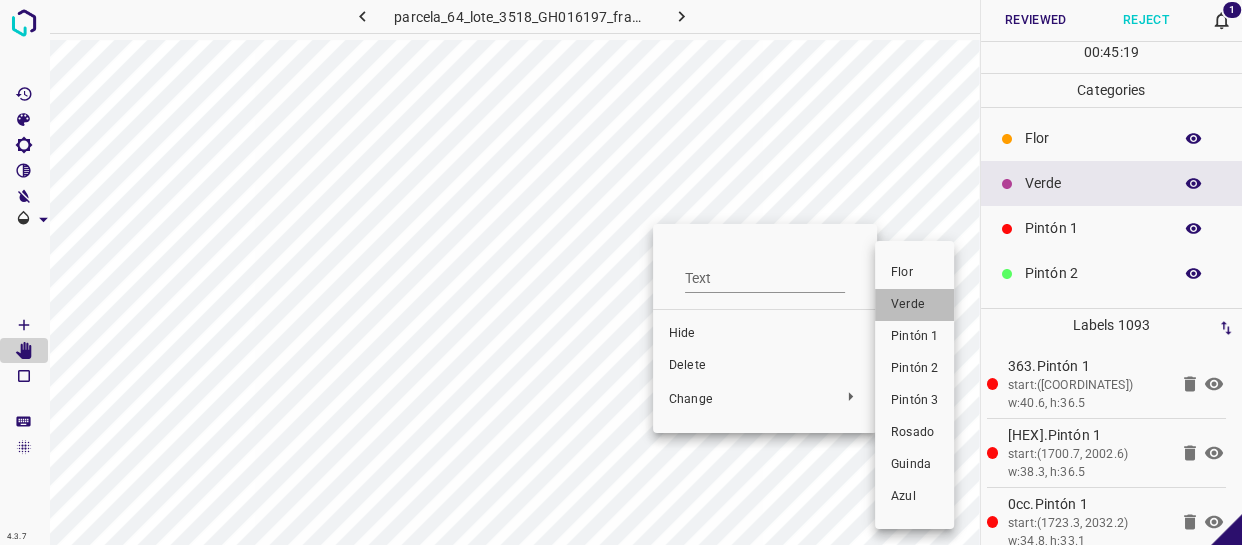 click on "Verde" at bounding box center [914, 305] 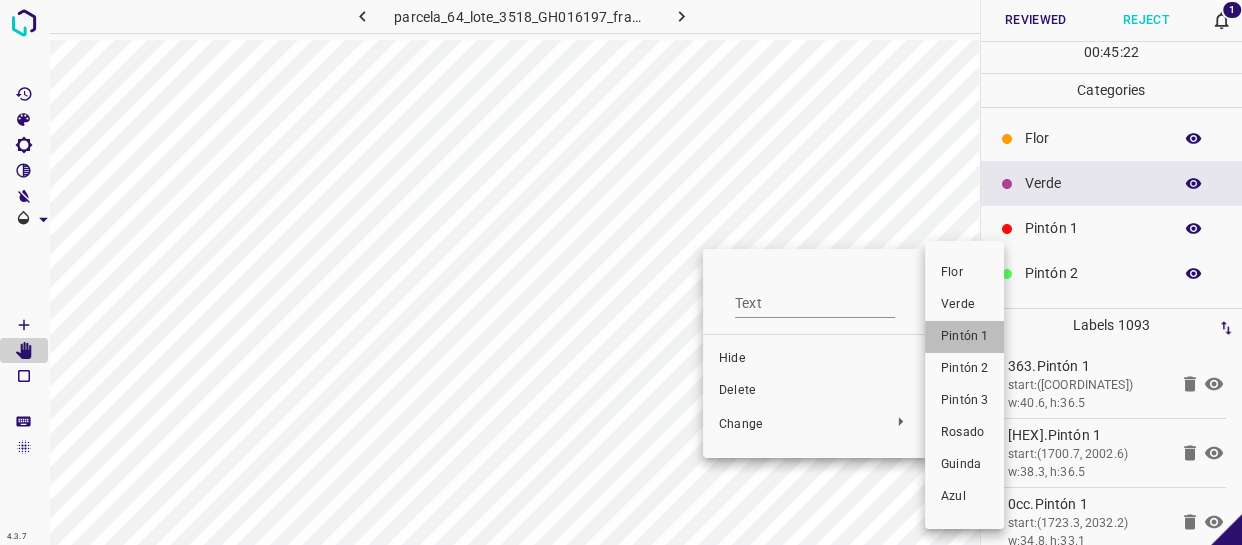 click on "Pintón 1" at bounding box center [964, 337] 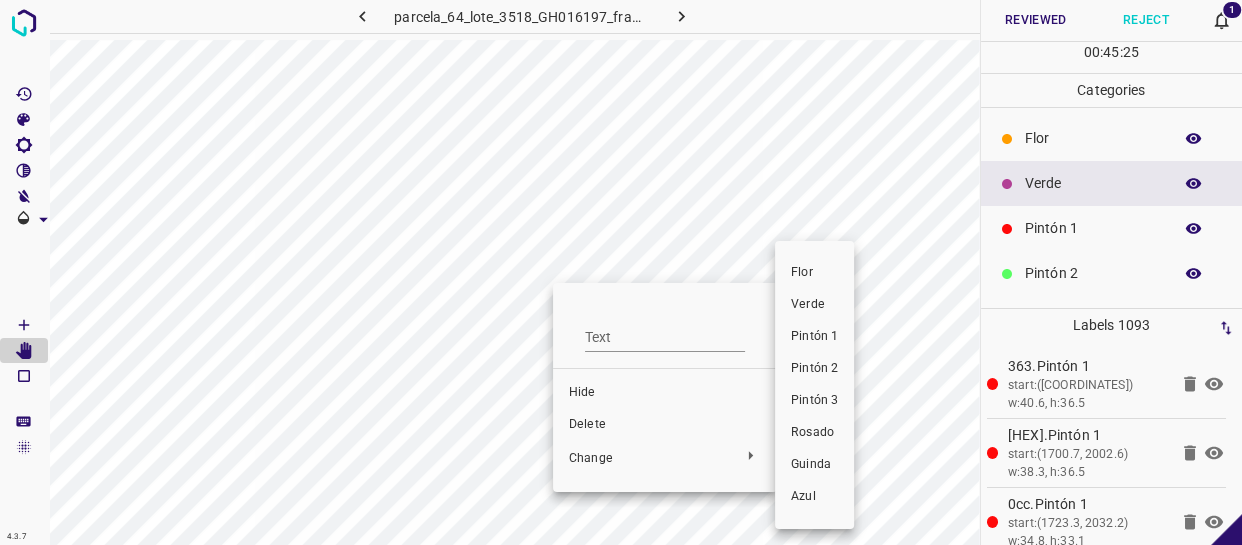 click on "Pintón 1" at bounding box center (814, 337) 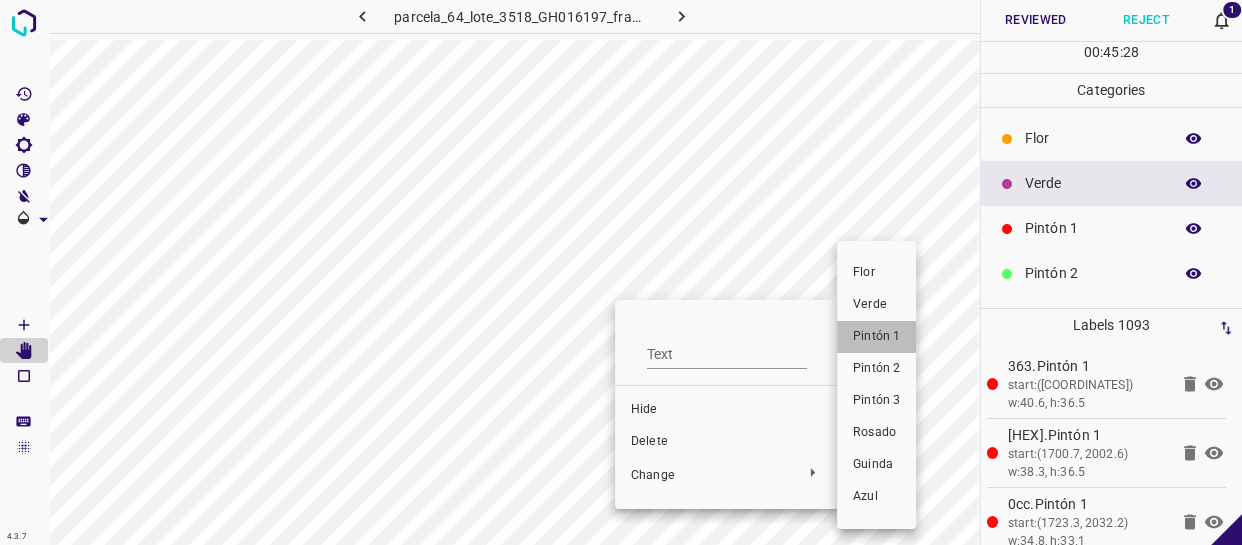 click on "Pintón 1" at bounding box center [876, 337] 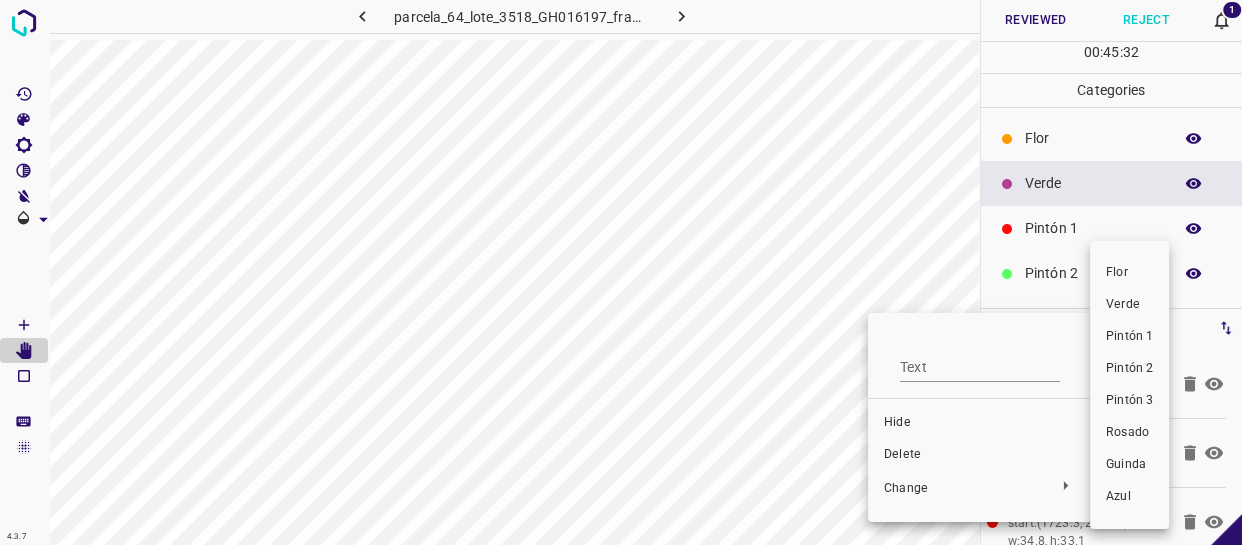 click on "Pintón 1" at bounding box center (1129, 337) 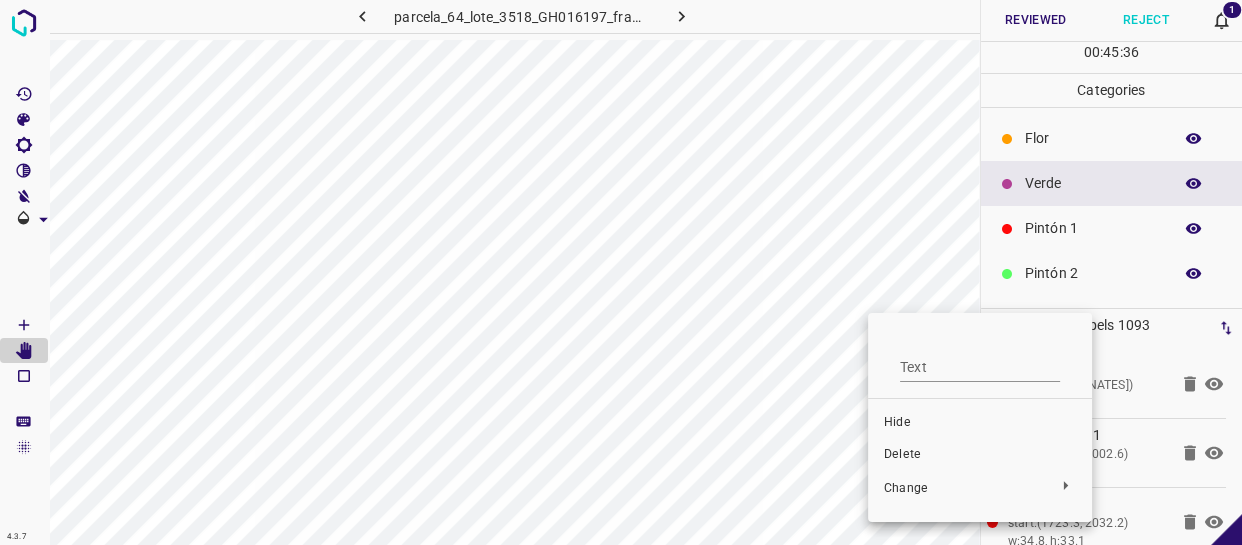 click at bounding box center (621, 272) 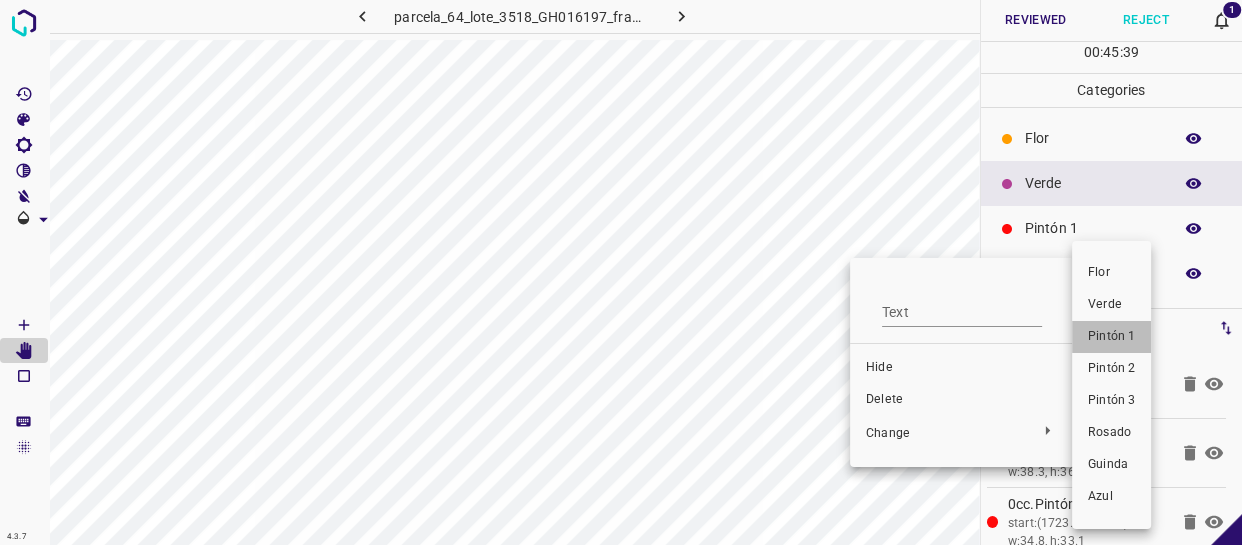 click on "Pintón 1" at bounding box center (1111, 337) 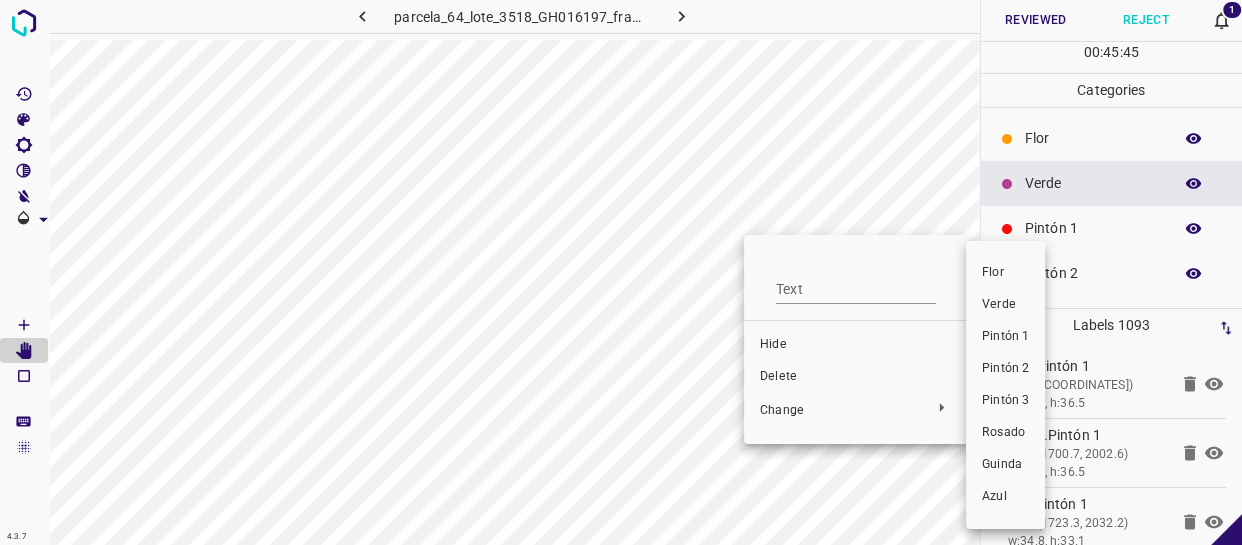 click on "Pintón 1" at bounding box center [1005, 337] 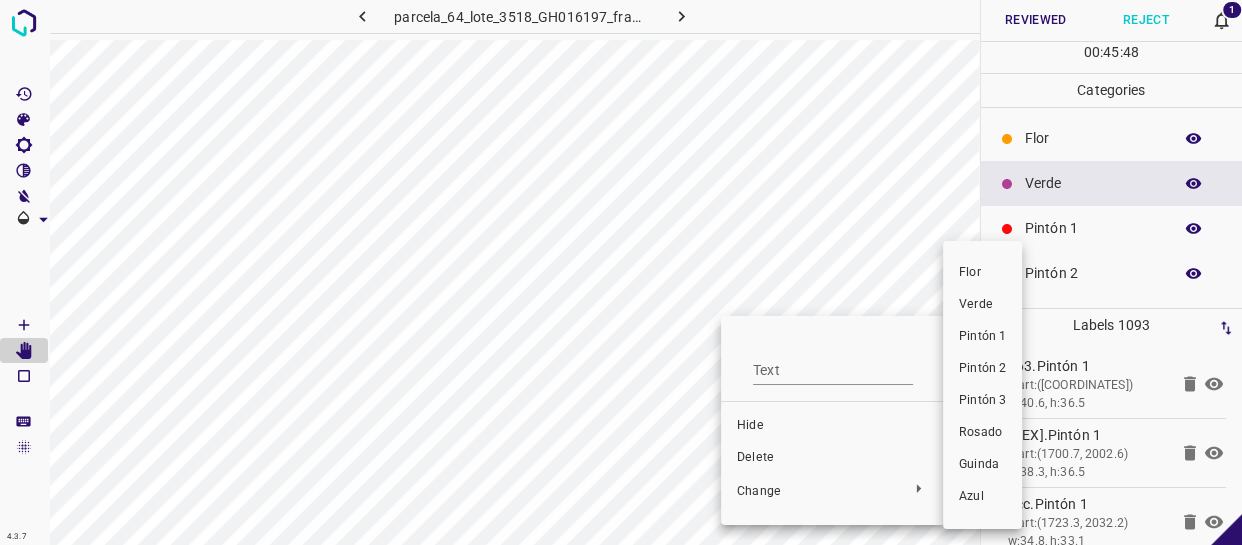 click on "Pintón 1" at bounding box center [982, 337] 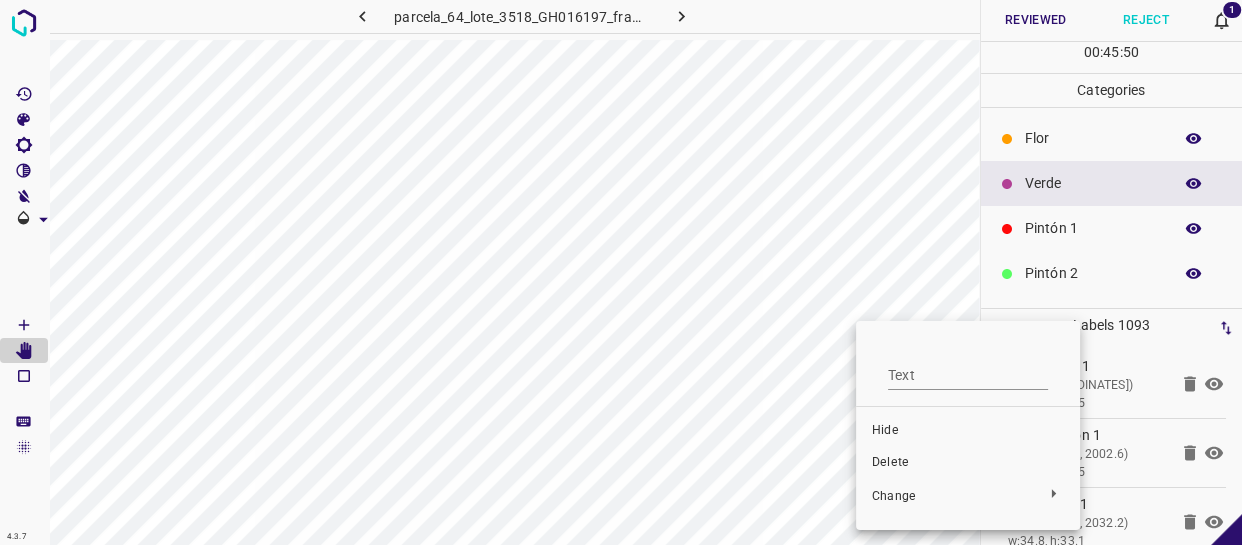 click at bounding box center [621, 272] 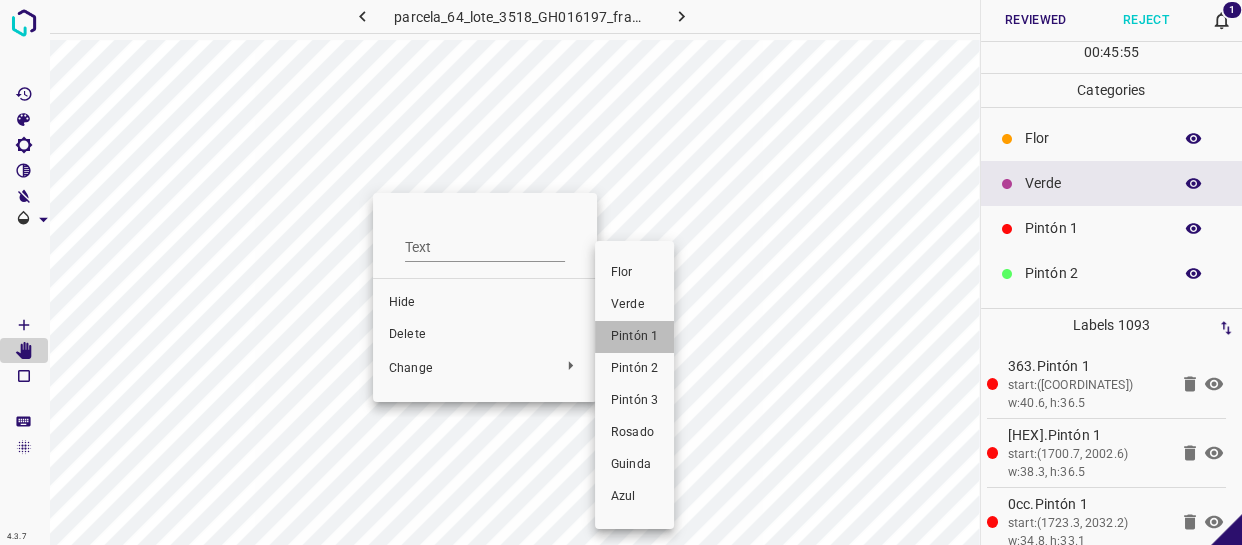 click on "Pintón 1" at bounding box center [634, 337] 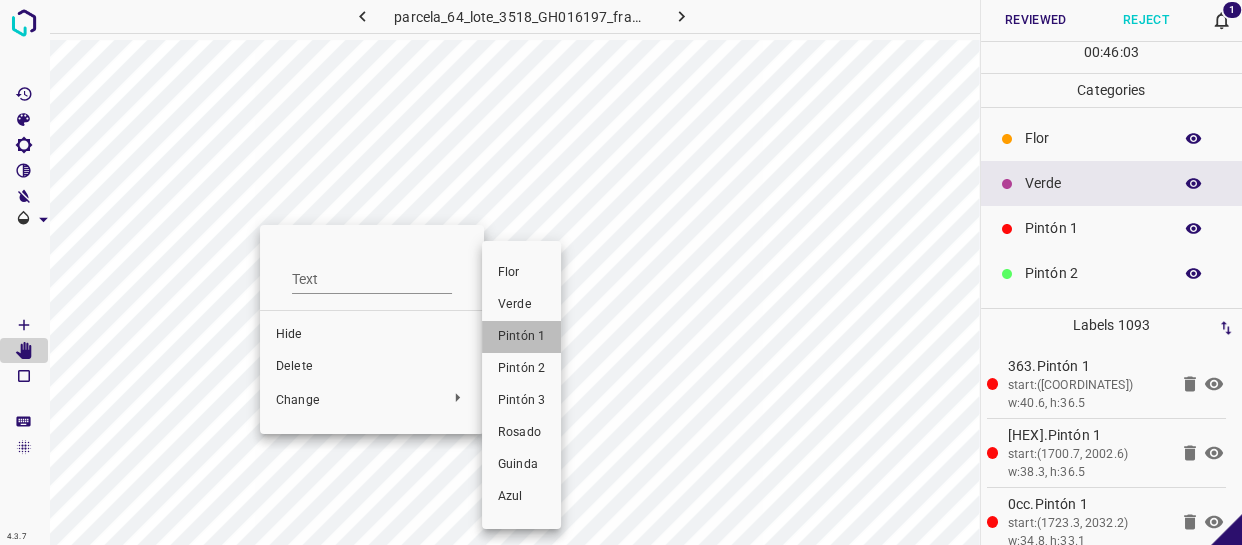 click on "Pintón 1" at bounding box center [521, 337] 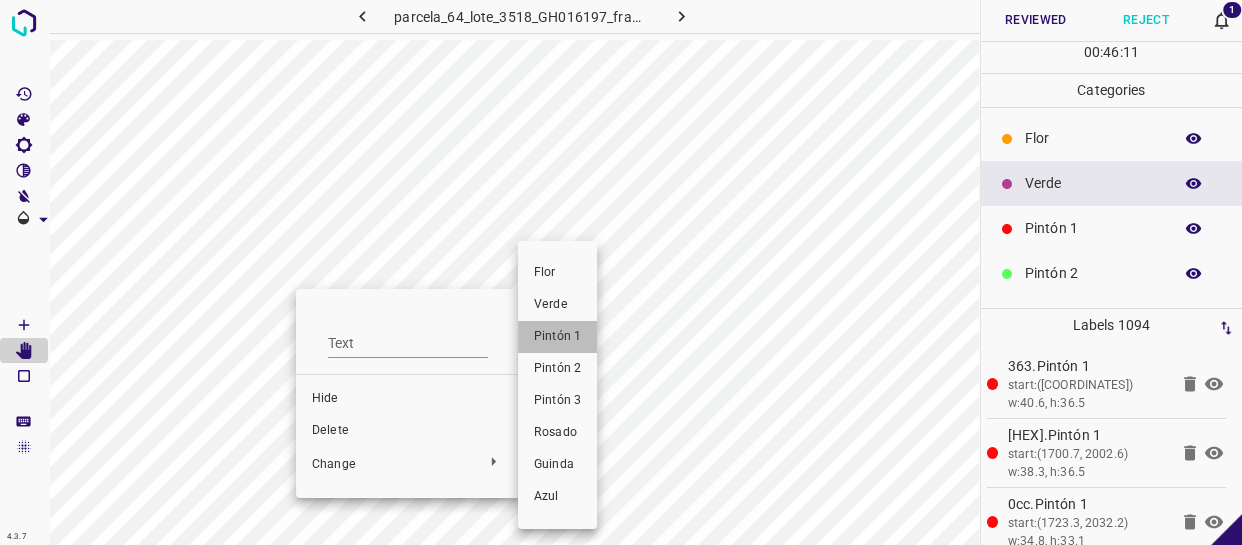 click on "Pintón 1" at bounding box center (557, 337) 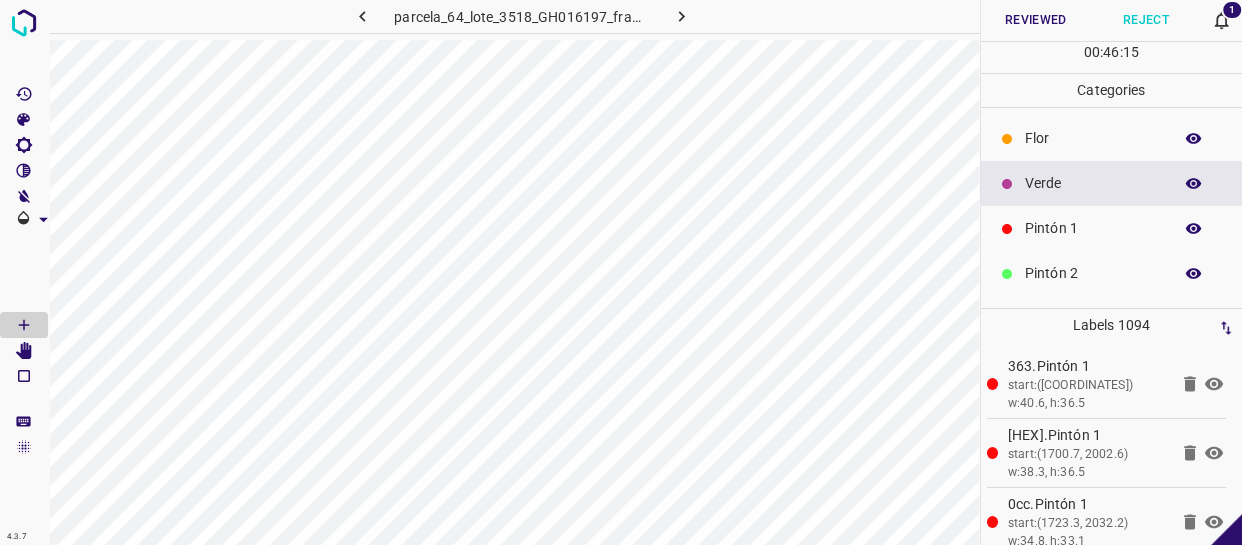scroll, scrollTop: 0, scrollLeft: 0, axis: both 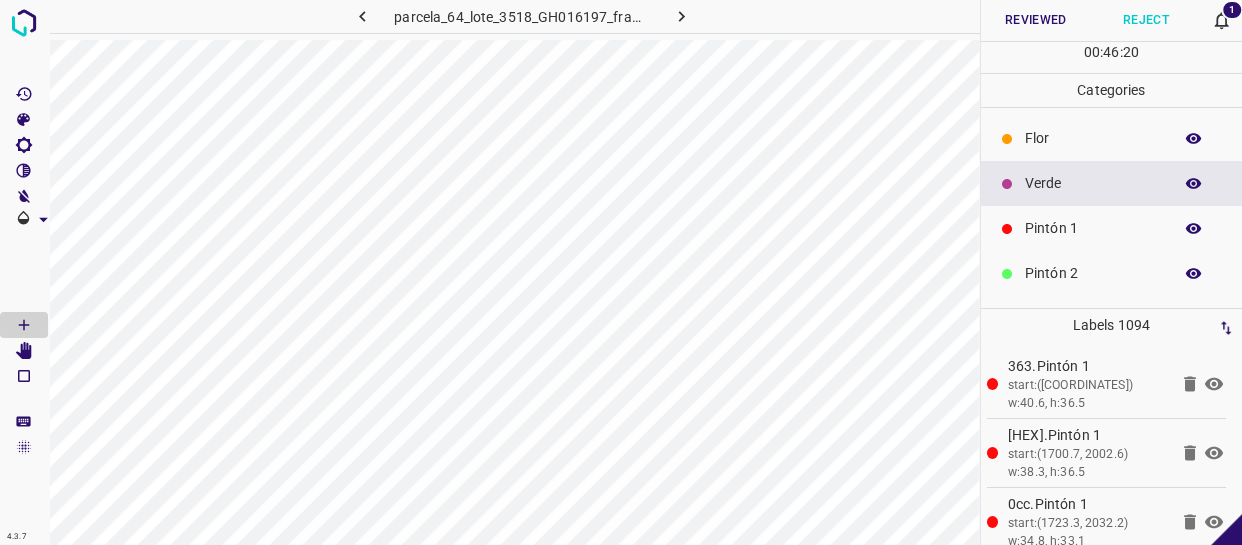 click on "Pintón 1" at bounding box center [1093, 228] 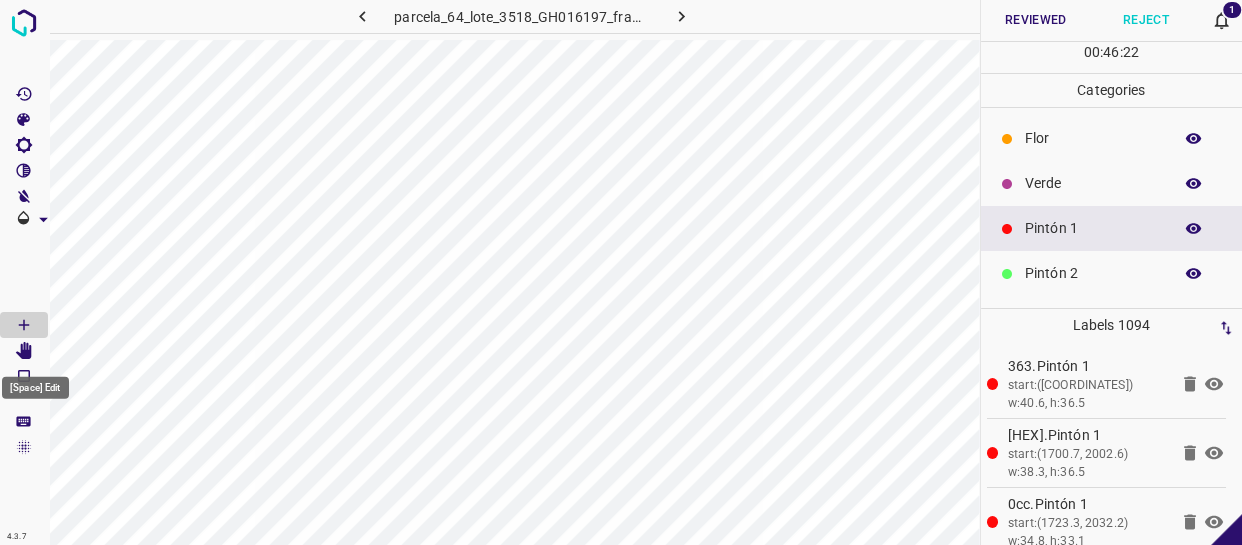 click 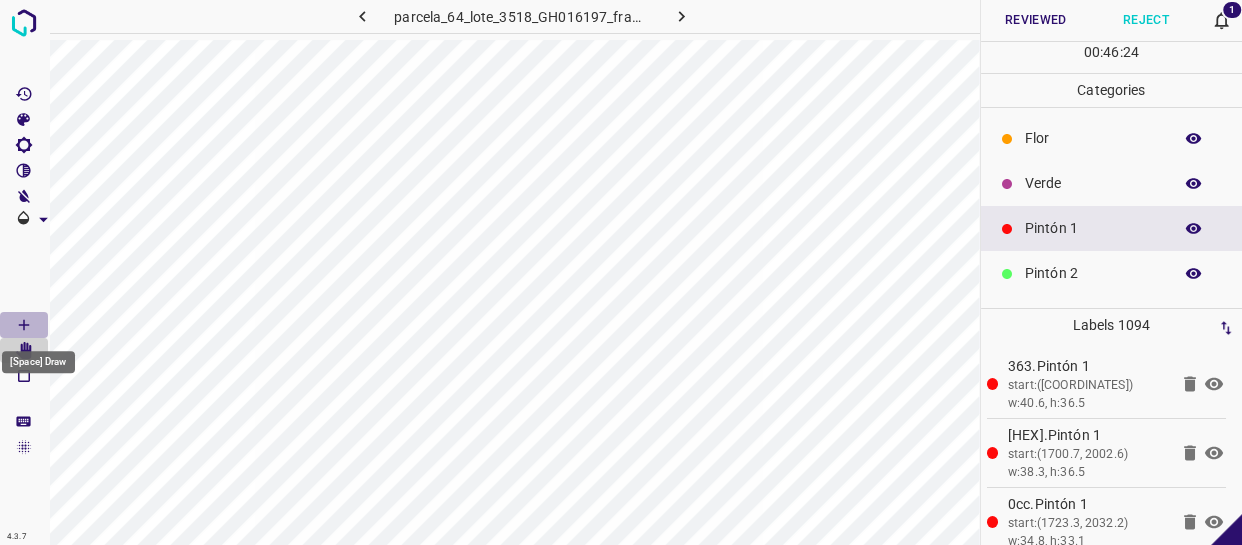 click 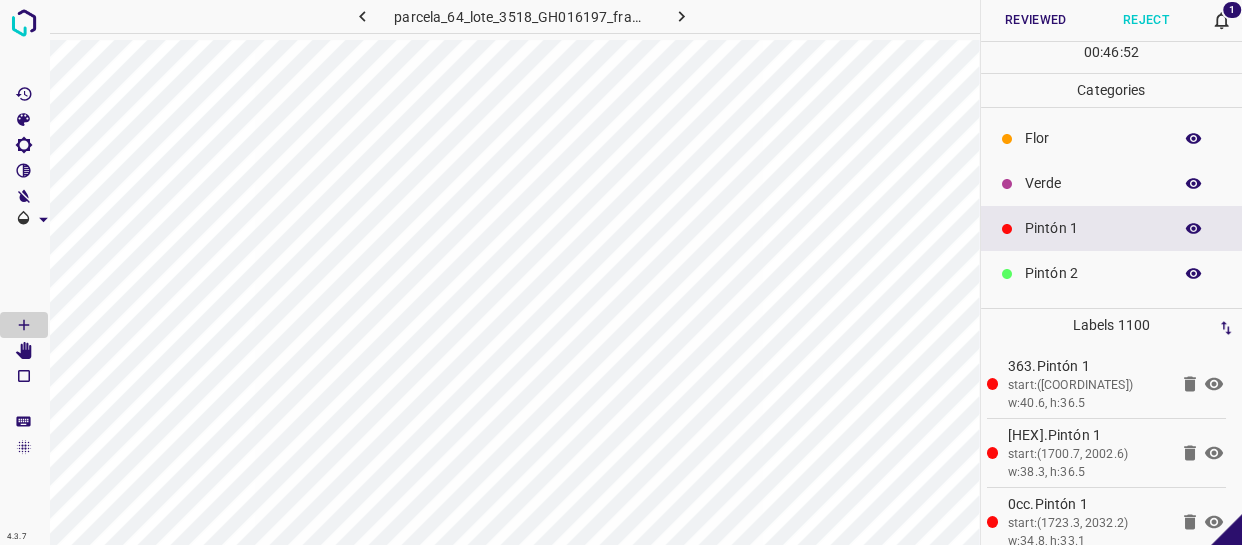 scroll, scrollTop: 0, scrollLeft: 0, axis: both 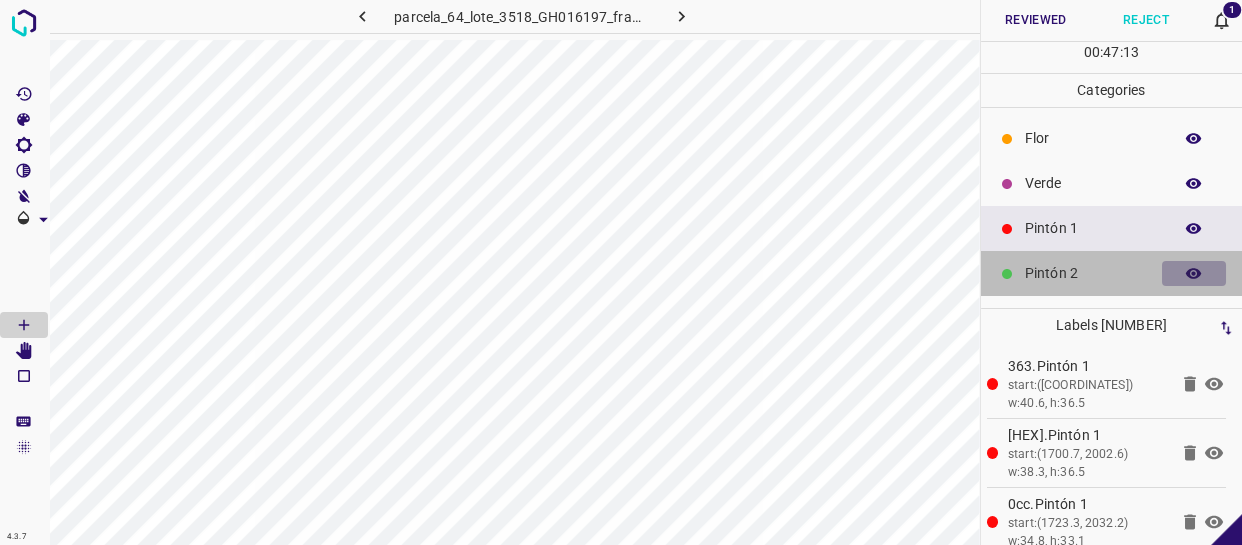 click 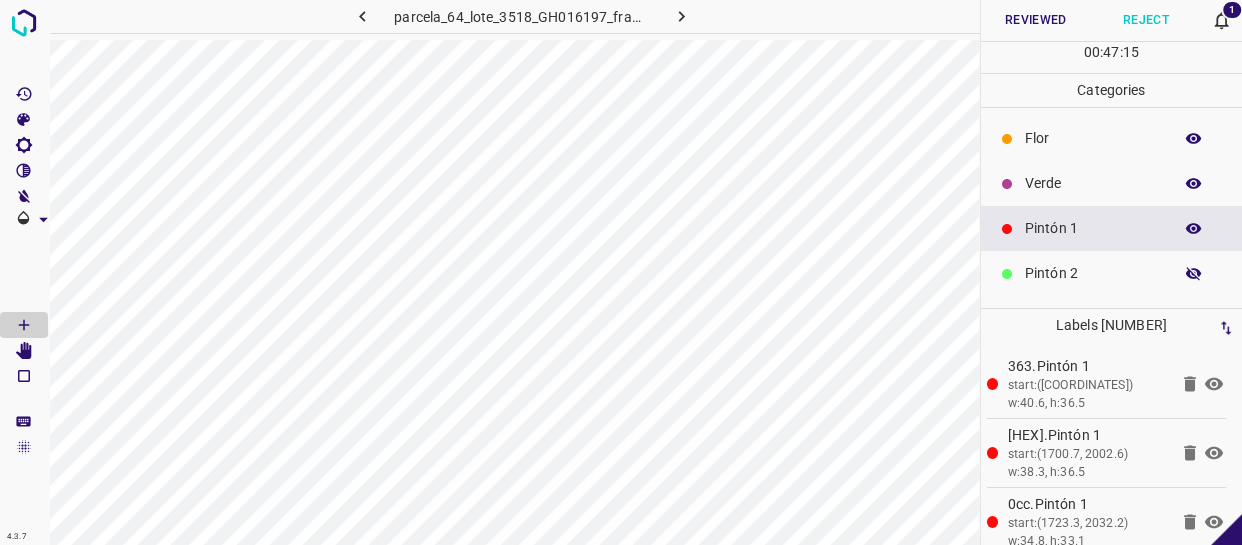 scroll, scrollTop: 0, scrollLeft: 0, axis: both 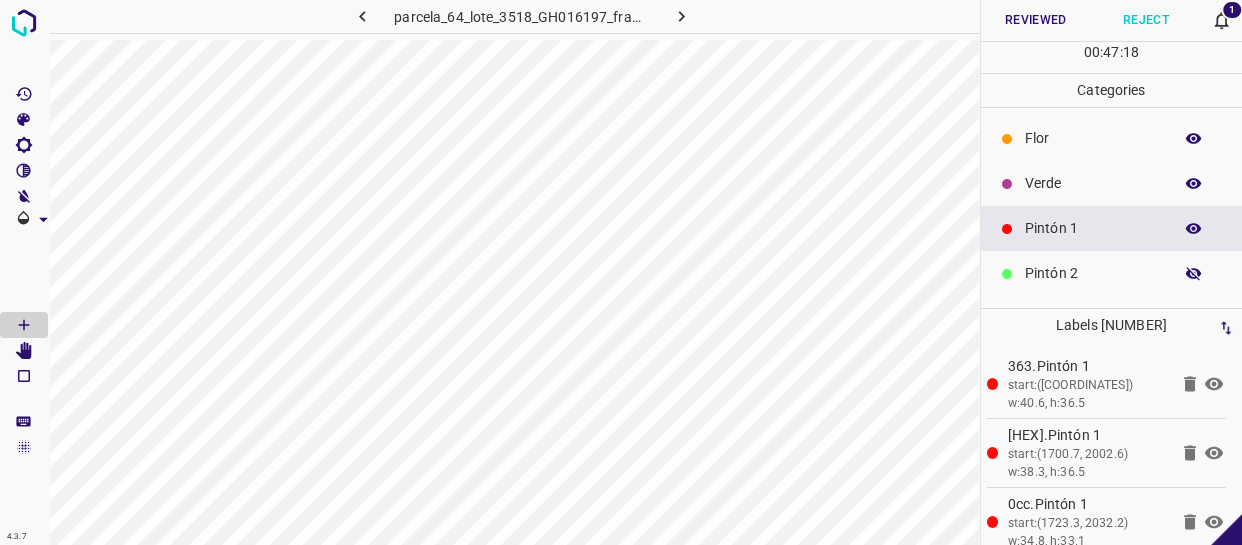 click 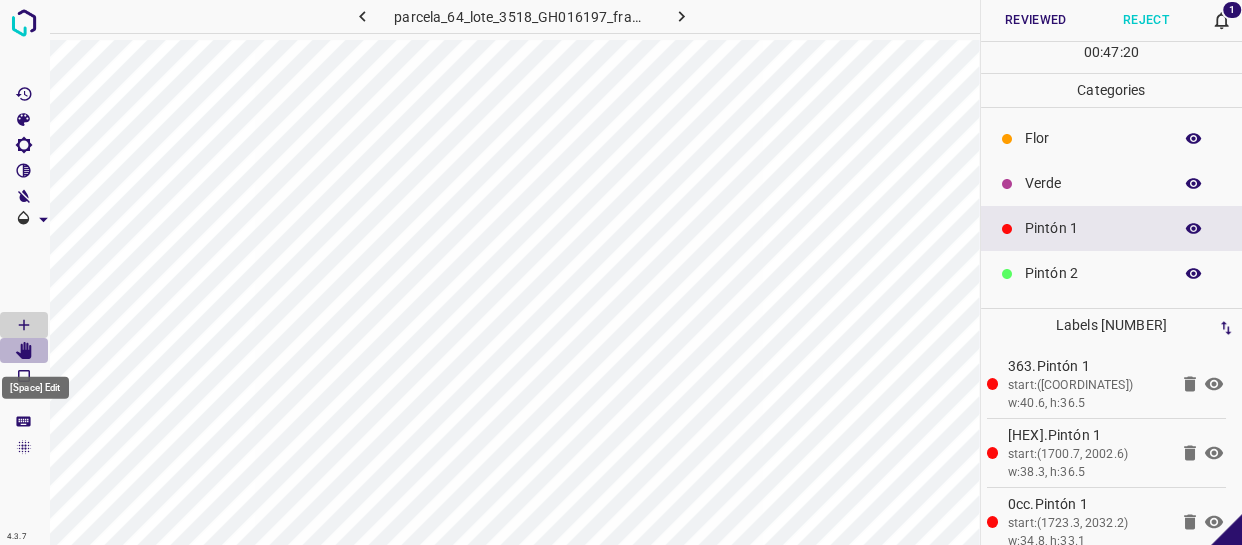 click 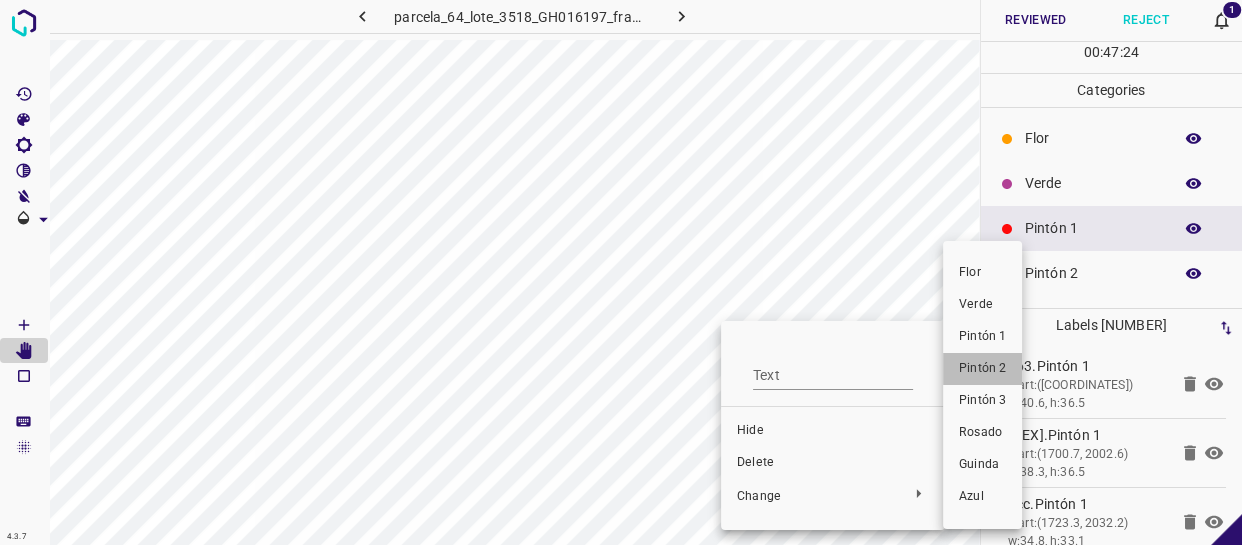 click on "Pintón 2" at bounding box center [982, 369] 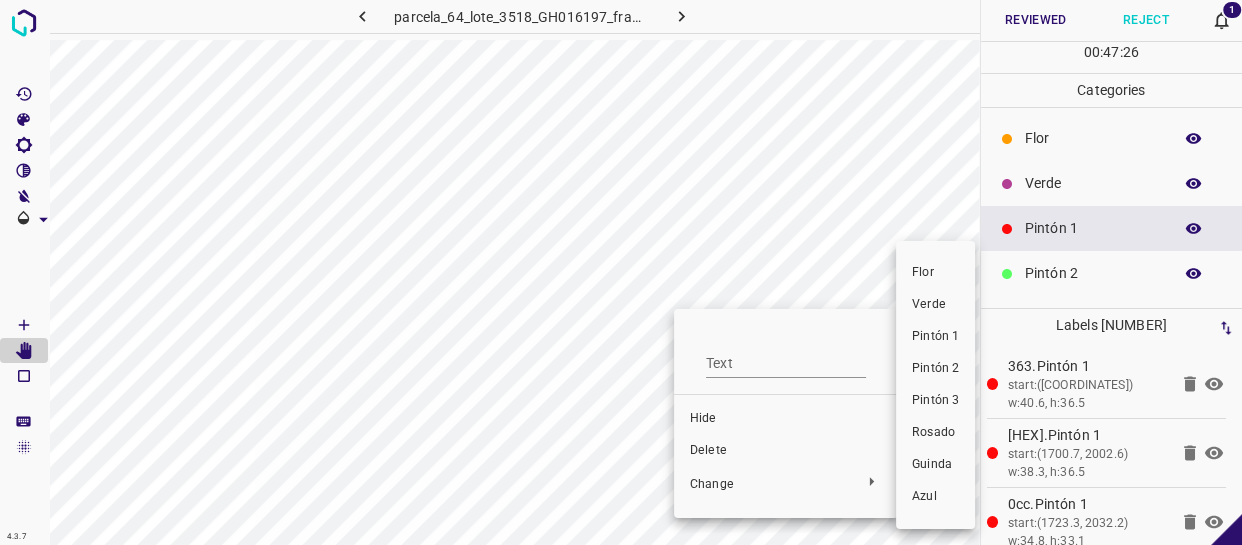click on "Pintón 1" at bounding box center (935, 337) 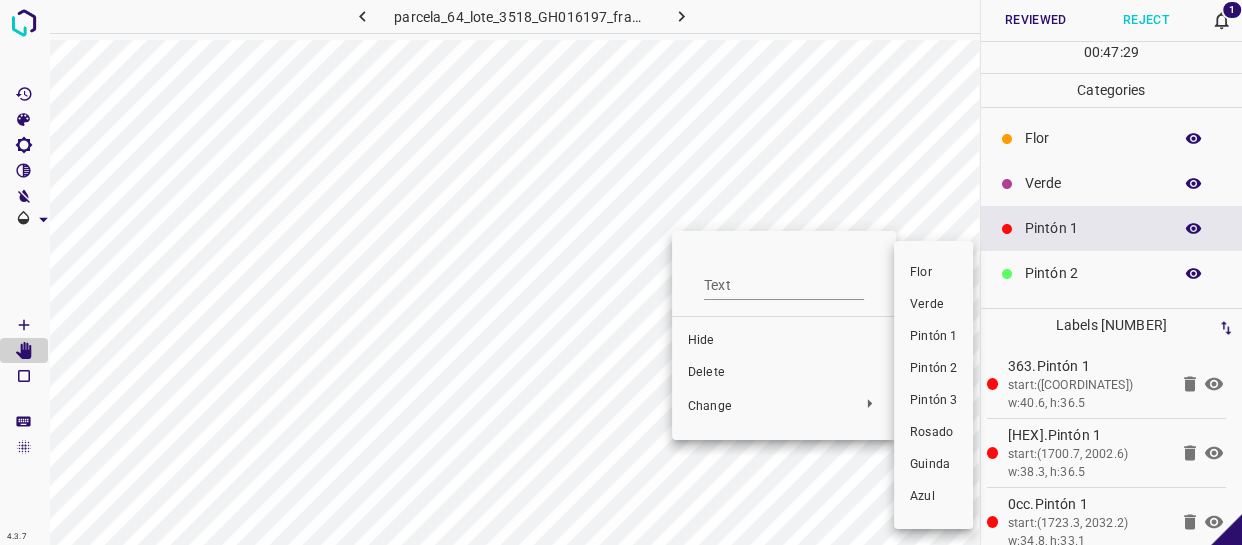 click on "Pintón 1" at bounding box center (933, 337) 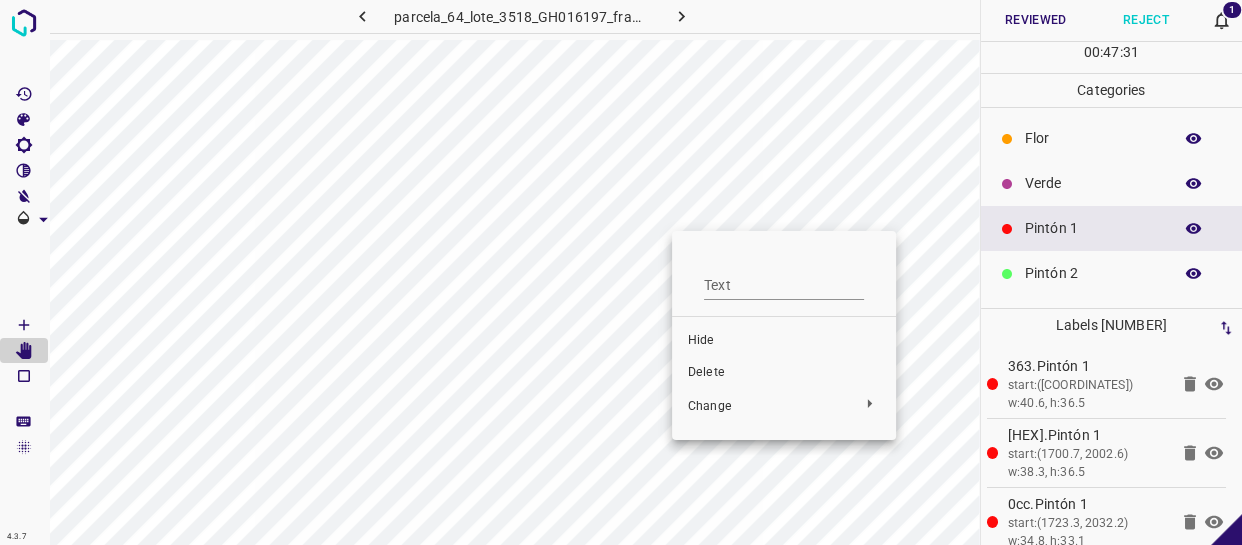 click at bounding box center (621, 272) 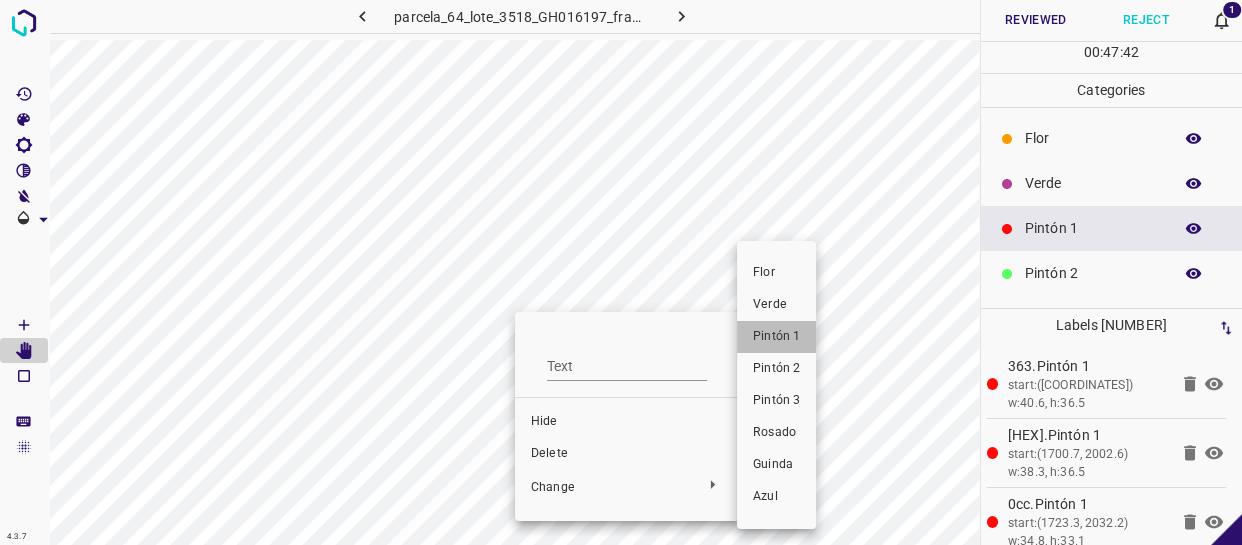 click on "Pintón 1" at bounding box center (776, 337) 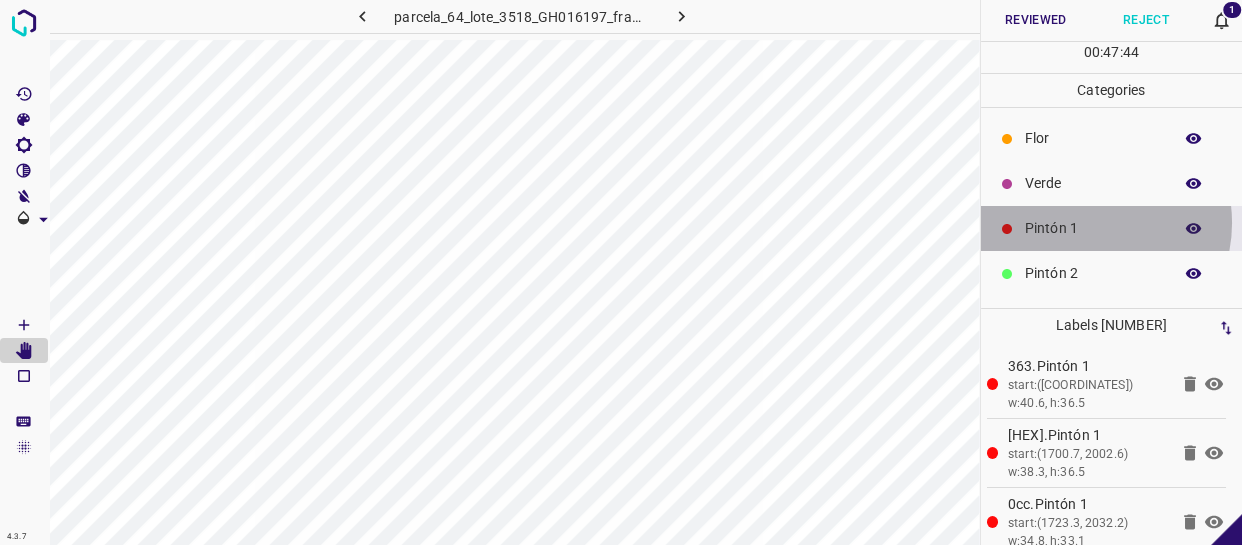 click on "Pintón 1" at bounding box center [1093, 228] 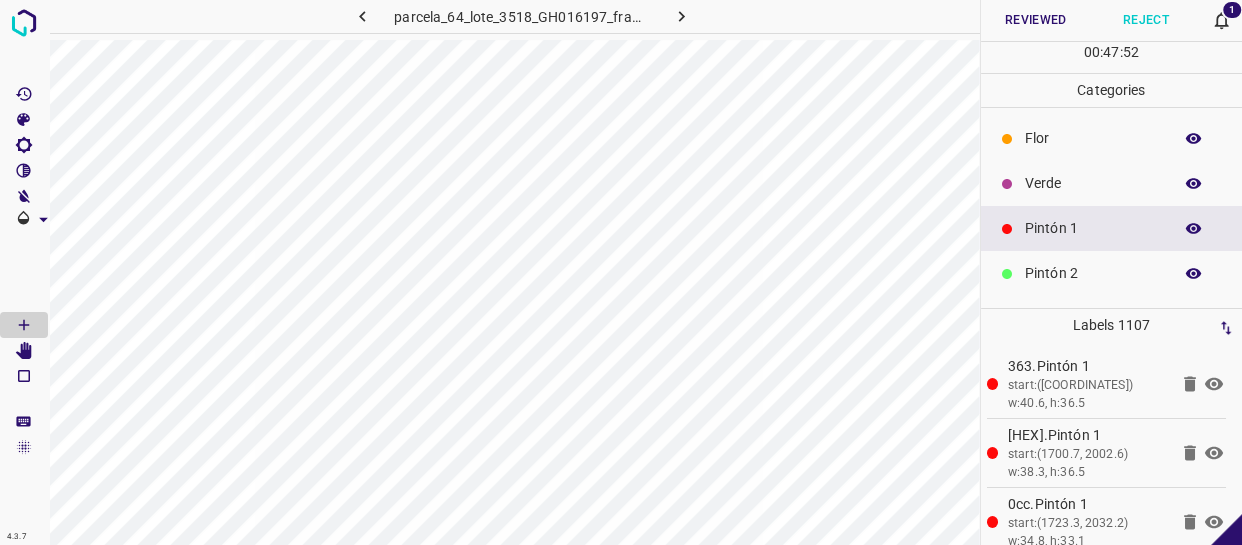 scroll, scrollTop: 0, scrollLeft: 0, axis: both 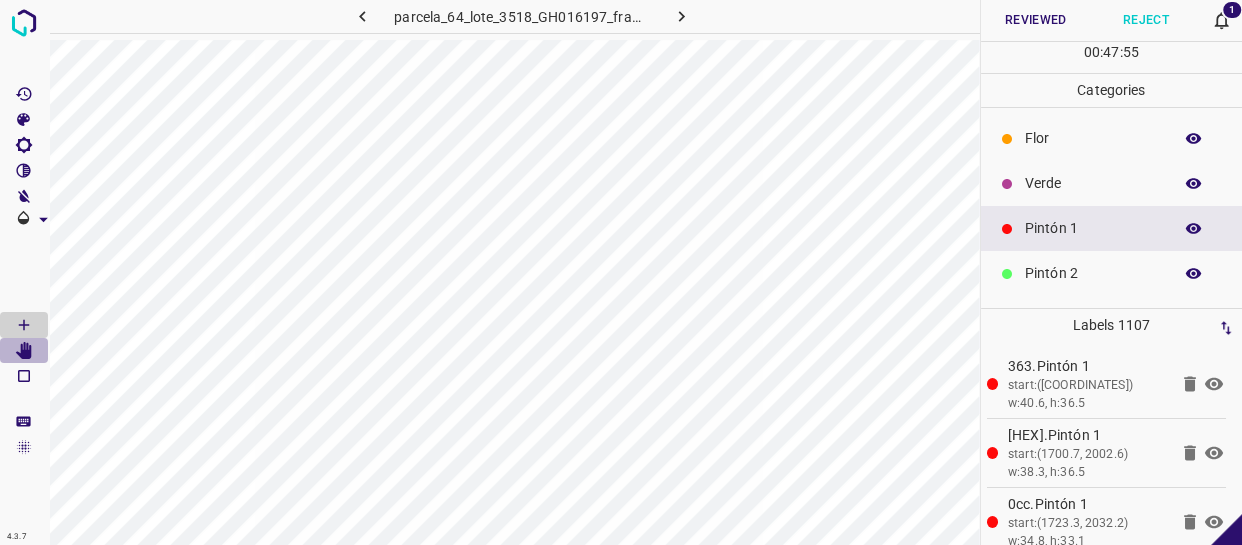 click at bounding box center (24, 351) 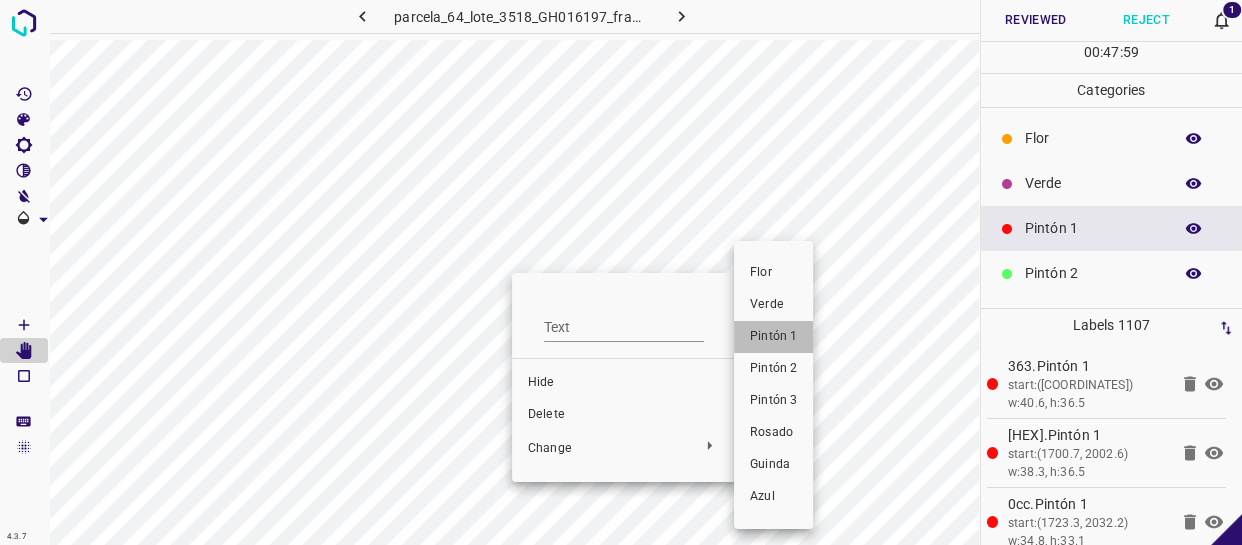 click on "Pintón 1" at bounding box center [773, 337] 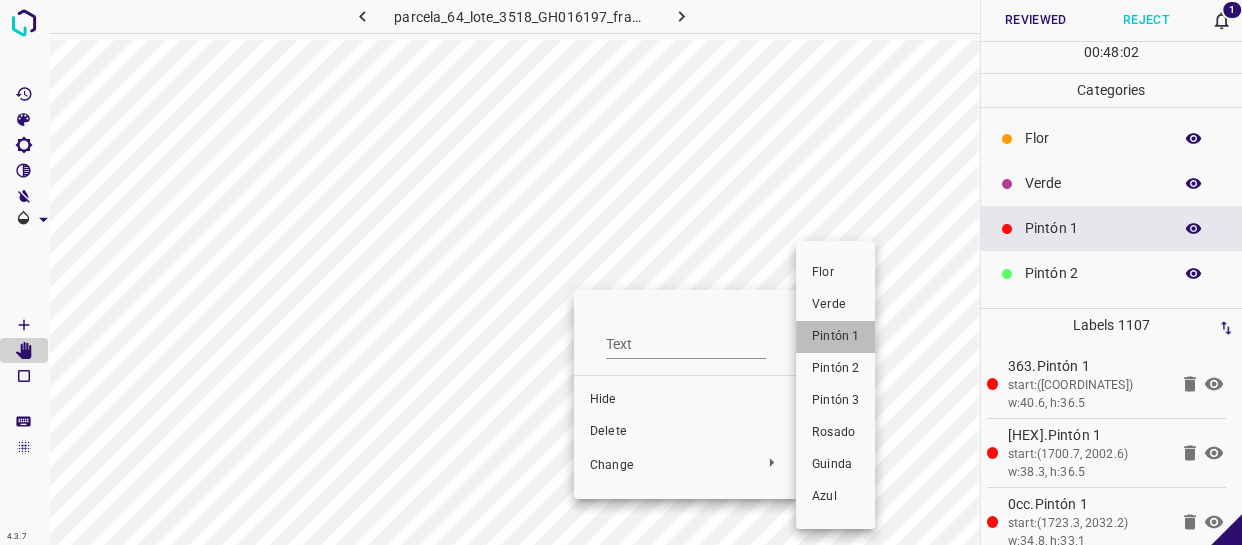 click on "Pintón 1" at bounding box center (835, 337) 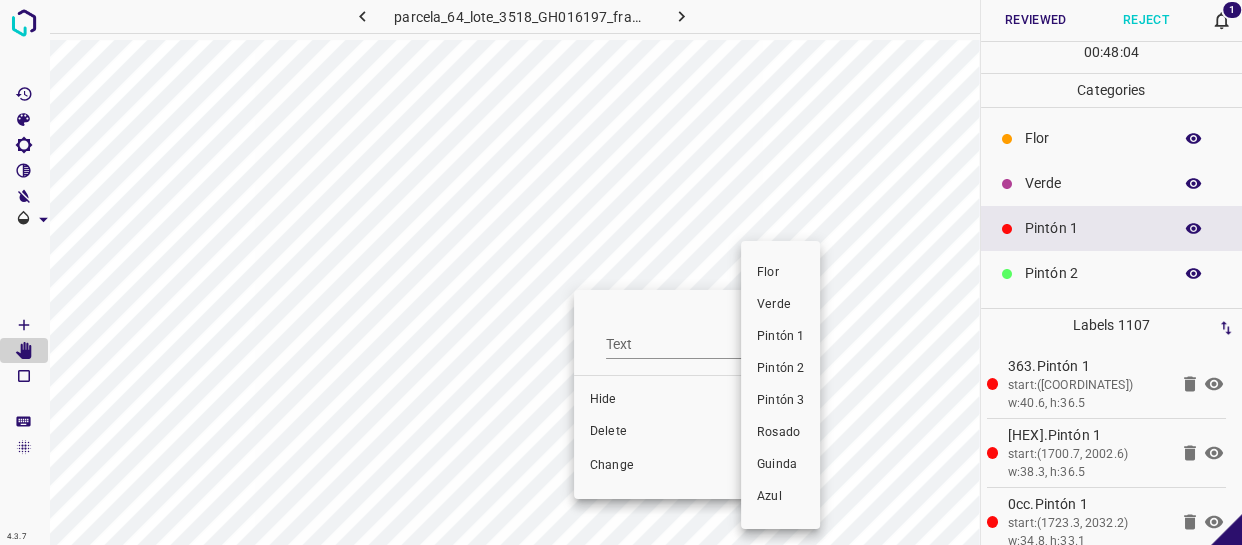 click on "Pintón 1" at bounding box center (780, 337) 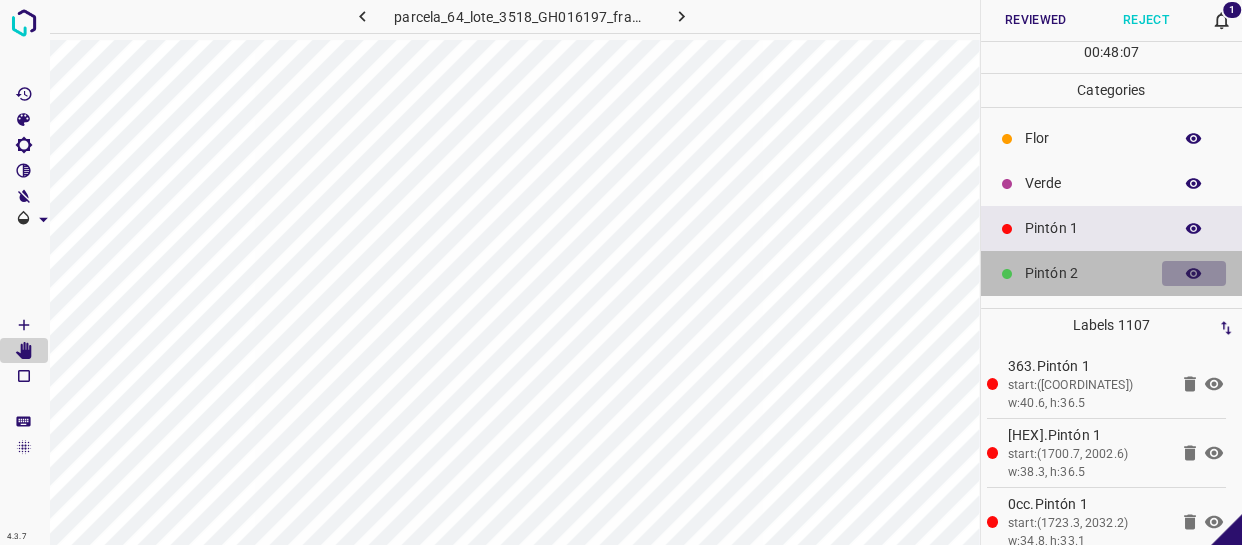 click 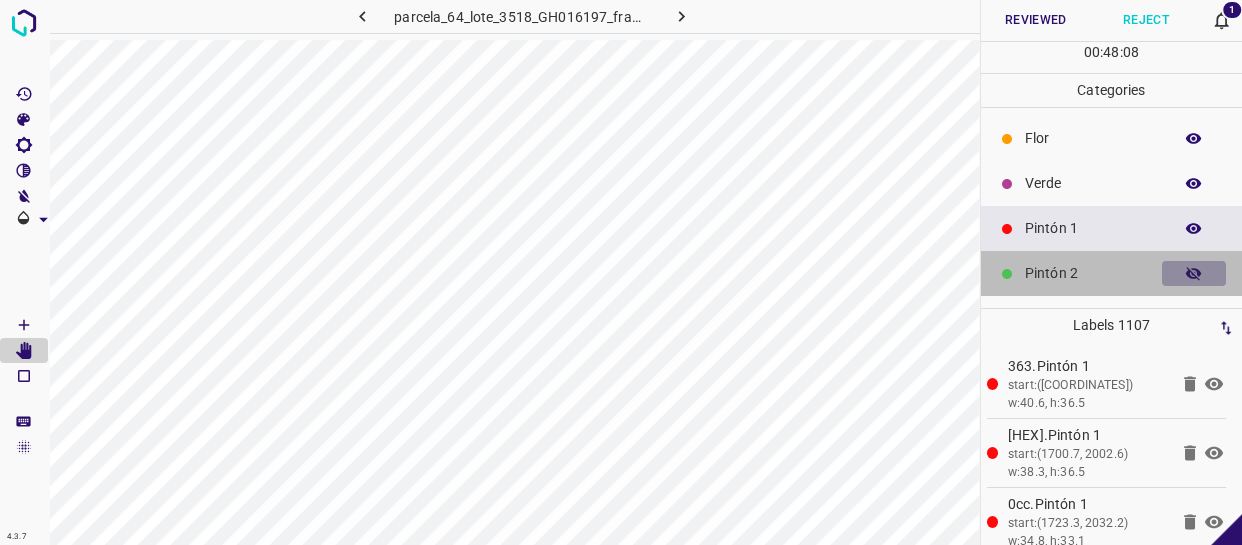 click 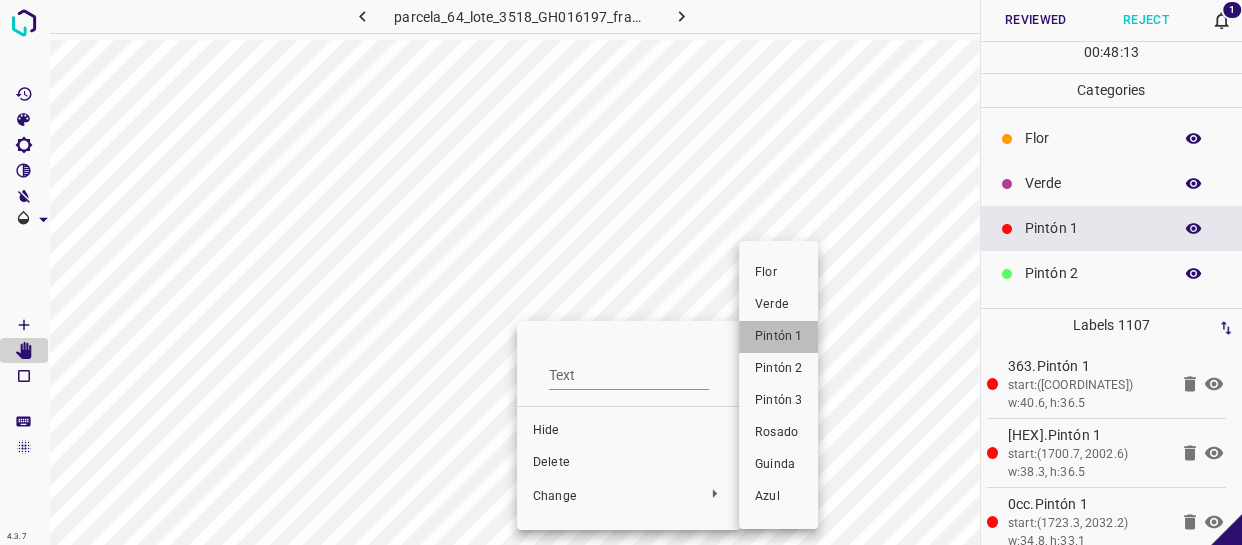click on "Pintón 1" at bounding box center (778, 337) 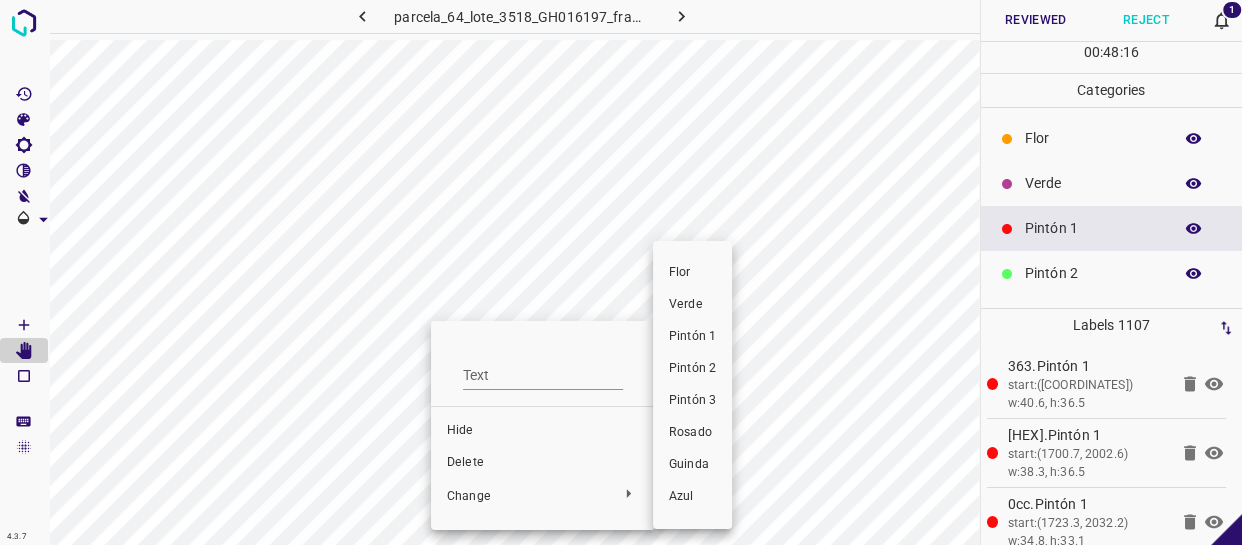 click on "Pintón 1" at bounding box center [692, 337] 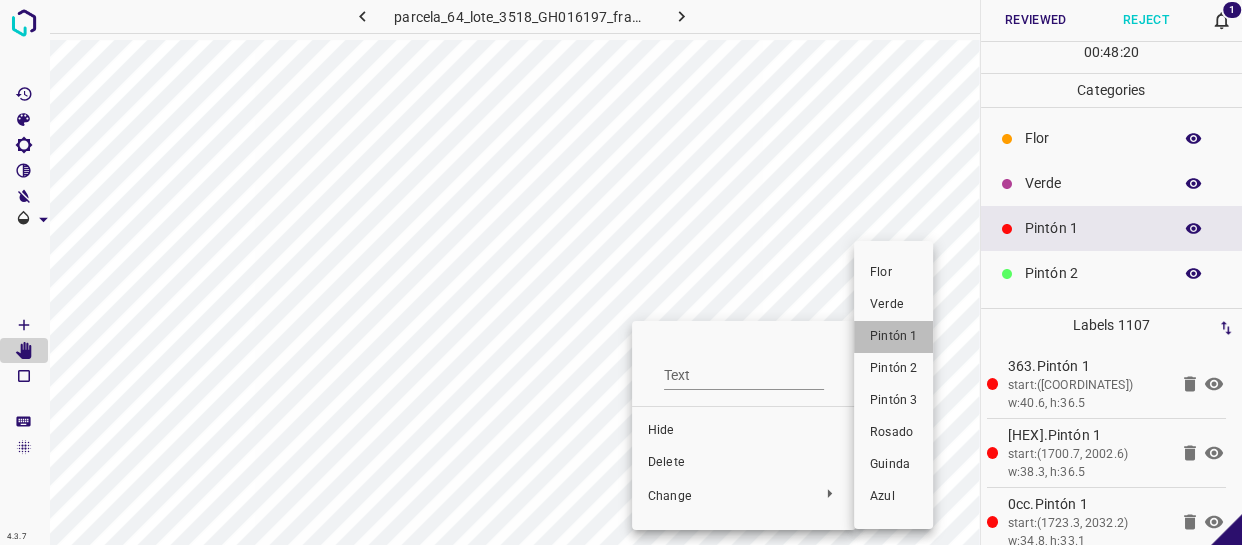click on "Pintón 1" at bounding box center [893, 337] 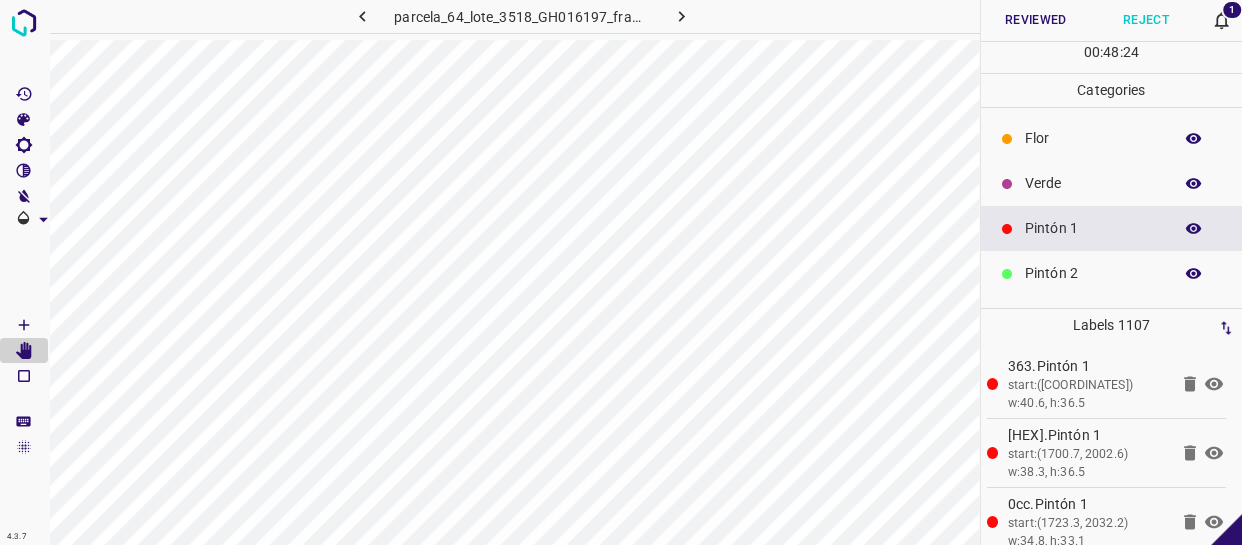 scroll, scrollTop: 0, scrollLeft: 0, axis: both 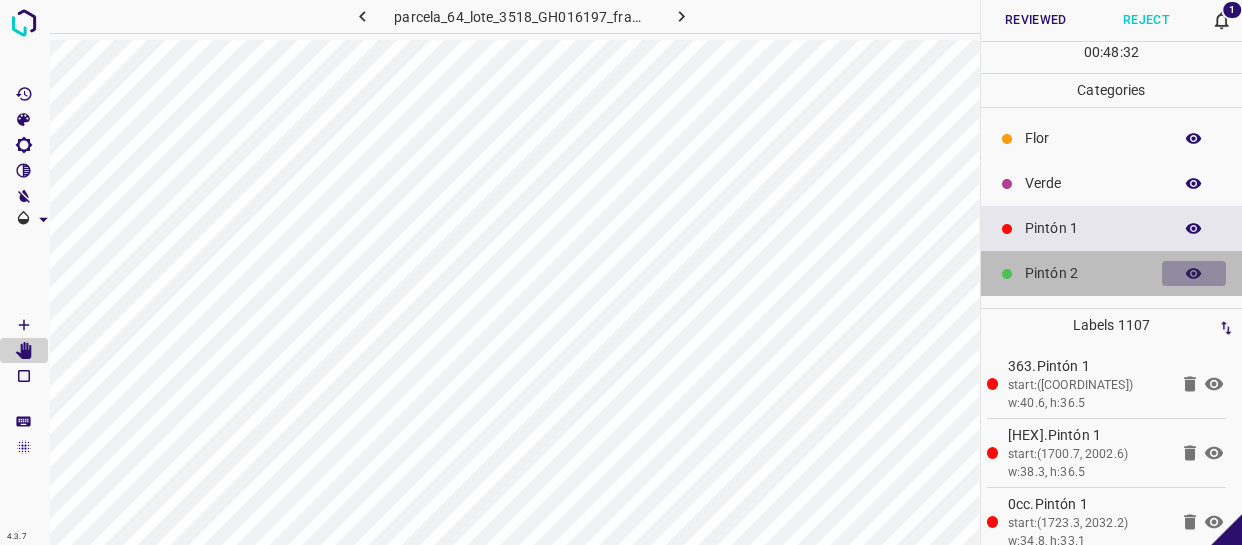 click at bounding box center (1194, 274) 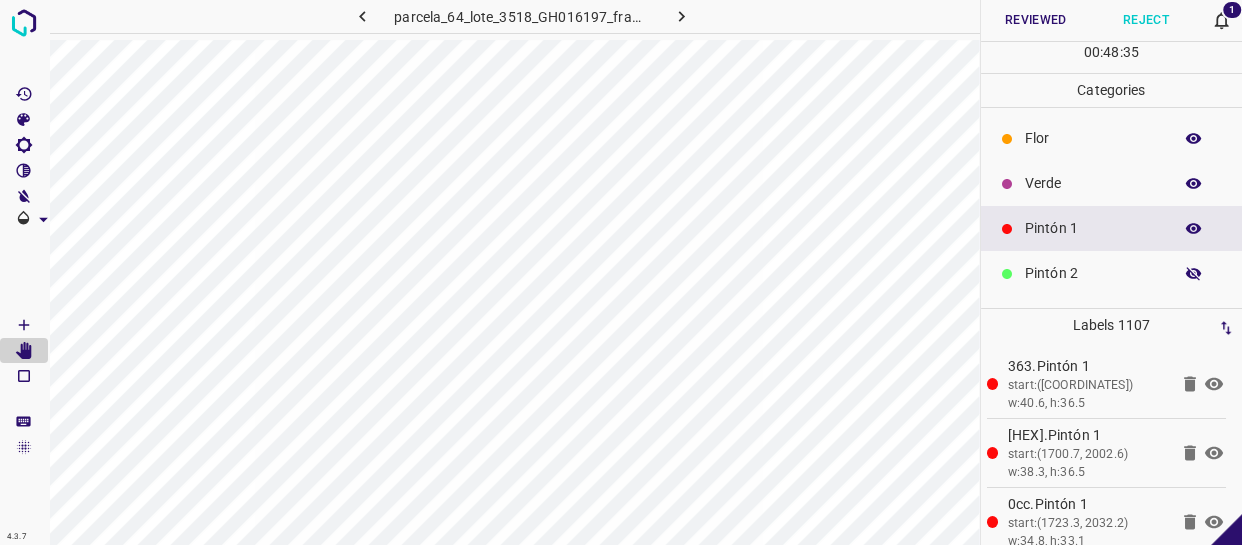 click at bounding box center [1194, 274] 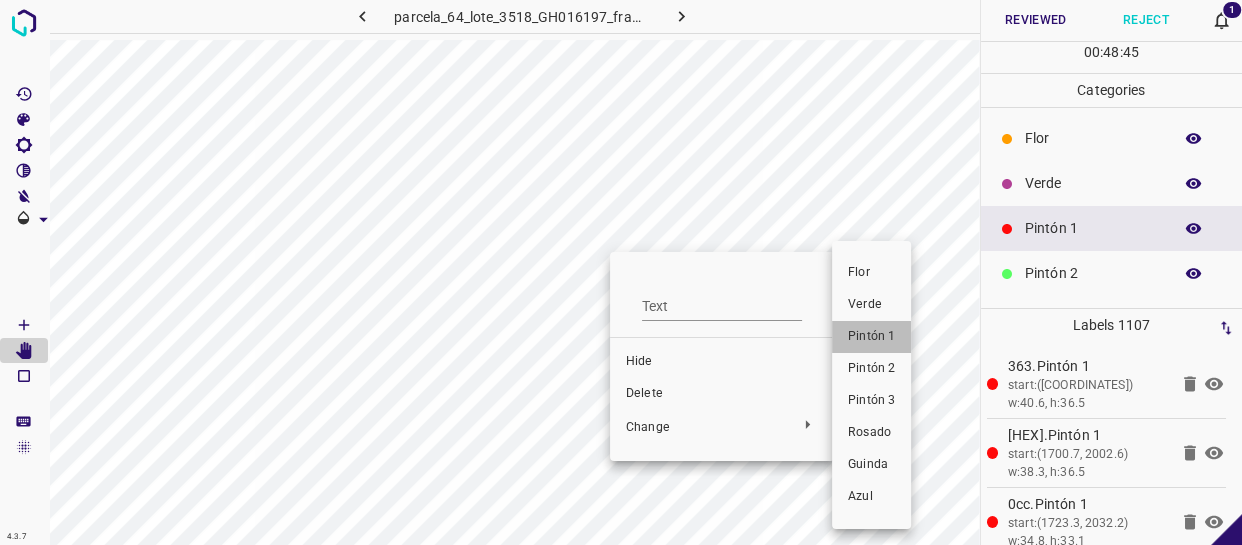 click on "Pintón 1" at bounding box center [871, 337] 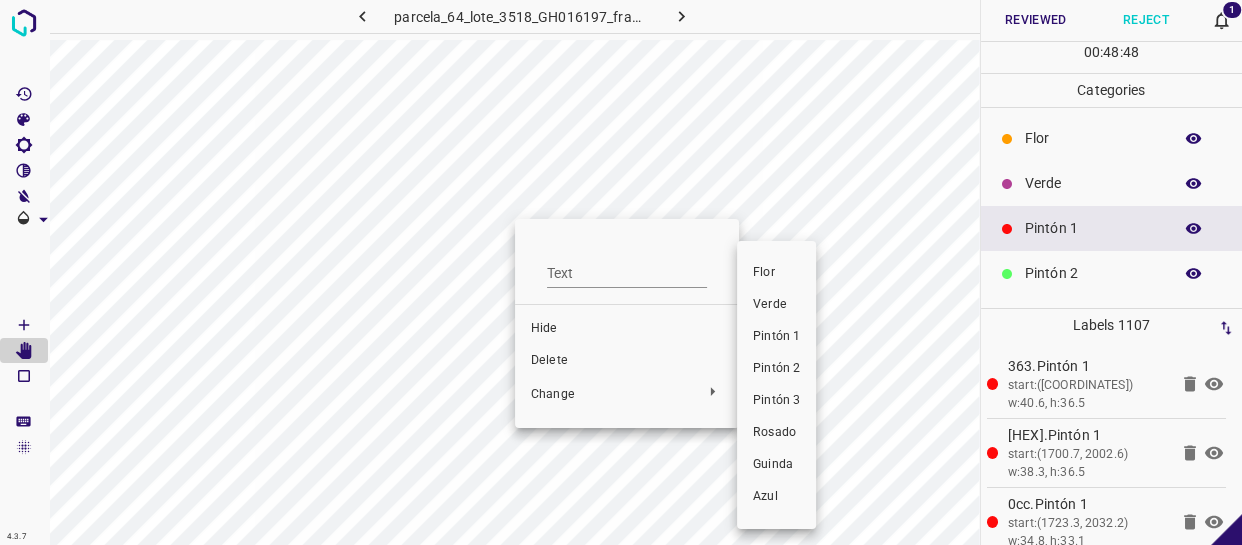 click on "Pintón 1" at bounding box center [776, 337] 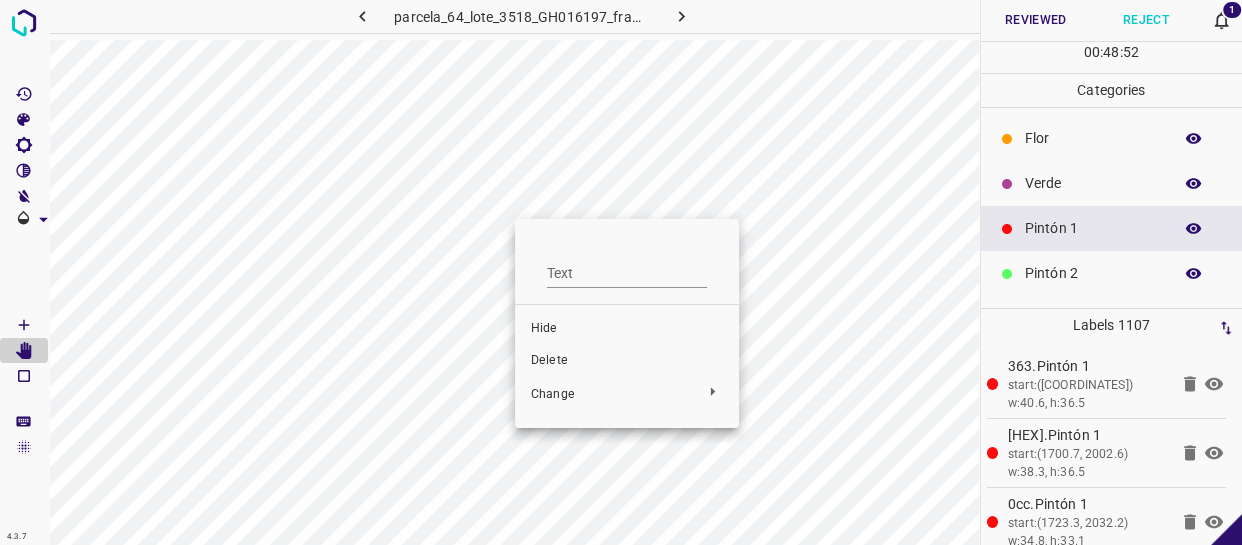 click at bounding box center (621, 272) 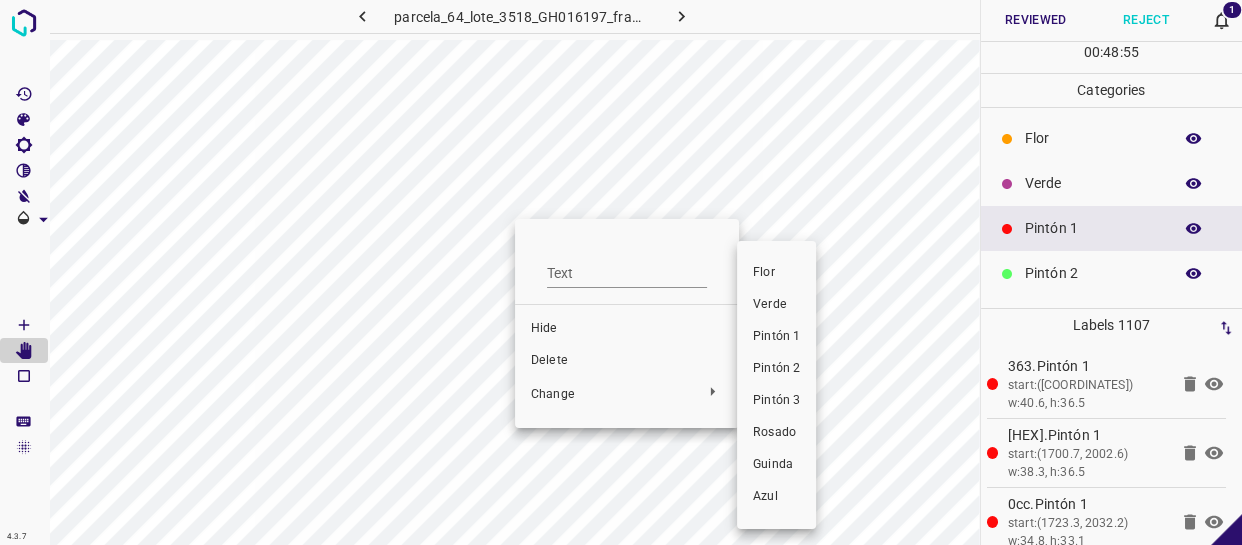 click at bounding box center [621, 272] 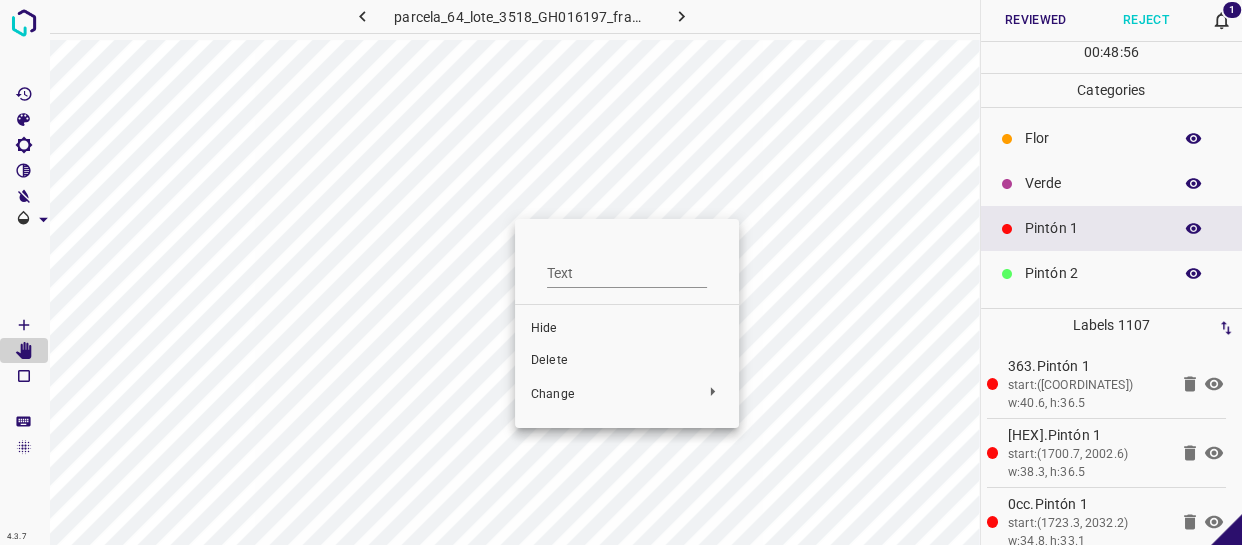 click at bounding box center [621, 272] 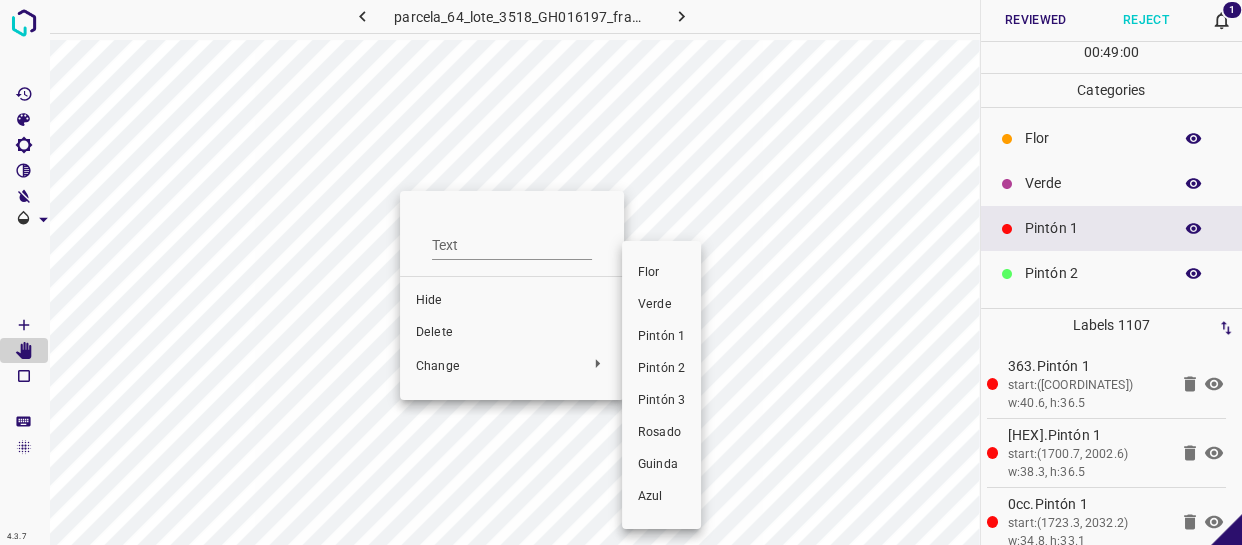 click on "Pintón 1" at bounding box center (661, 337) 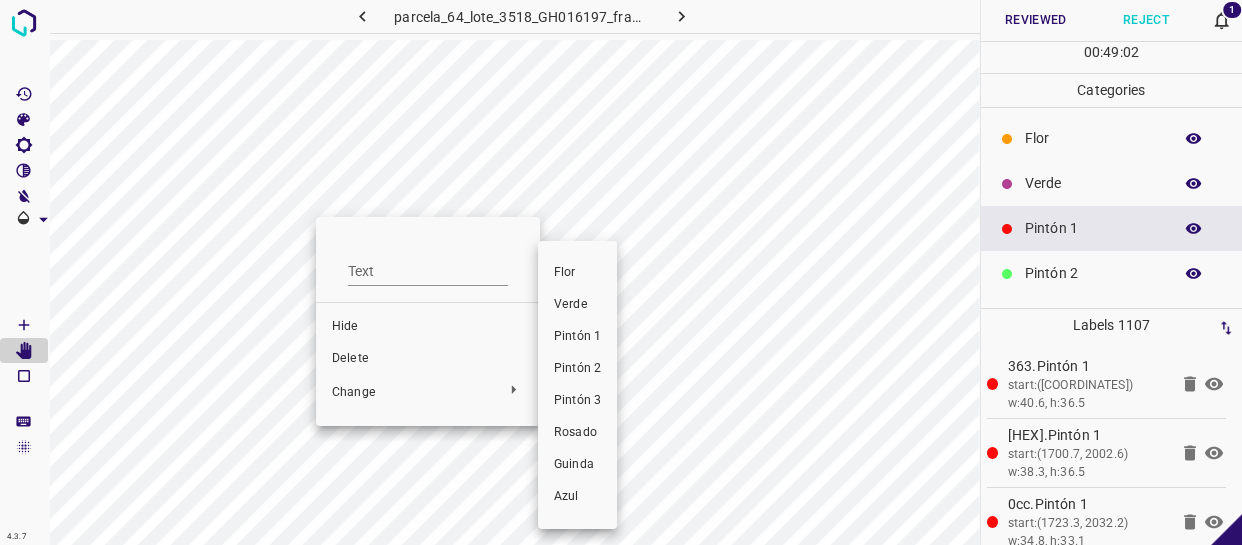 click on "Pintón 1" at bounding box center (577, 337) 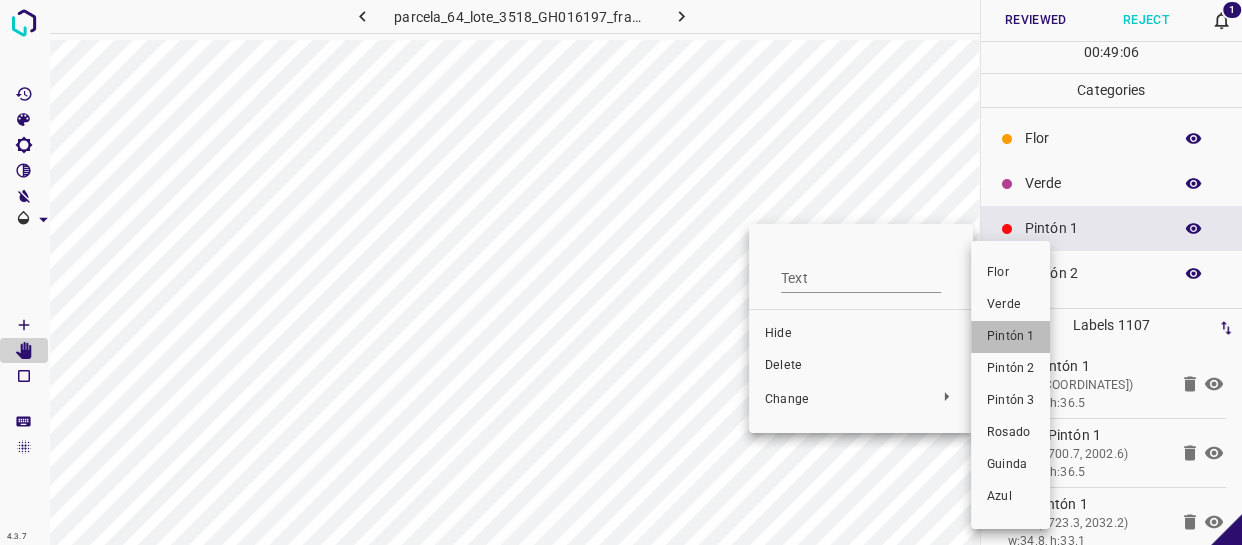 click on "Pintón 1" at bounding box center [1010, 337] 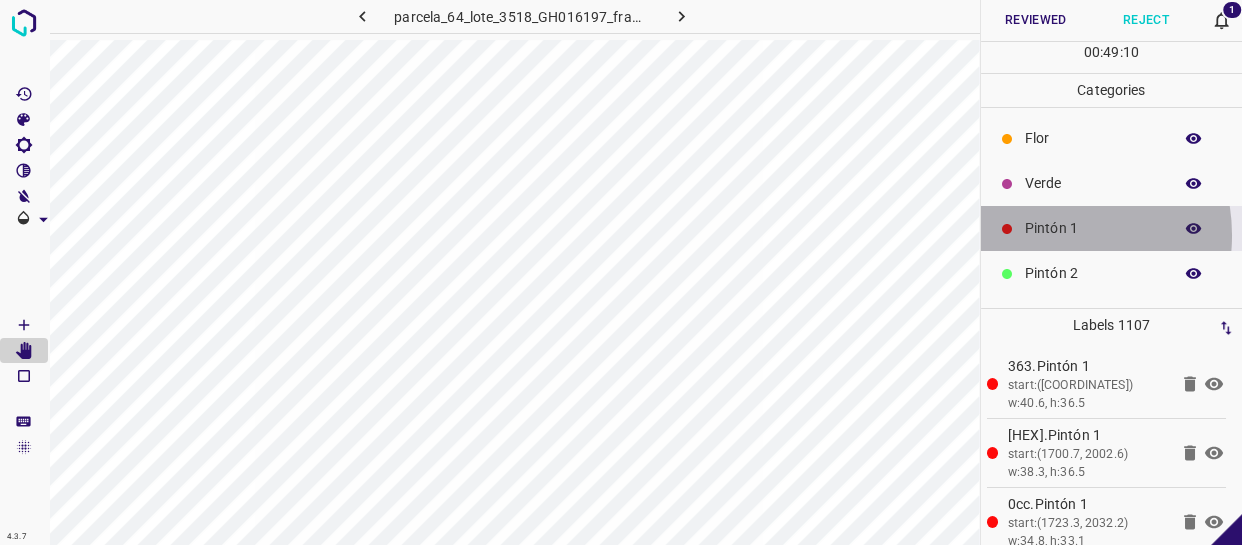 drag, startPoint x: 1044, startPoint y: 235, endPoint x: 1030, endPoint y: 235, distance: 14 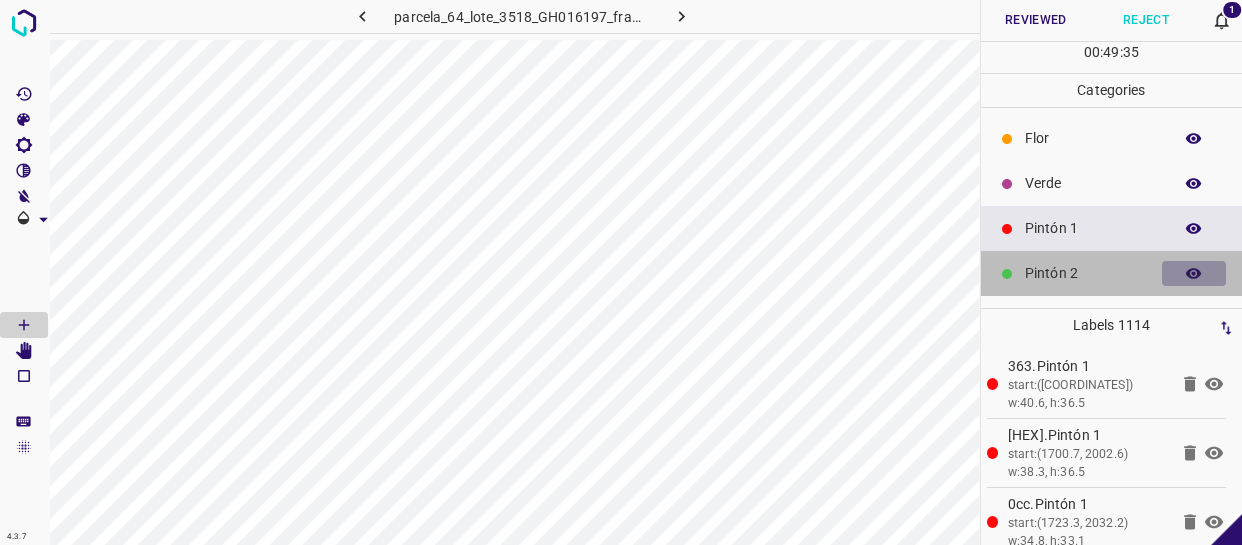 click 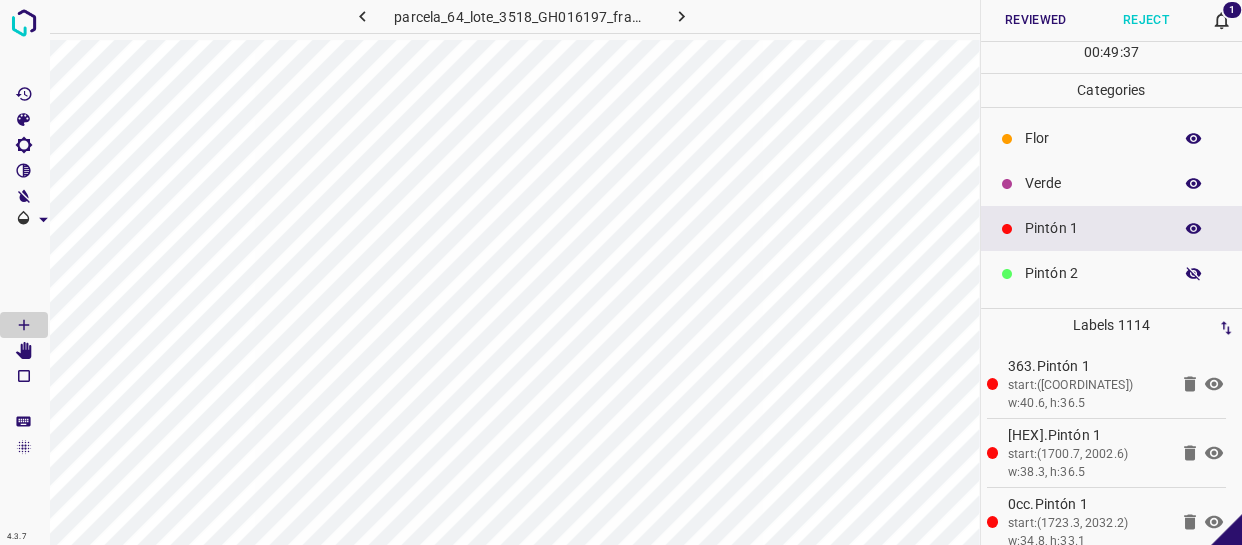 click 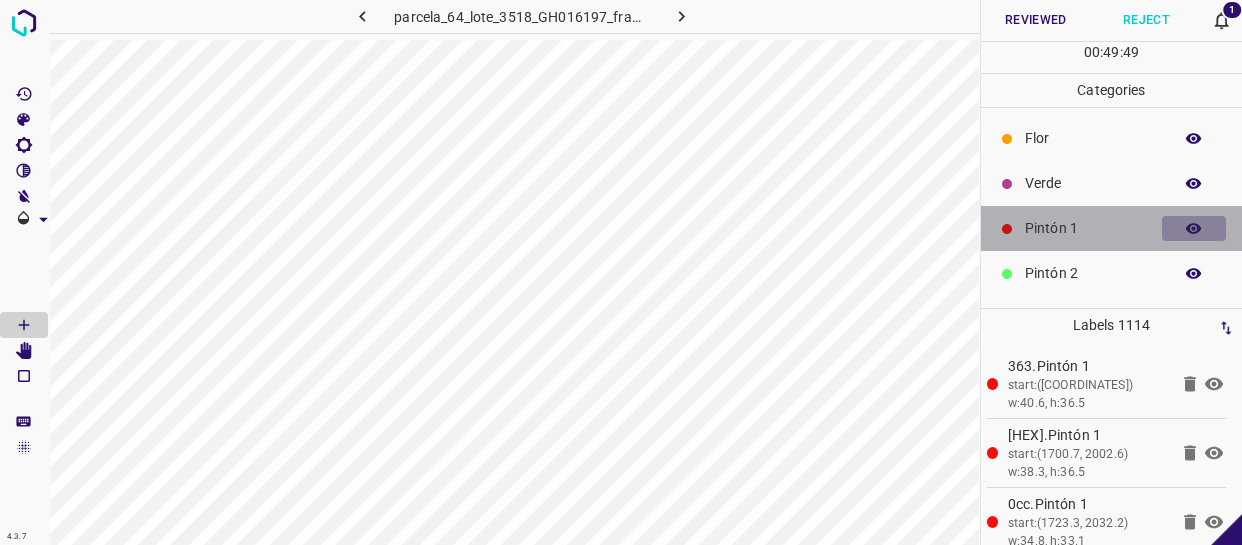 click 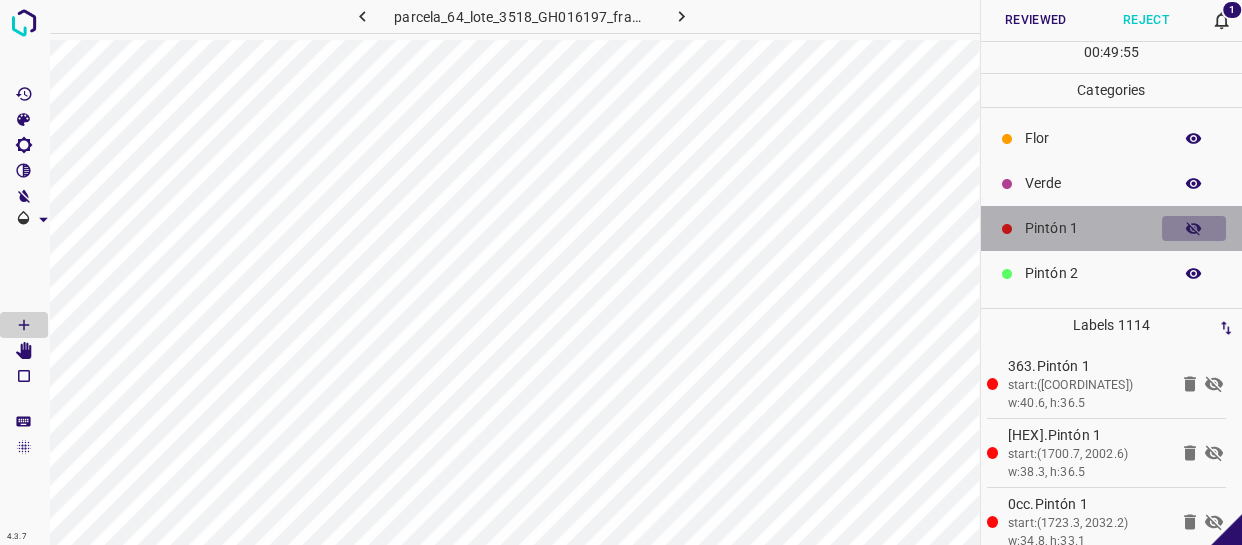 click at bounding box center (1194, 229) 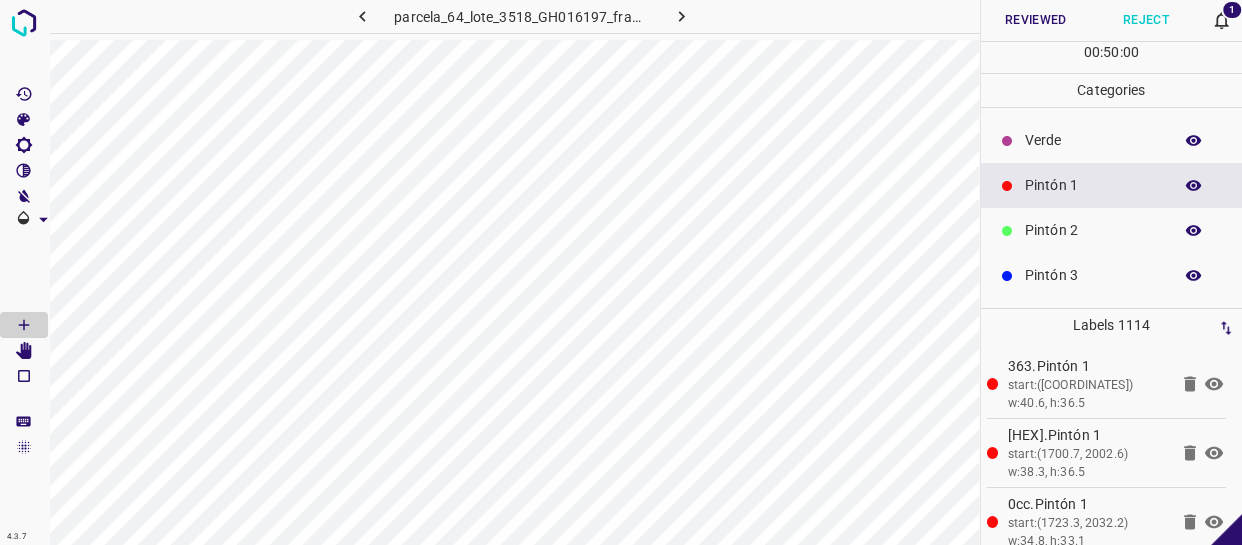 scroll, scrollTop: 0, scrollLeft: 0, axis: both 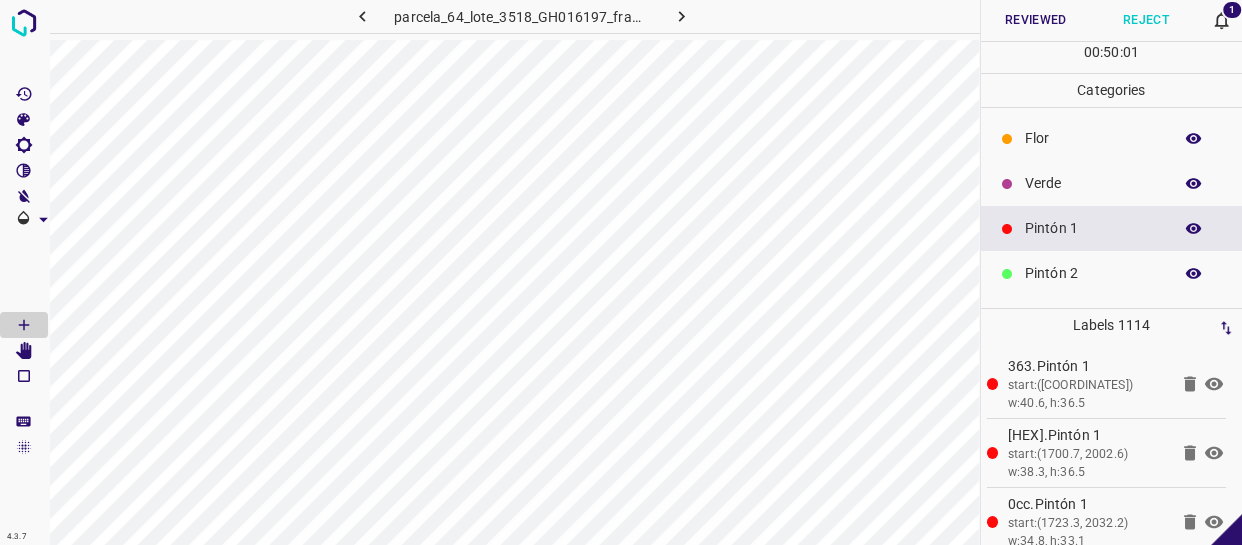 click on "Verde" at bounding box center [1093, 183] 